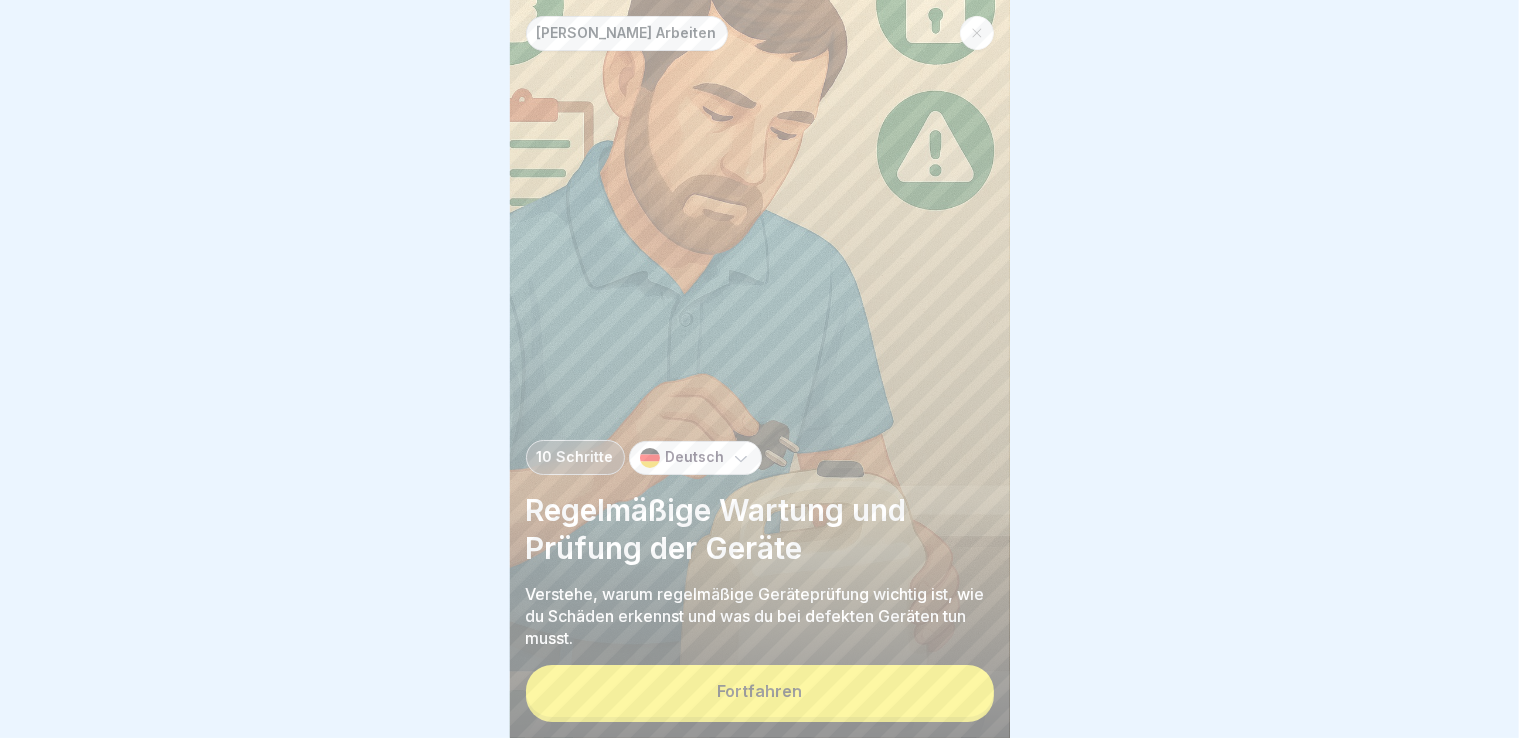 scroll, scrollTop: 0, scrollLeft: 0, axis: both 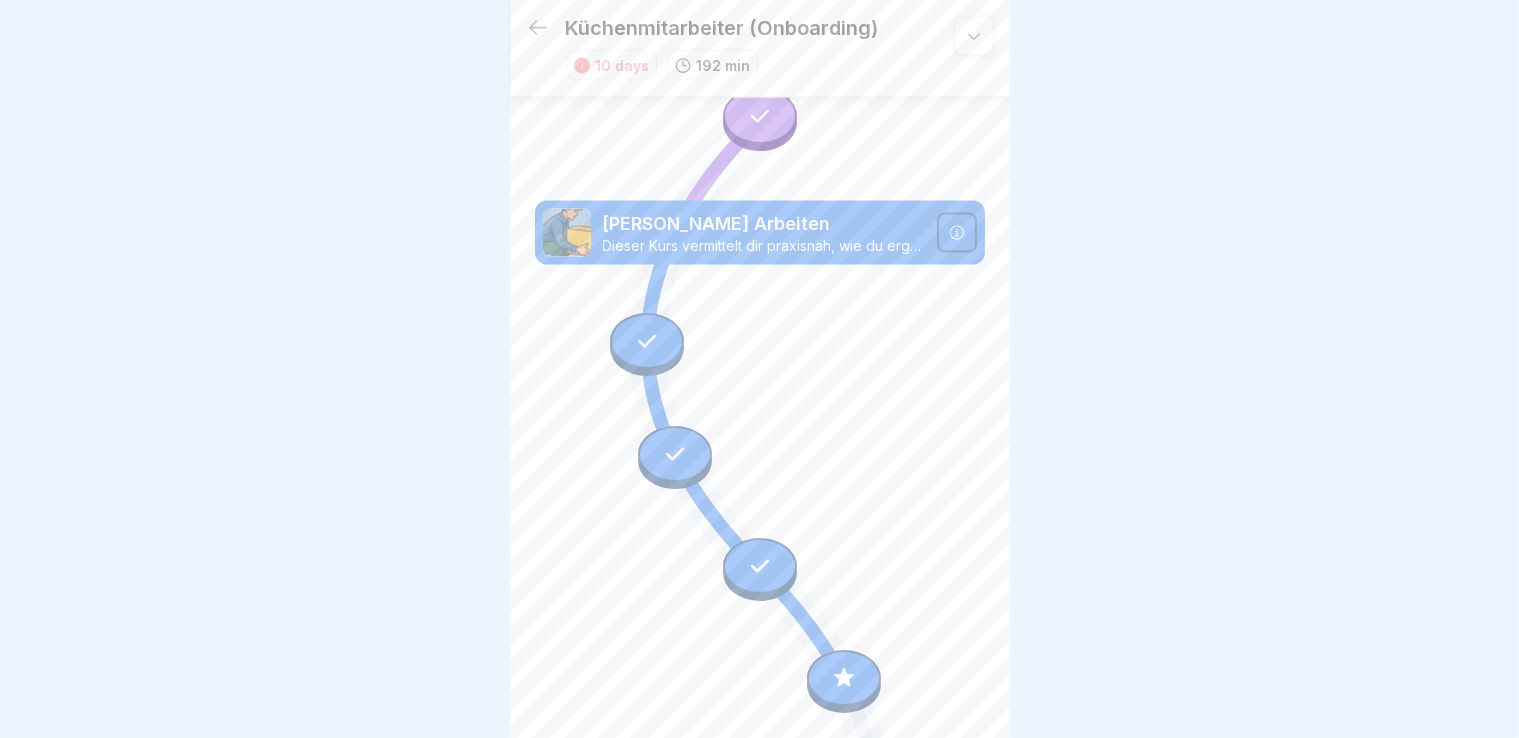 click at bounding box center [647, 341] 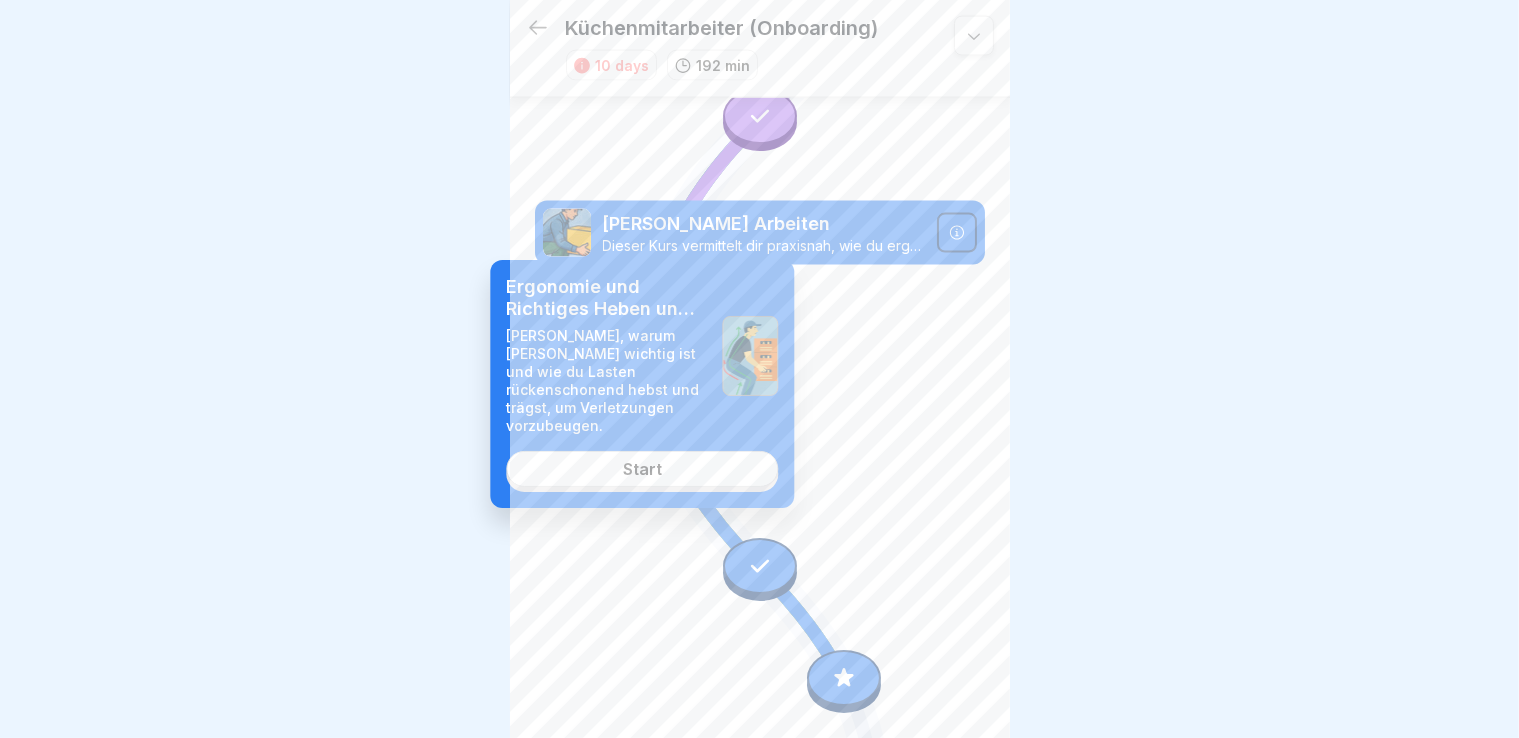 click on "Start" at bounding box center (642, 469) 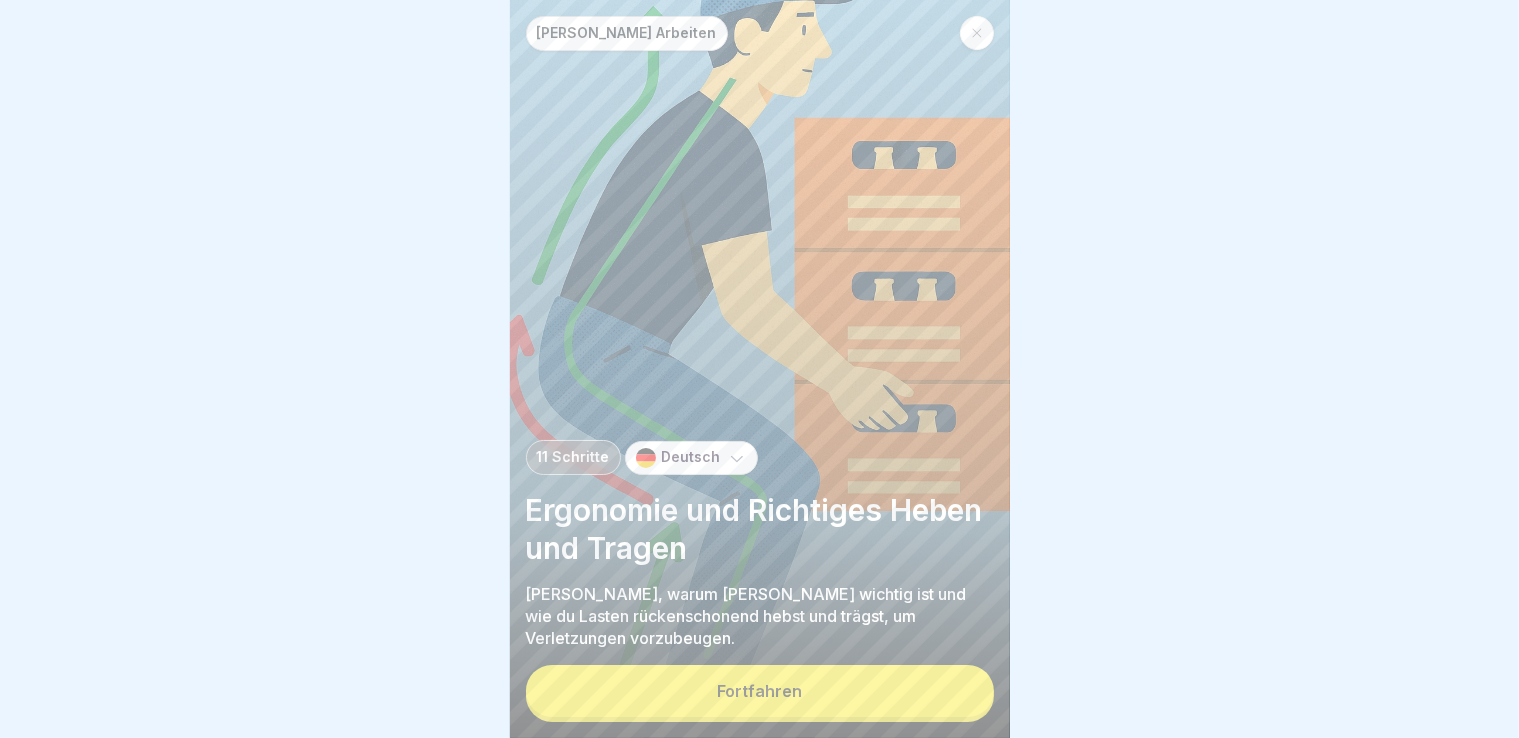click on "Fortfahren" at bounding box center [760, 691] 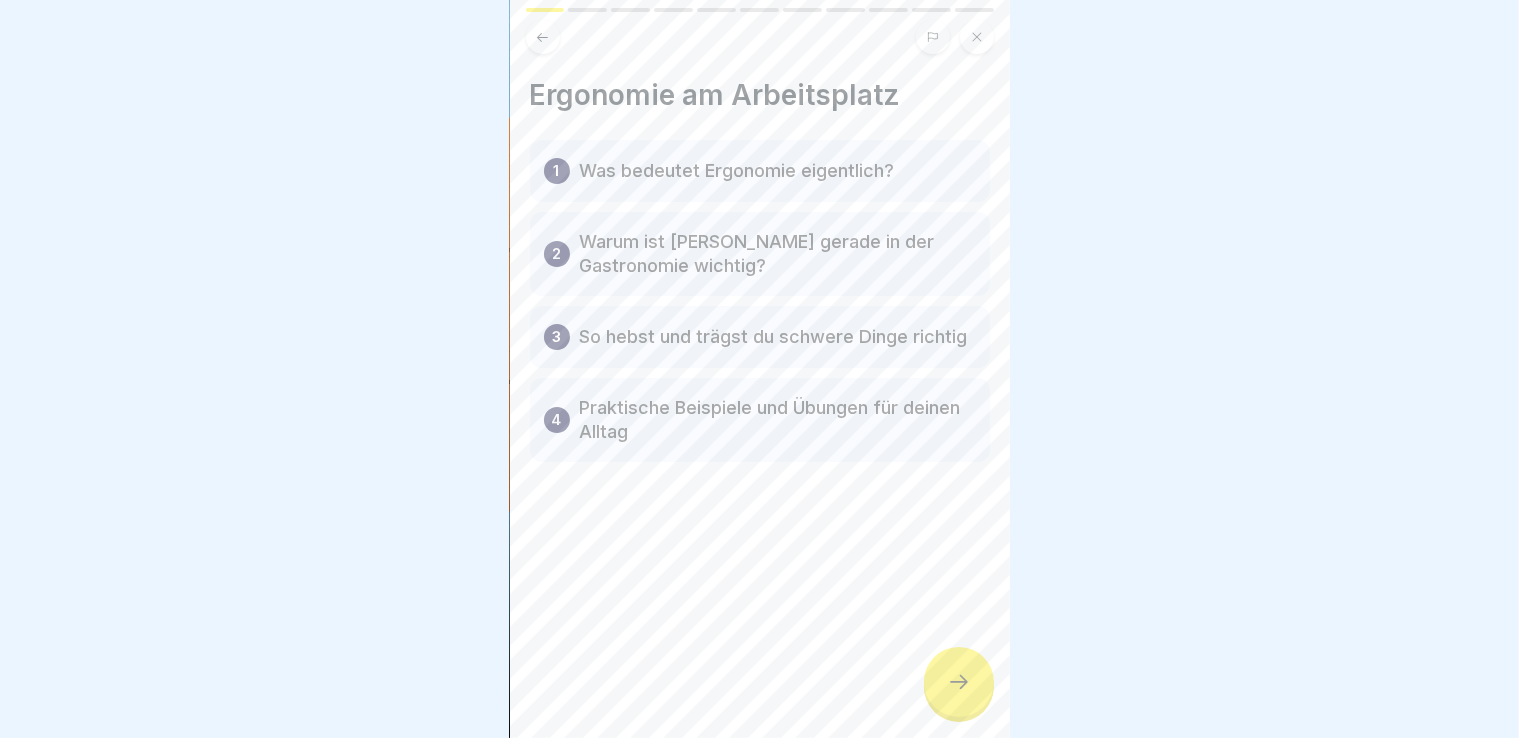 click at bounding box center (959, 682) 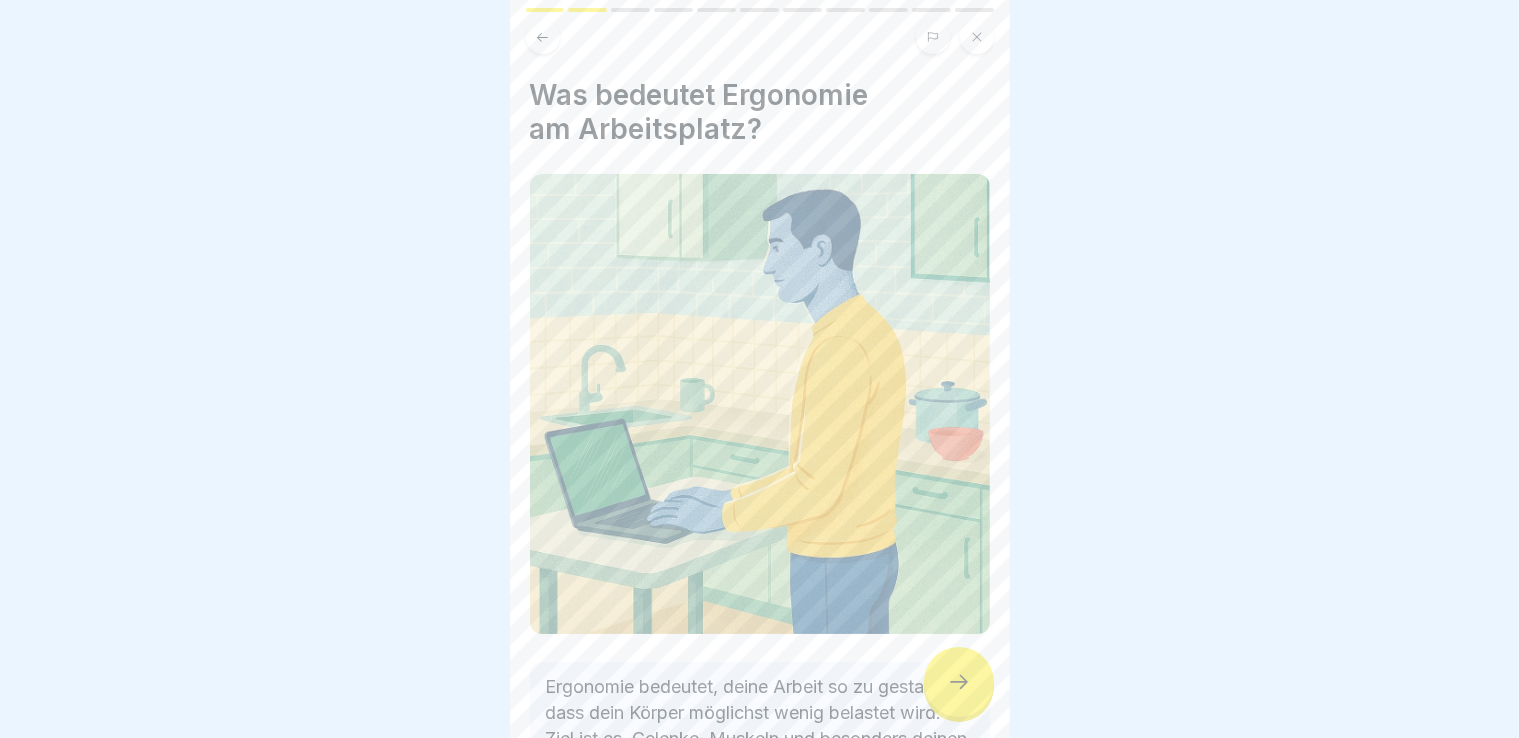 click at bounding box center [959, 682] 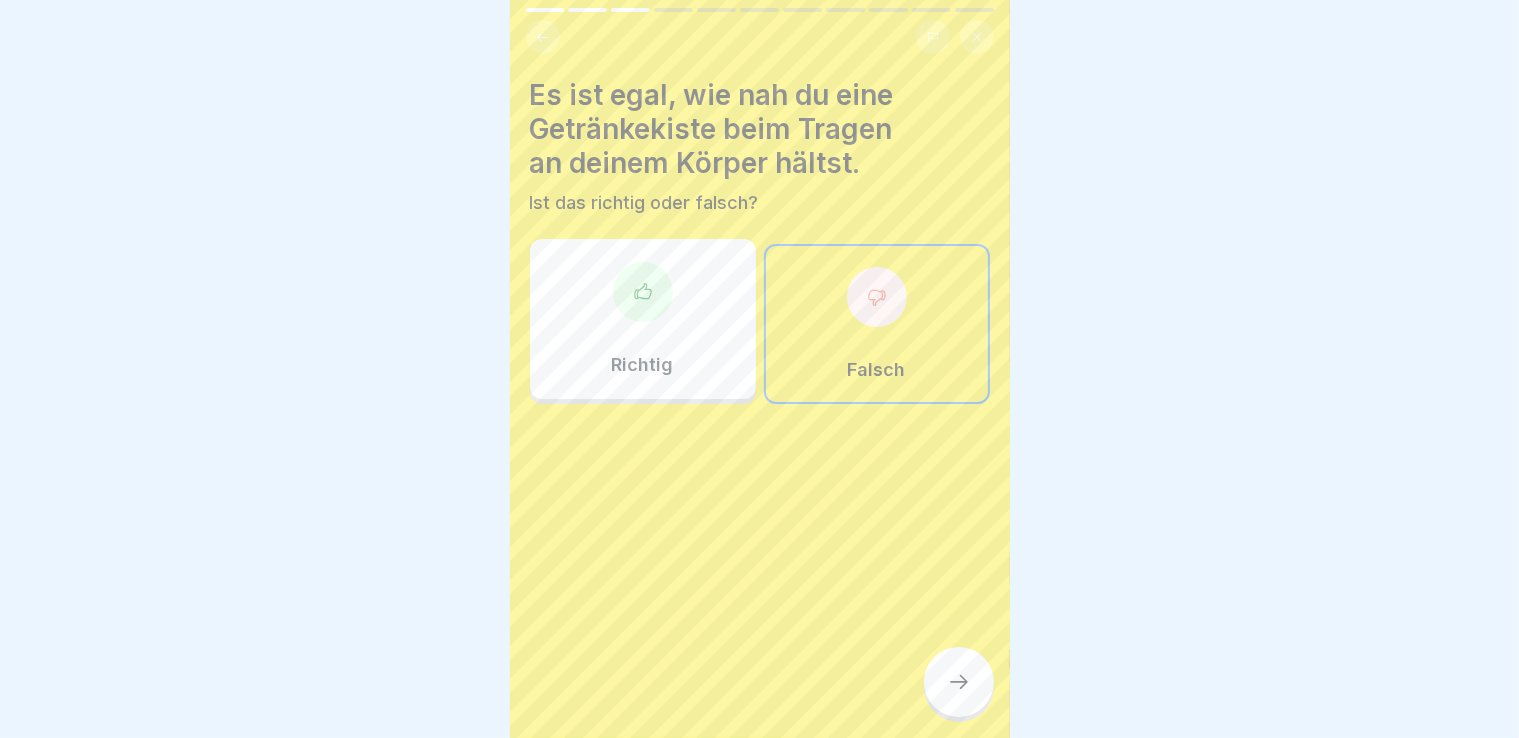 click at bounding box center [959, 682] 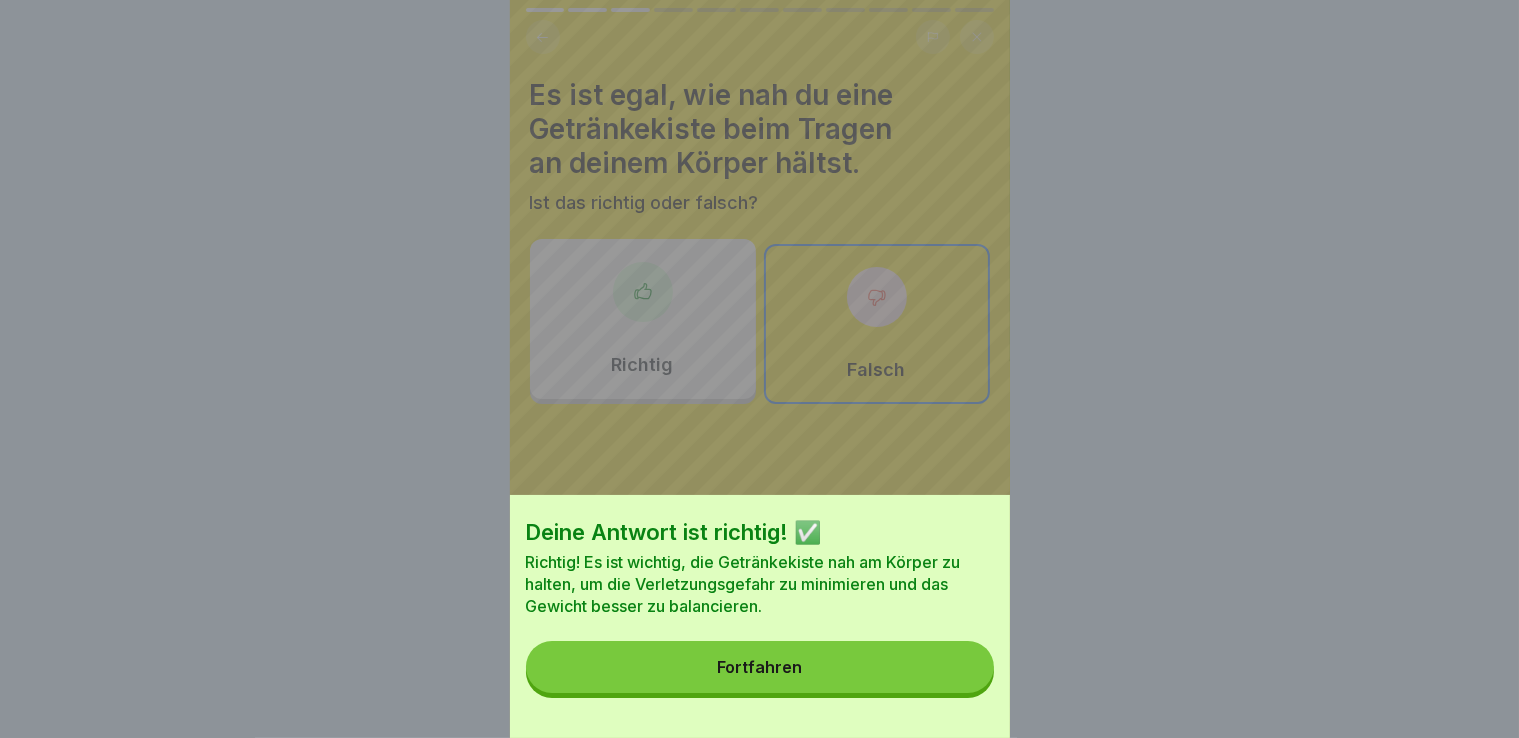 click on "Fortfahren" at bounding box center (760, 667) 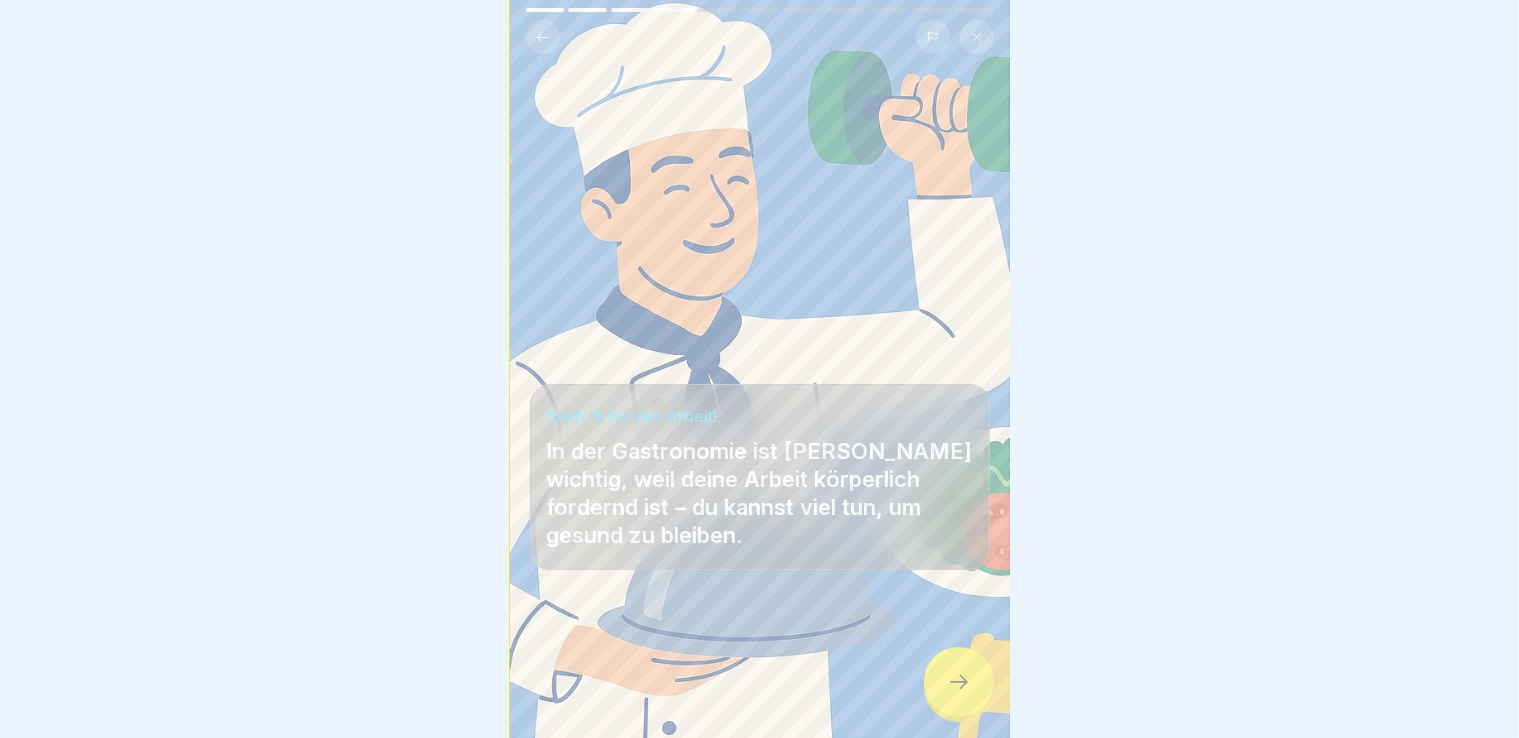 click at bounding box center [959, 682] 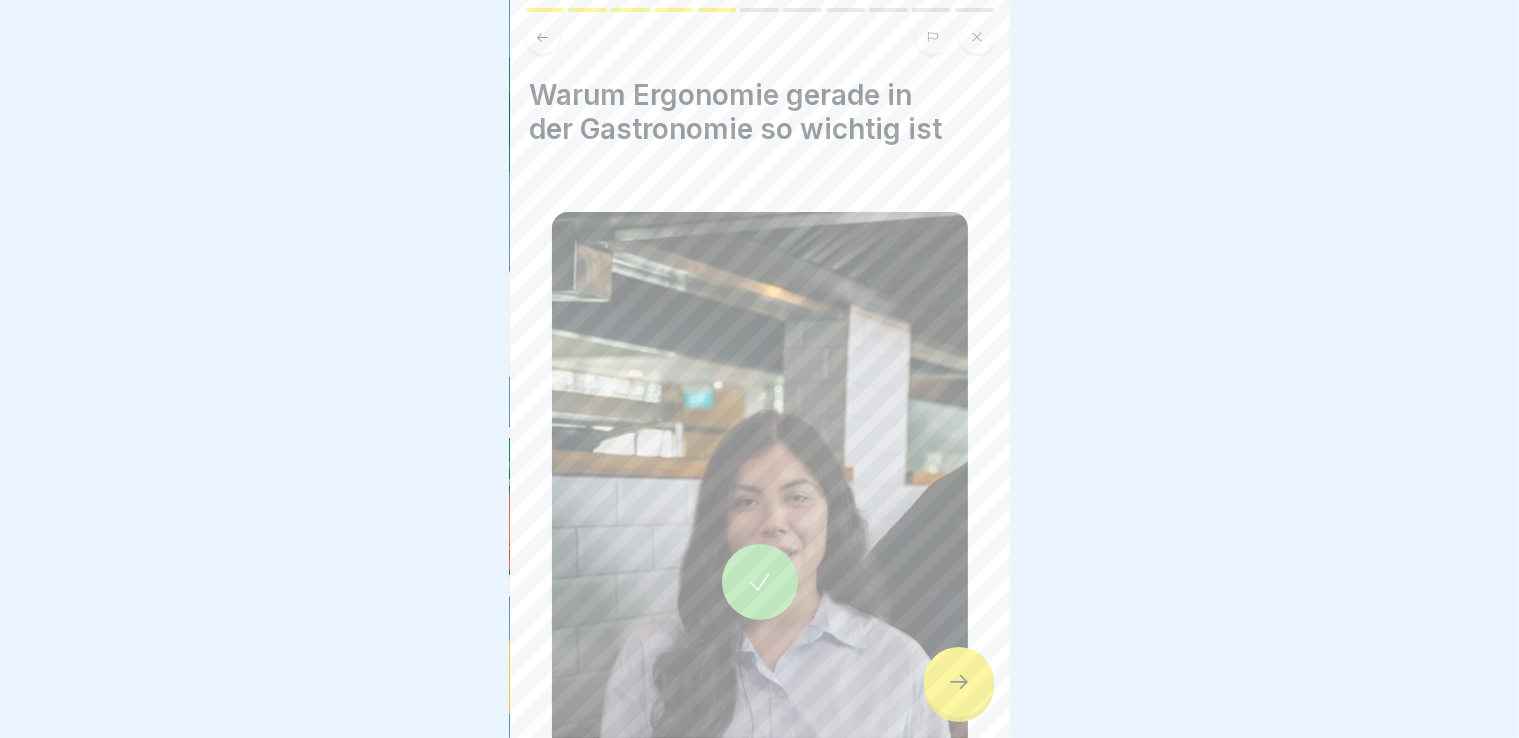 click at bounding box center [959, 682] 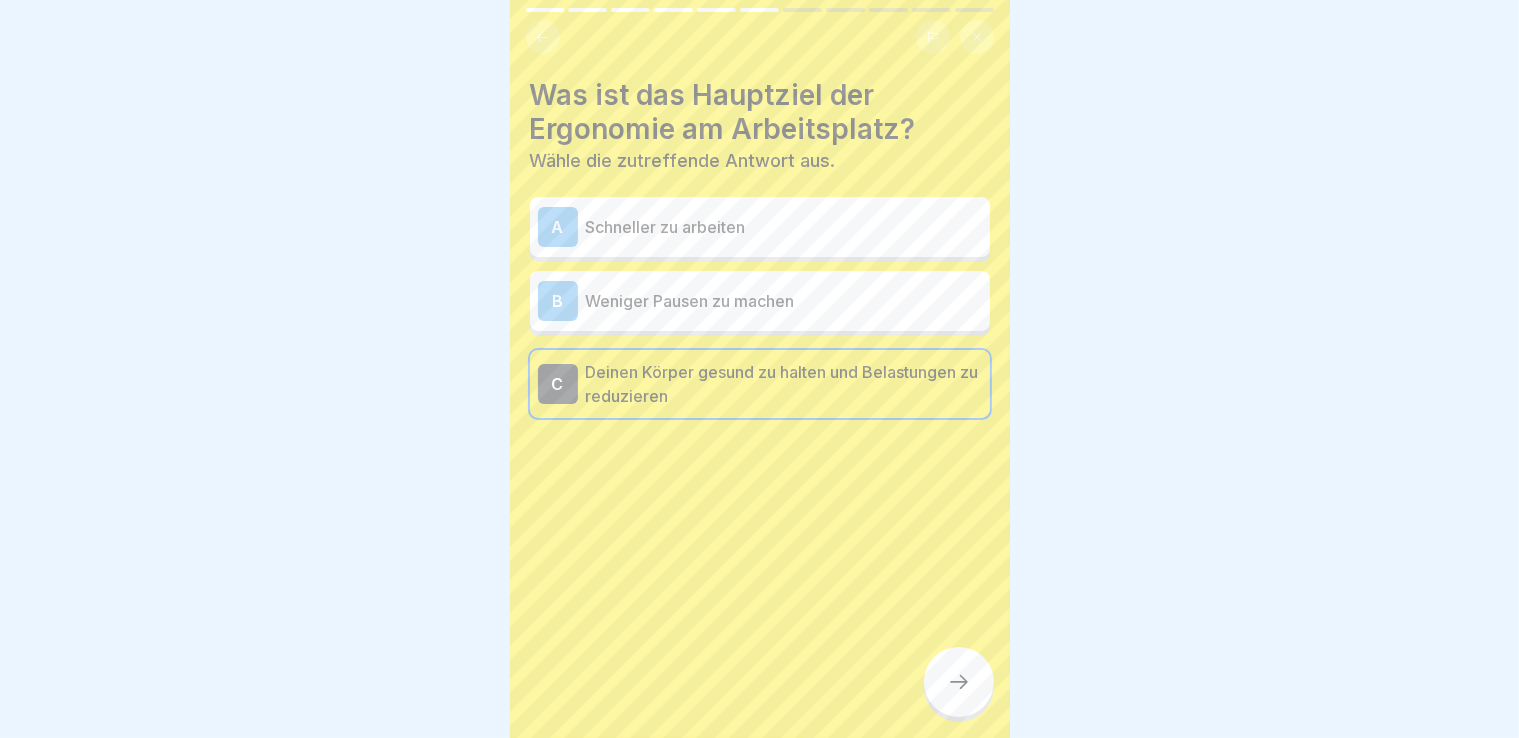click at bounding box center [959, 682] 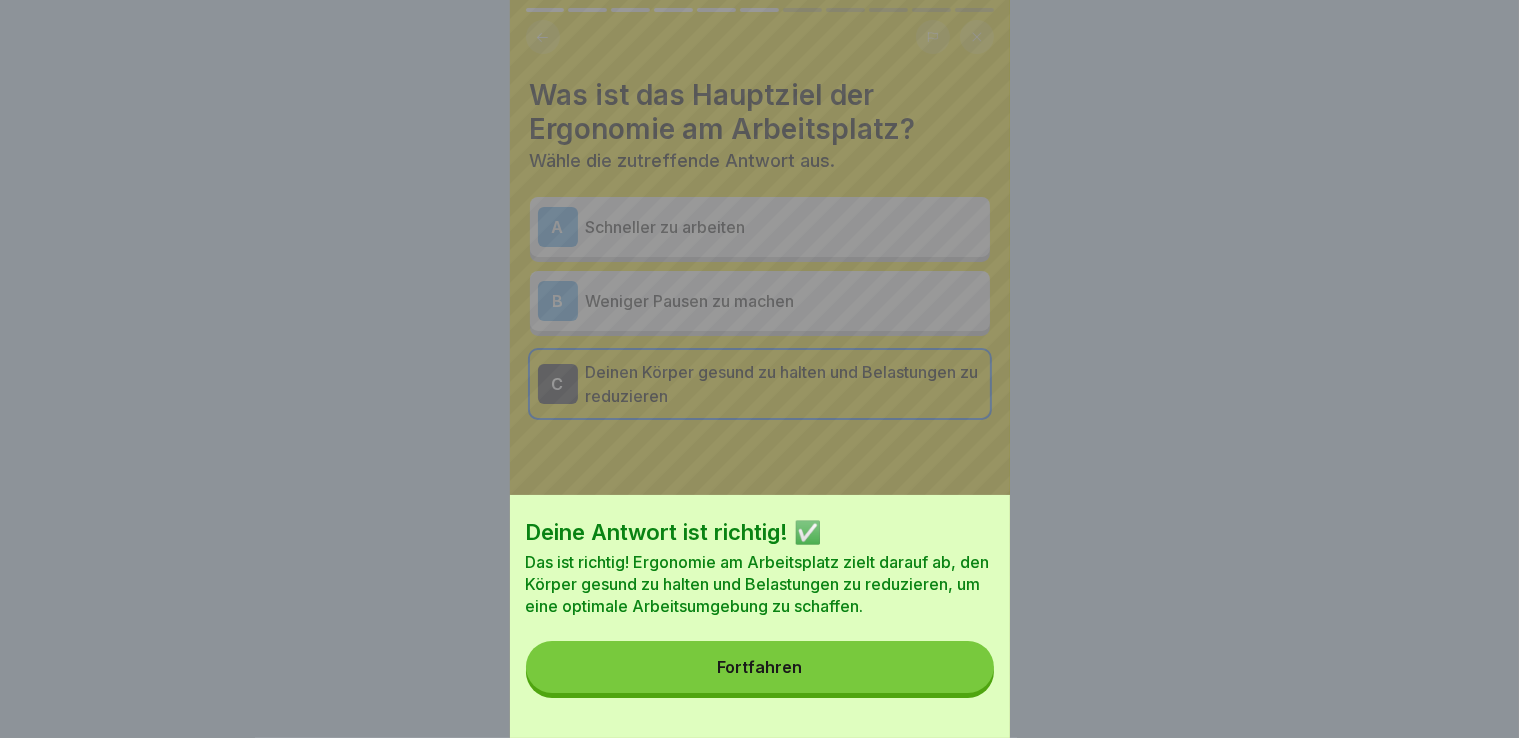 click on "Fortfahren" at bounding box center (760, 667) 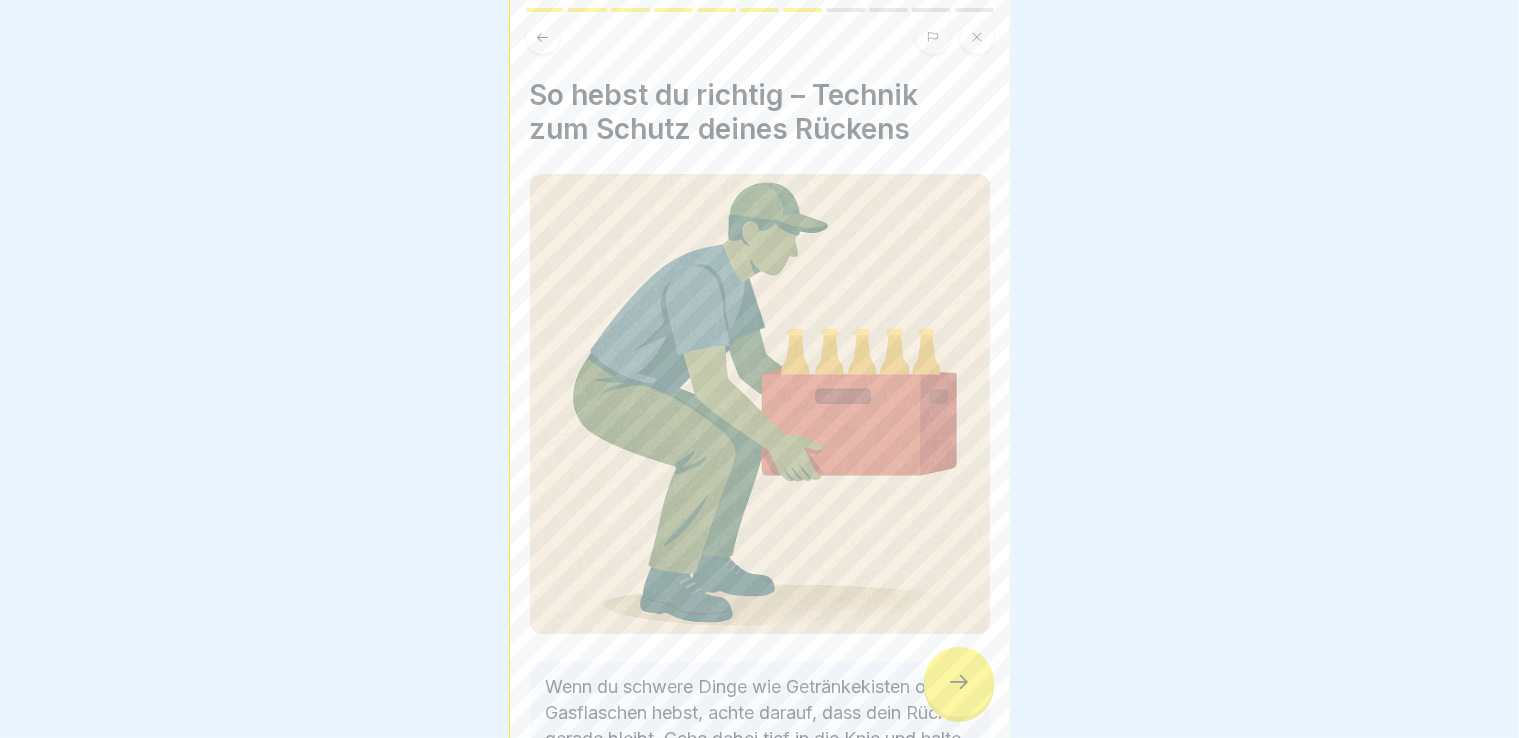 click at bounding box center [959, 682] 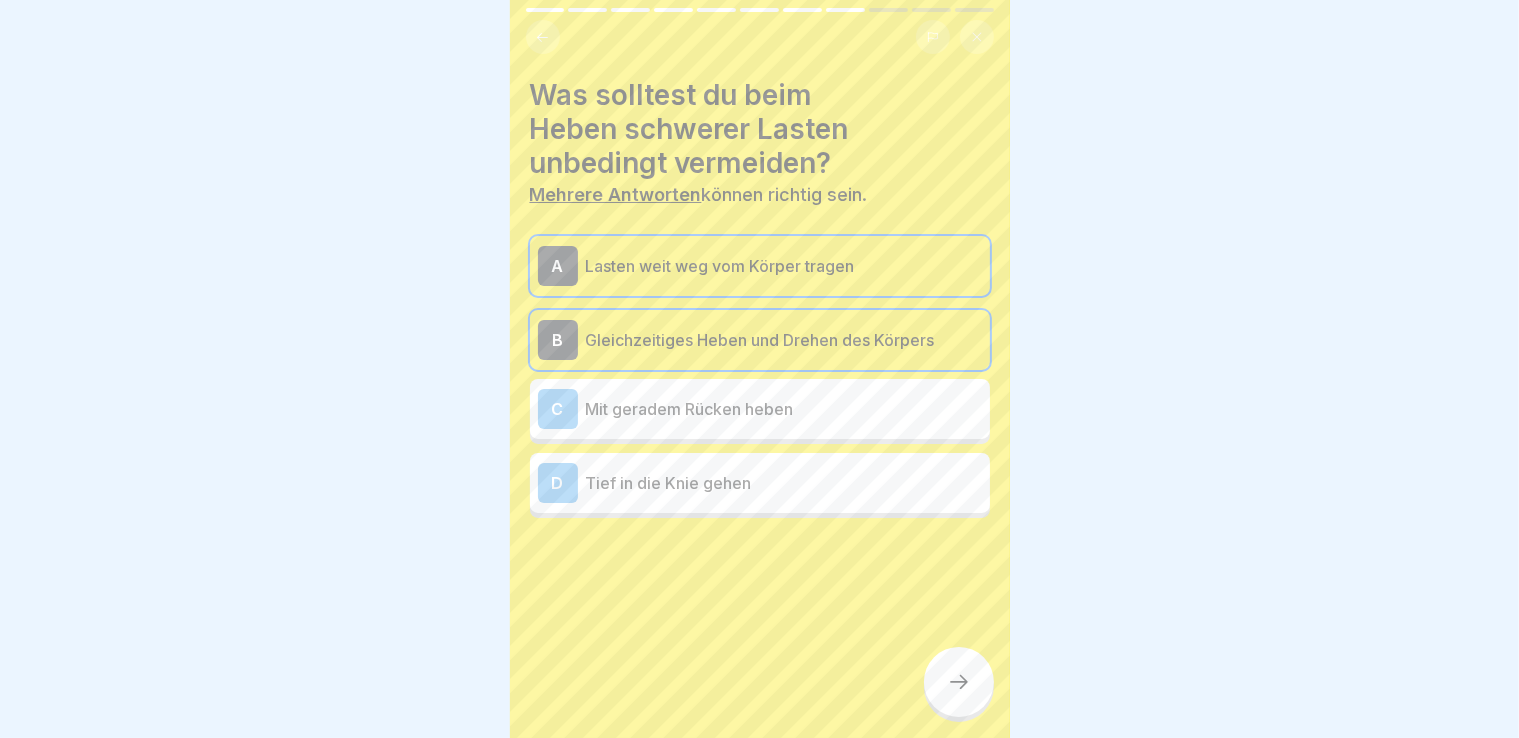 click at bounding box center [959, 682] 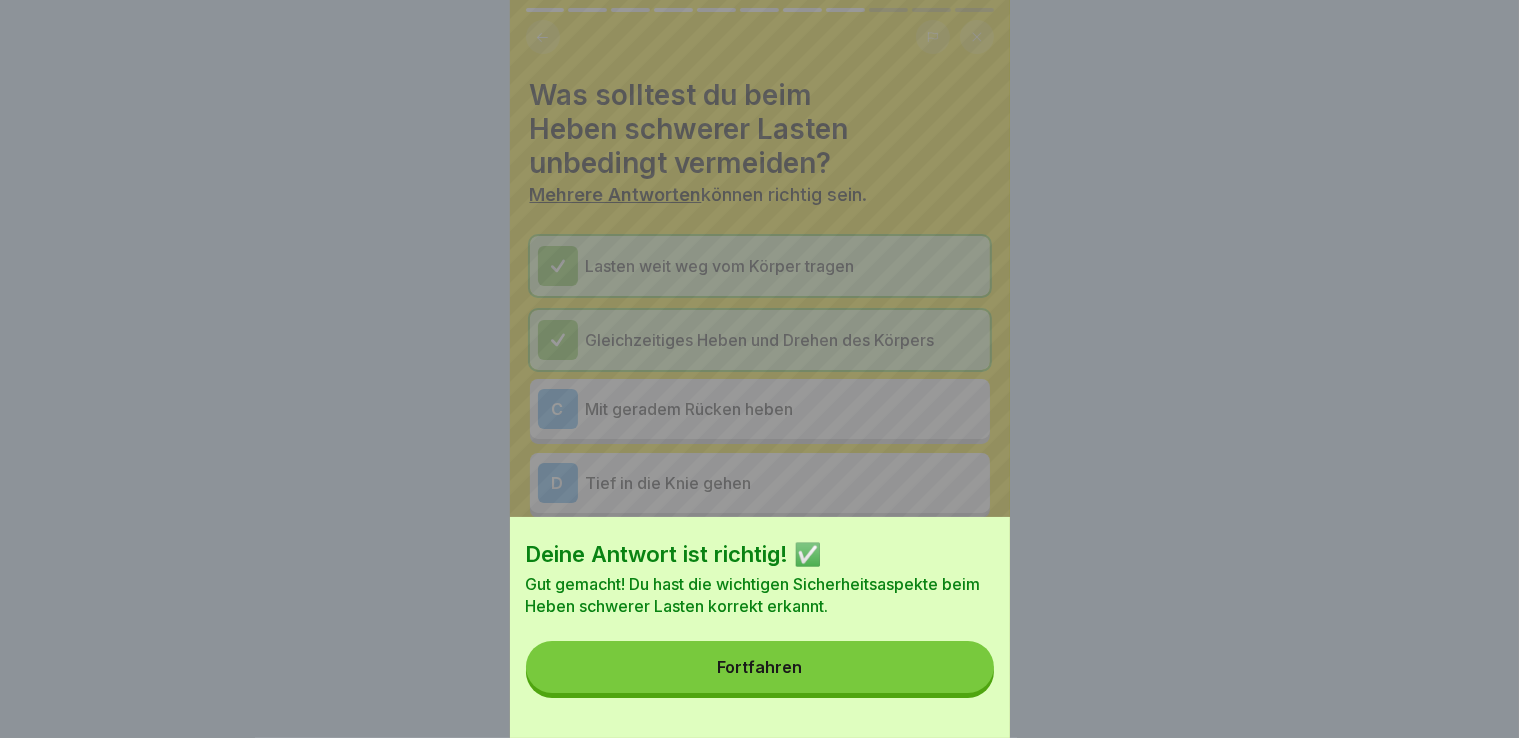 click on "Fortfahren" at bounding box center [760, 667] 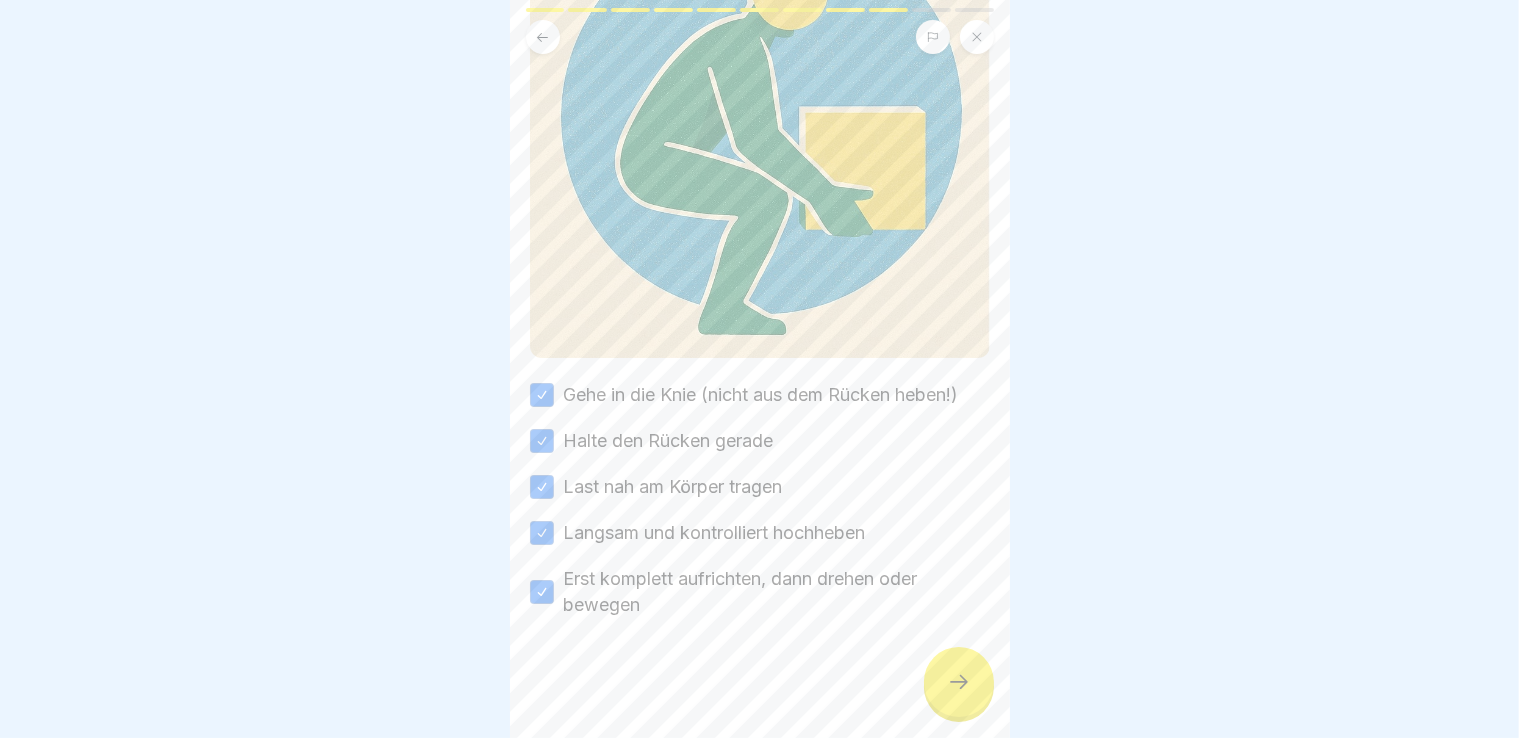 scroll, scrollTop: 295, scrollLeft: 0, axis: vertical 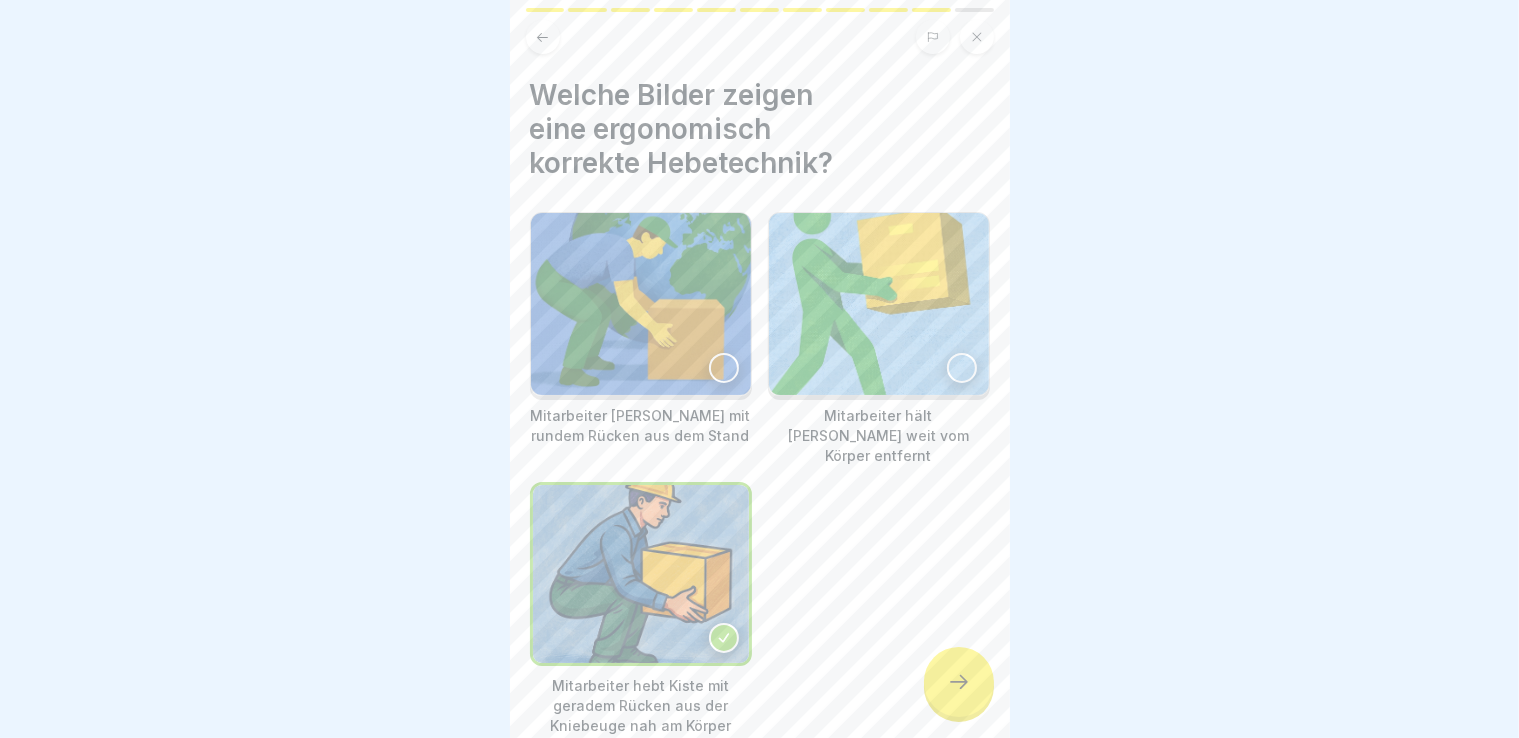 click at bounding box center (959, 682) 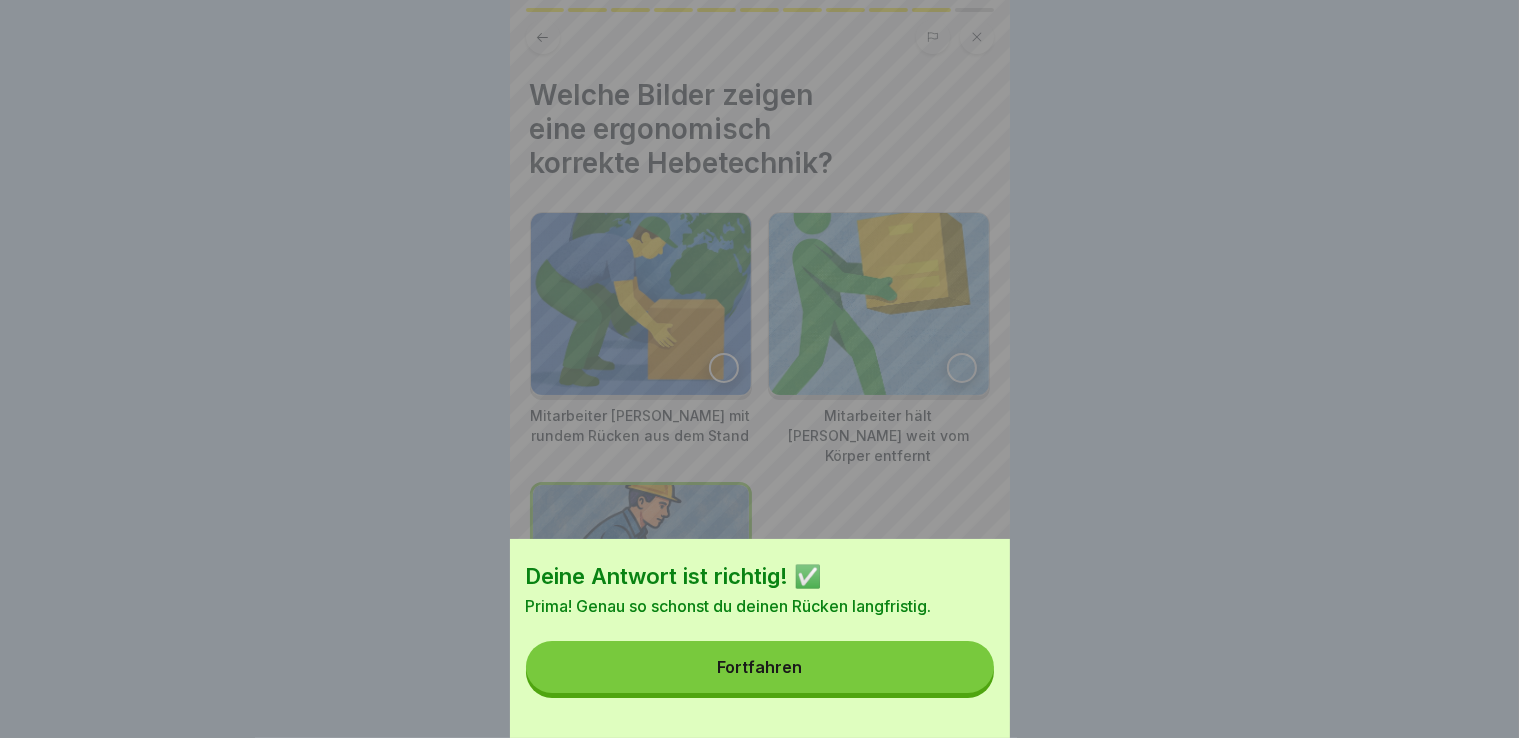 click on "Fortfahren" at bounding box center [760, 667] 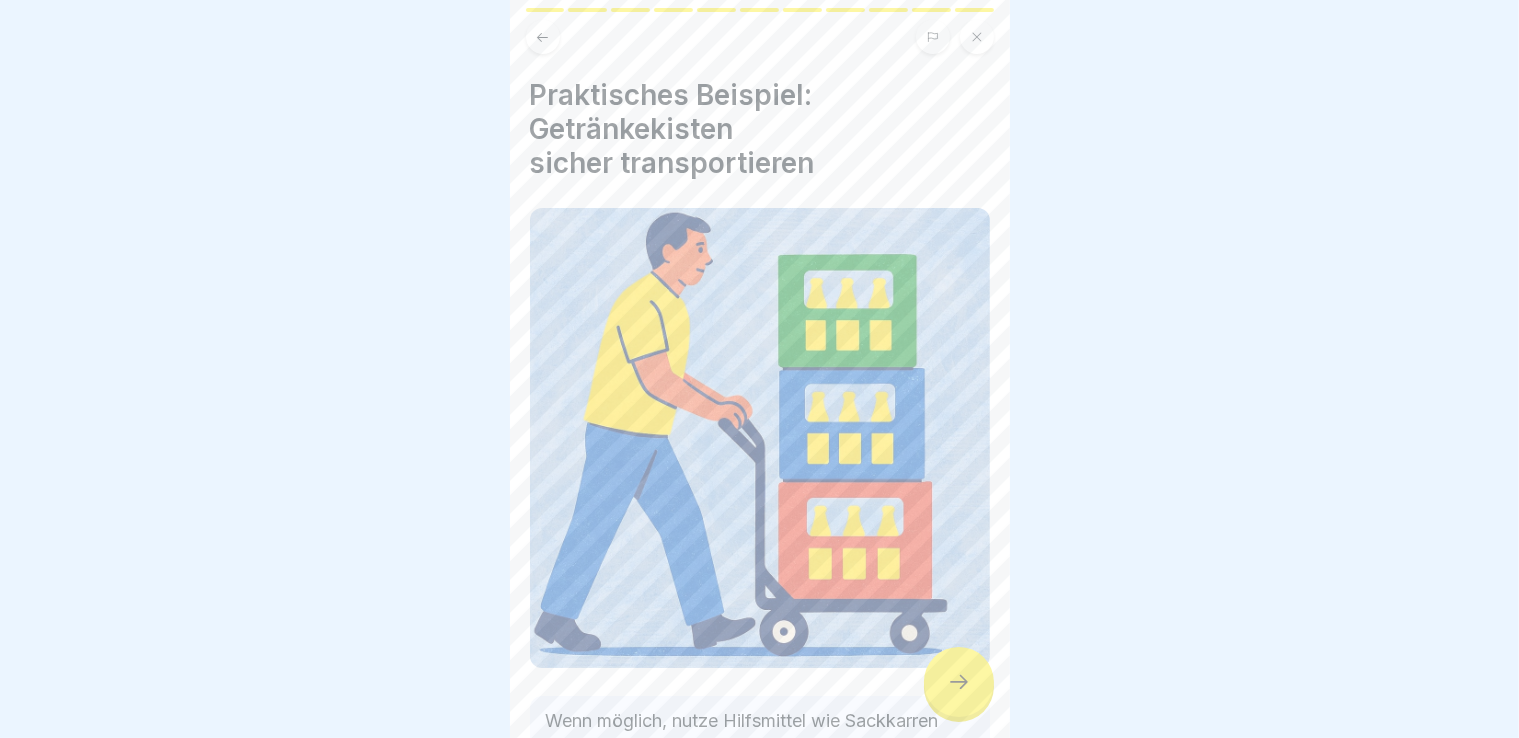 click at bounding box center (959, 682) 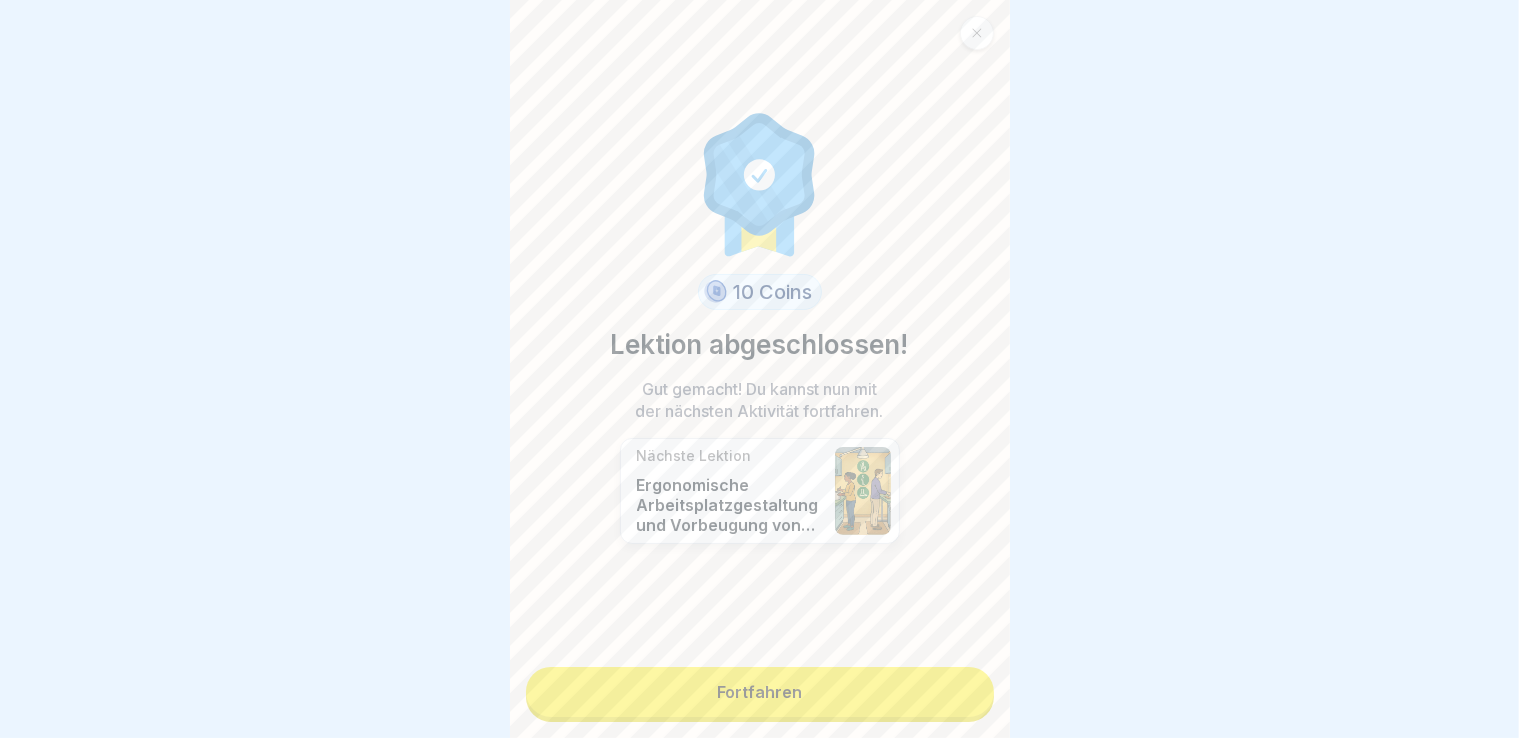 click on "Fortfahren" at bounding box center (760, 692) 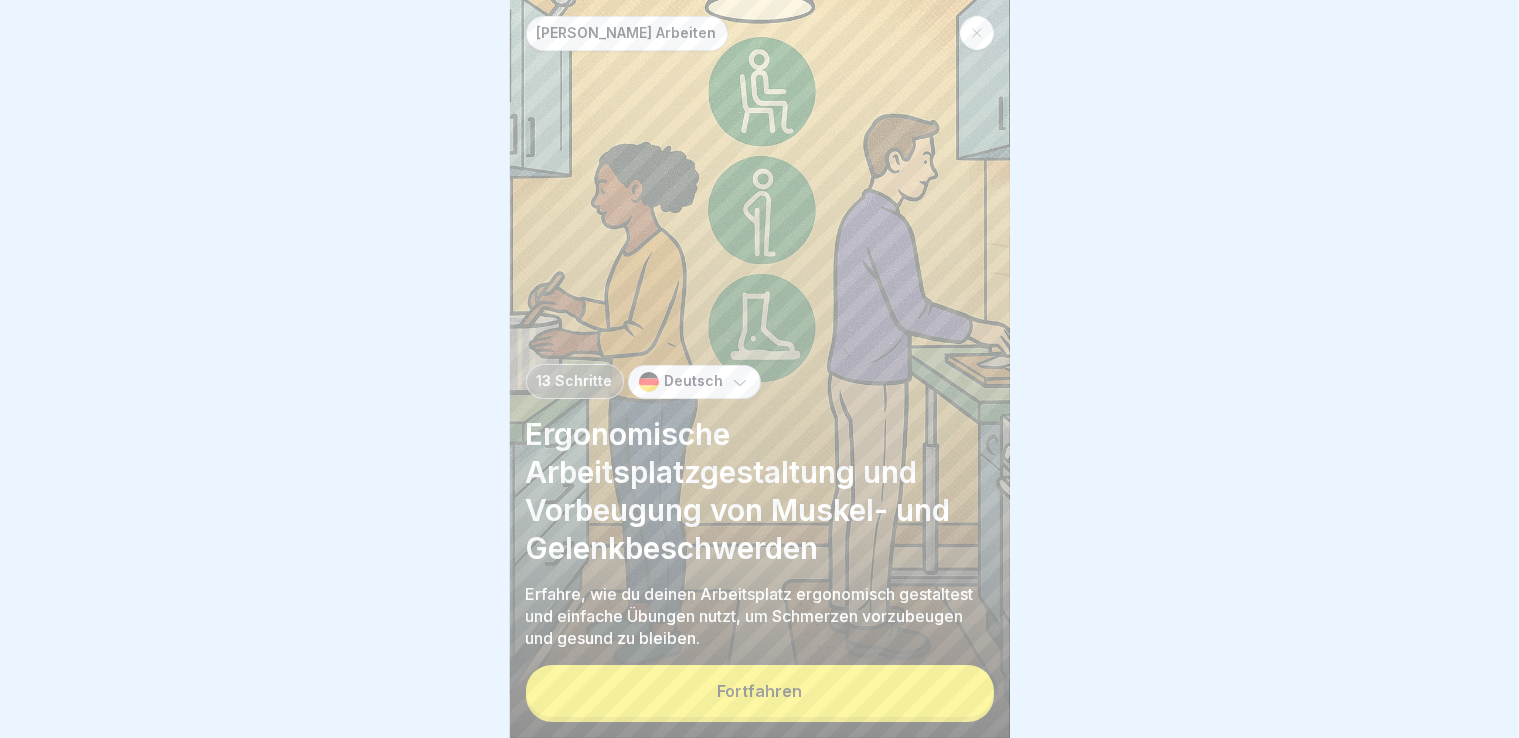 click on "Fortfahren" at bounding box center [760, 691] 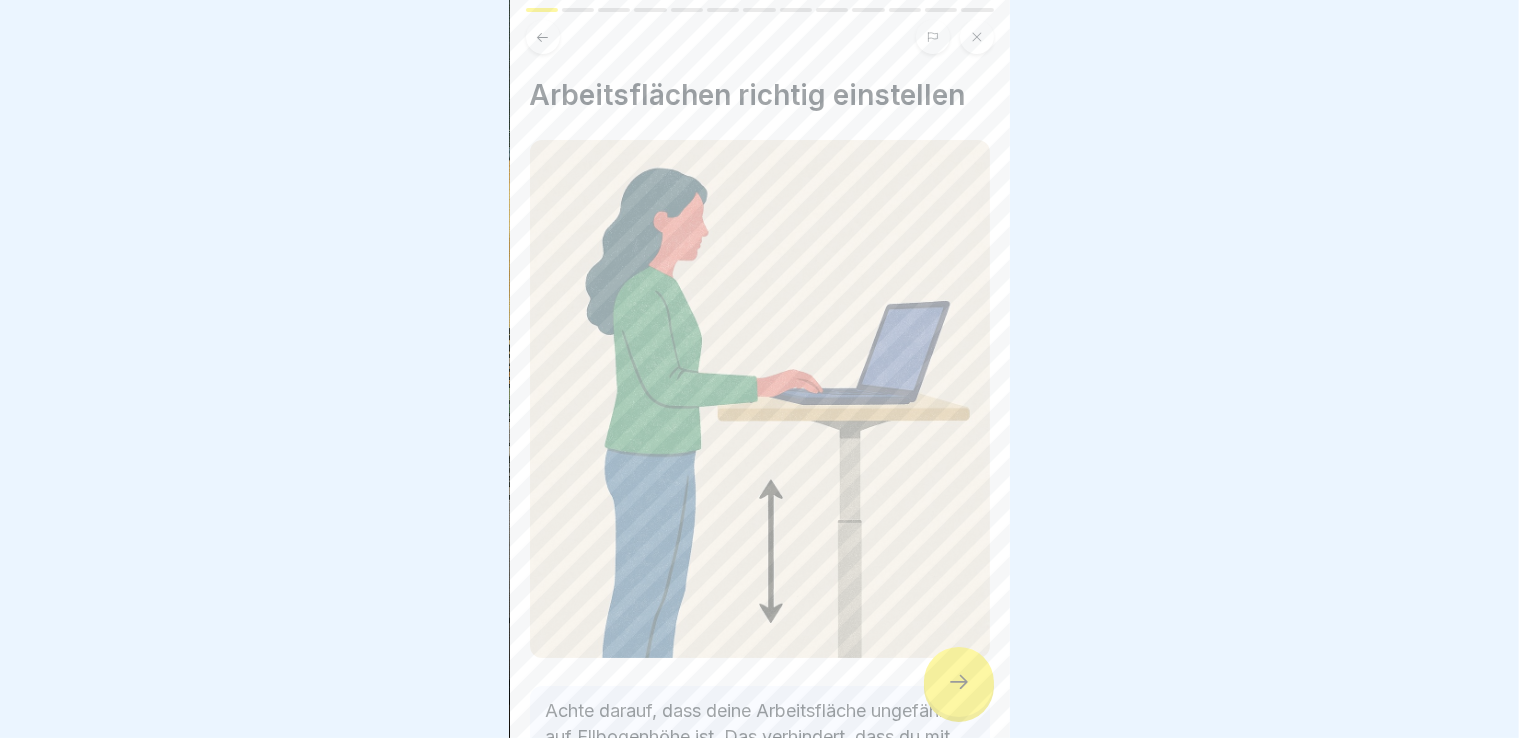 click at bounding box center (959, 682) 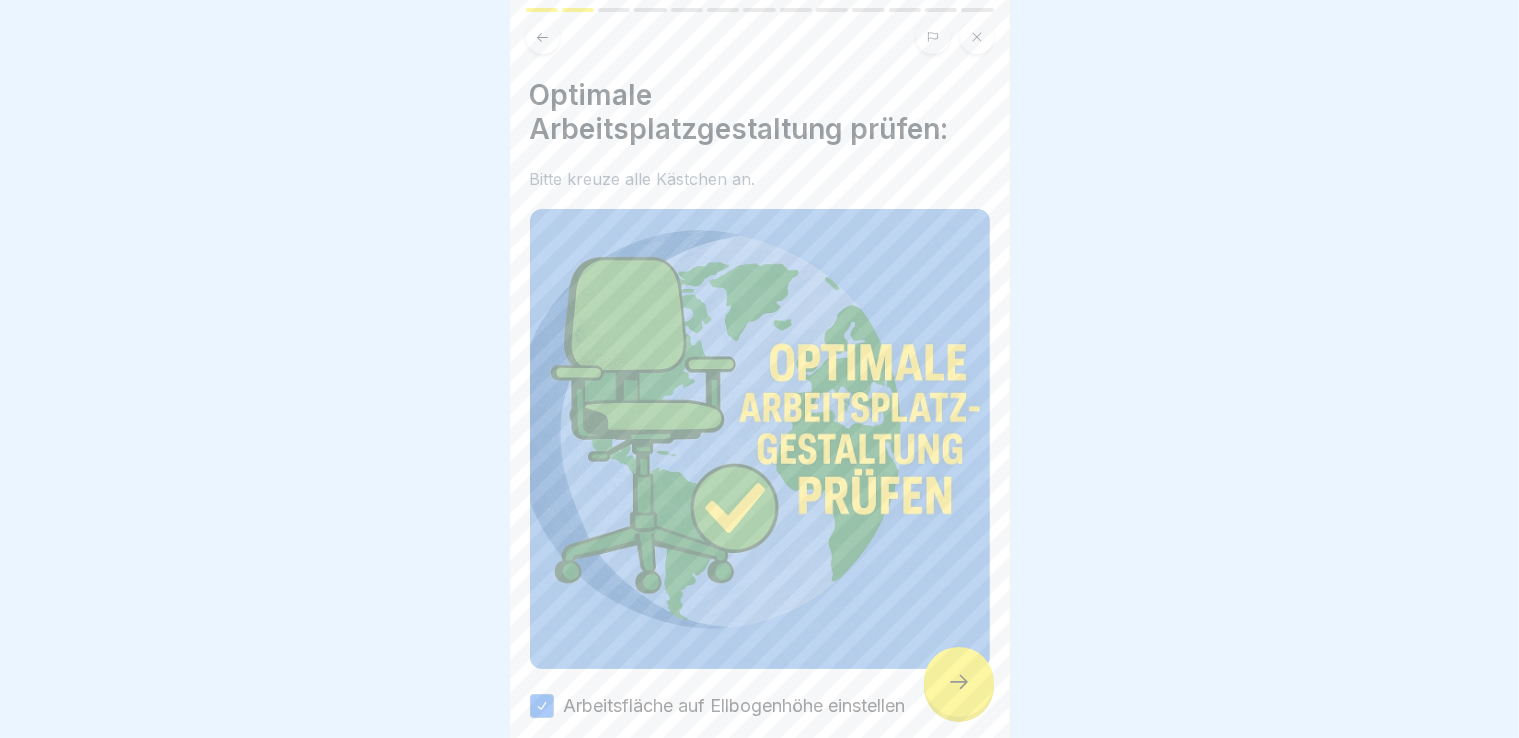 click at bounding box center (959, 682) 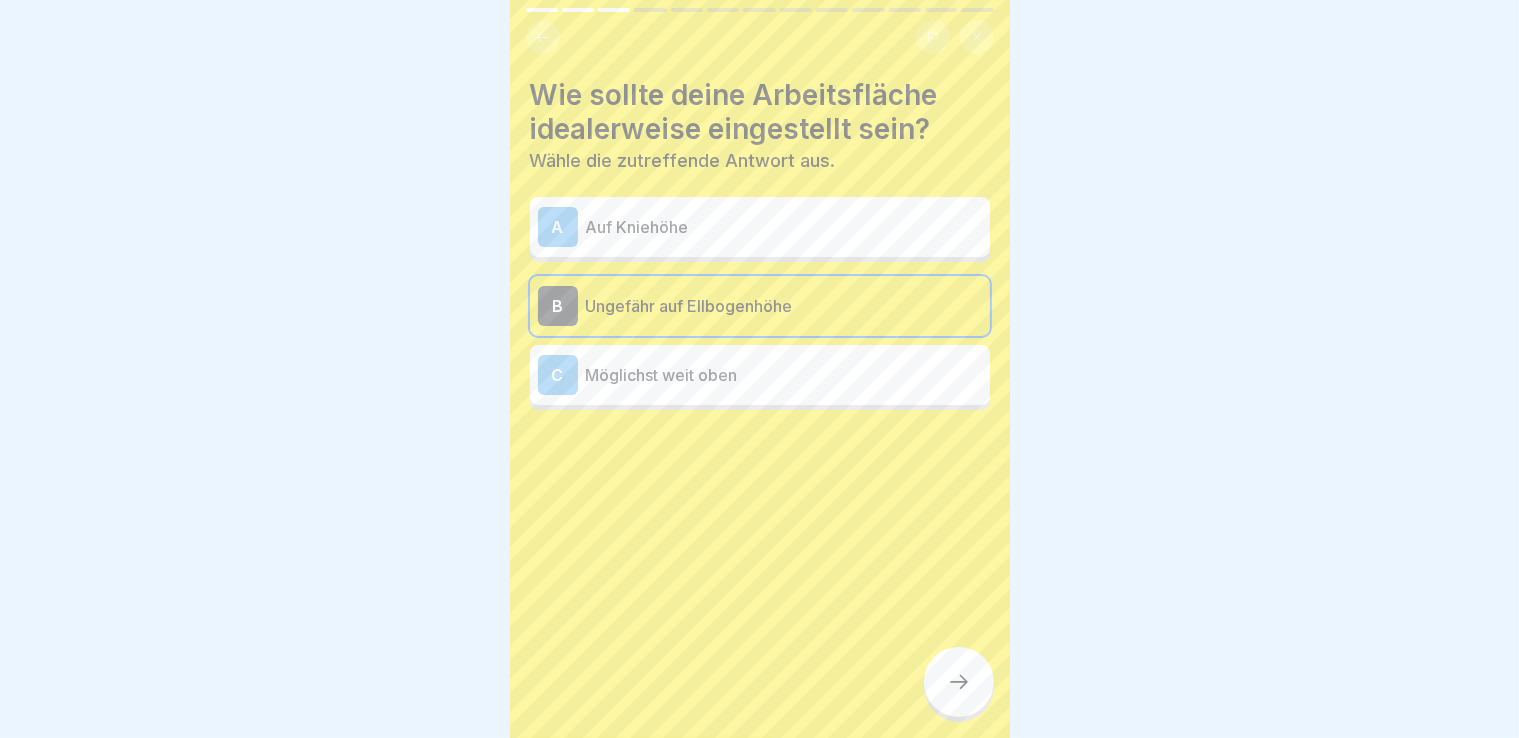 click at bounding box center [959, 682] 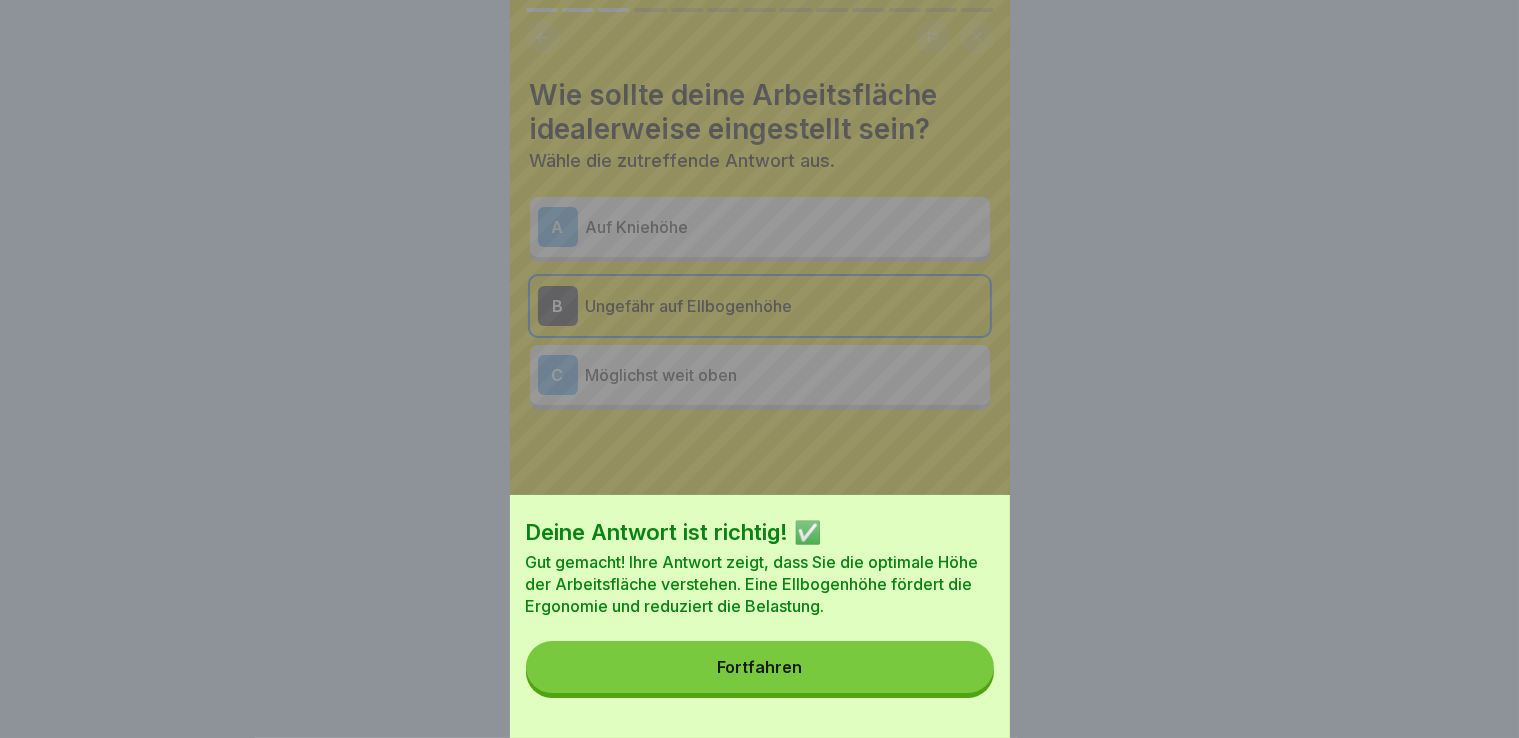 click on "Fortfahren" at bounding box center [760, 667] 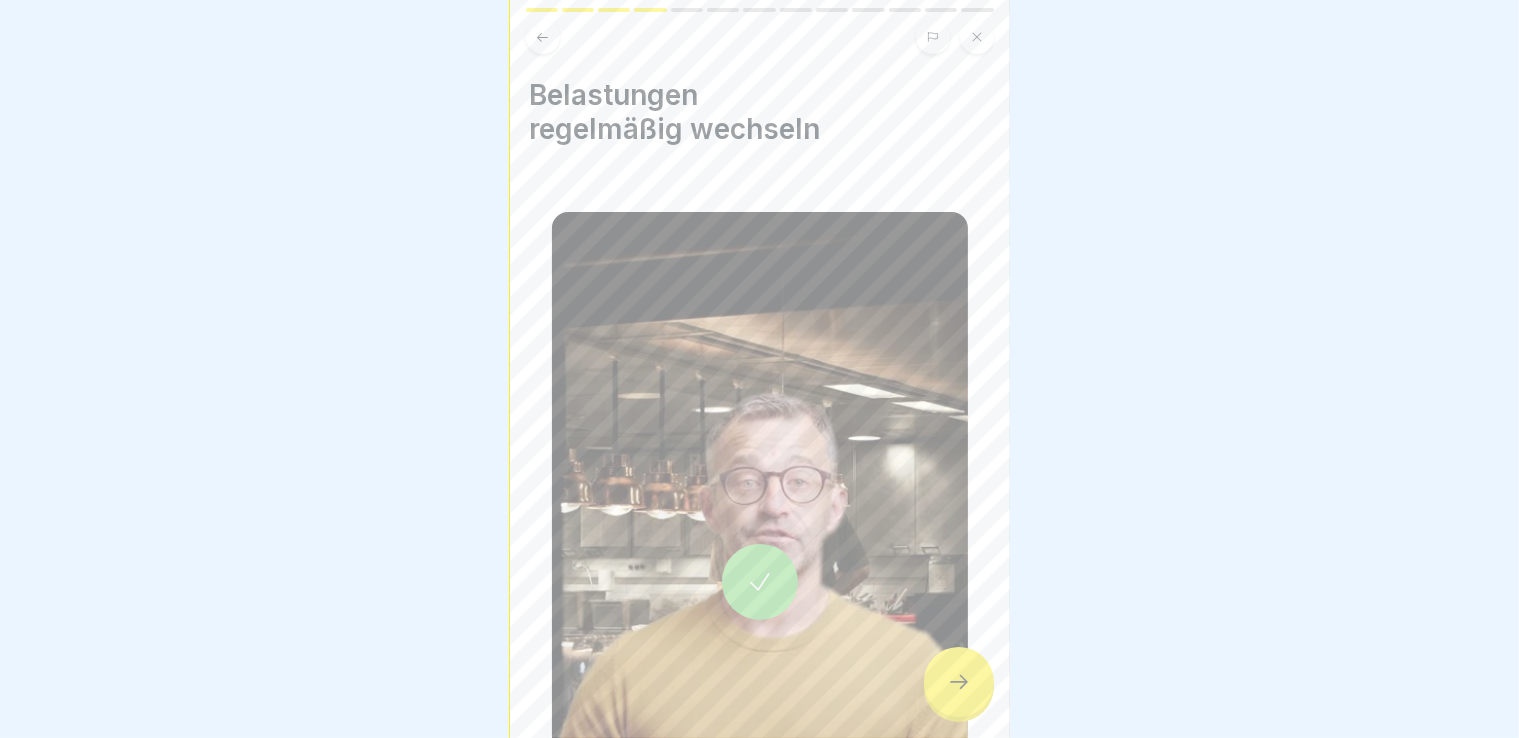 click at bounding box center [959, 682] 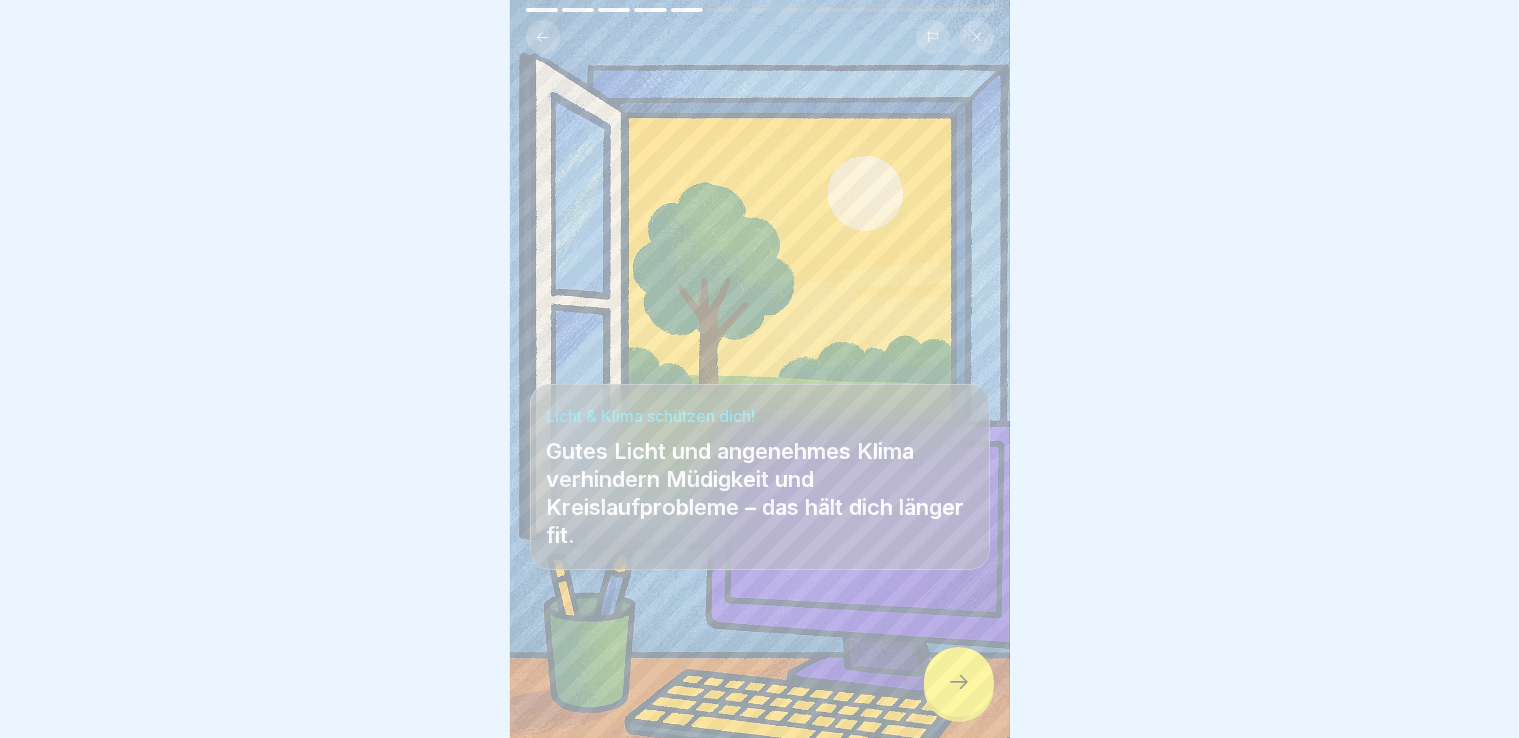 click at bounding box center (959, 682) 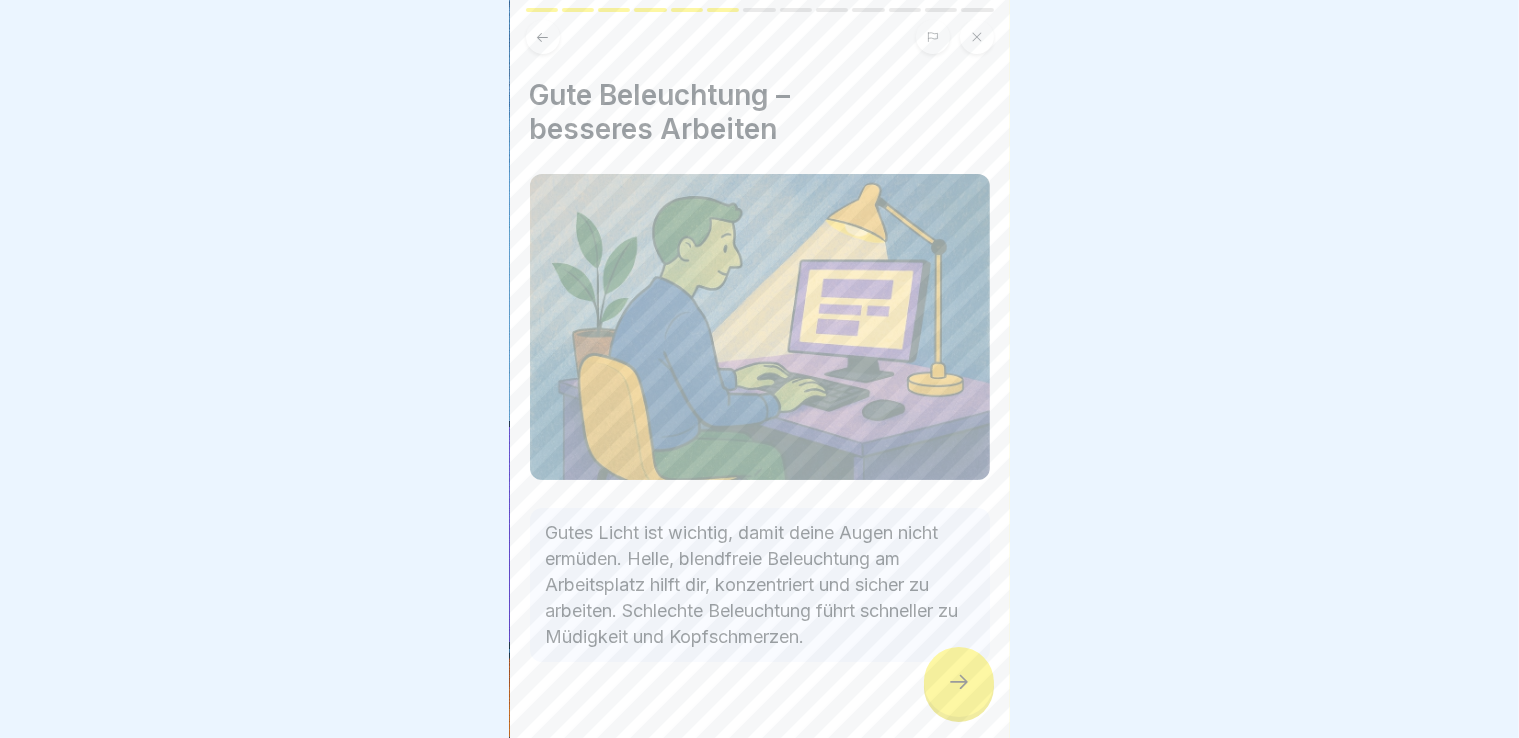 click at bounding box center [959, 682] 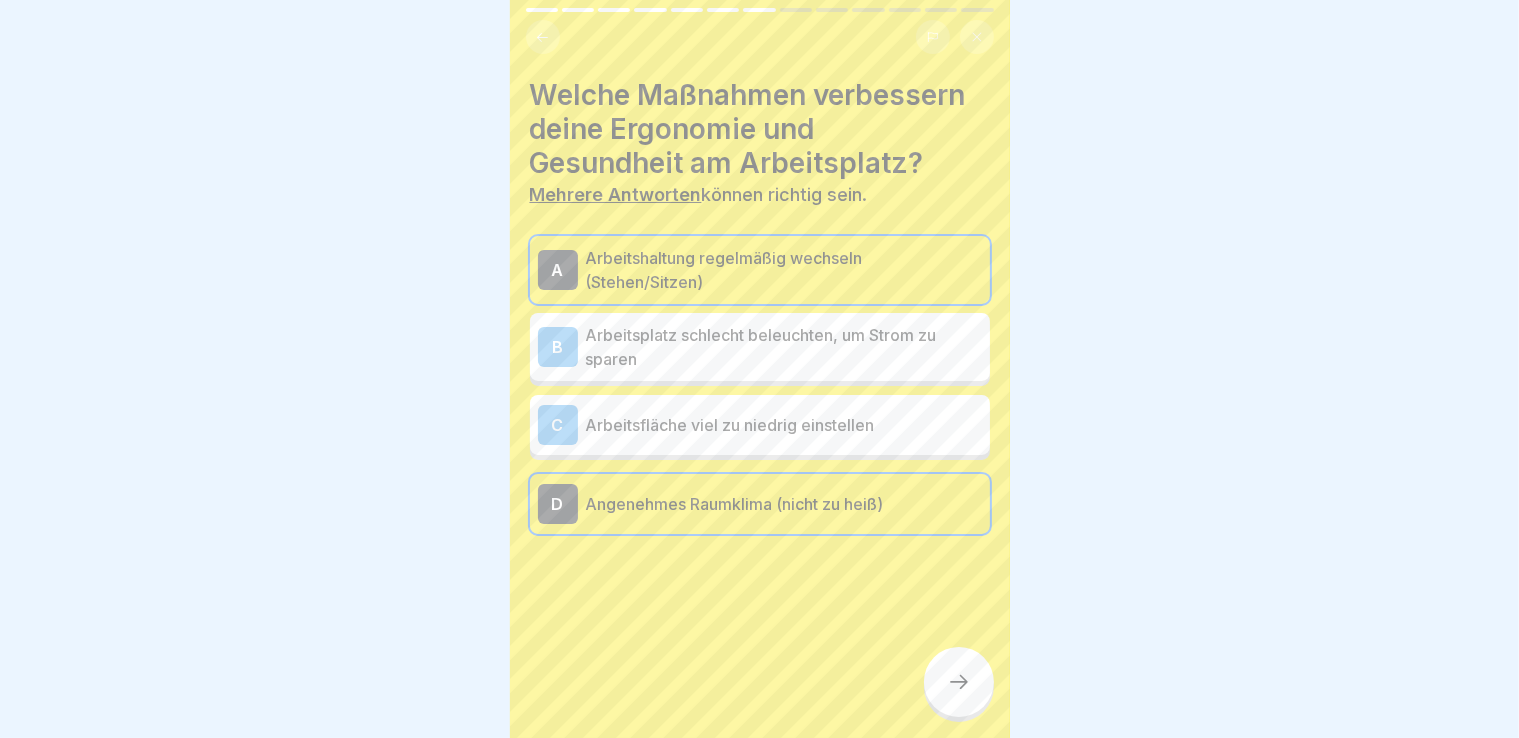 click at bounding box center [959, 682] 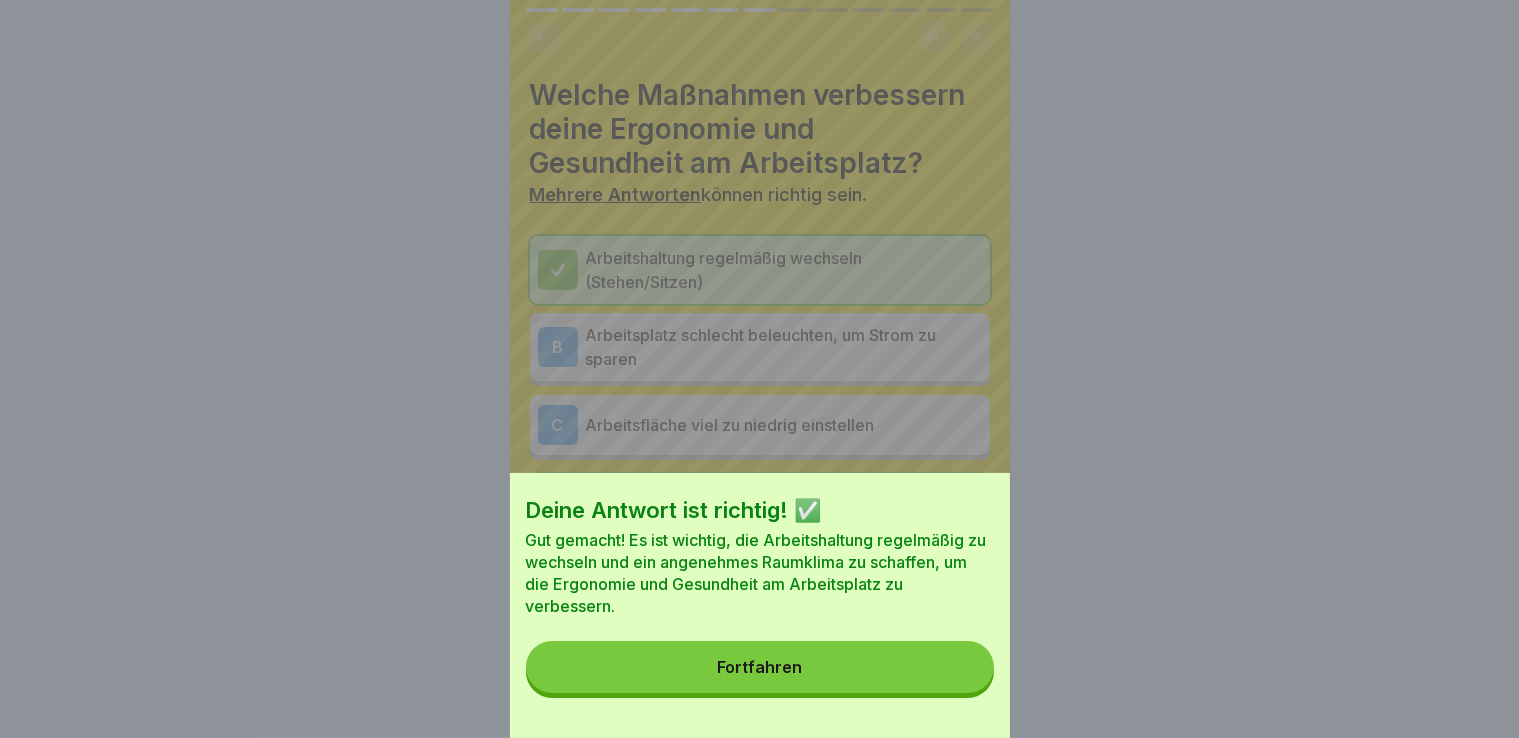 click on "Fortfahren" at bounding box center (760, 667) 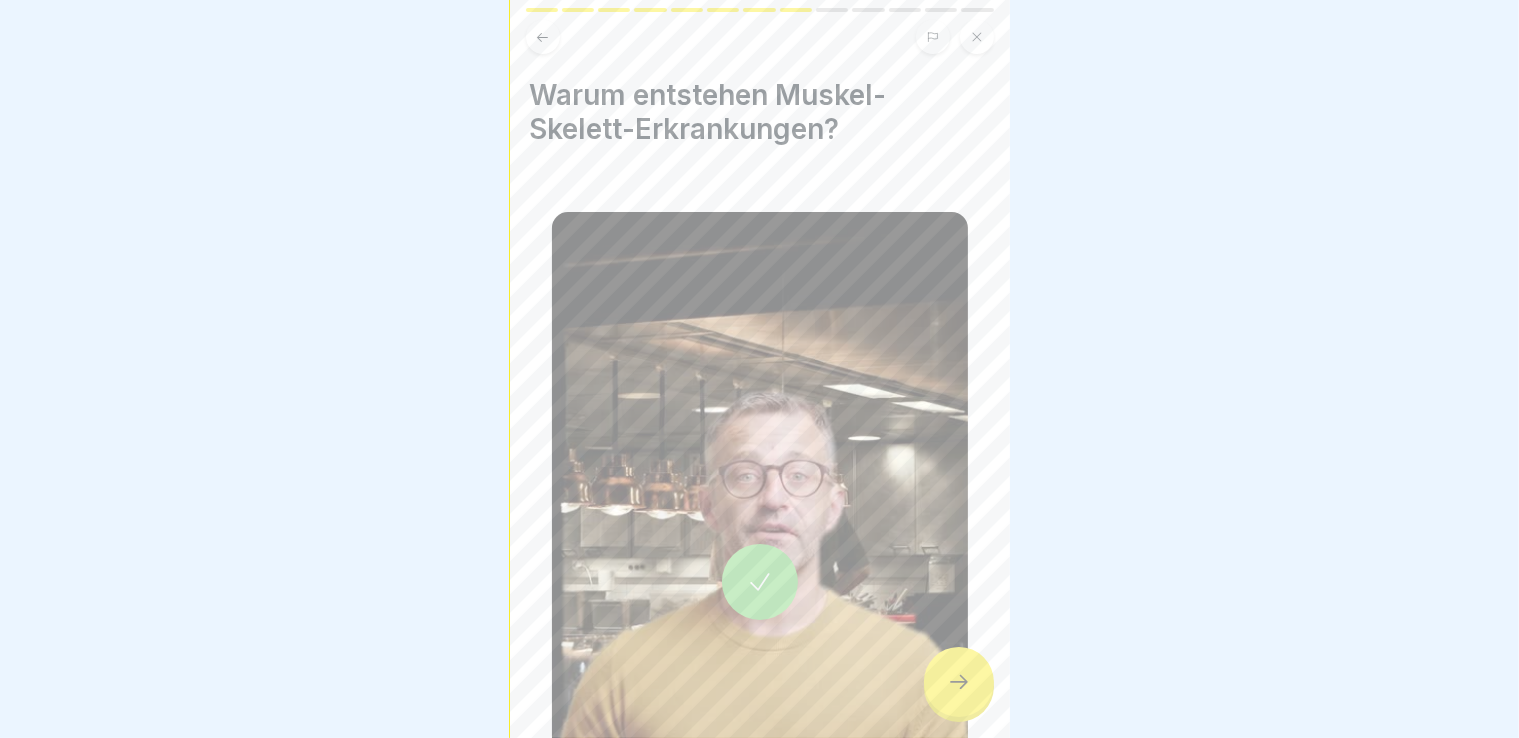 click at bounding box center [959, 682] 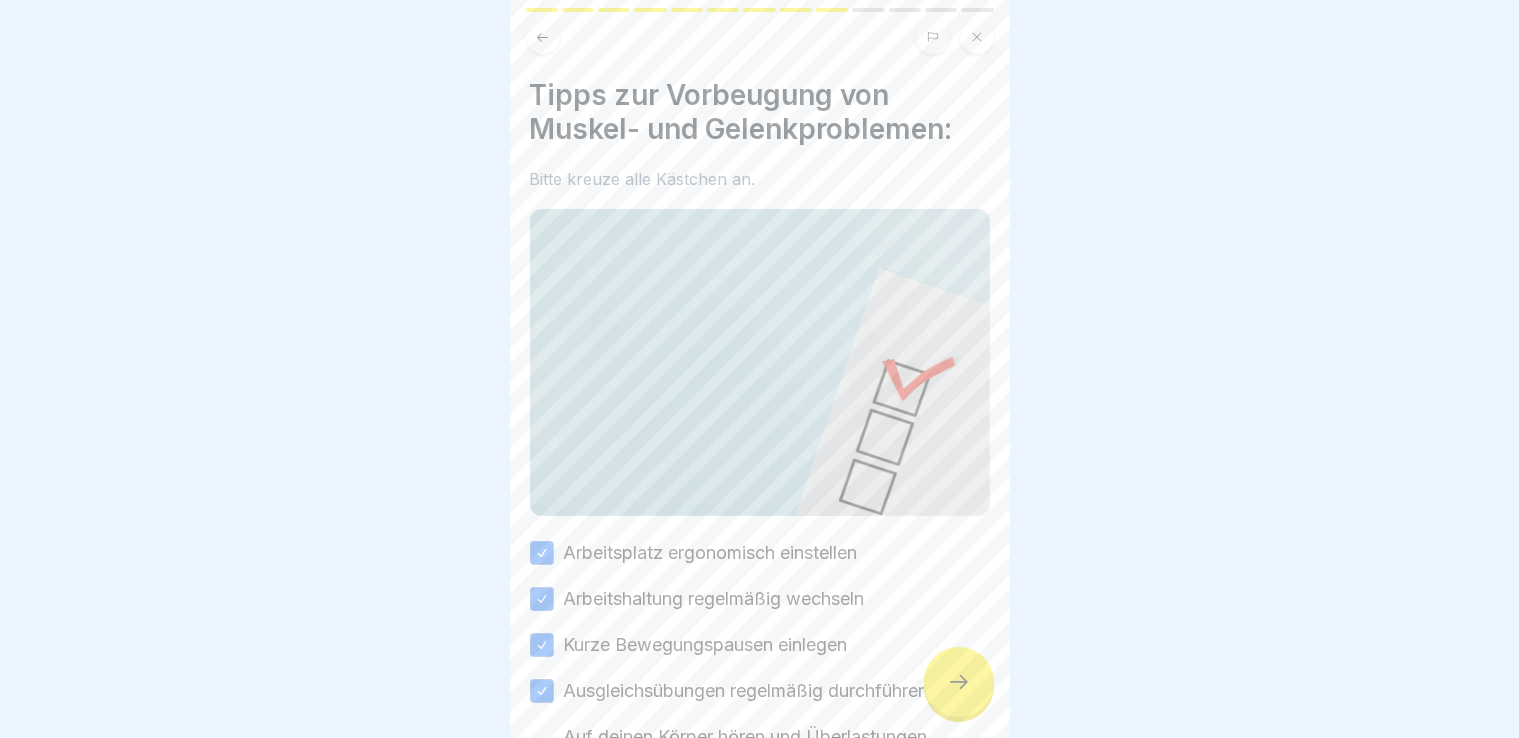 click at bounding box center (959, 682) 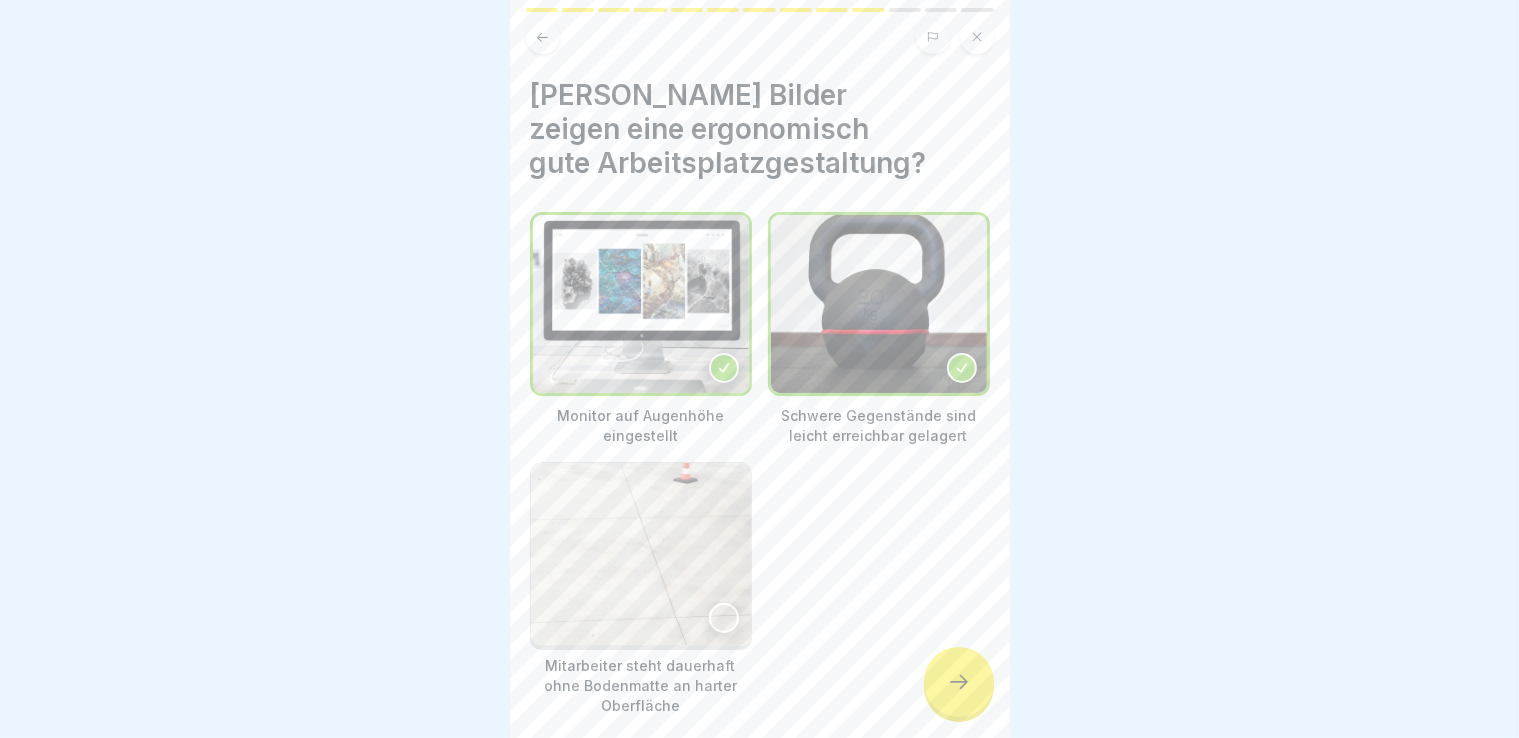 click at bounding box center [959, 682] 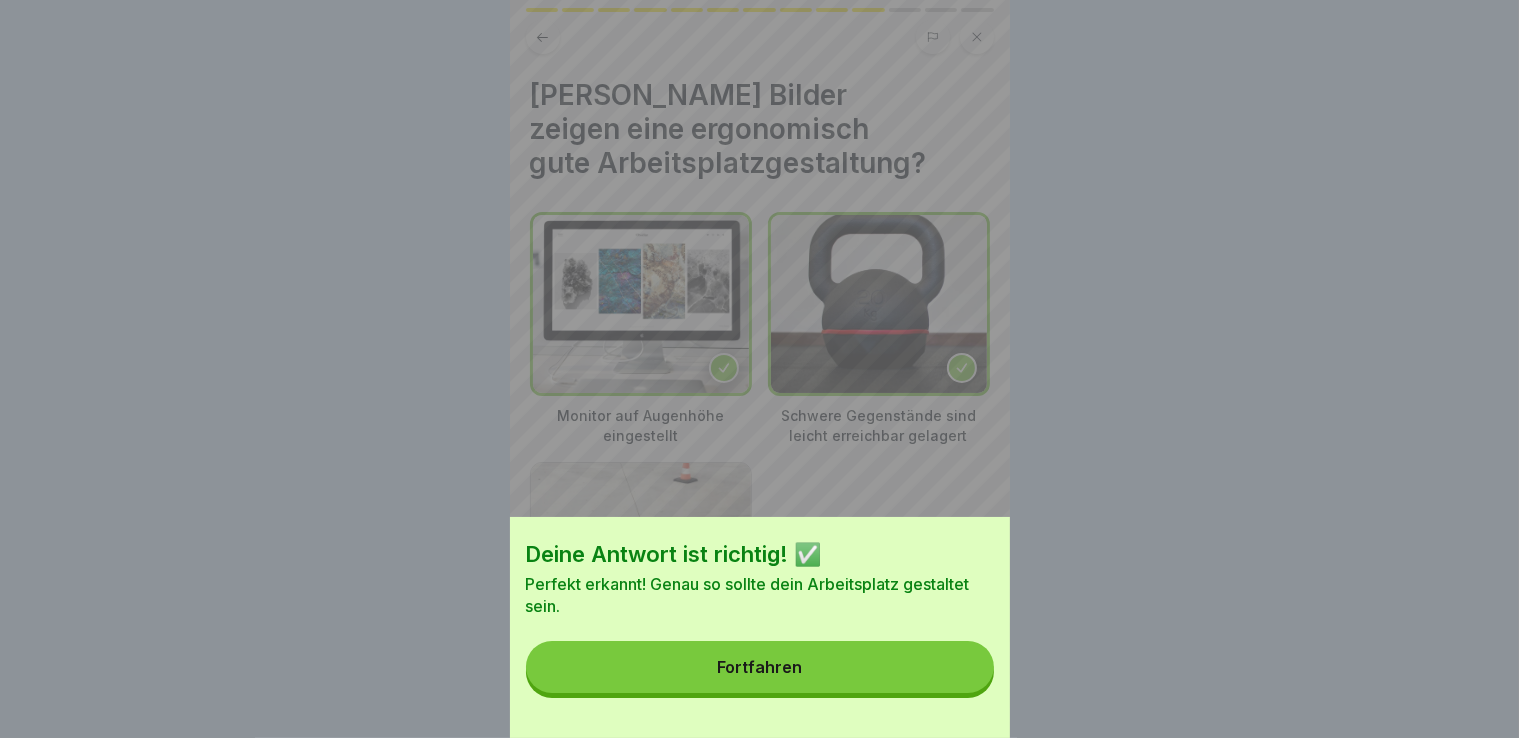 click on "Fortfahren" at bounding box center (760, 667) 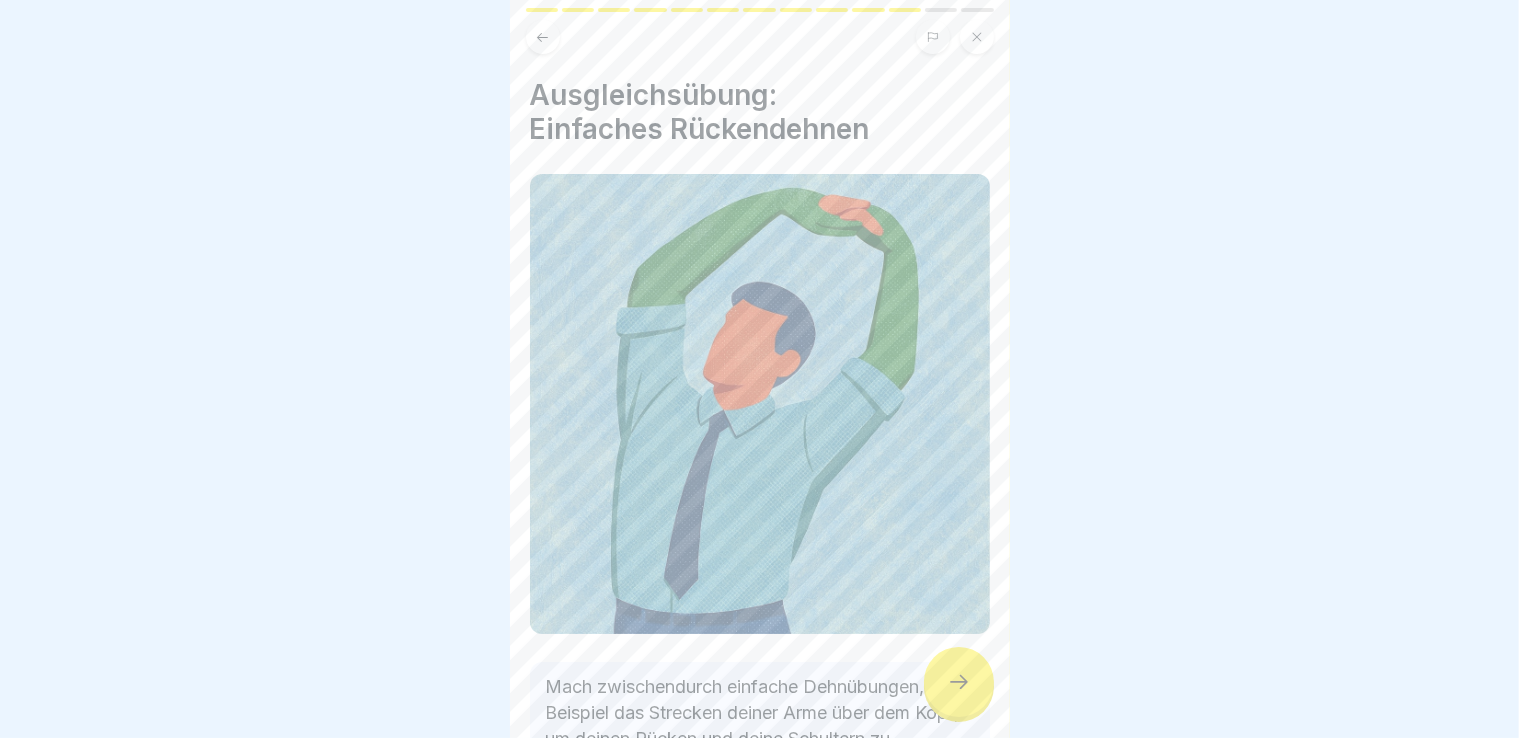 click at bounding box center [959, 682] 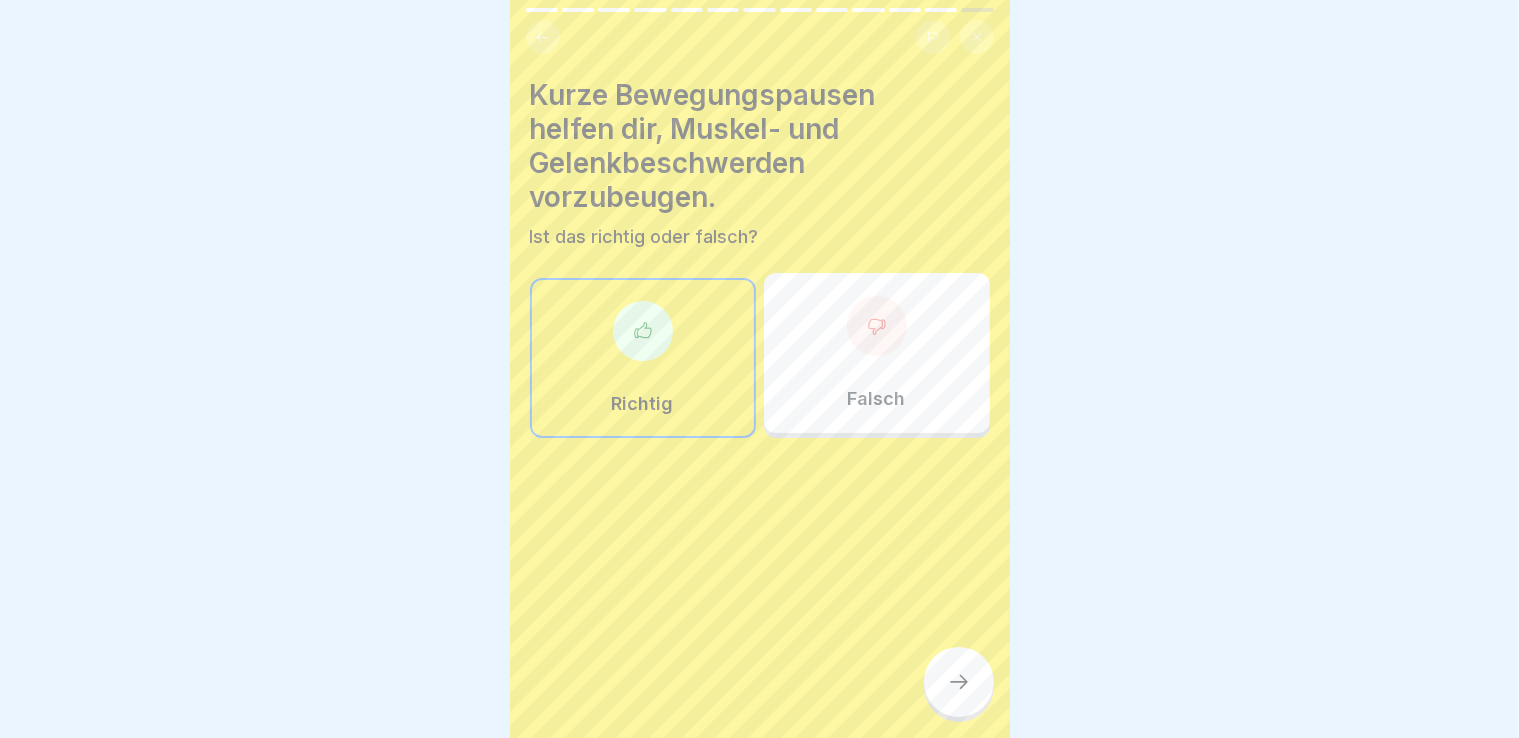 click at bounding box center [959, 682] 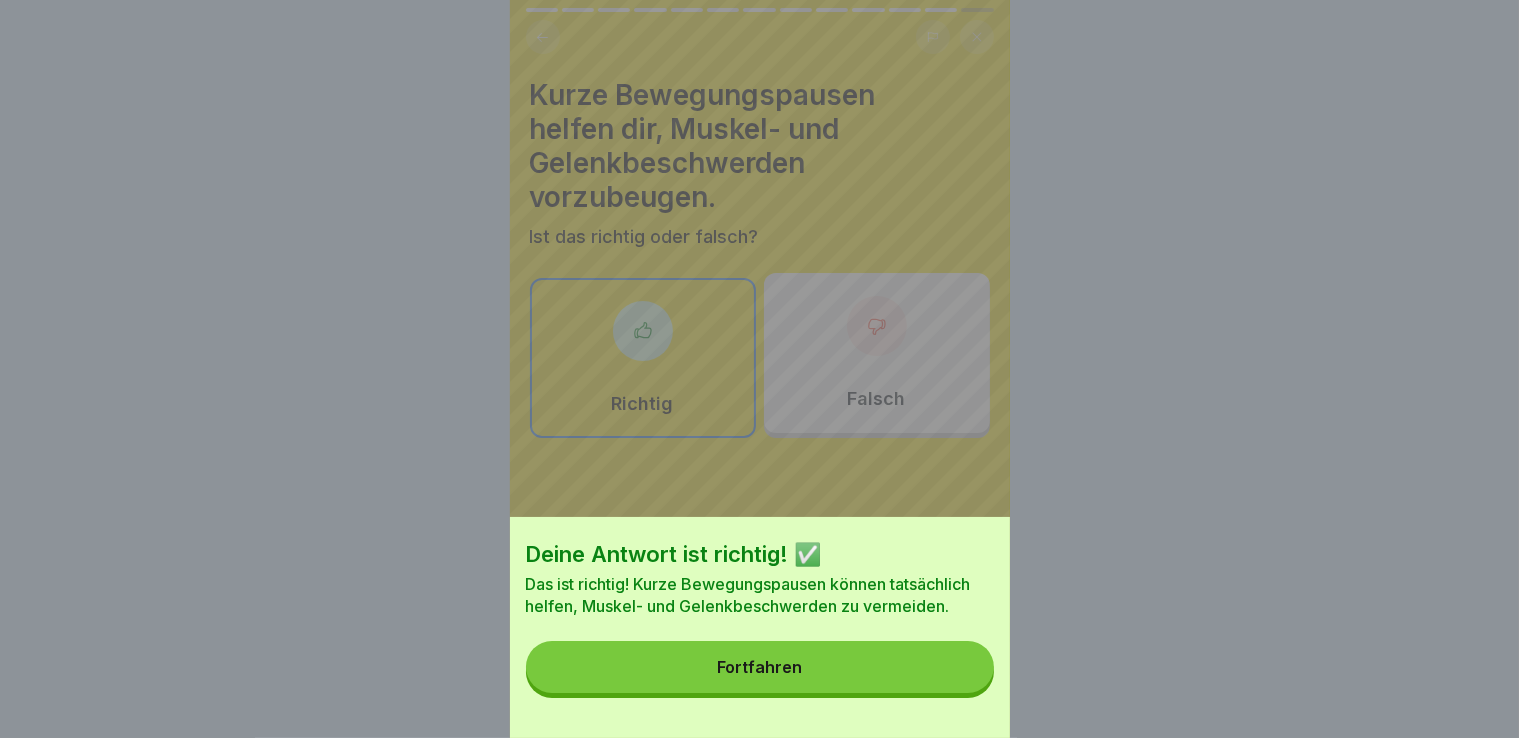 click on "Fortfahren" at bounding box center [760, 667] 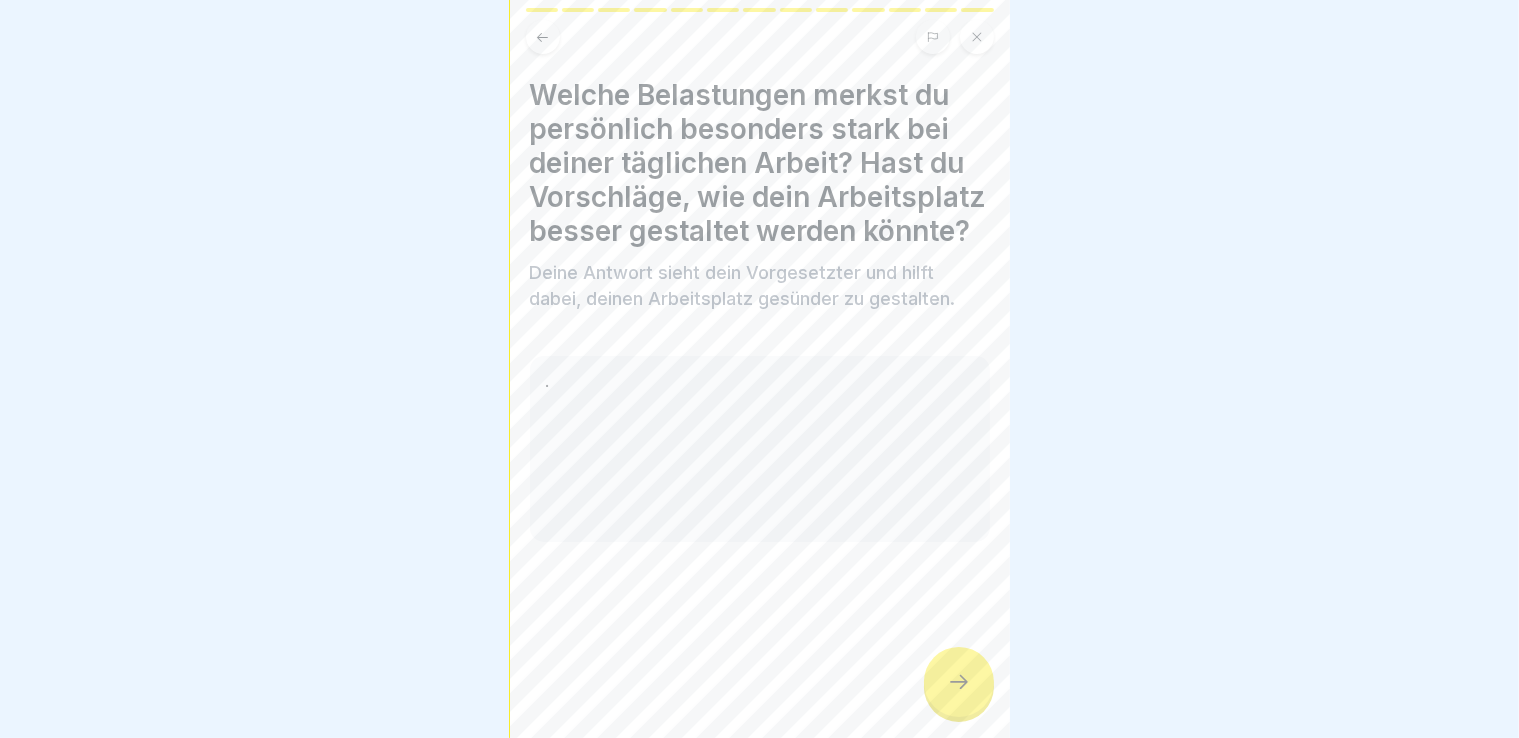 click at bounding box center [959, 682] 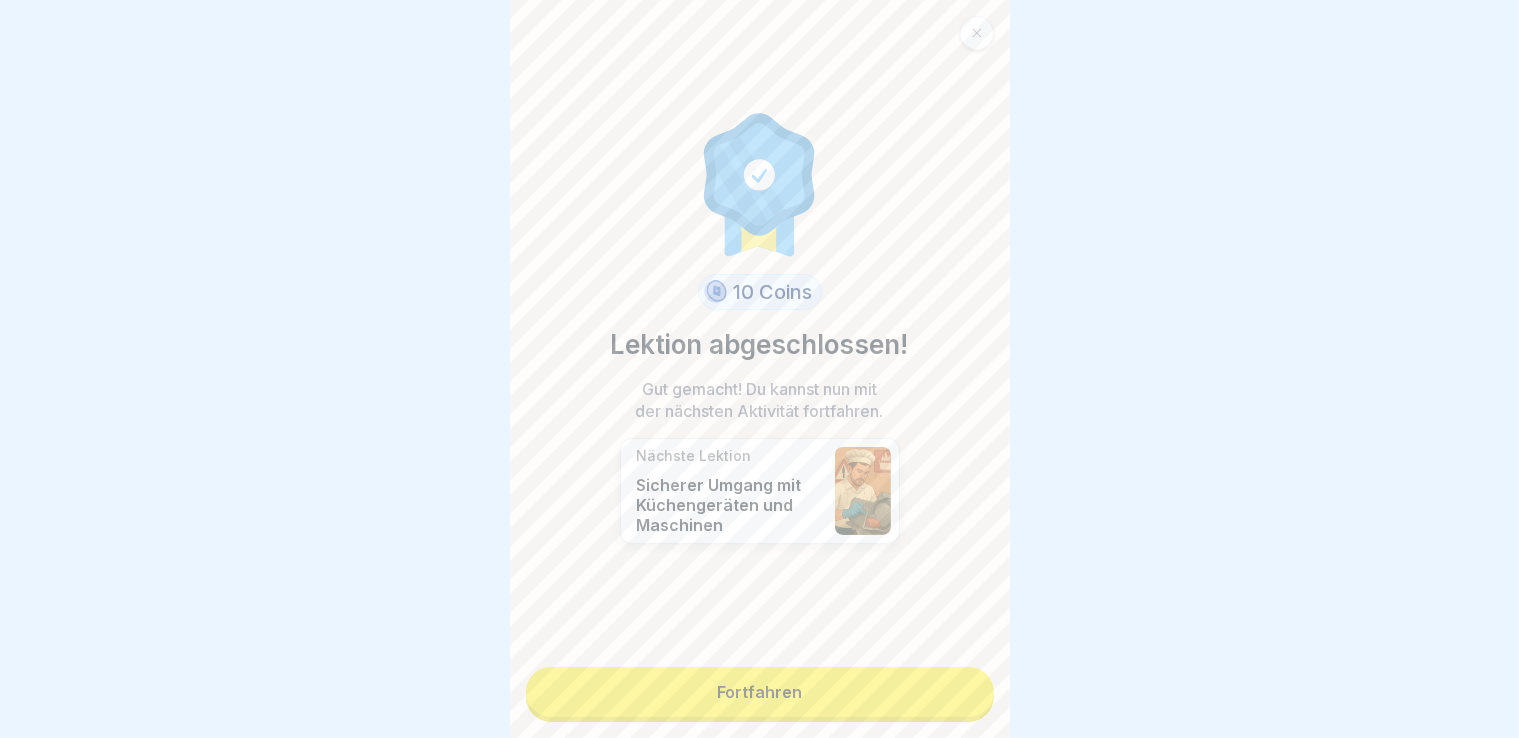 click on "Fortfahren" at bounding box center (760, 692) 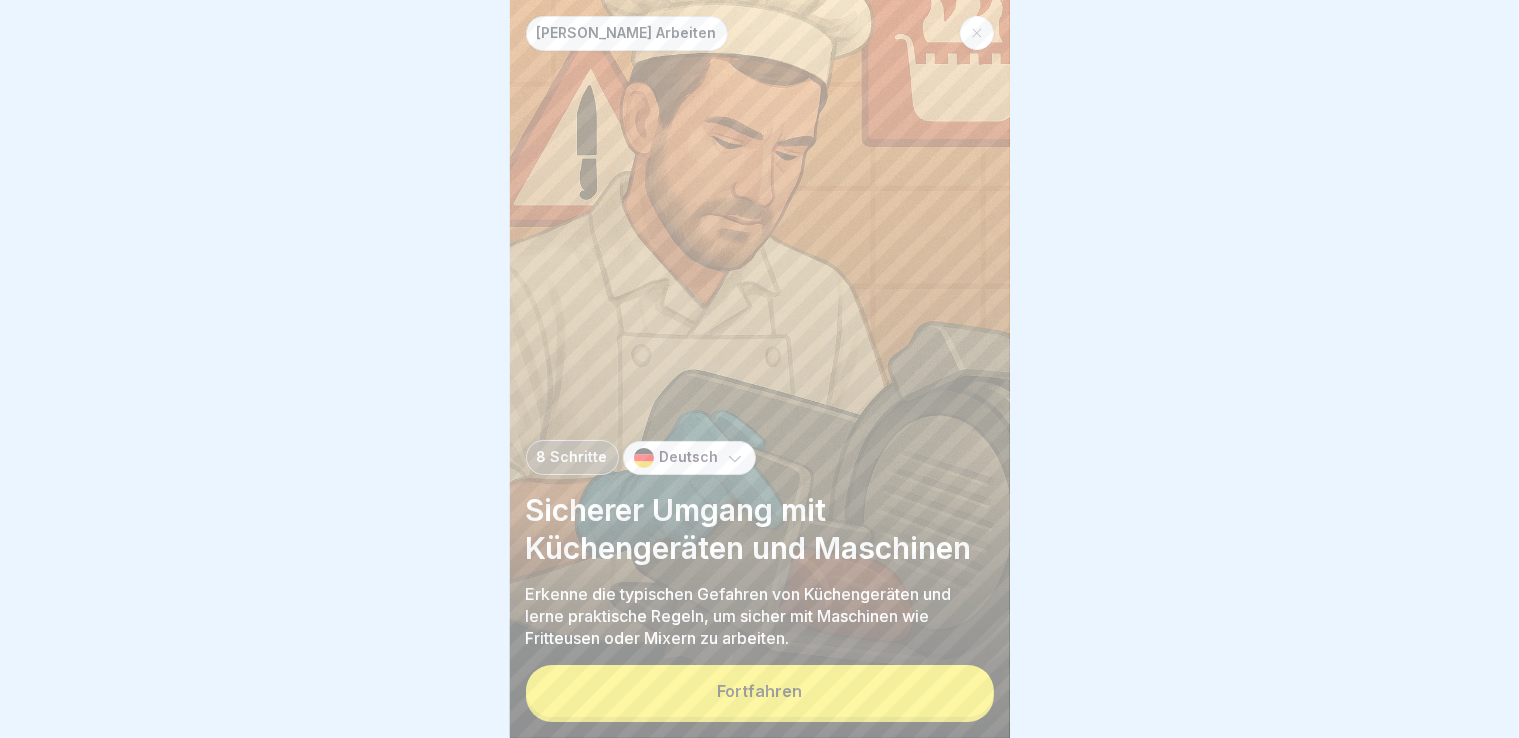 click on "Fortfahren" at bounding box center [760, 691] 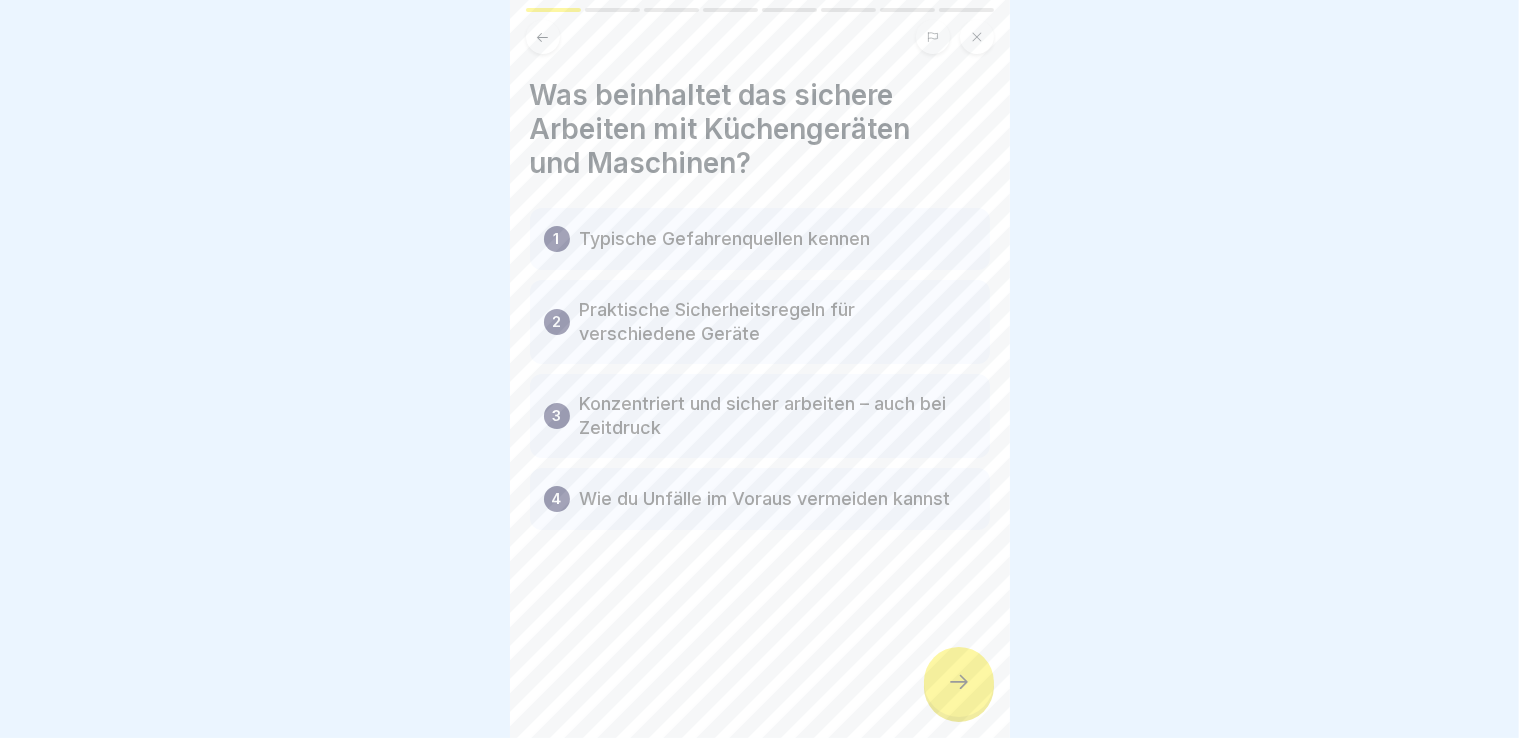 click at bounding box center [959, 682] 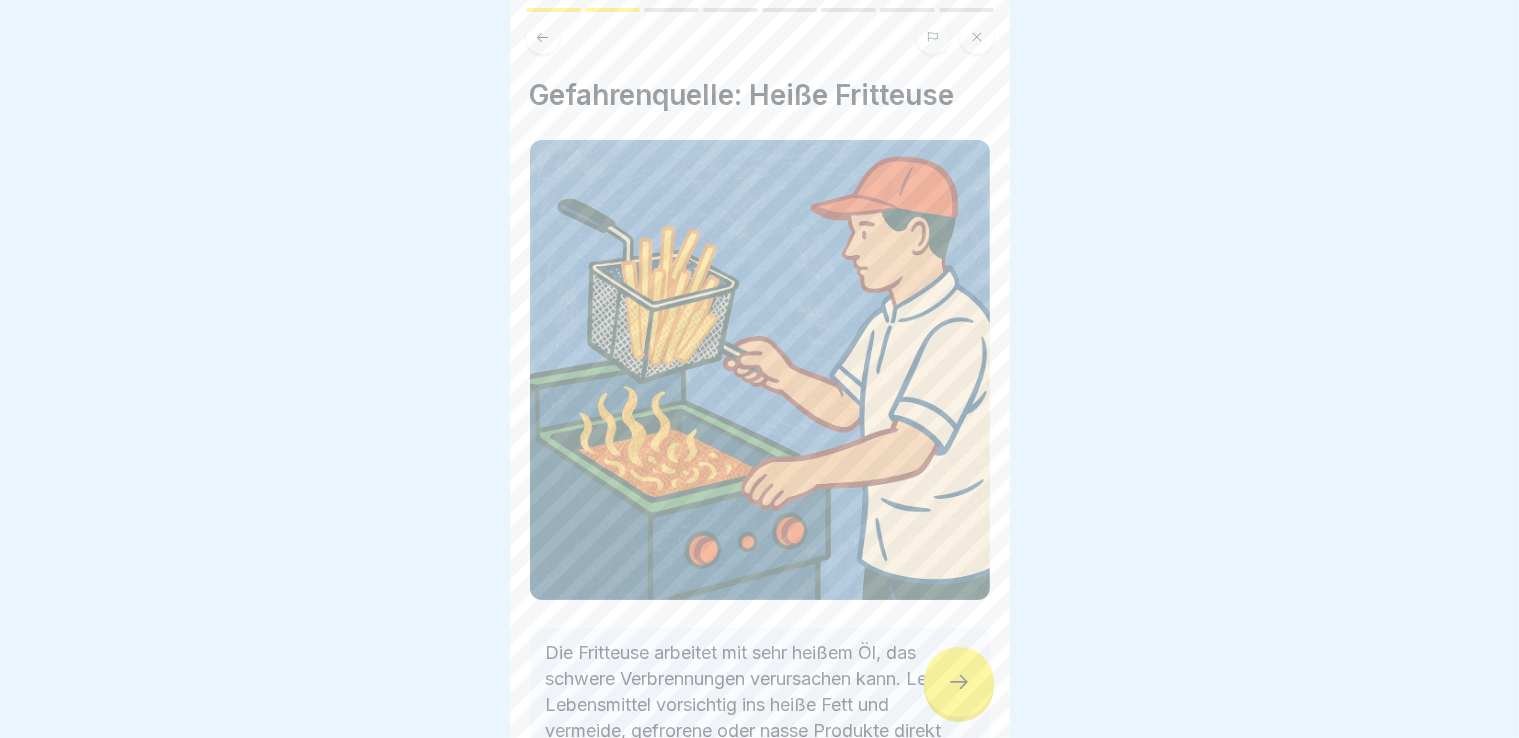 click at bounding box center (959, 682) 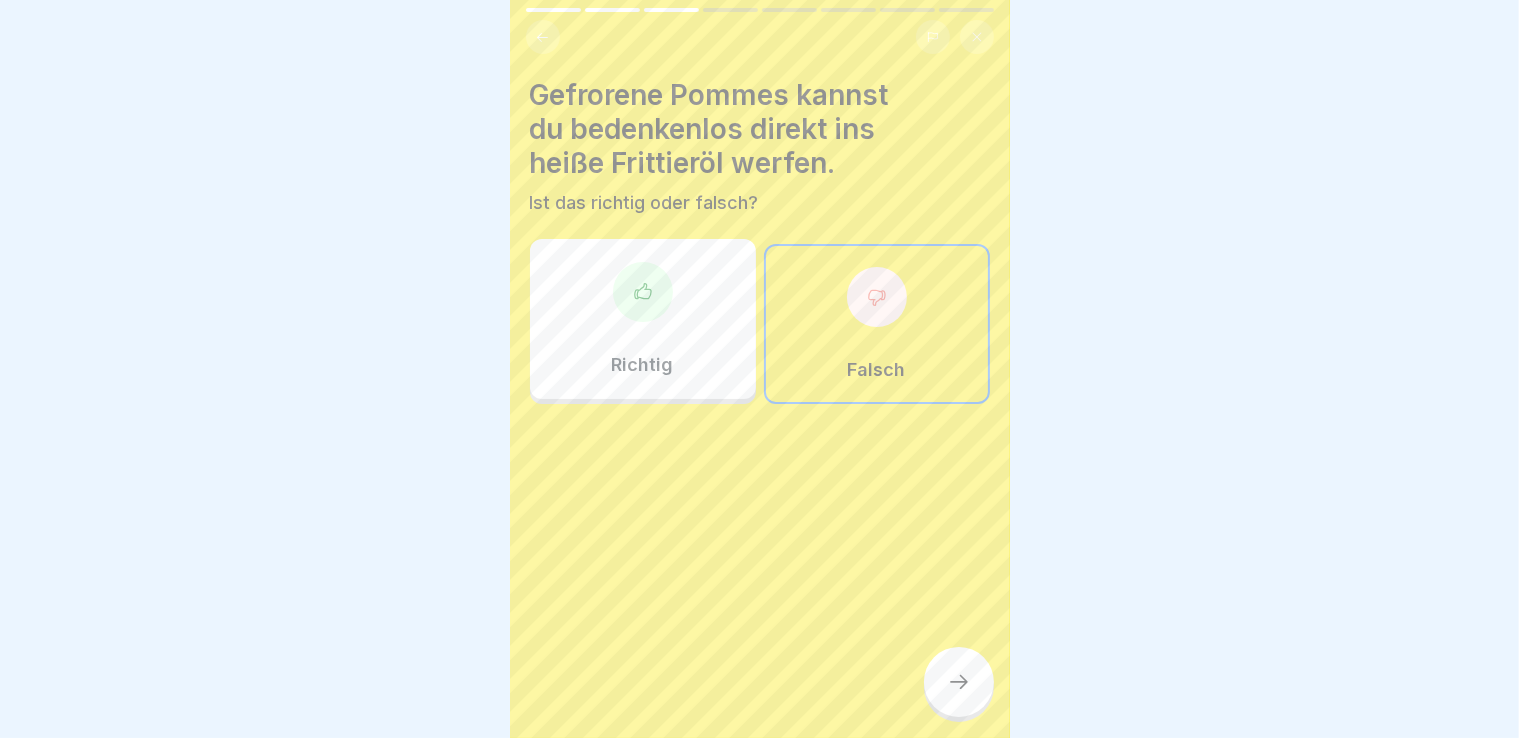 click at bounding box center [959, 682] 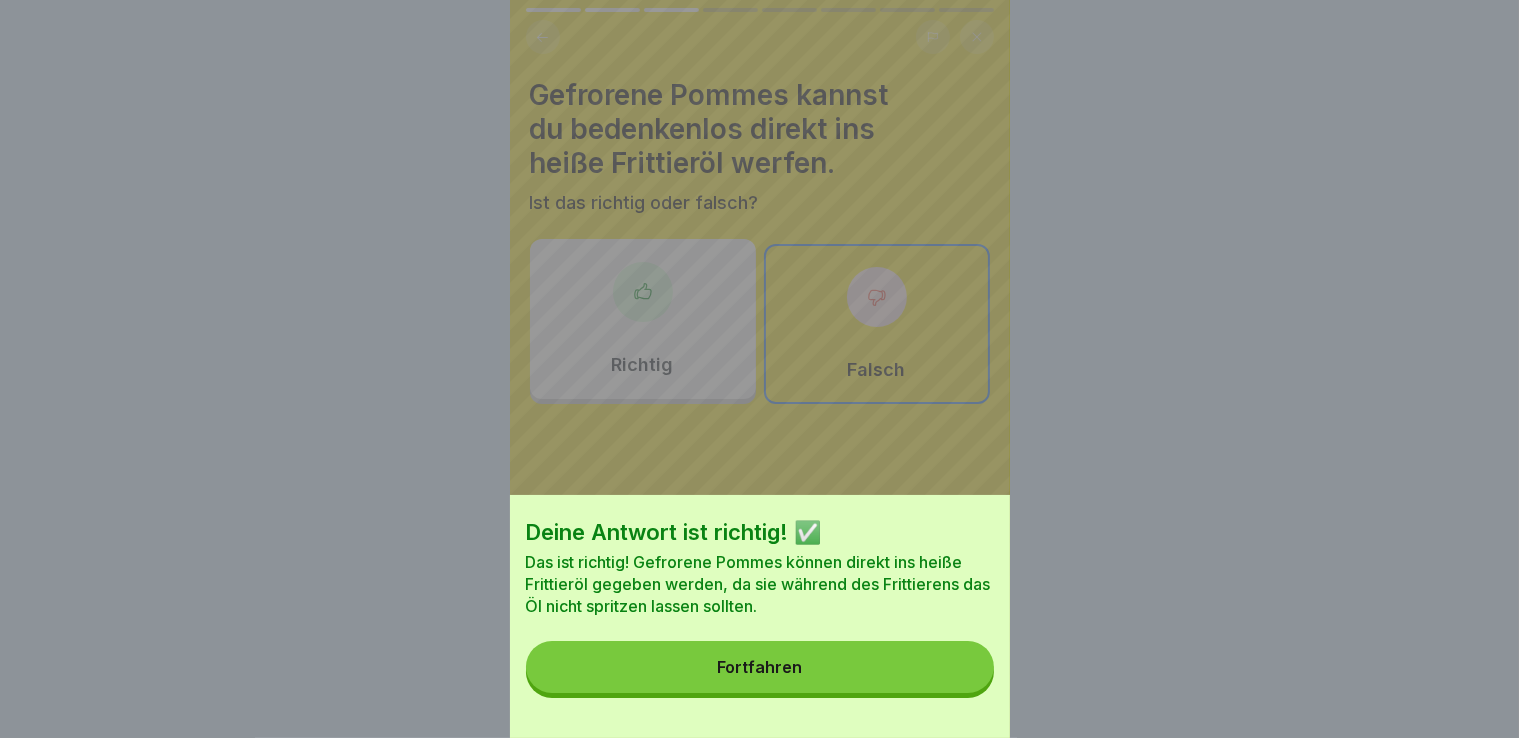 click on "Fortfahren" at bounding box center [760, 667] 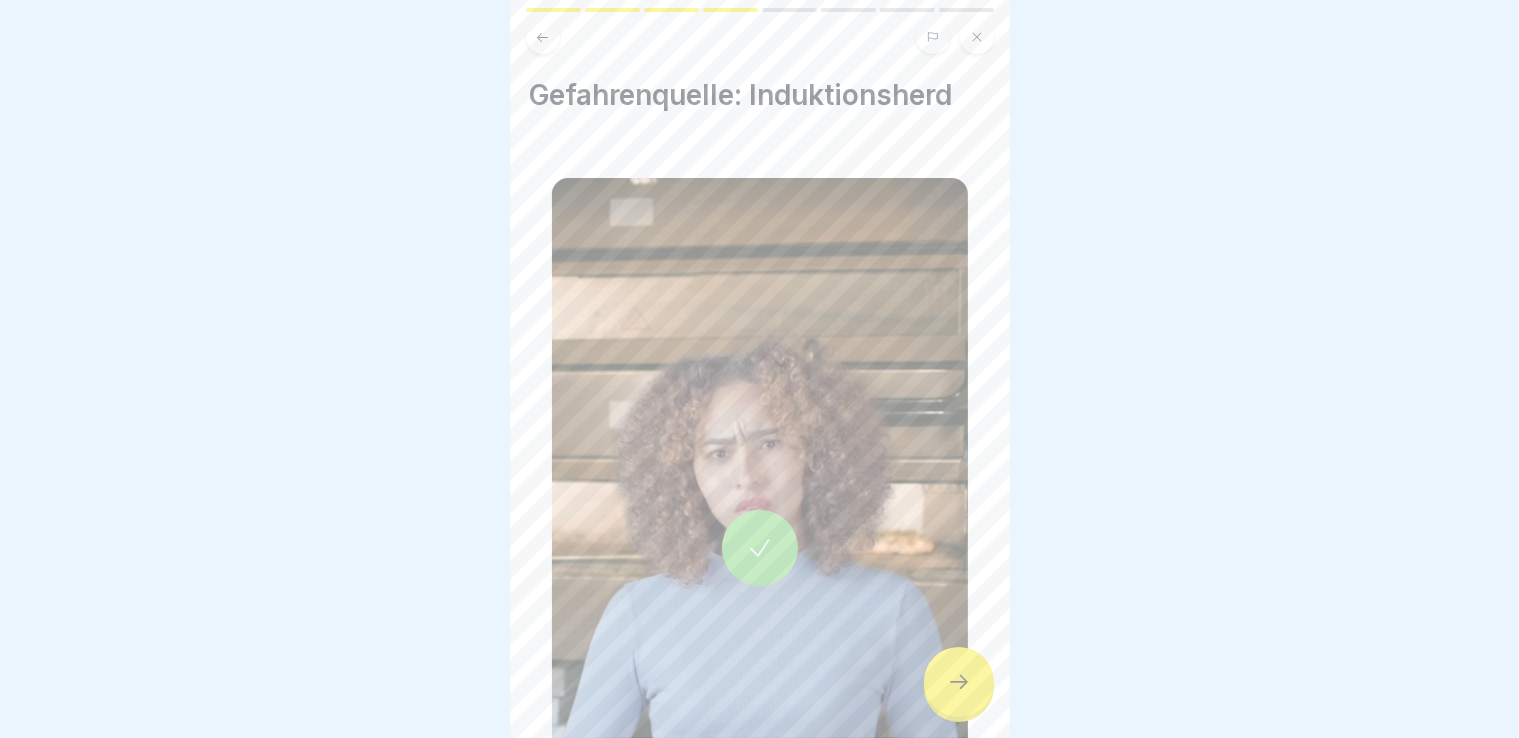 click at bounding box center (959, 682) 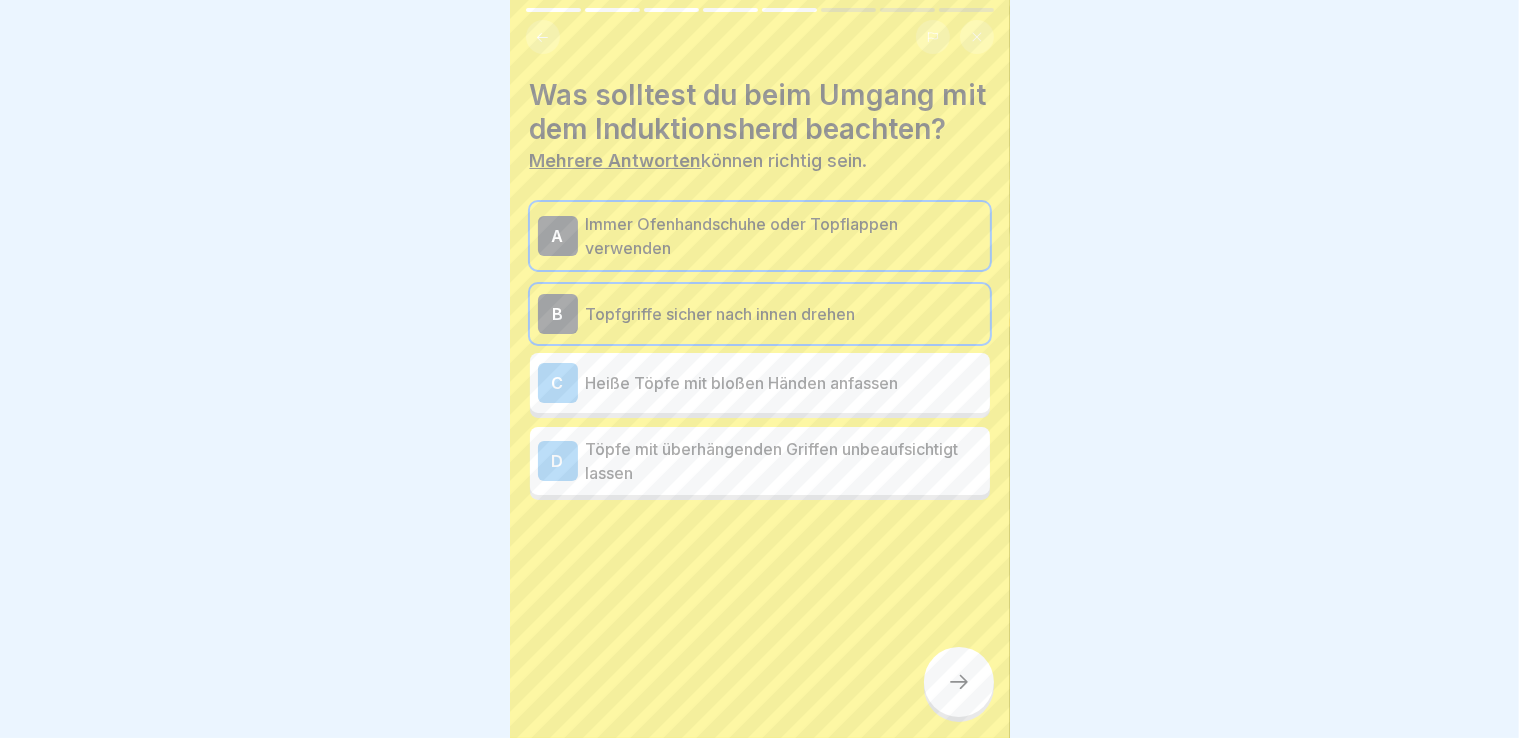 click at bounding box center (959, 682) 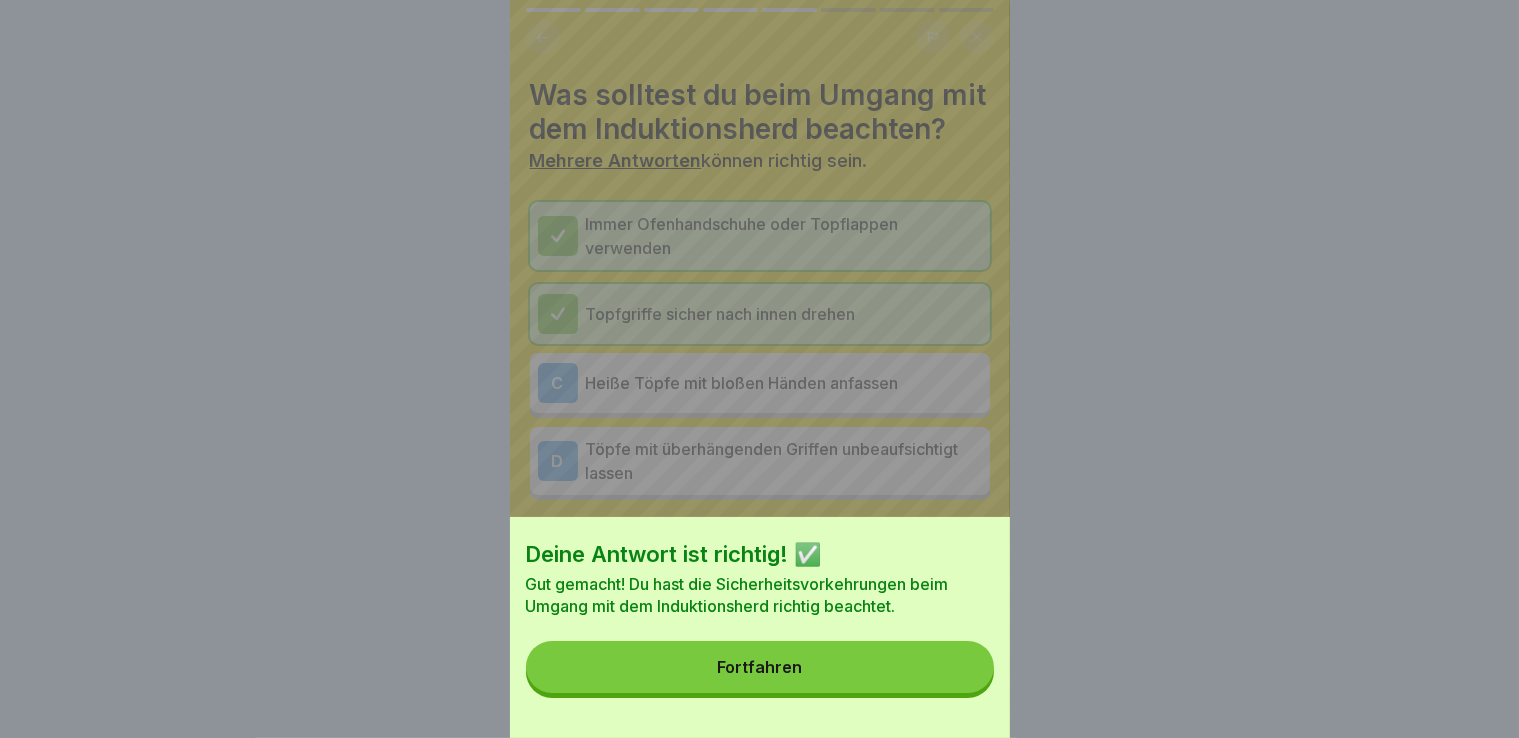 click on "Fortfahren" at bounding box center [760, 667] 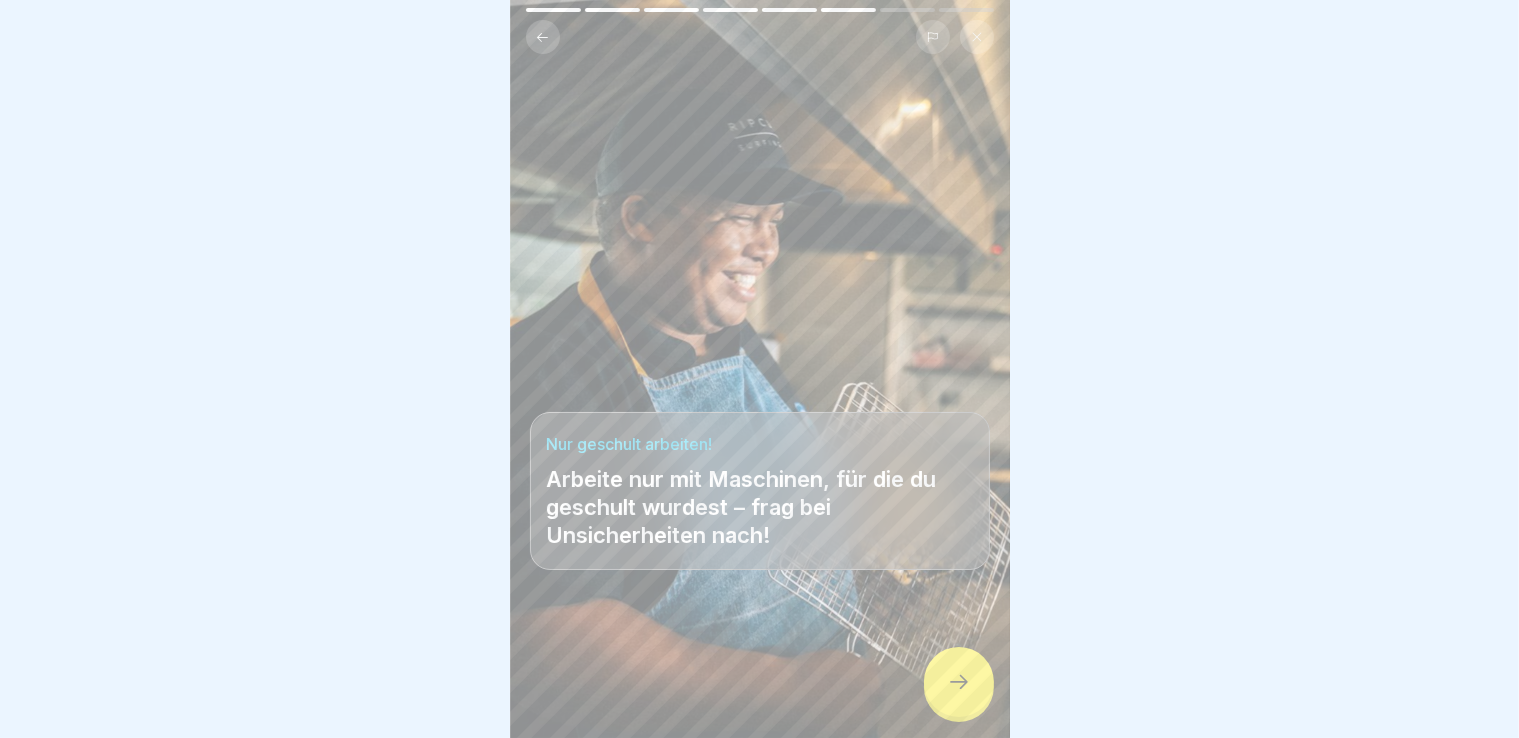 click at bounding box center (959, 682) 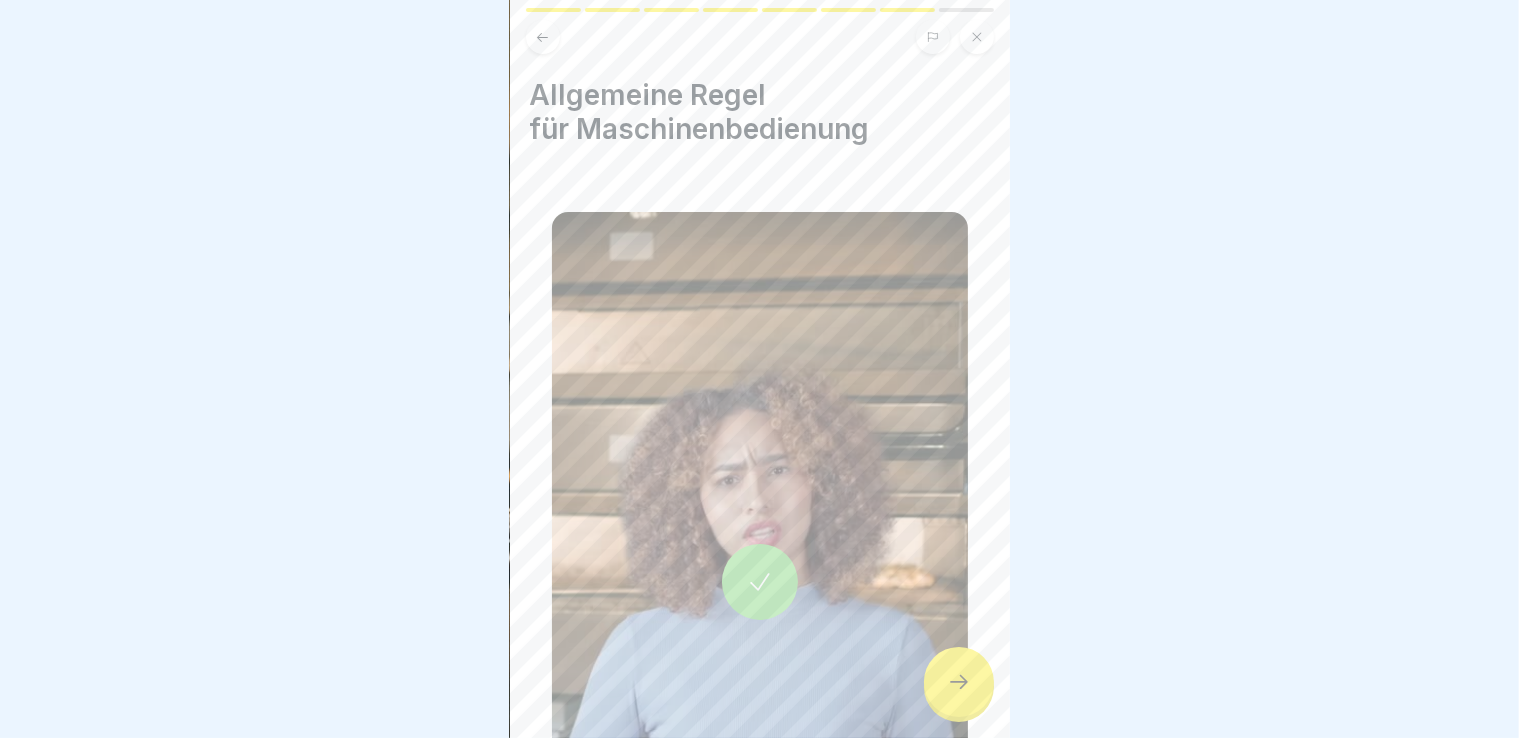 click at bounding box center (959, 682) 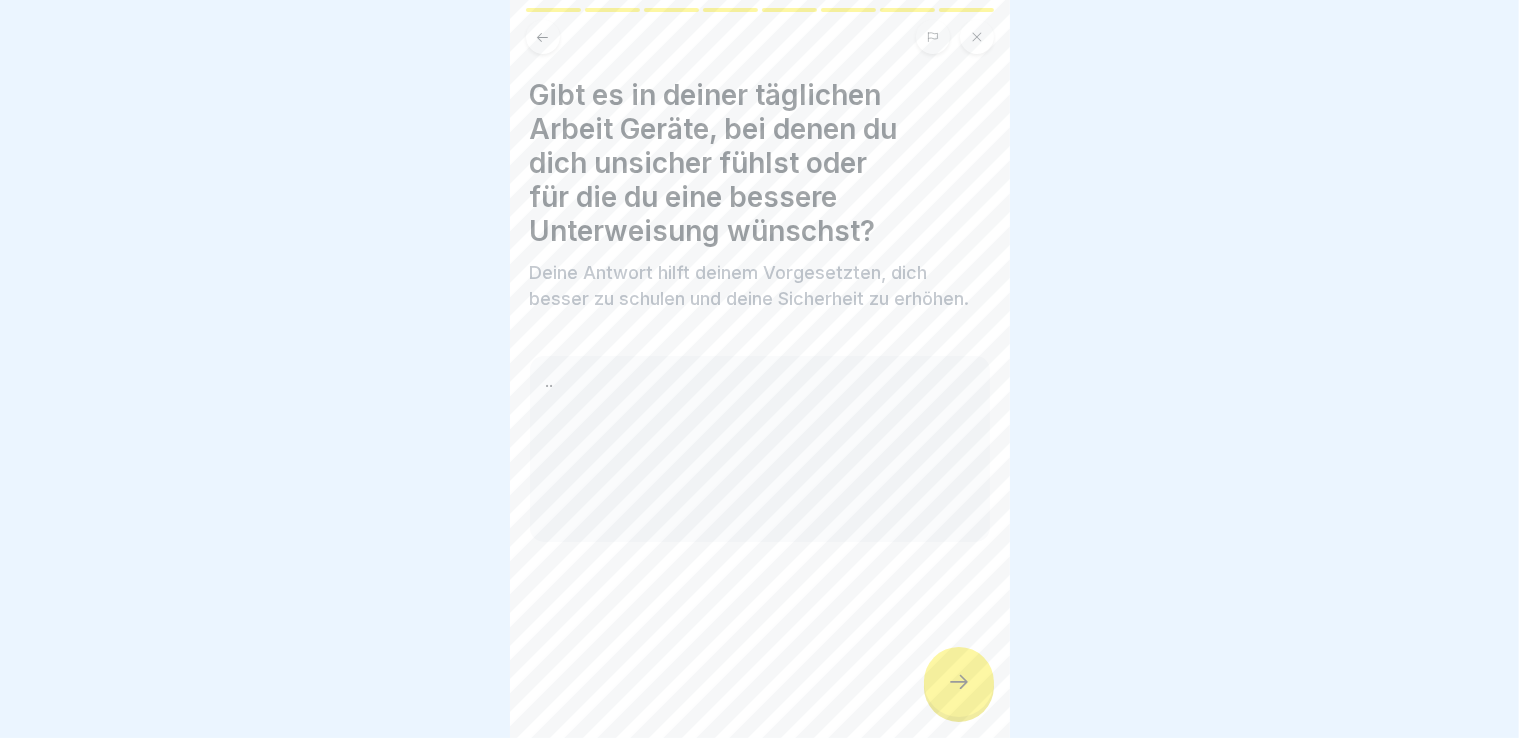 click at bounding box center [959, 682] 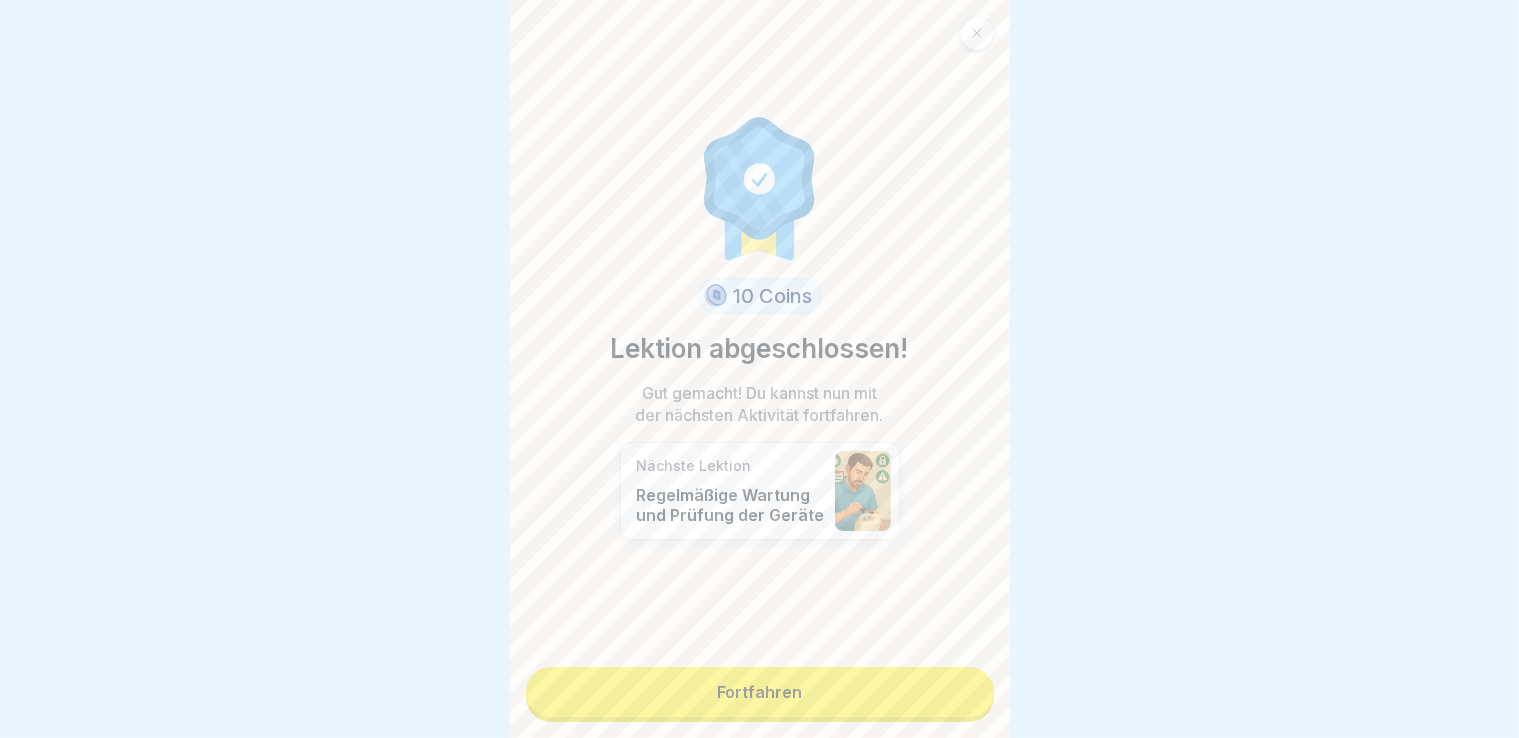 click on "Fortfahren" at bounding box center (760, 692) 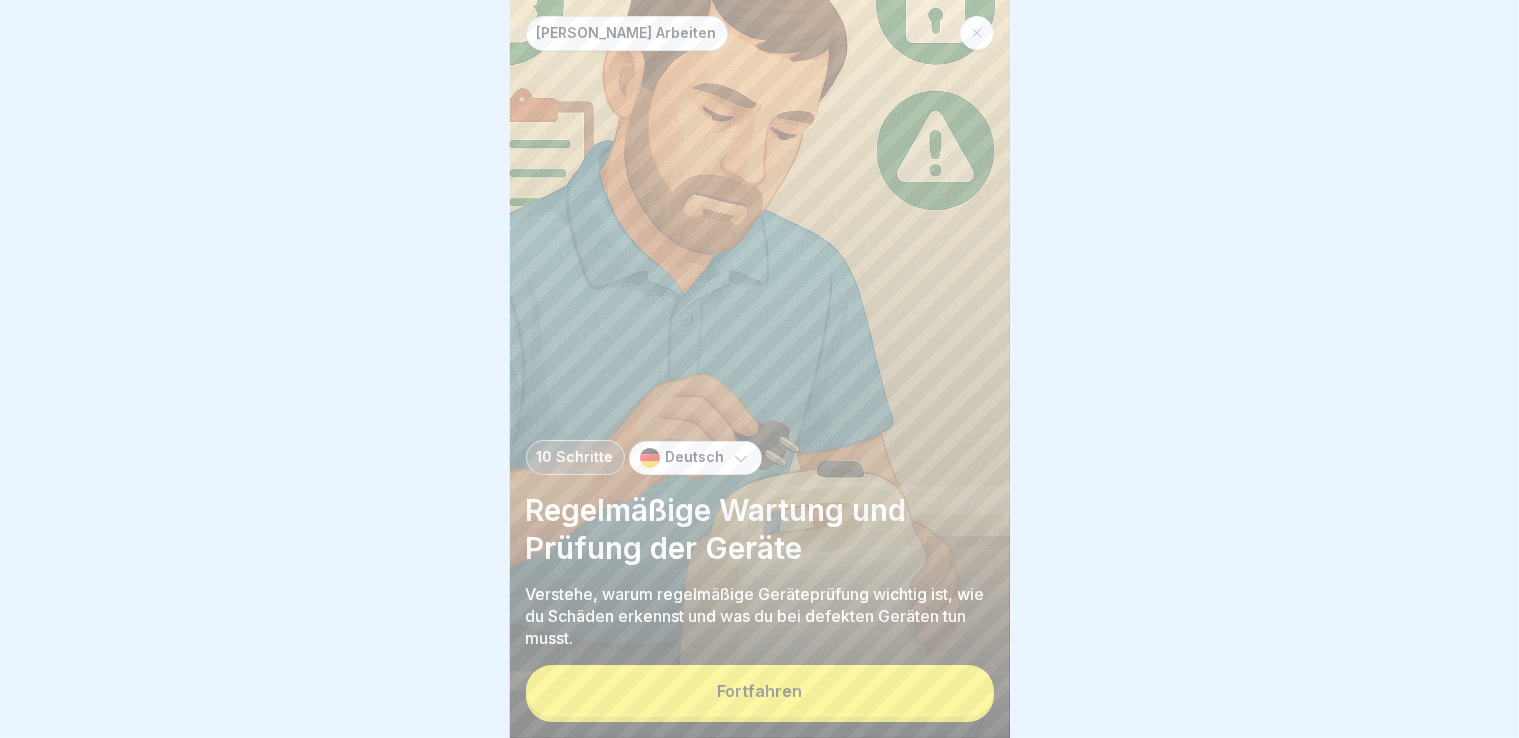 click on "Fortfahren" at bounding box center [760, 691] 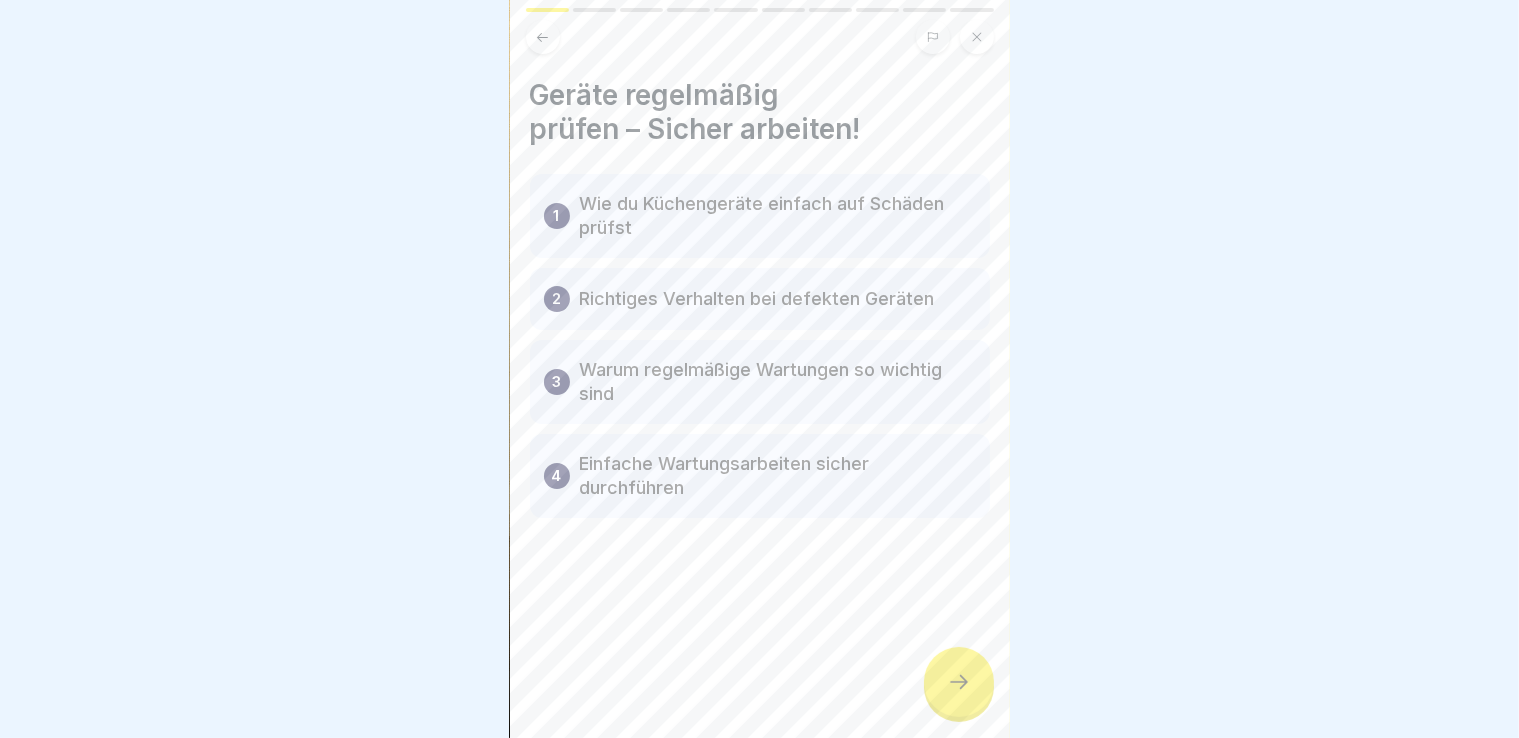 click on "Geräte regelmäßig prüfen – Sicher arbeiten! 1 Wie du Küchengeräte einfach auf Schäden prüfst 2 Richtiges Verhalten bei defekten Geräten 3 Warum regelmäßige Wartungen so wichtig sind 4 Einfache Wartungsarbeiten sicher durchführen" at bounding box center [760, 369] 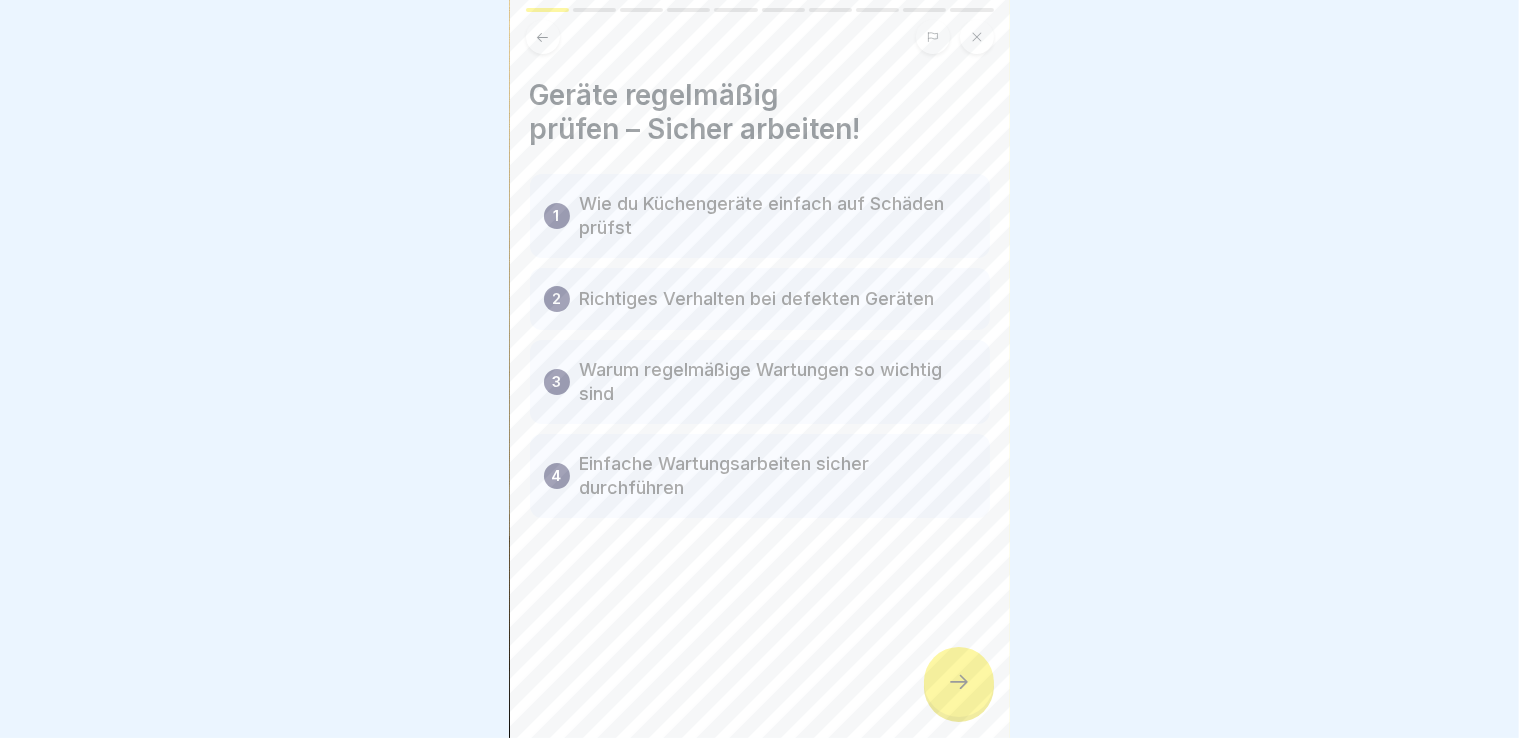 click 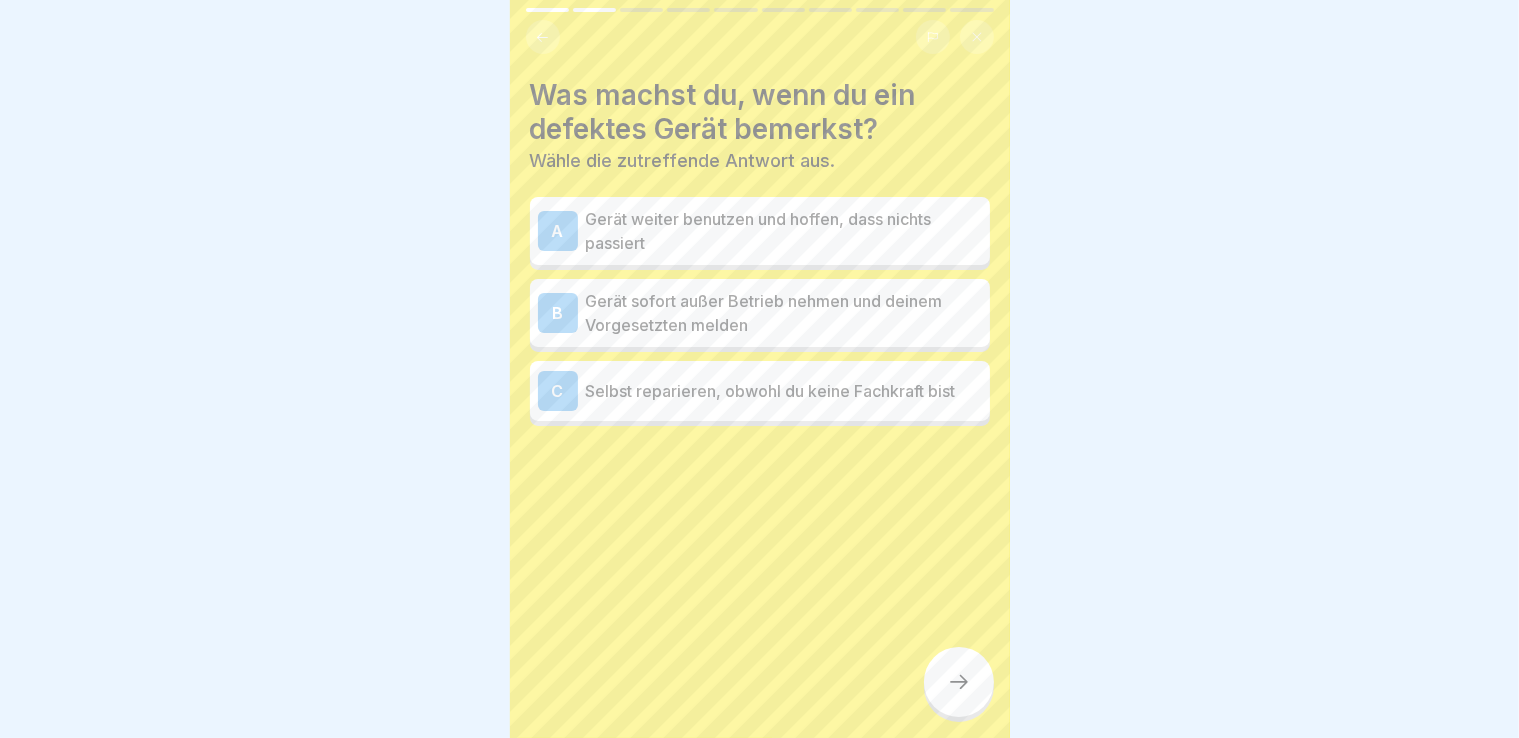 click on "Gerät weiter benutzen und hoffen, dass nichts passiert" at bounding box center (784, 231) 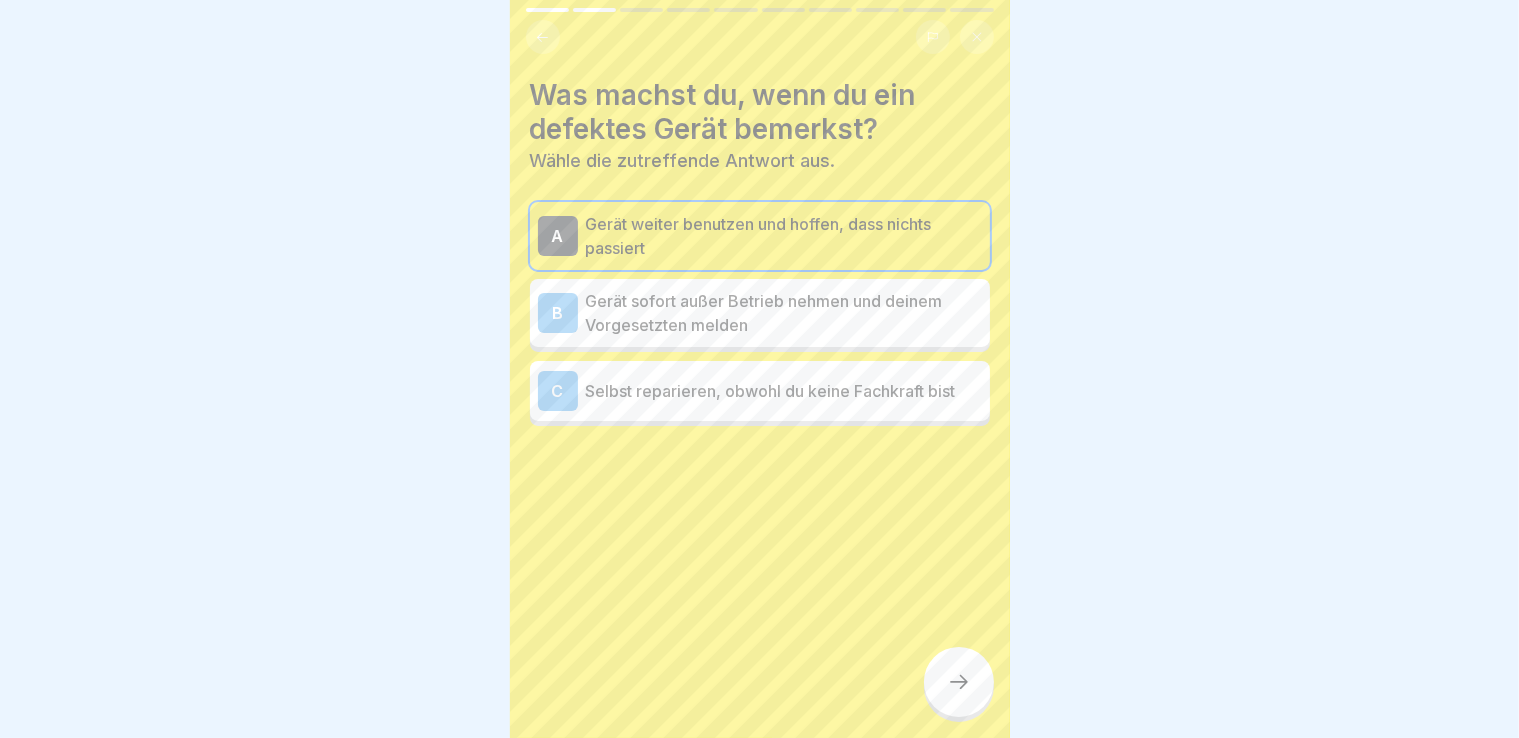 click 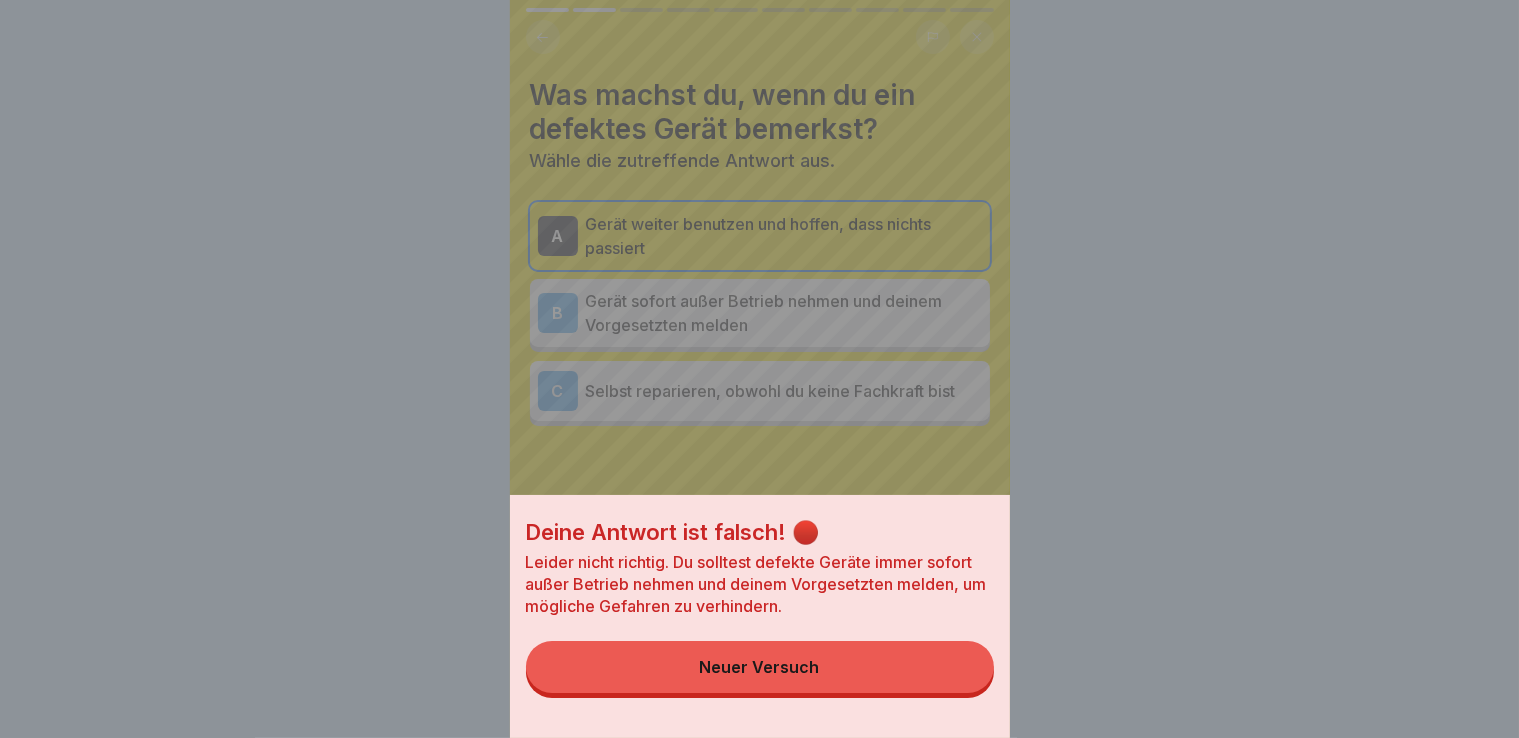 click on "Neuer Versuch" at bounding box center (760, 667) 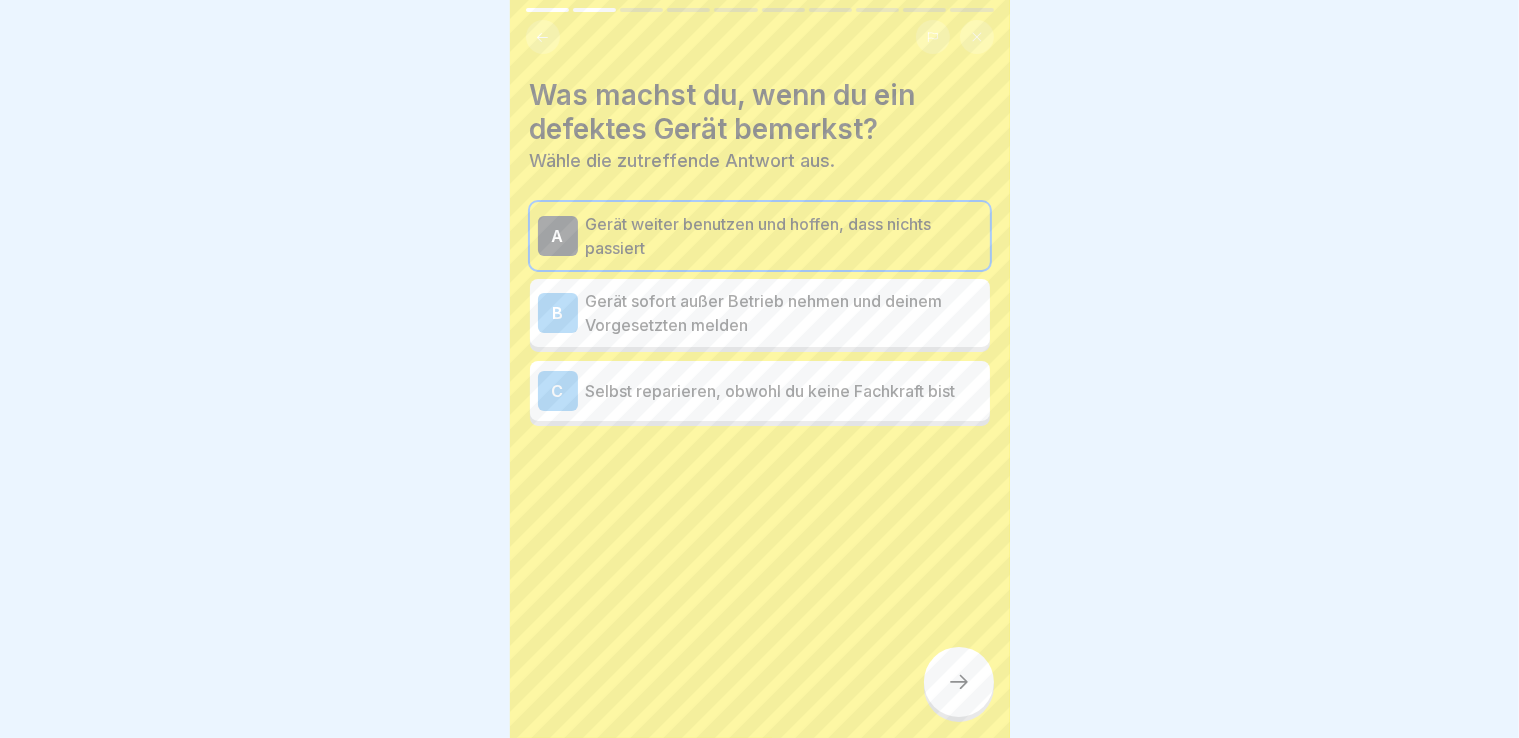 click on "Gerät sofort außer Betrieb nehmen und deinem Vorgesetzten melden" at bounding box center [784, 313] 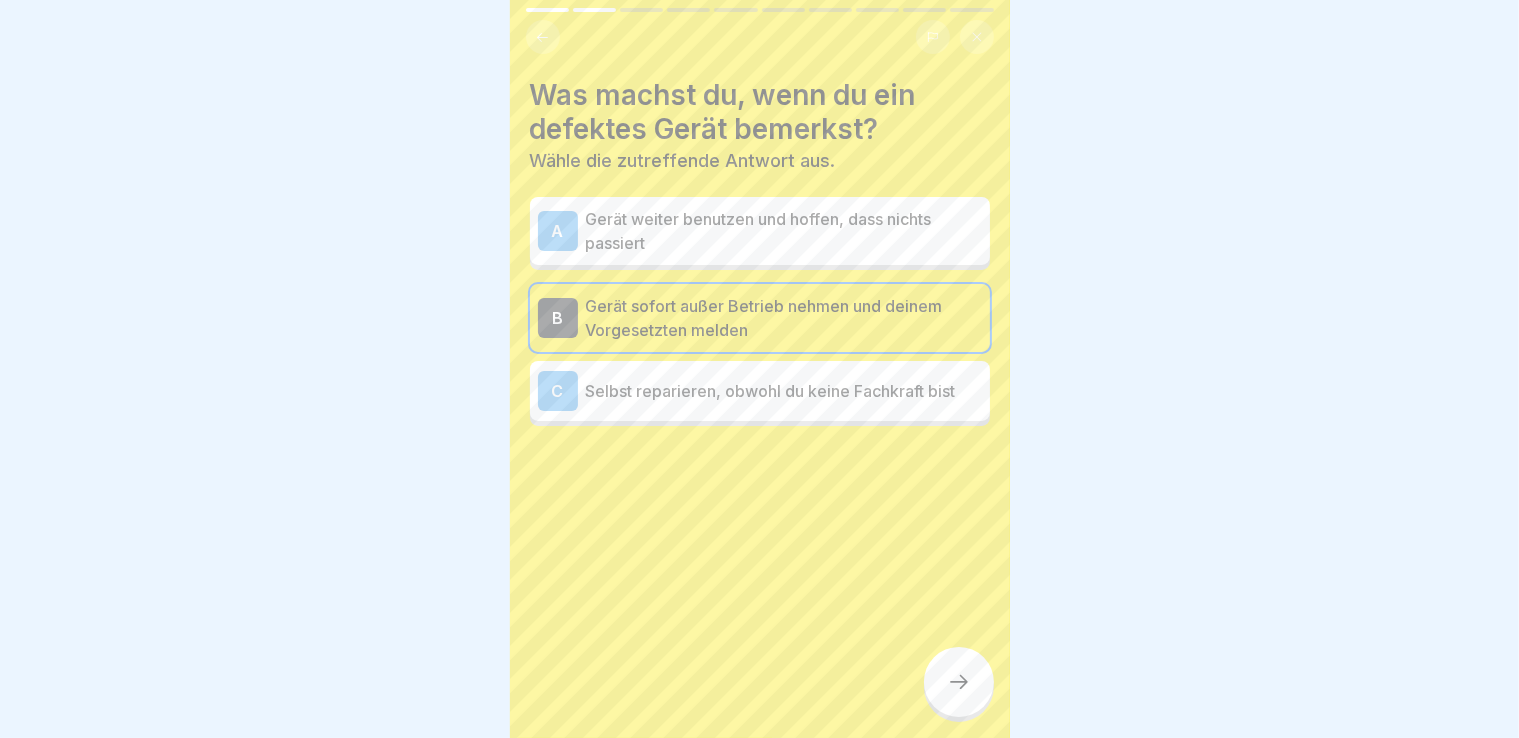 click at bounding box center (959, 682) 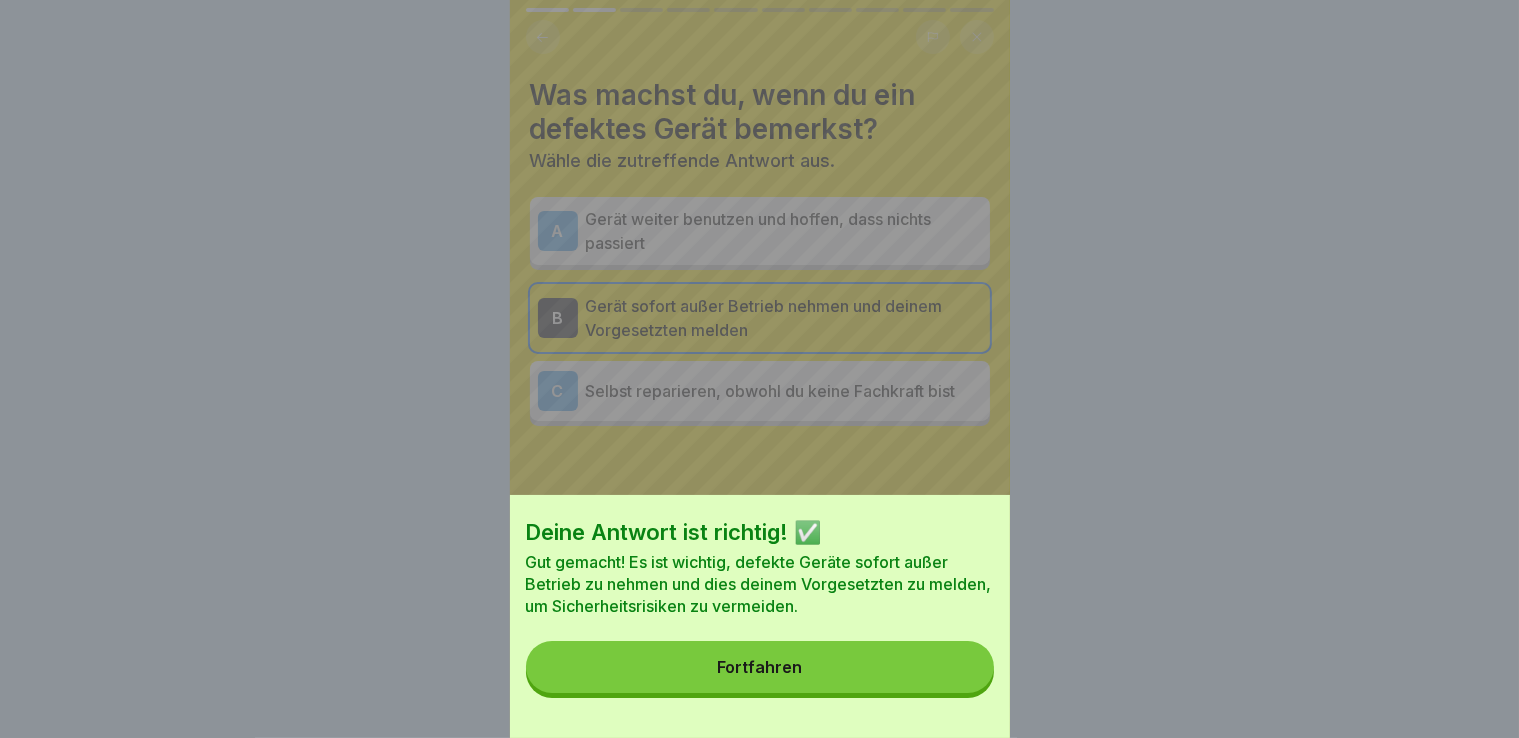 click on "Fortfahren" at bounding box center [760, 667] 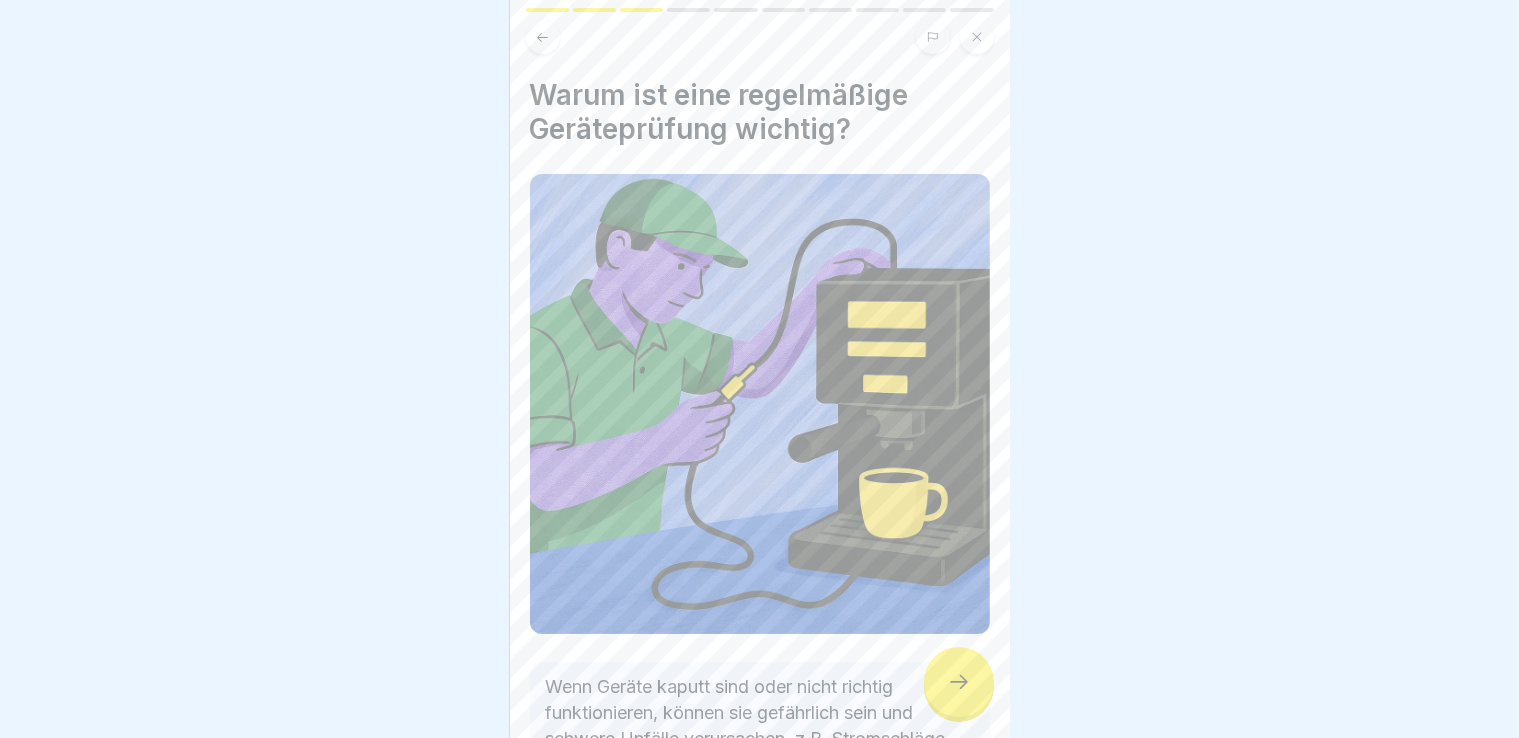 click at bounding box center (959, 682) 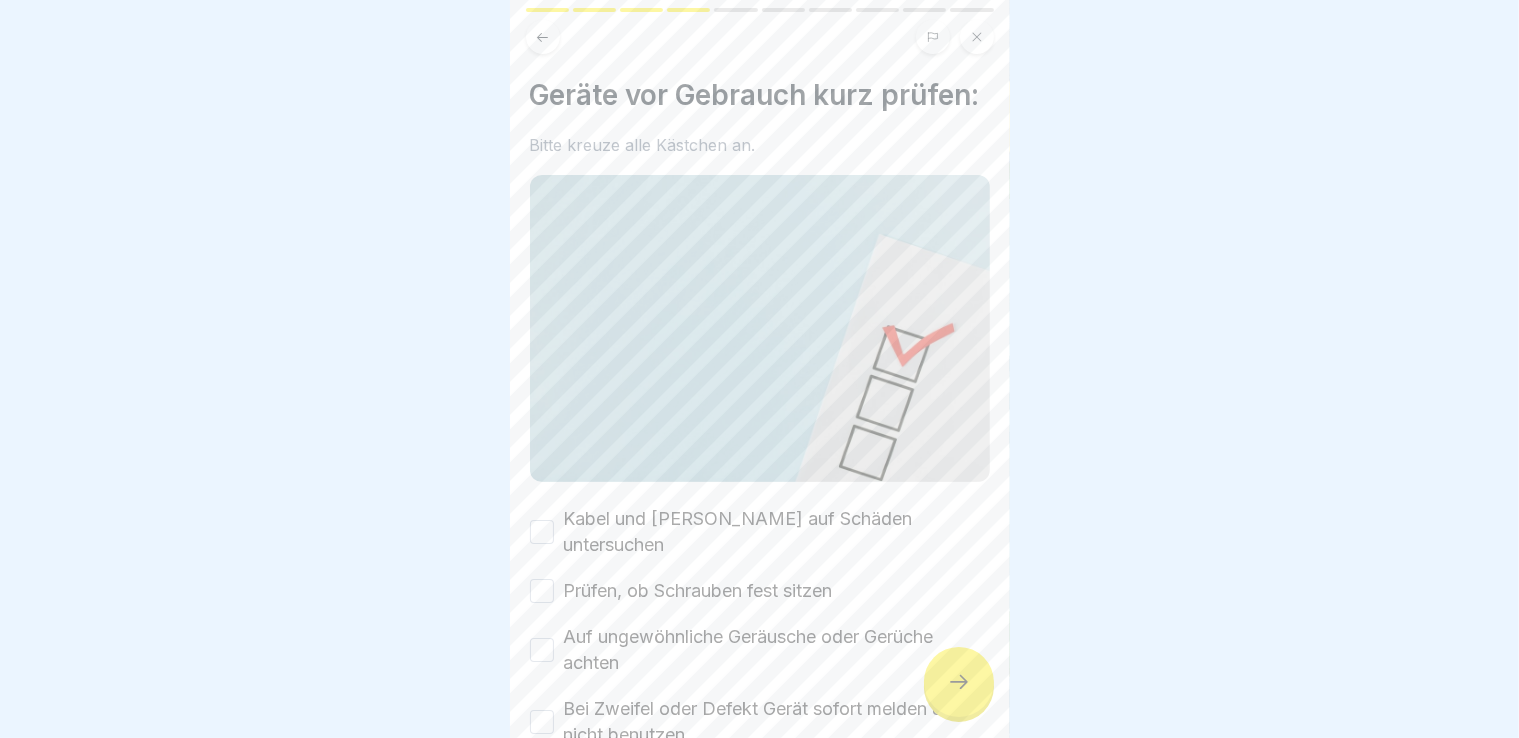 click on "Kabel und [PERSON_NAME] auf Schäden untersuchen" at bounding box center (542, 532) 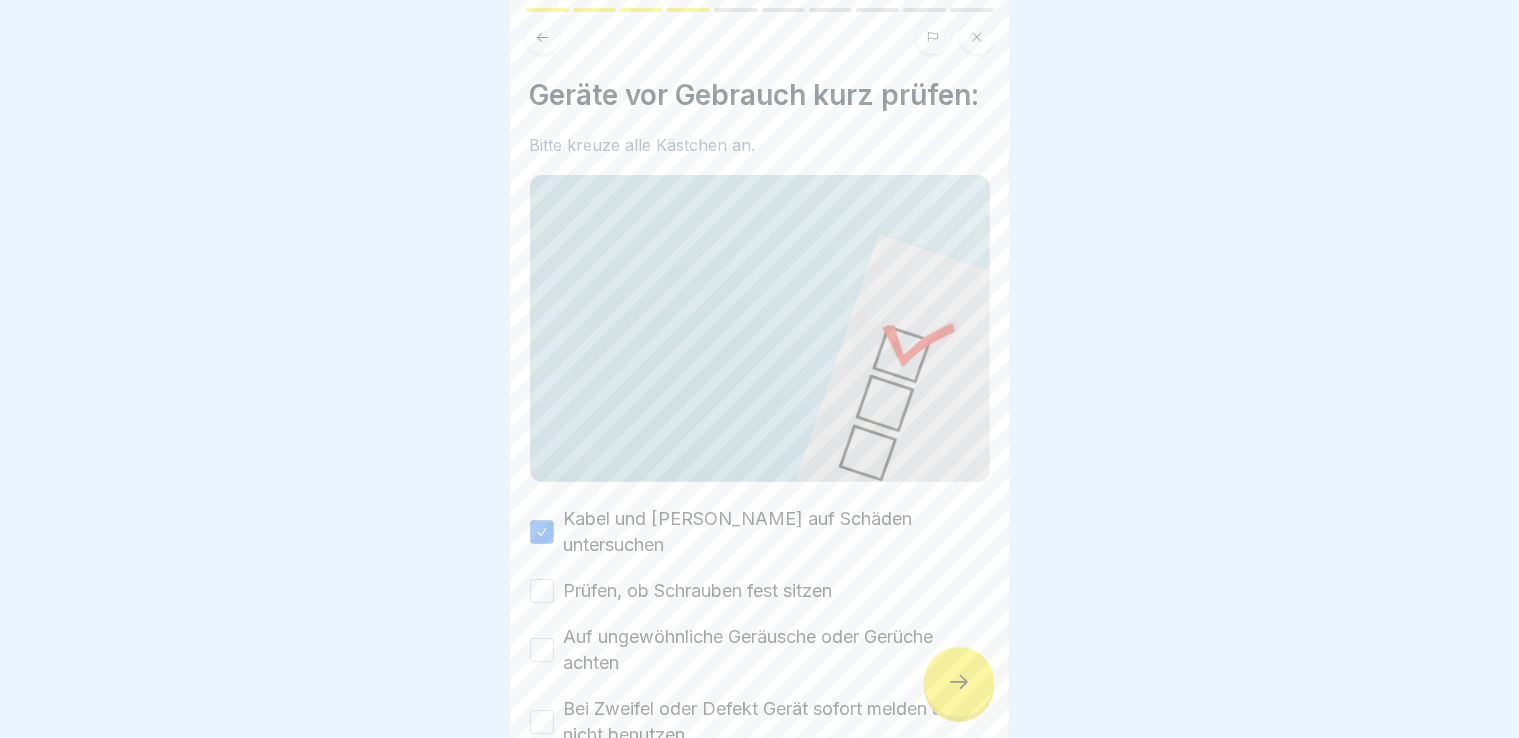 click on "Prüfen, ob Schrauben fest sitzen" at bounding box center (542, 591) 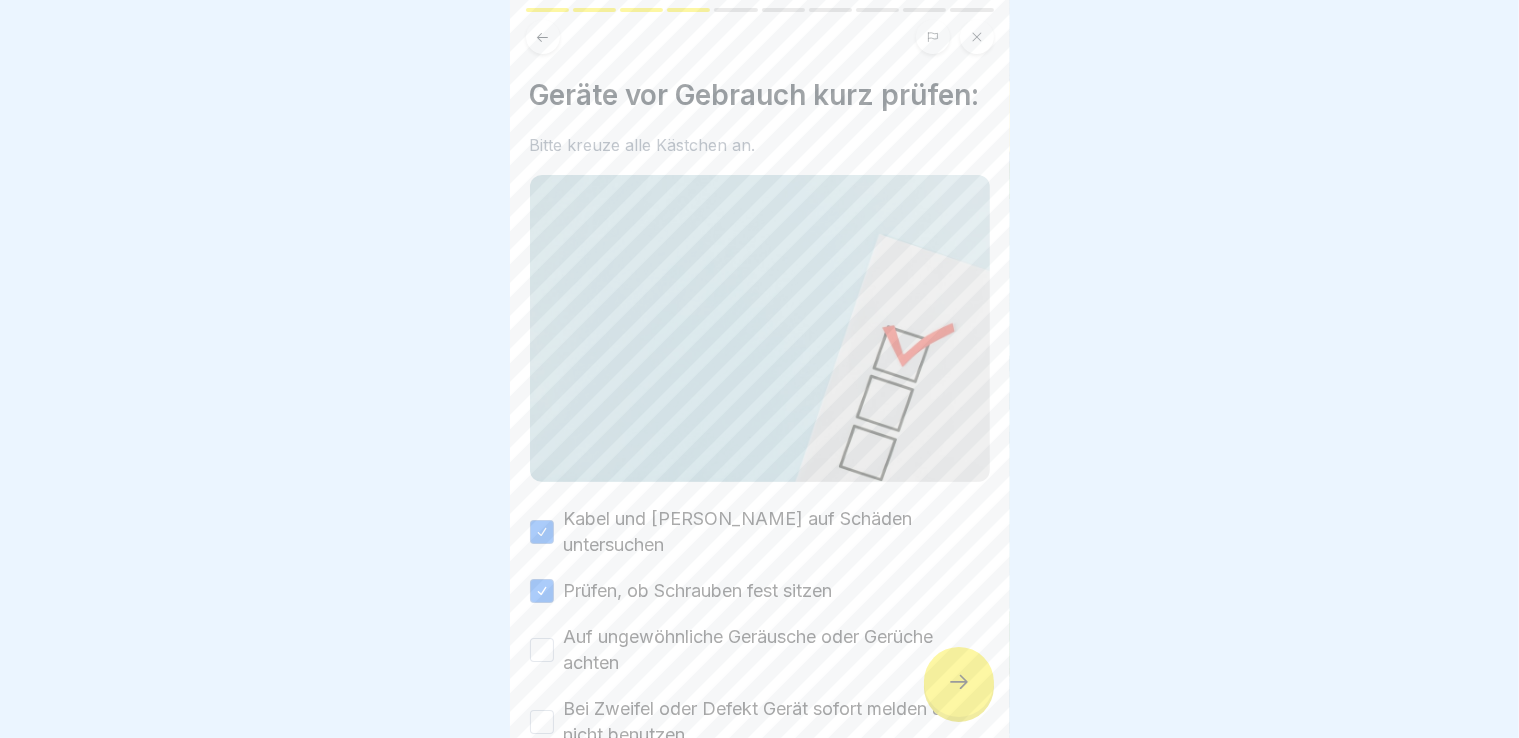 scroll, scrollTop: 125, scrollLeft: 0, axis: vertical 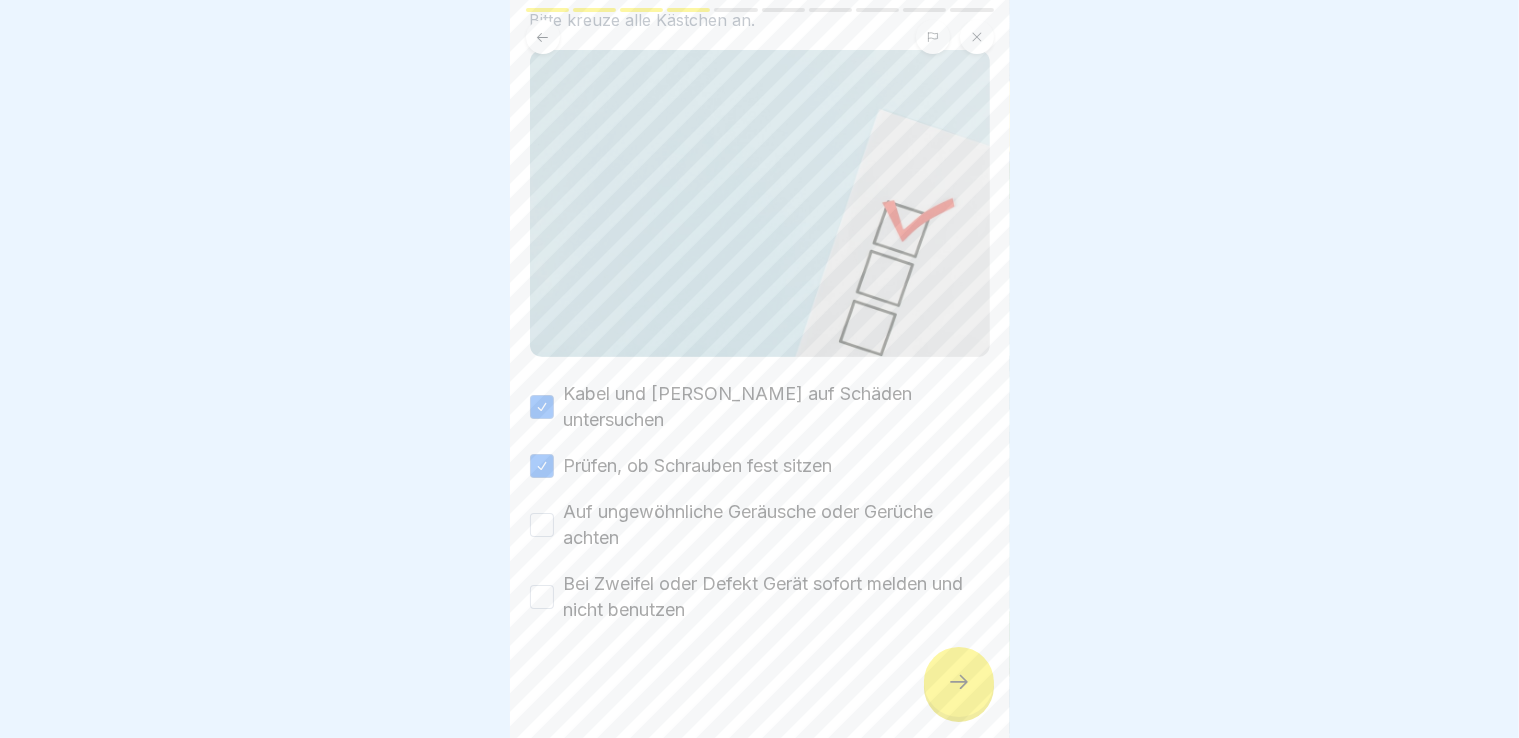 click on "Auf ungewöhnliche Geräusche oder Gerüche achten" at bounding box center [542, 525] 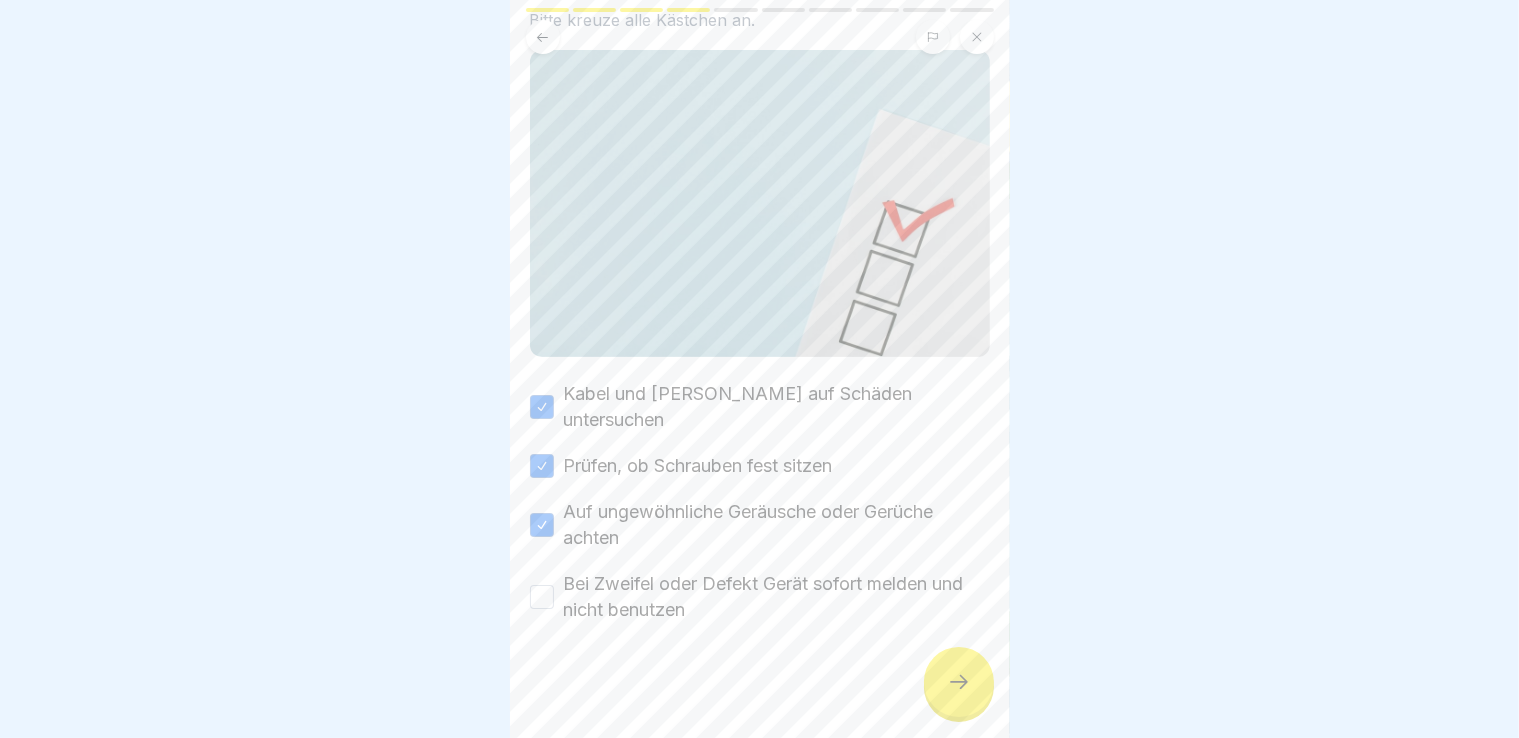 click on "Bei Zweifel oder Defekt Gerät sofort melden und nicht benutzen" at bounding box center [542, 597] 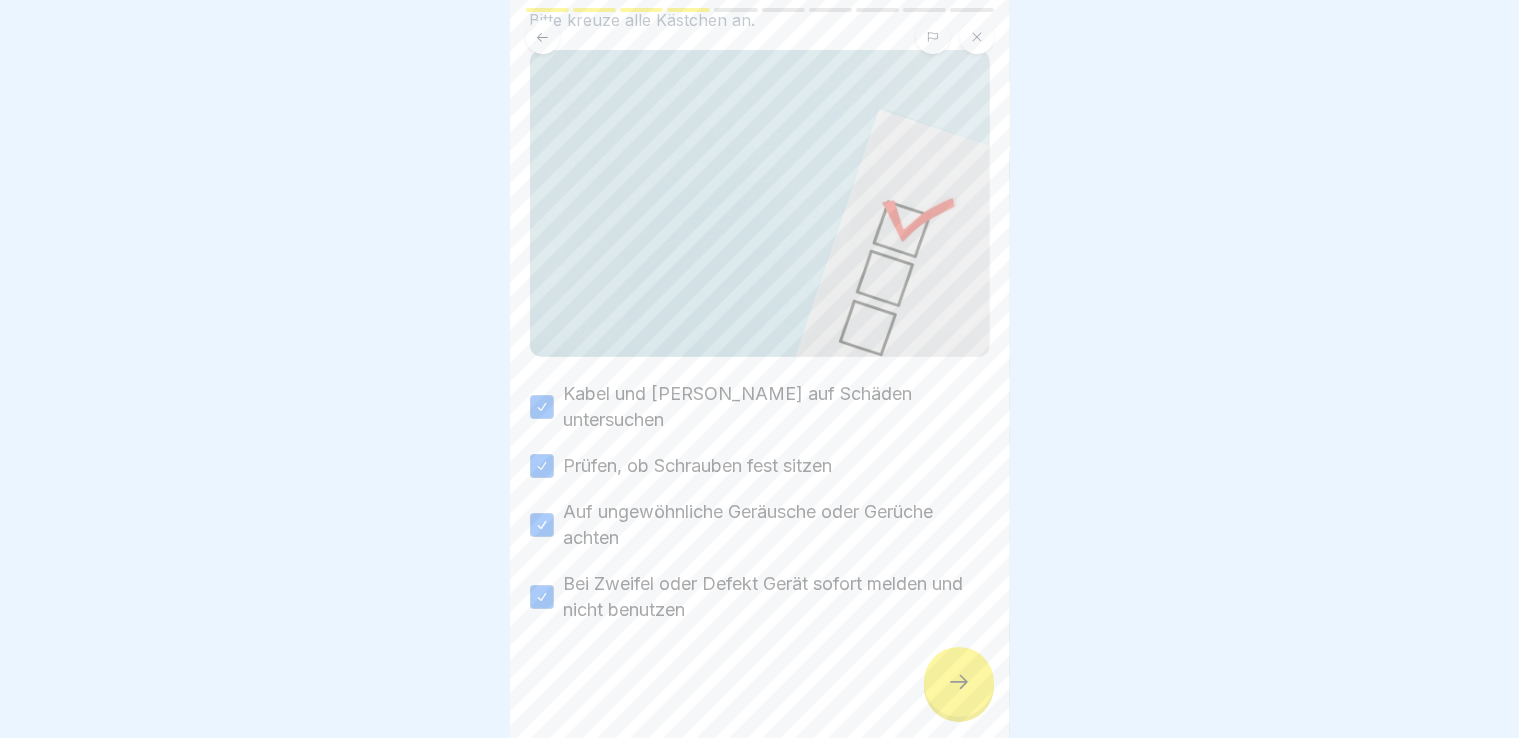 click at bounding box center (959, 682) 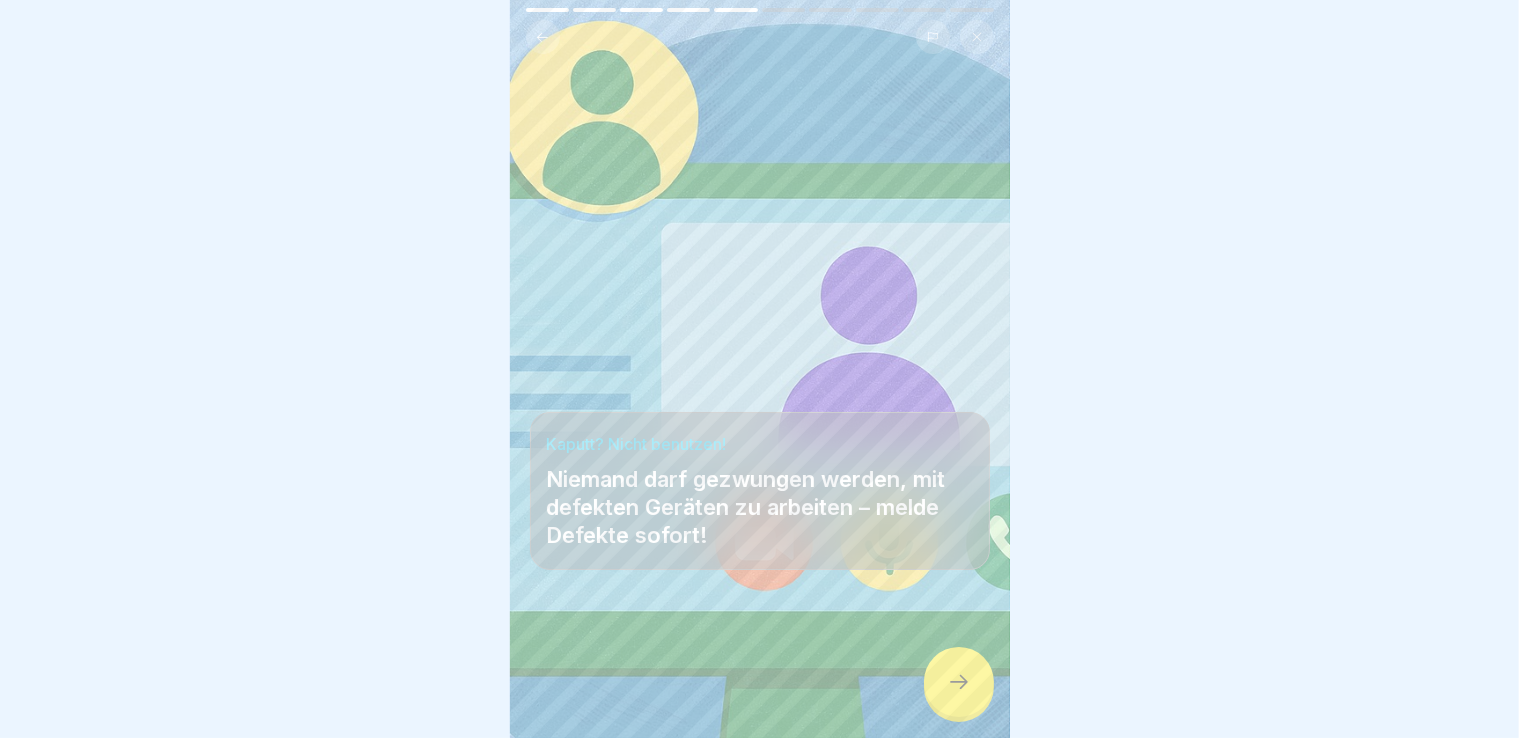 click at bounding box center [959, 682] 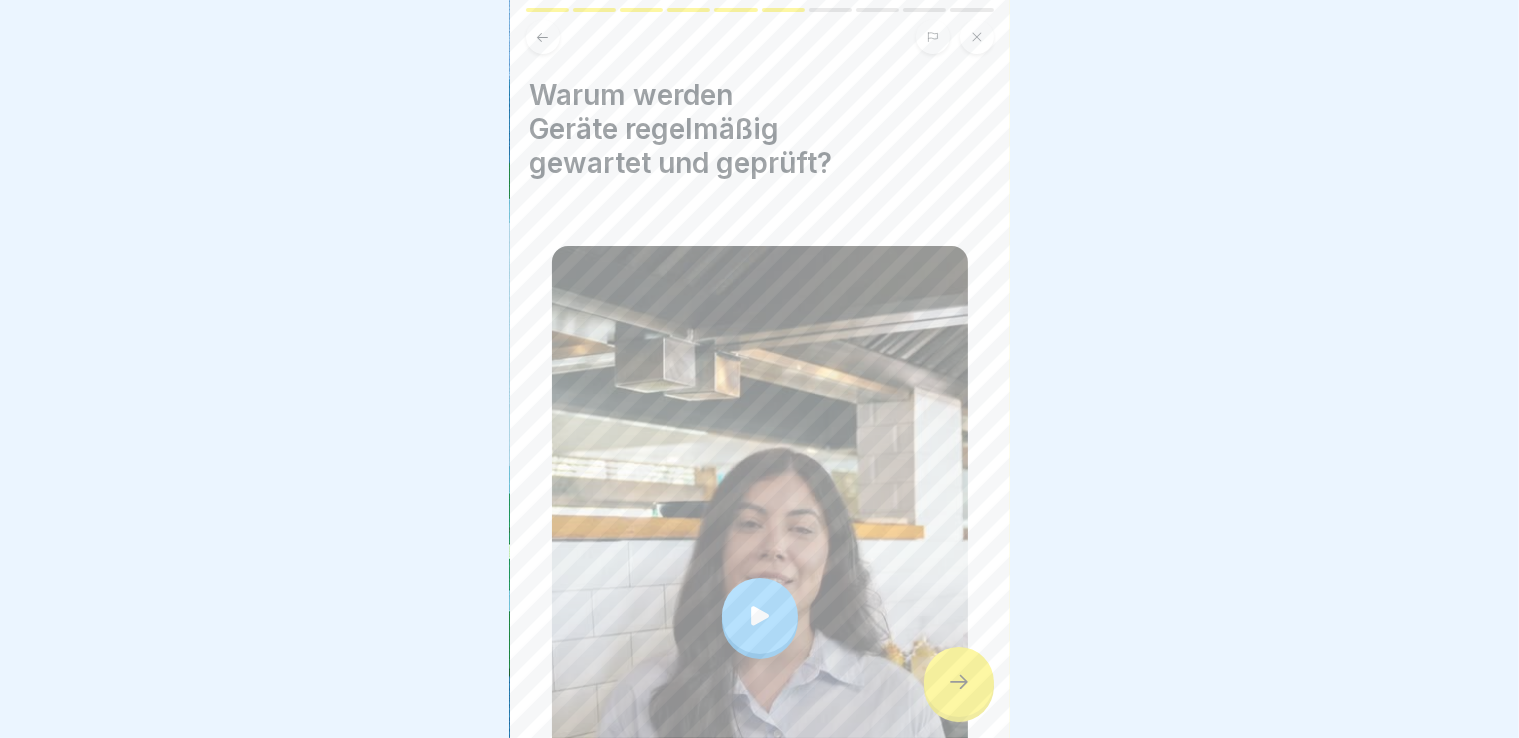 click at bounding box center (959, 682) 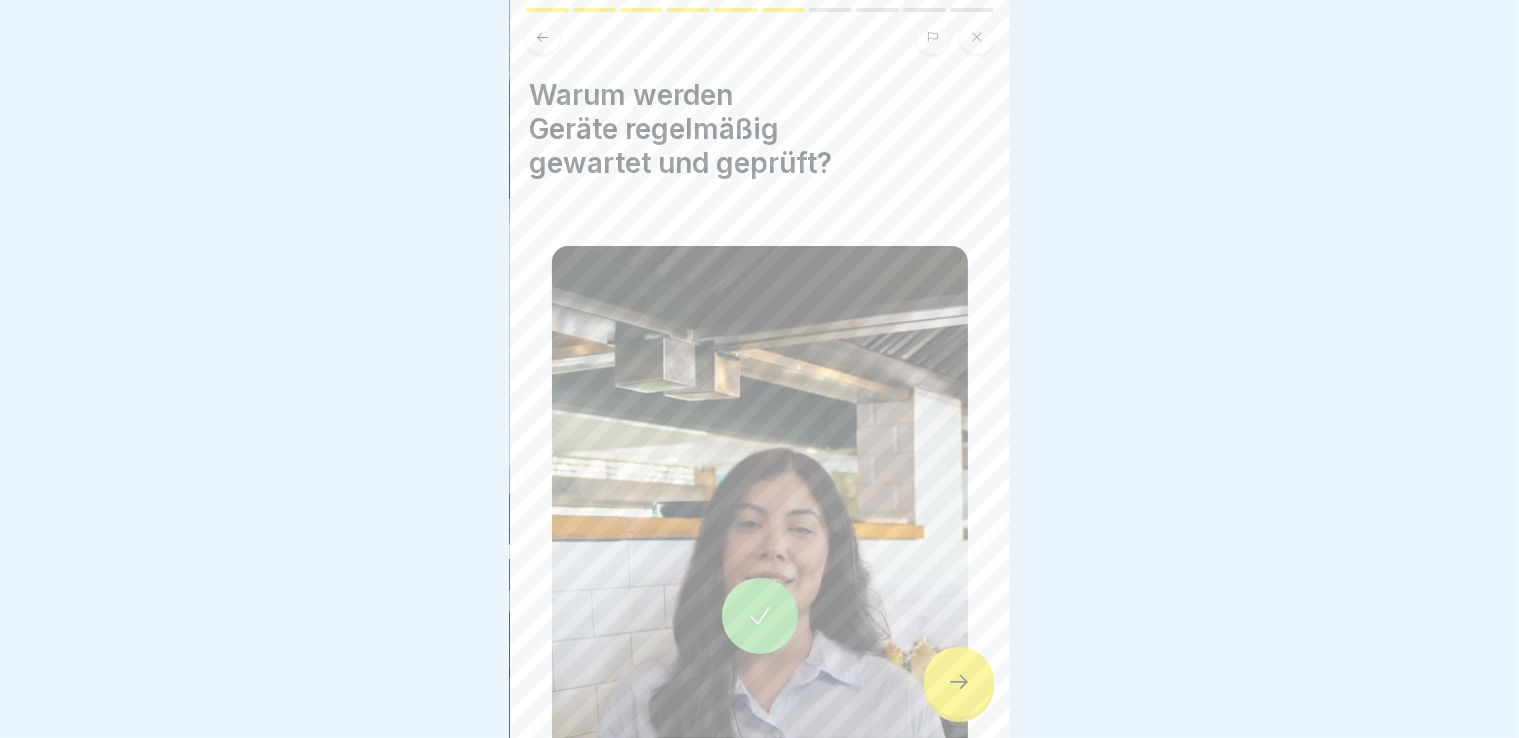 click 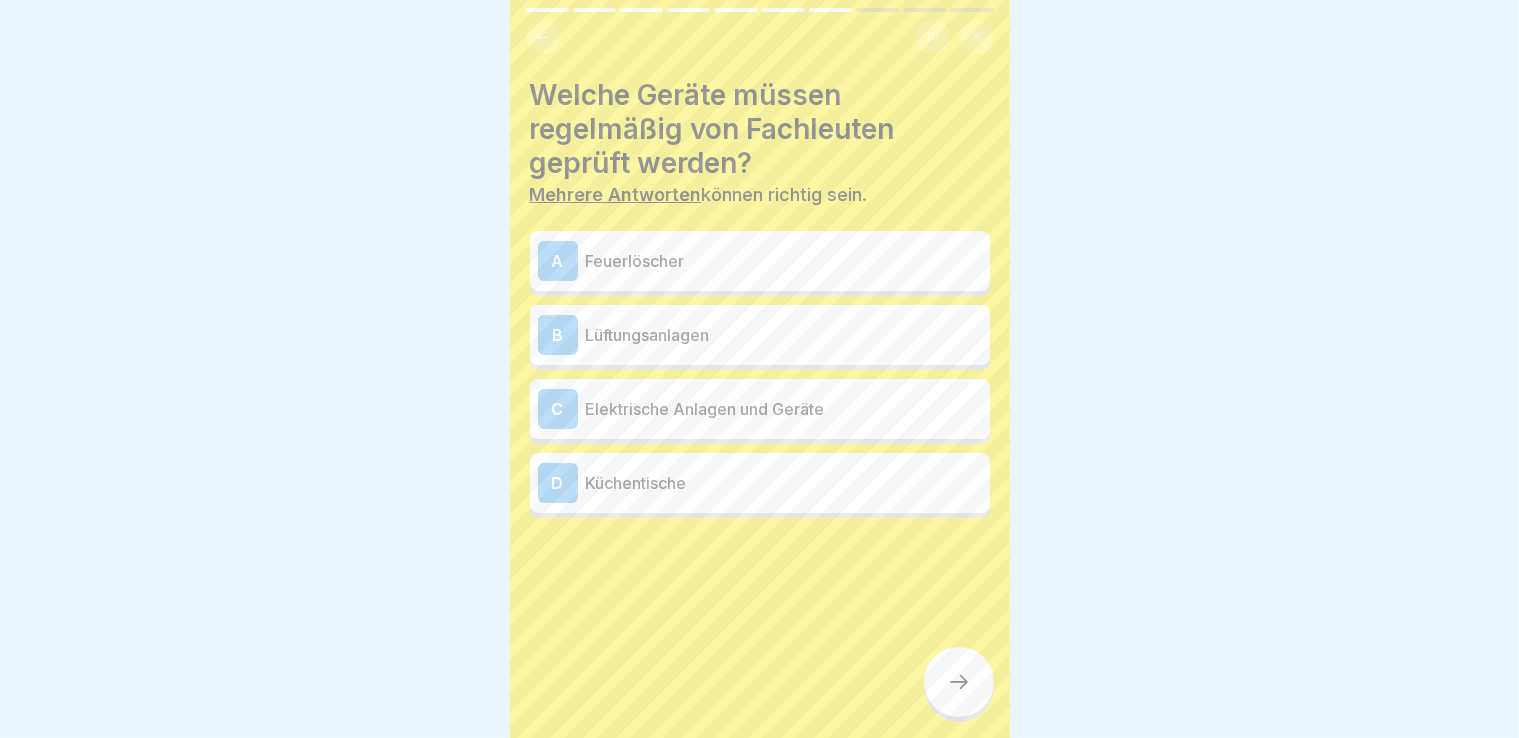 click on "A Feuerlöscher" at bounding box center (760, 261) 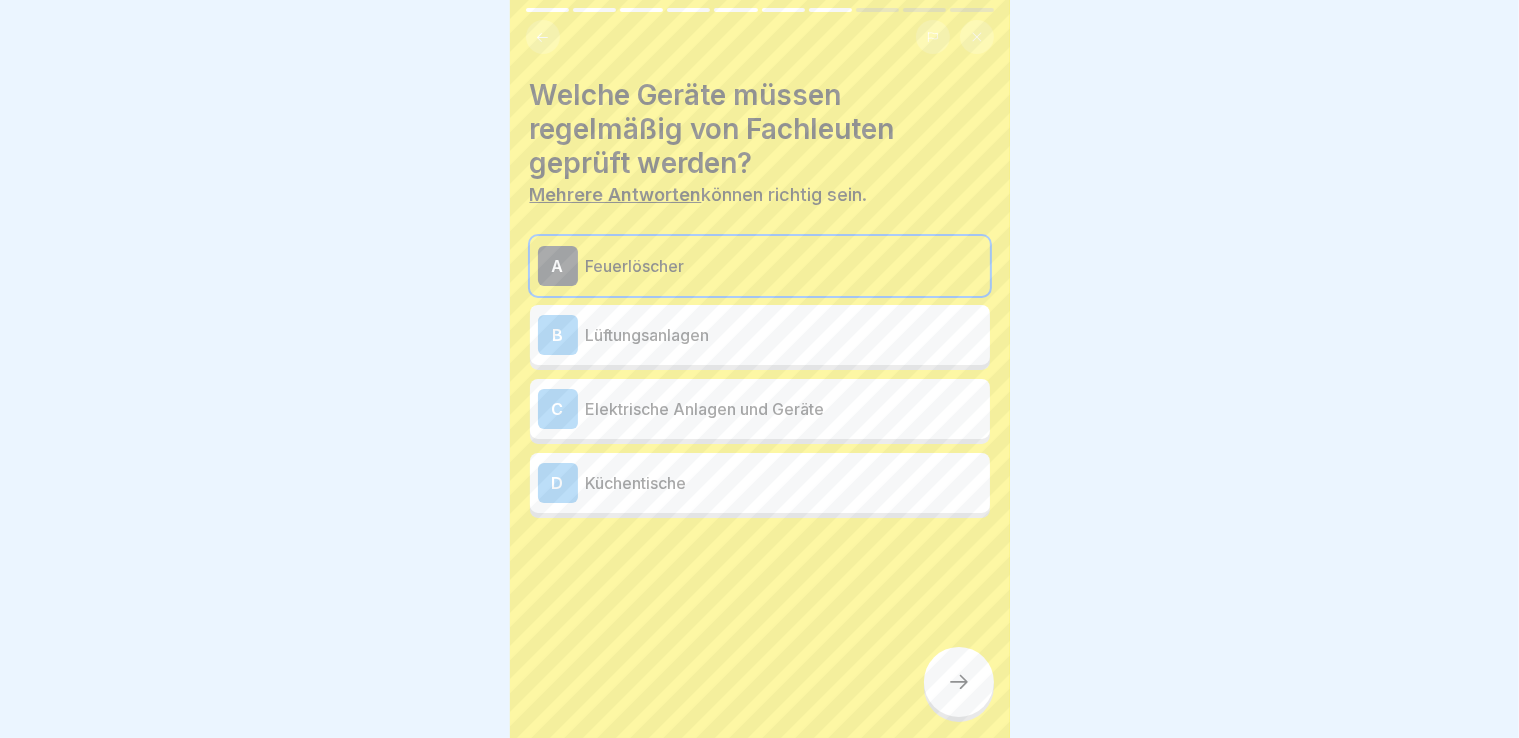 click 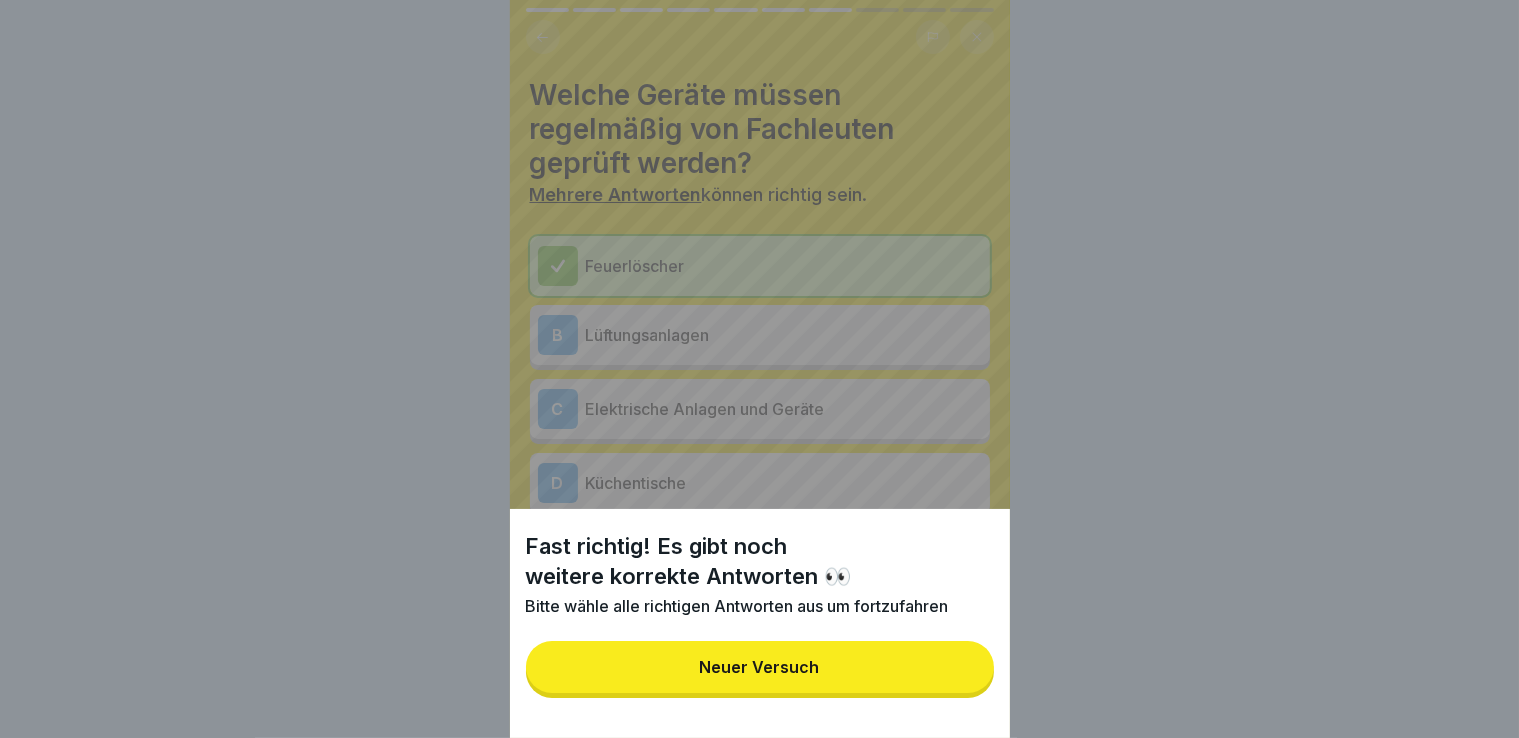 click on "Neuer Versuch" at bounding box center [760, 667] 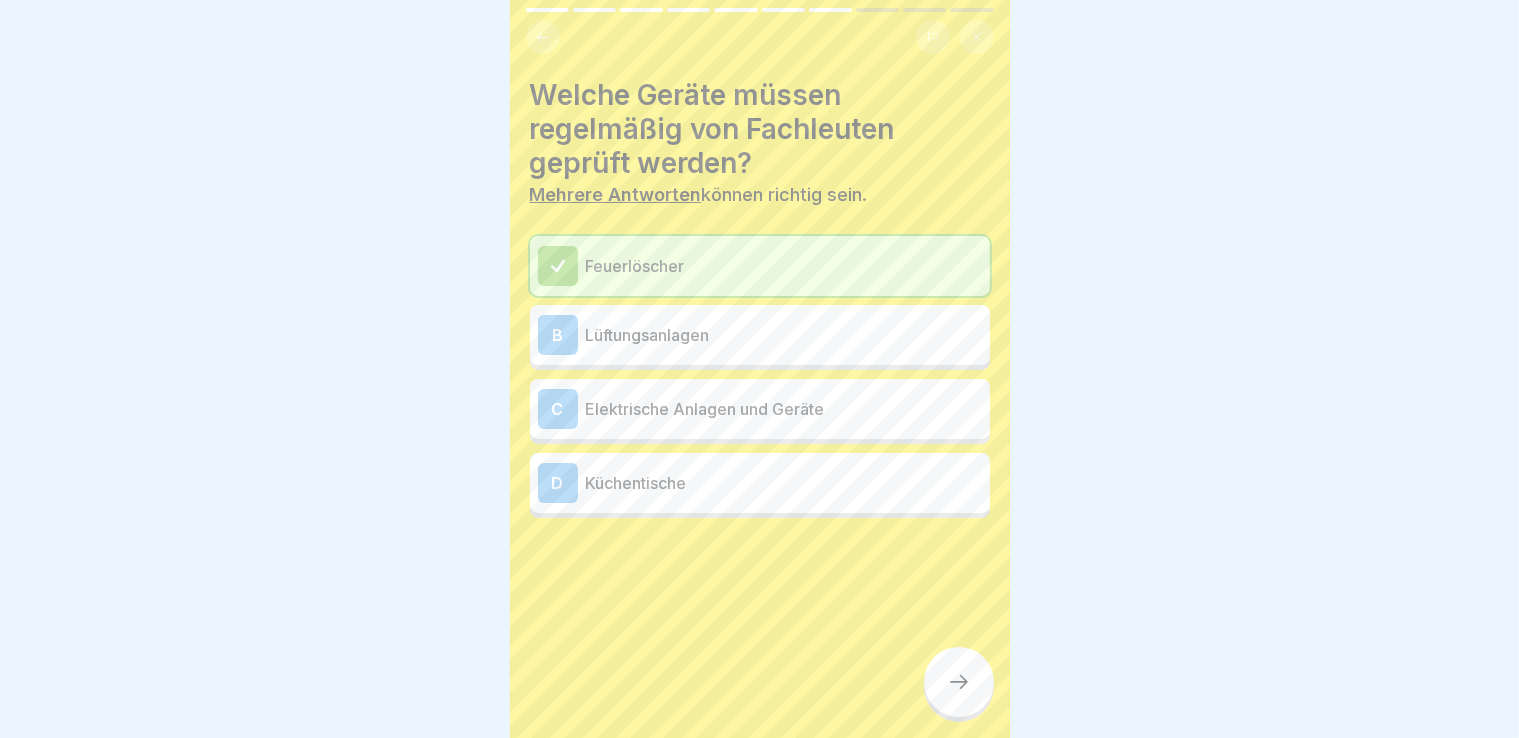 click on "Lüftungsanlagen" at bounding box center [784, 335] 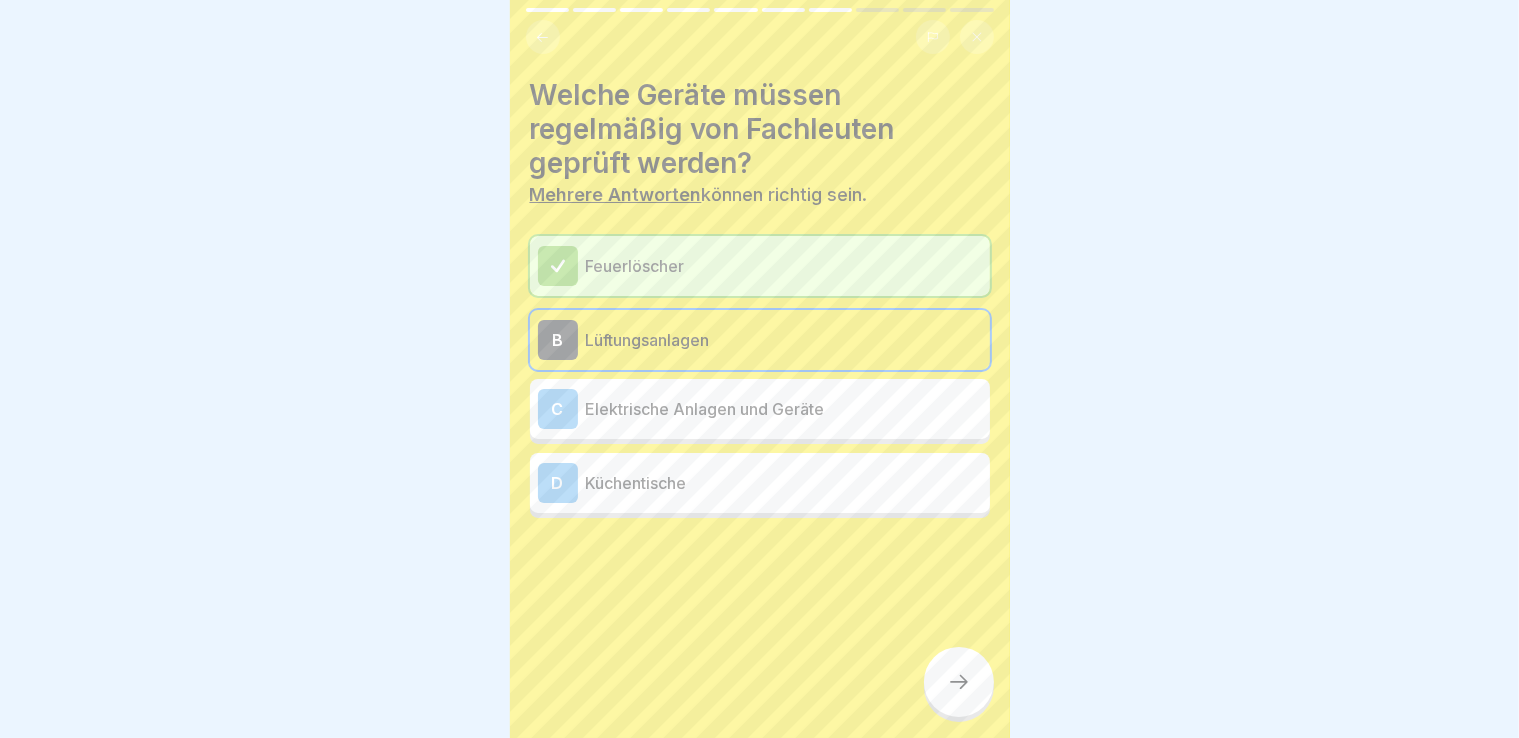 click 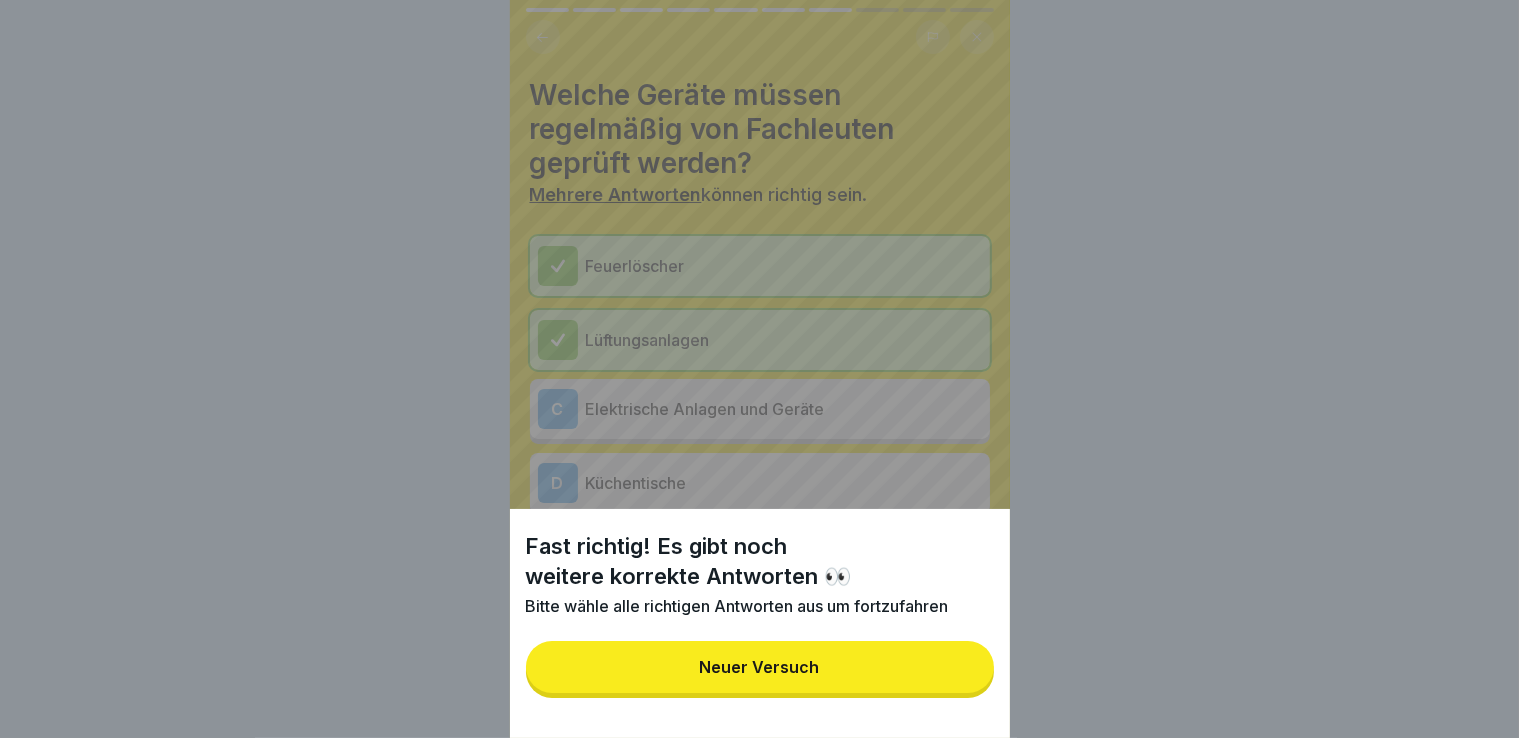 click on "Neuer Versuch" at bounding box center [760, 667] 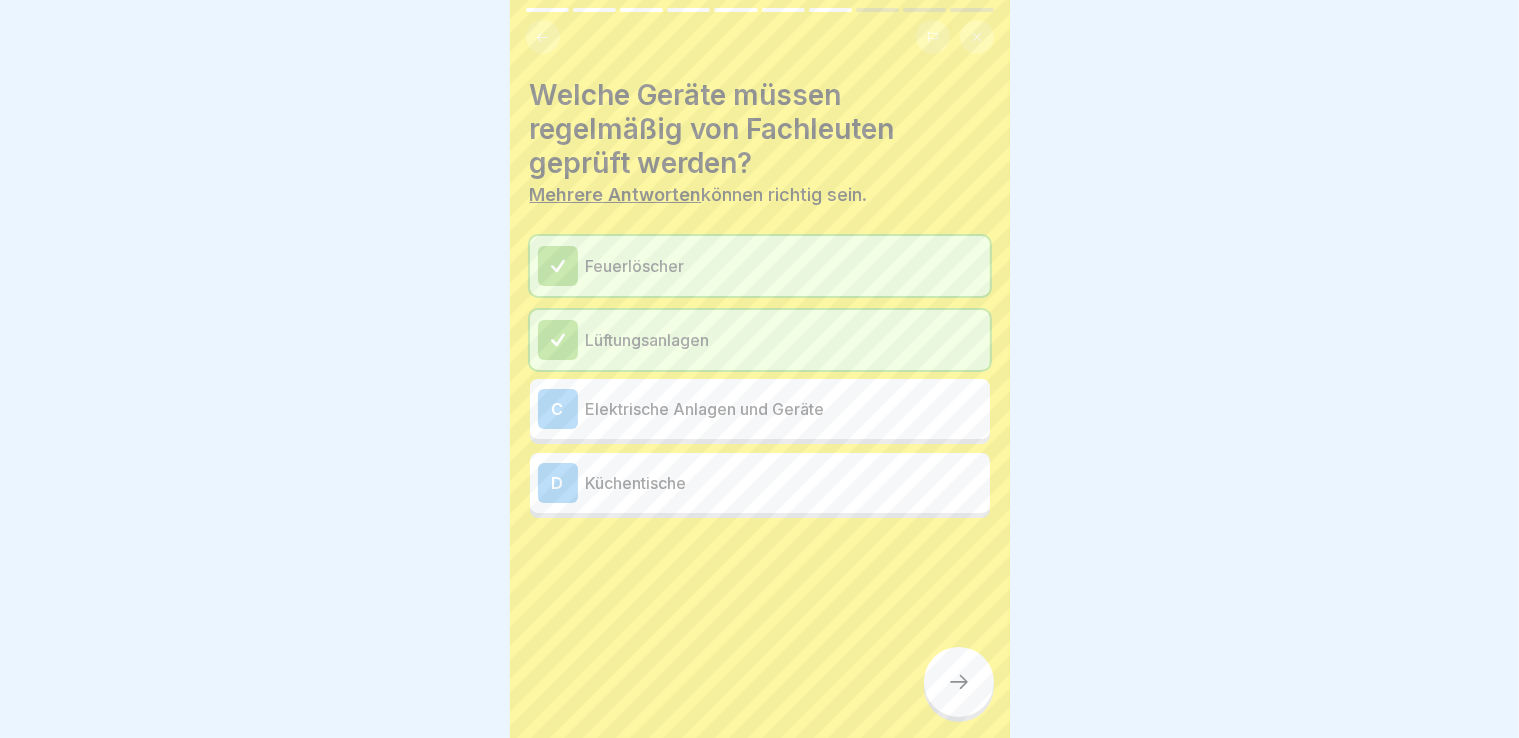 click on "Elektrische Anlagen und Geräte" at bounding box center [784, 409] 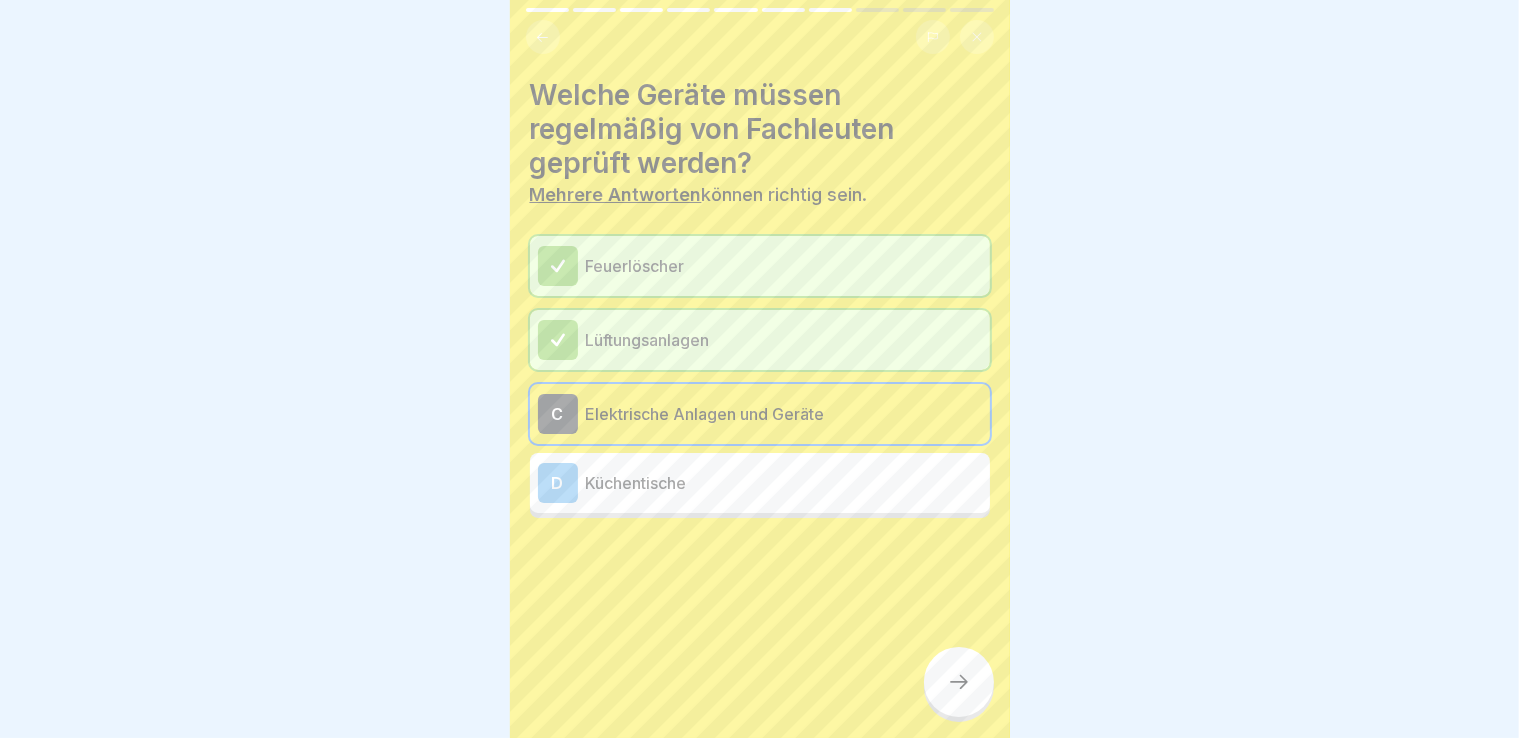 click at bounding box center [959, 682] 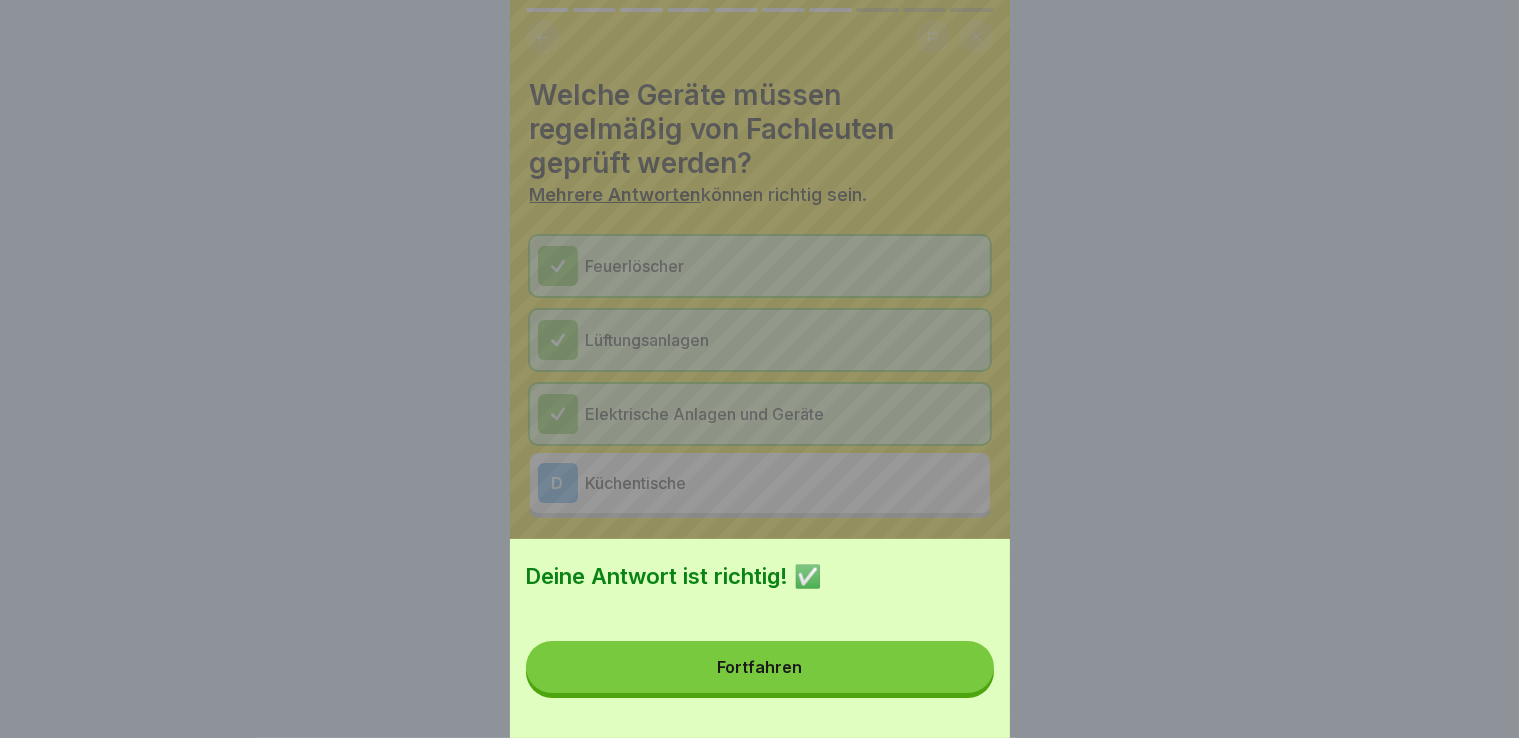 click on "Fortfahren" at bounding box center (760, 667) 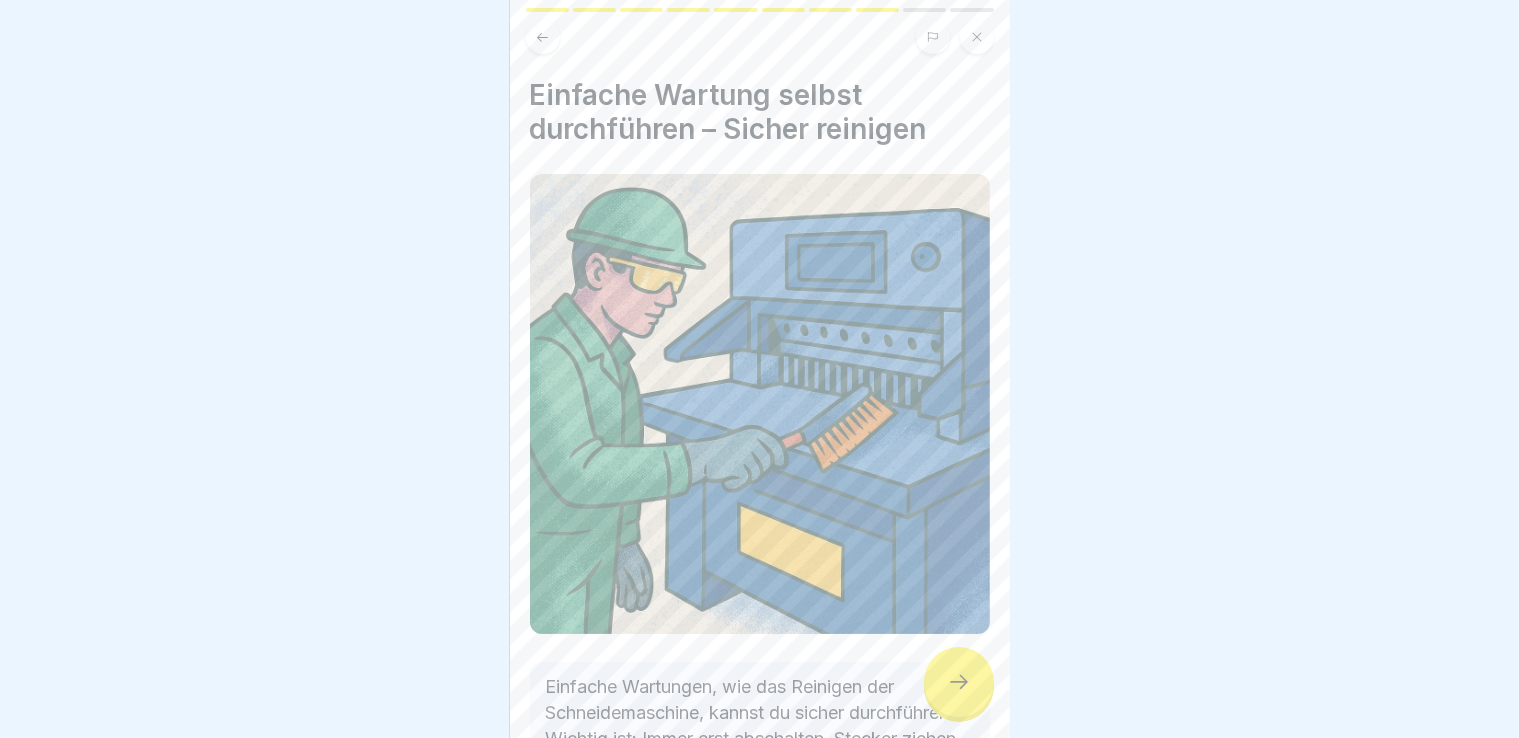 click at bounding box center (959, 682) 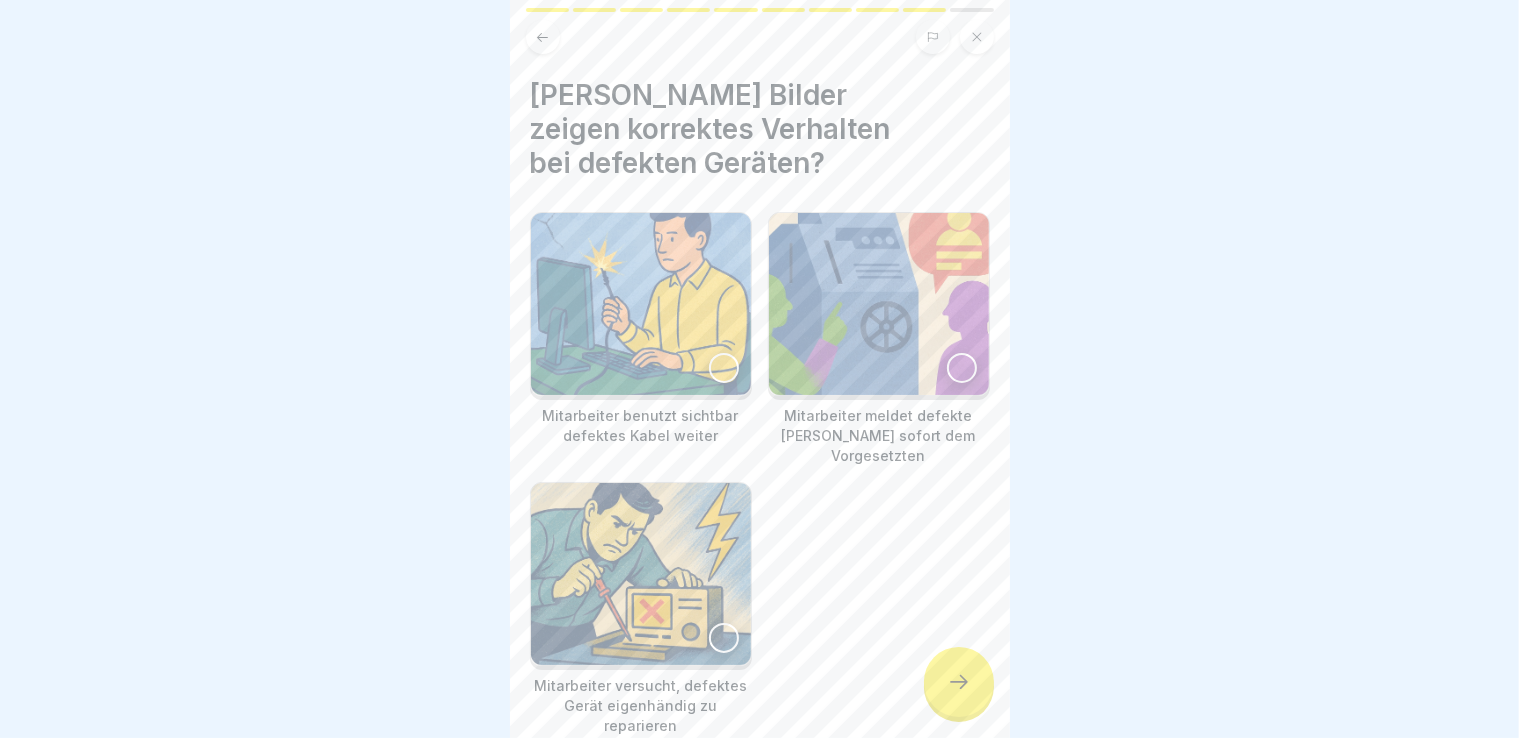 click at bounding box center (962, 368) 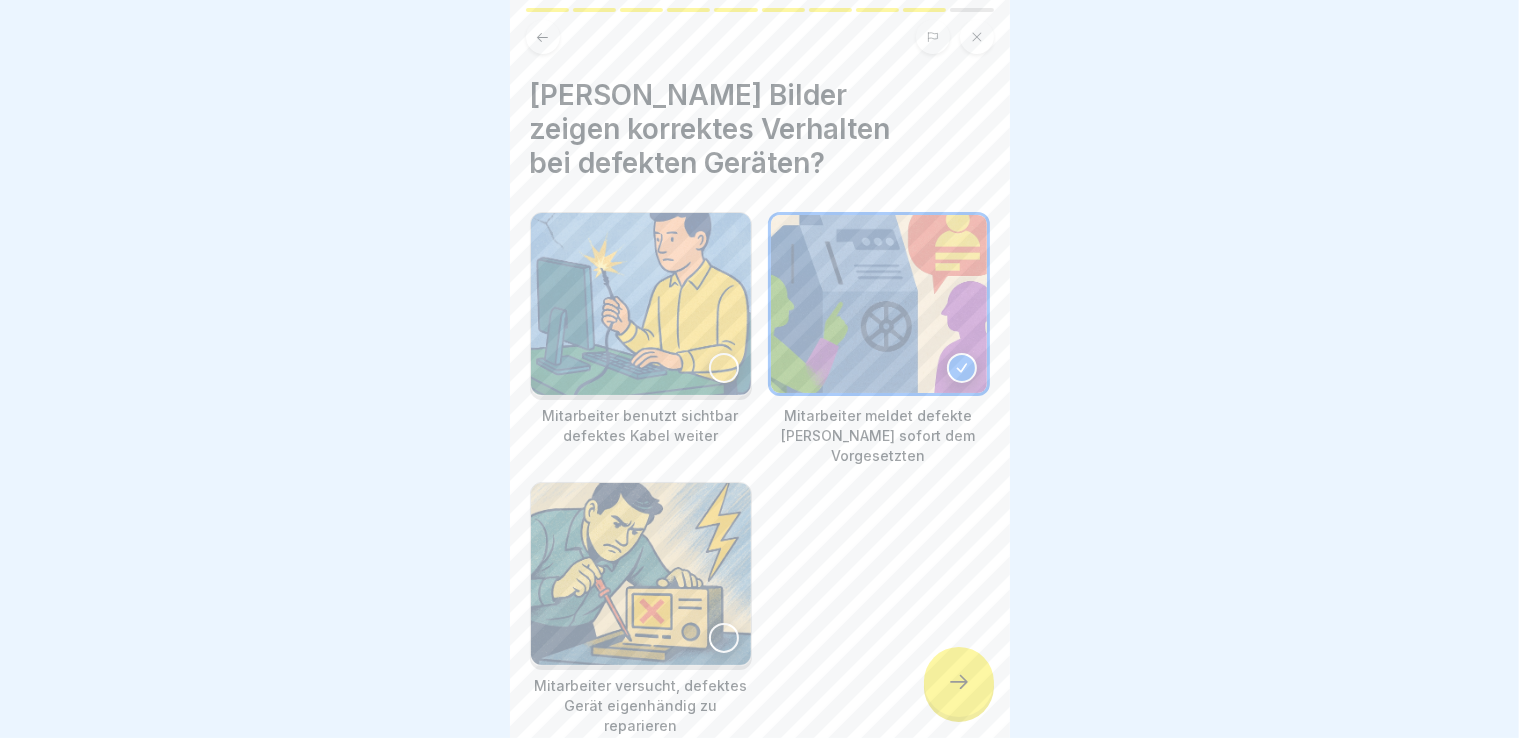 click at bounding box center [959, 682] 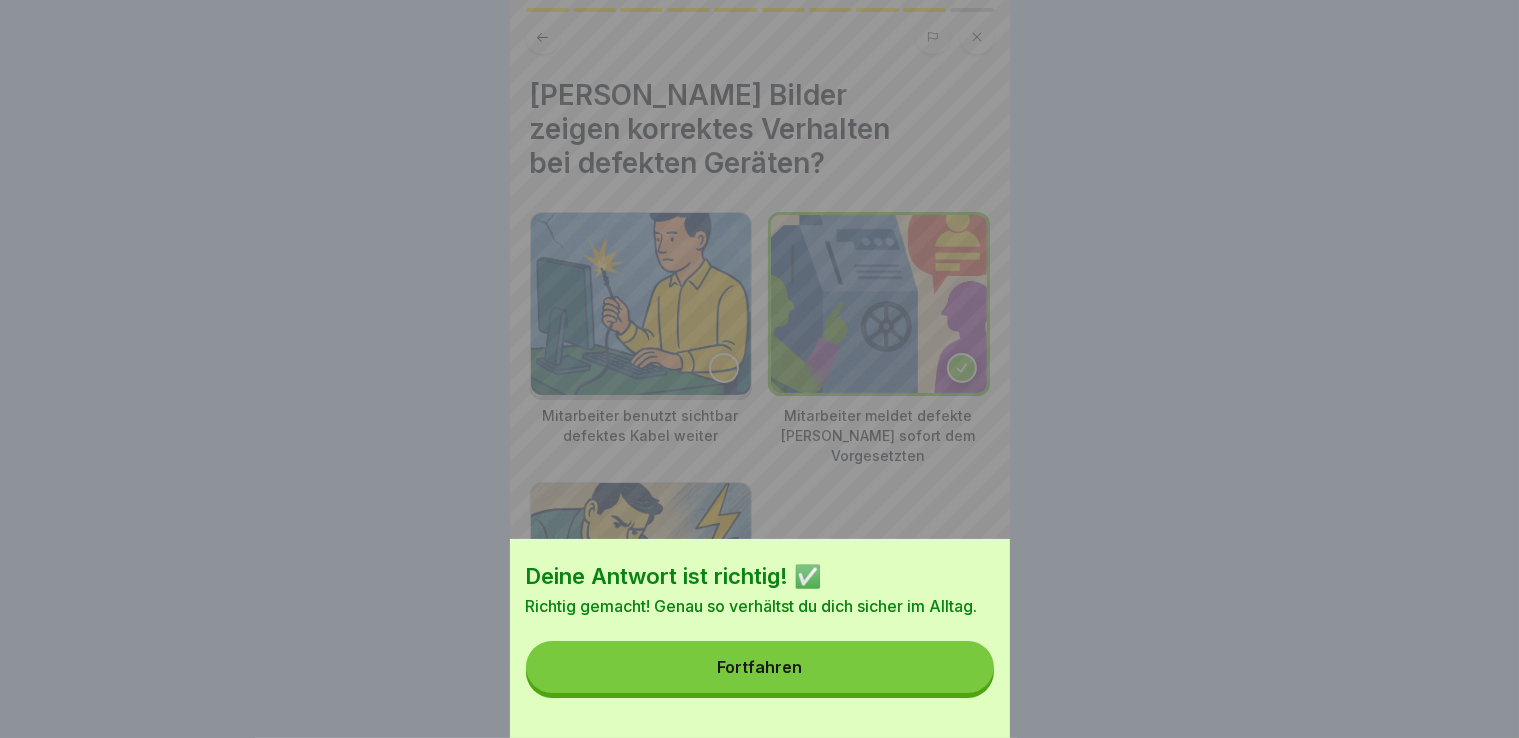 click on "Fortfahren" at bounding box center (760, 667) 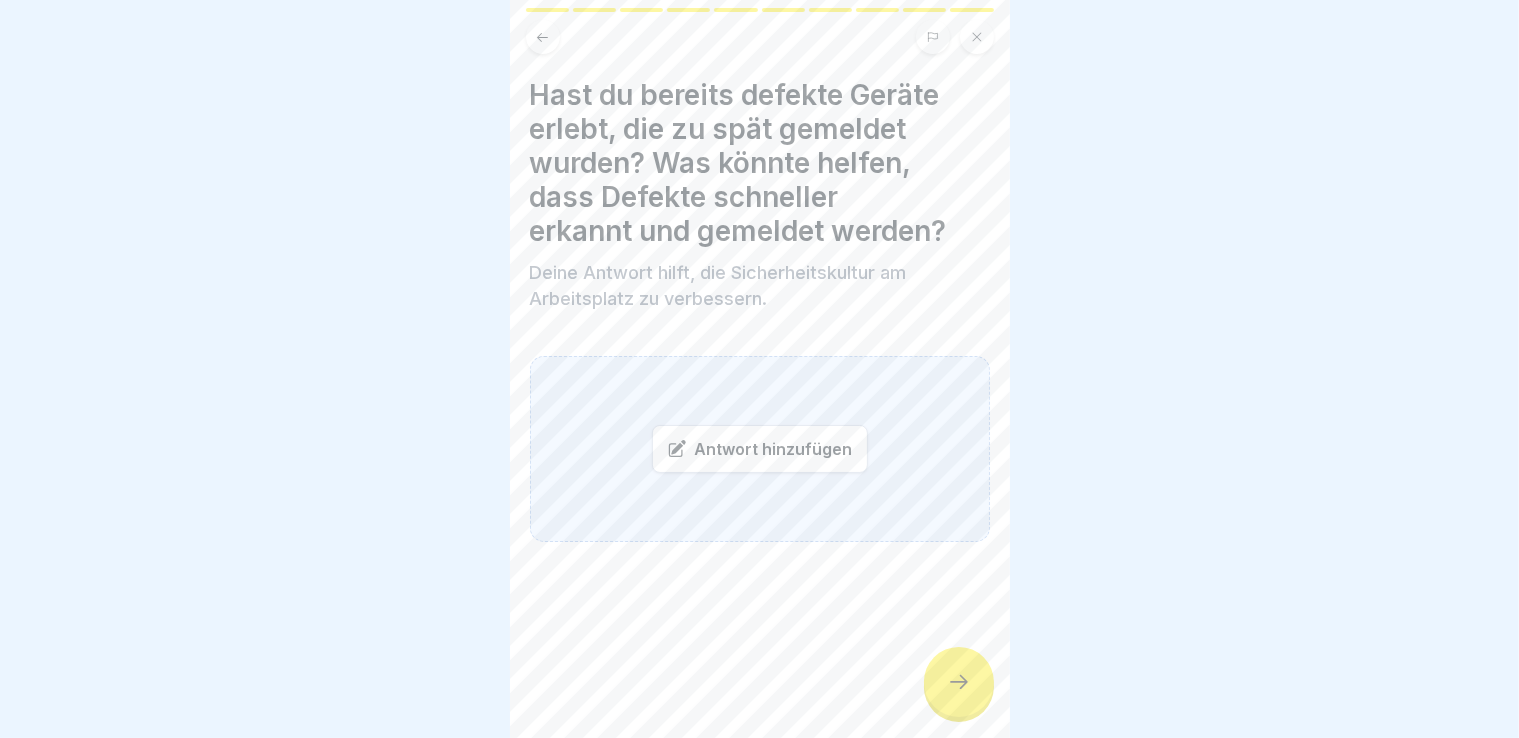 click on "Antwort hinzufügen" at bounding box center (760, 449) 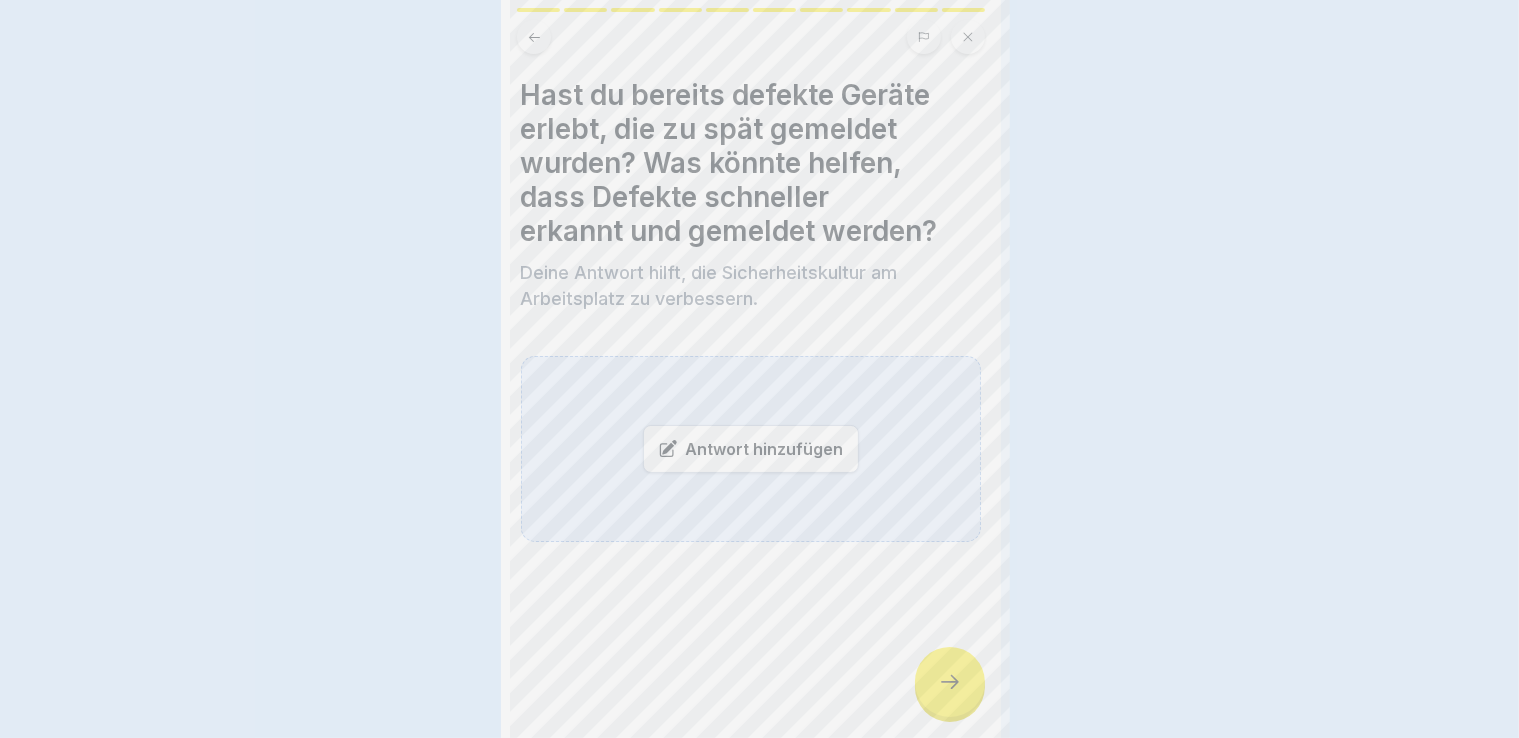 scroll, scrollTop: 0, scrollLeft: 0, axis: both 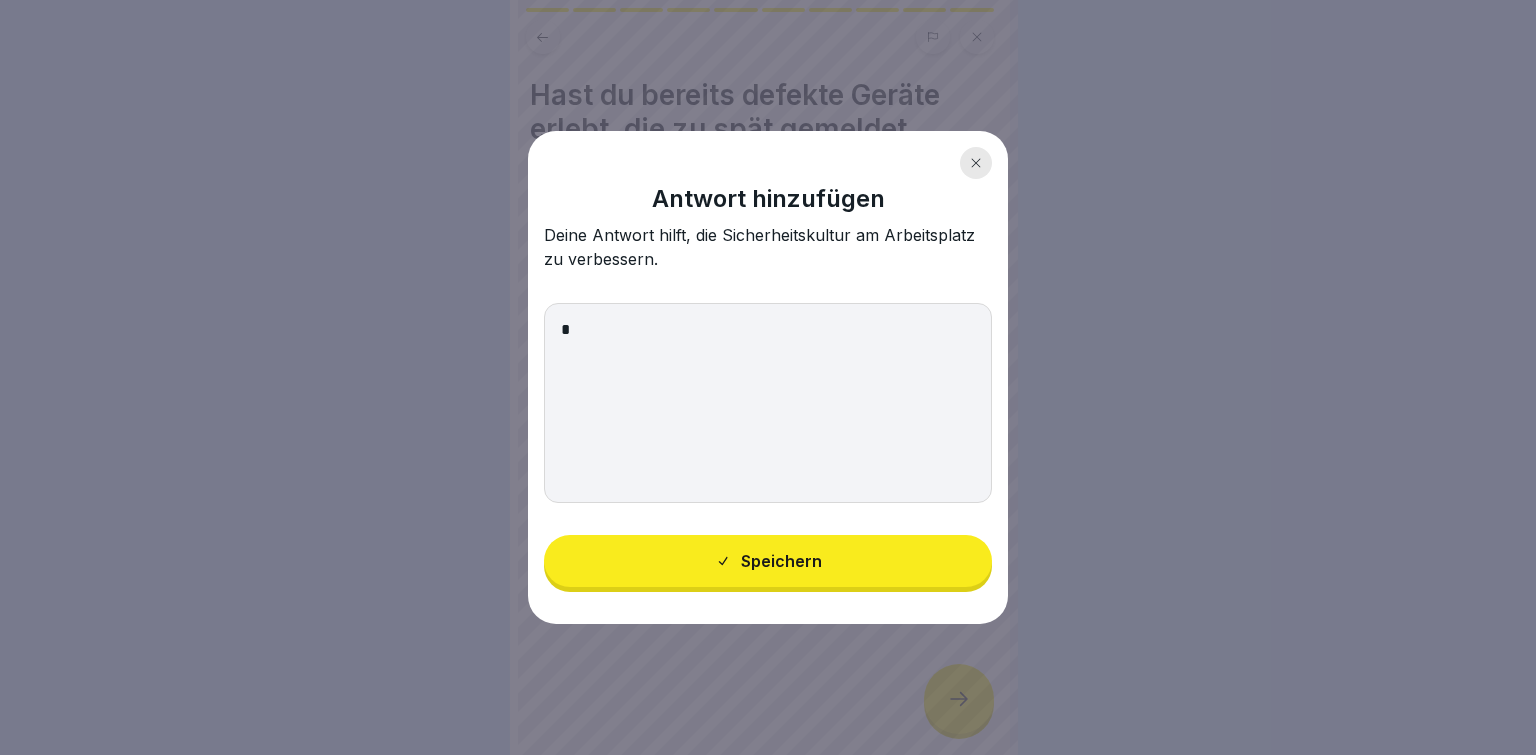type on "*" 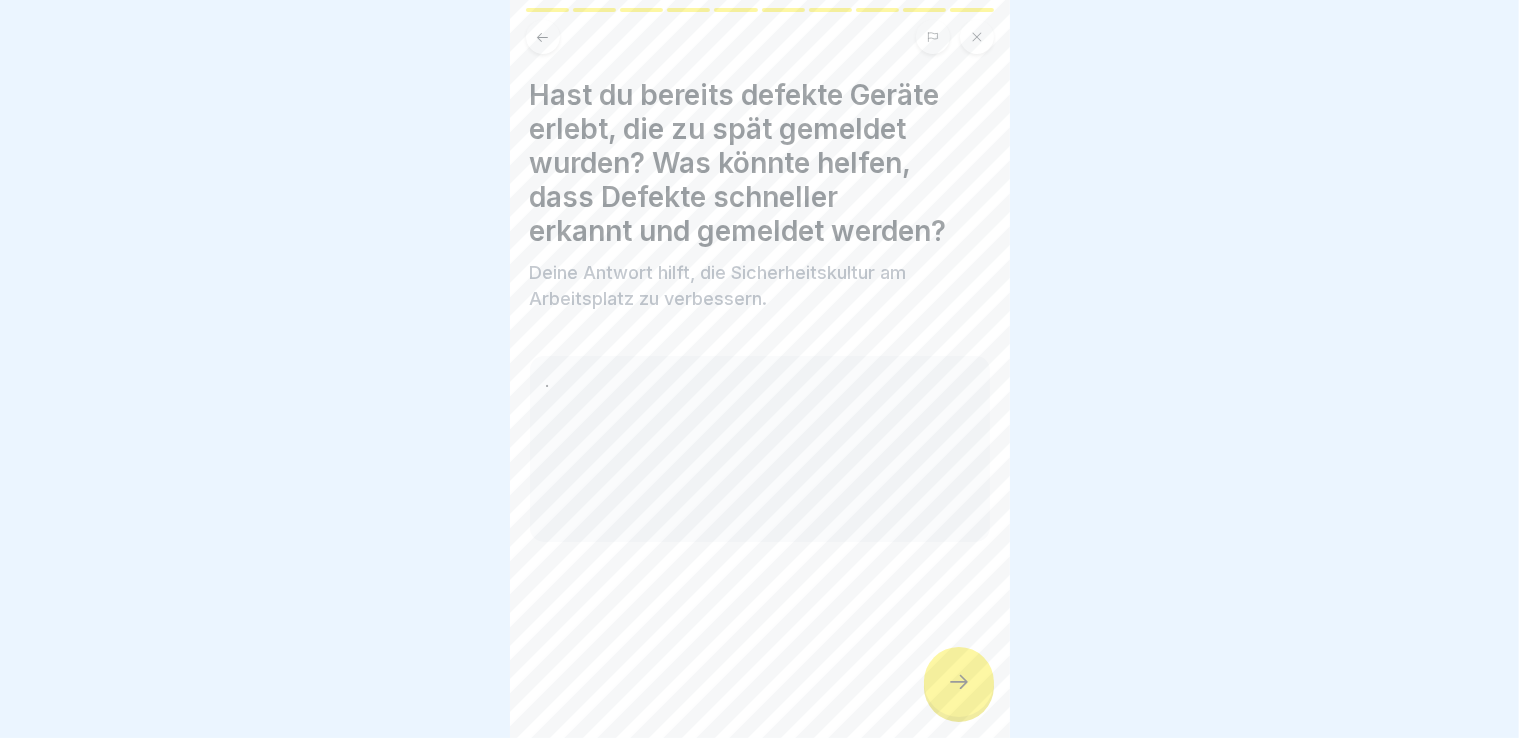 click at bounding box center [959, 682] 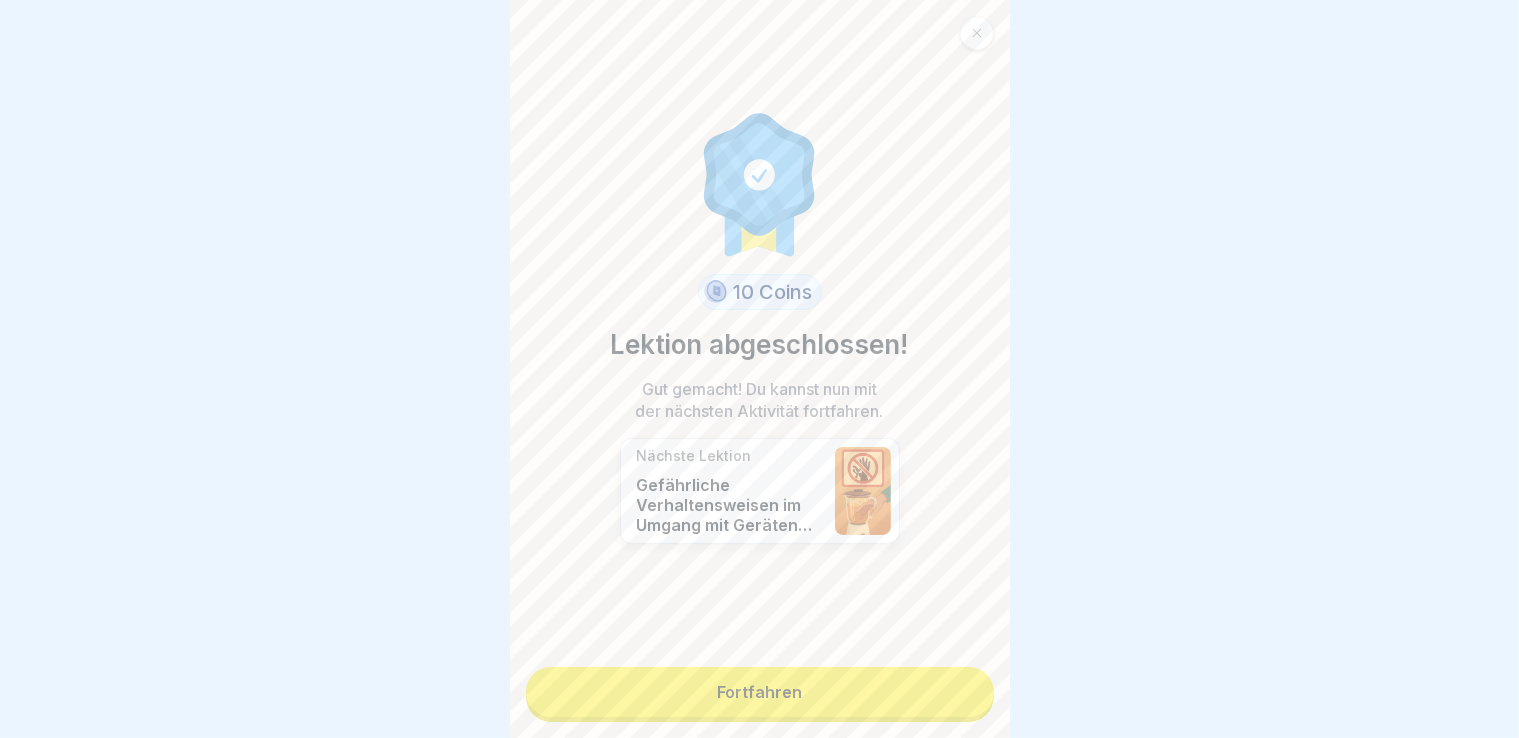 click on "Fortfahren" at bounding box center (760, 692) 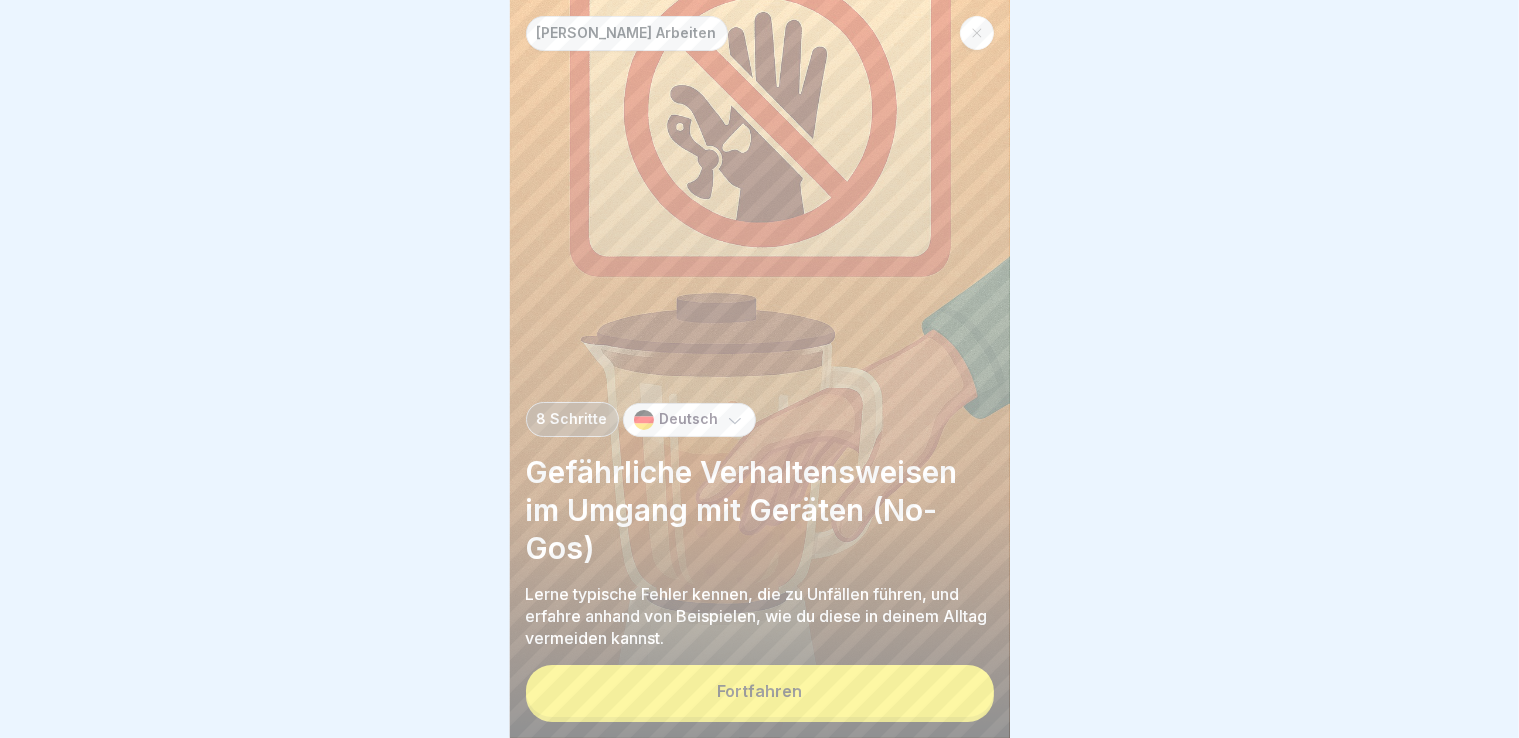 click on "Fortfahren" at bounding box center (760, 691) 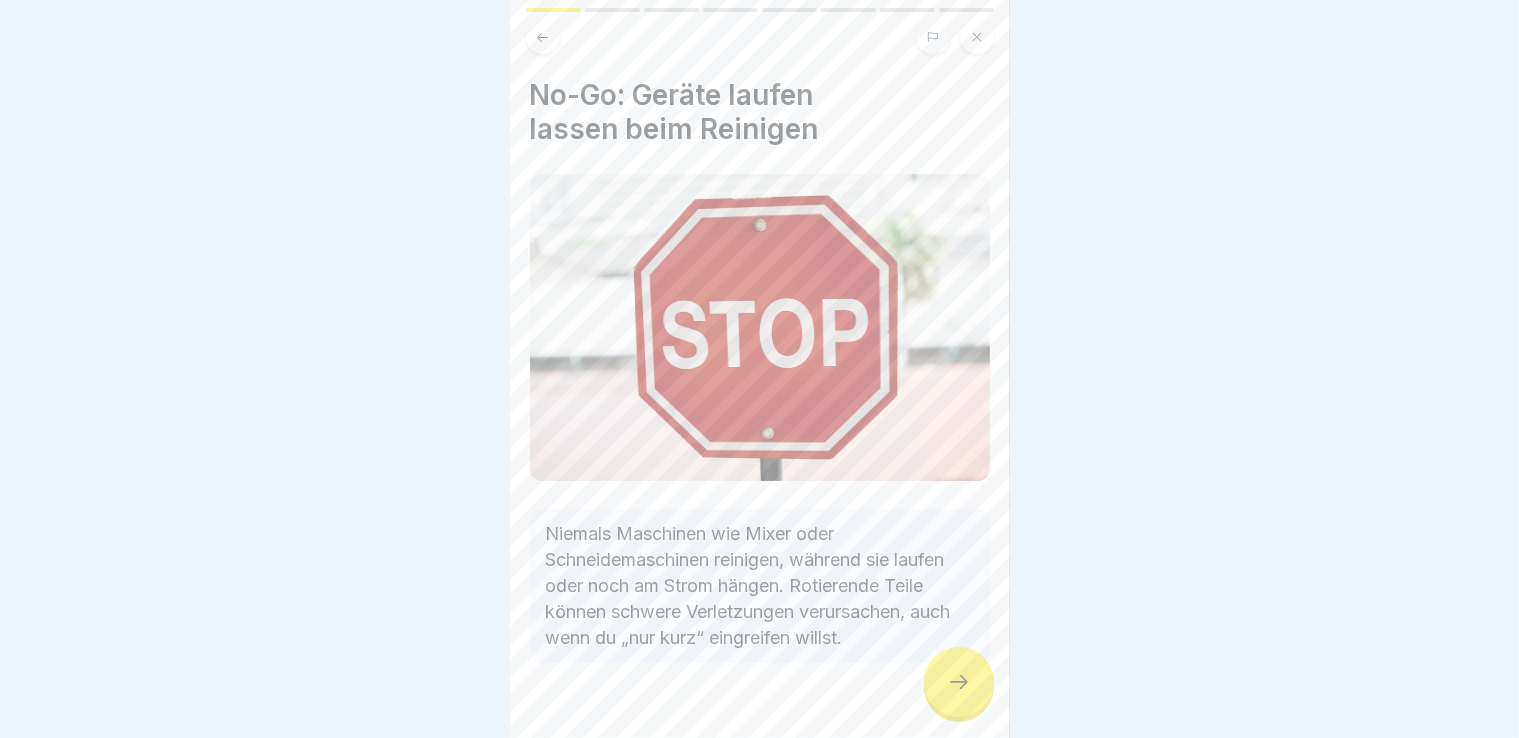 click at bounding box center (959, 682) 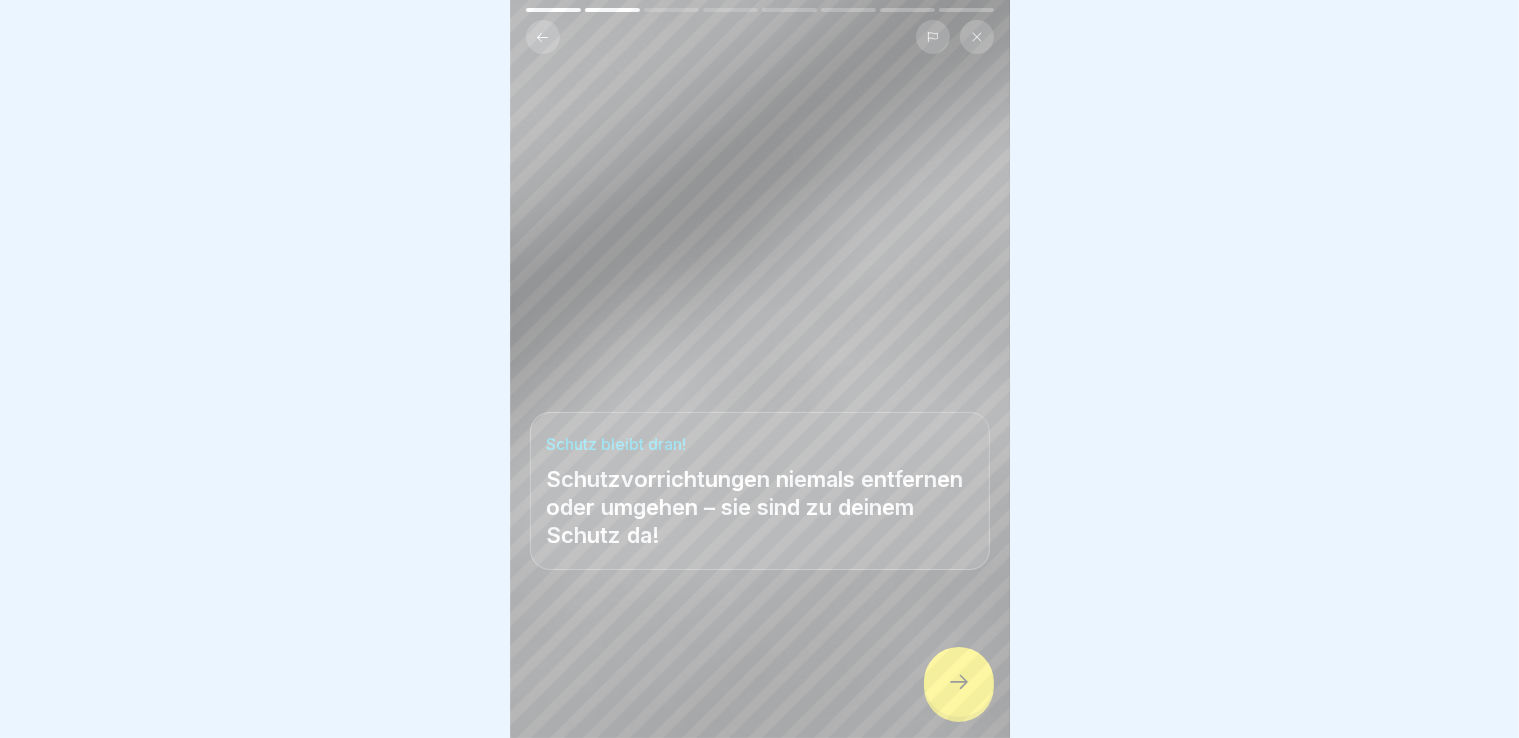 click at bounding box center [959, 682] 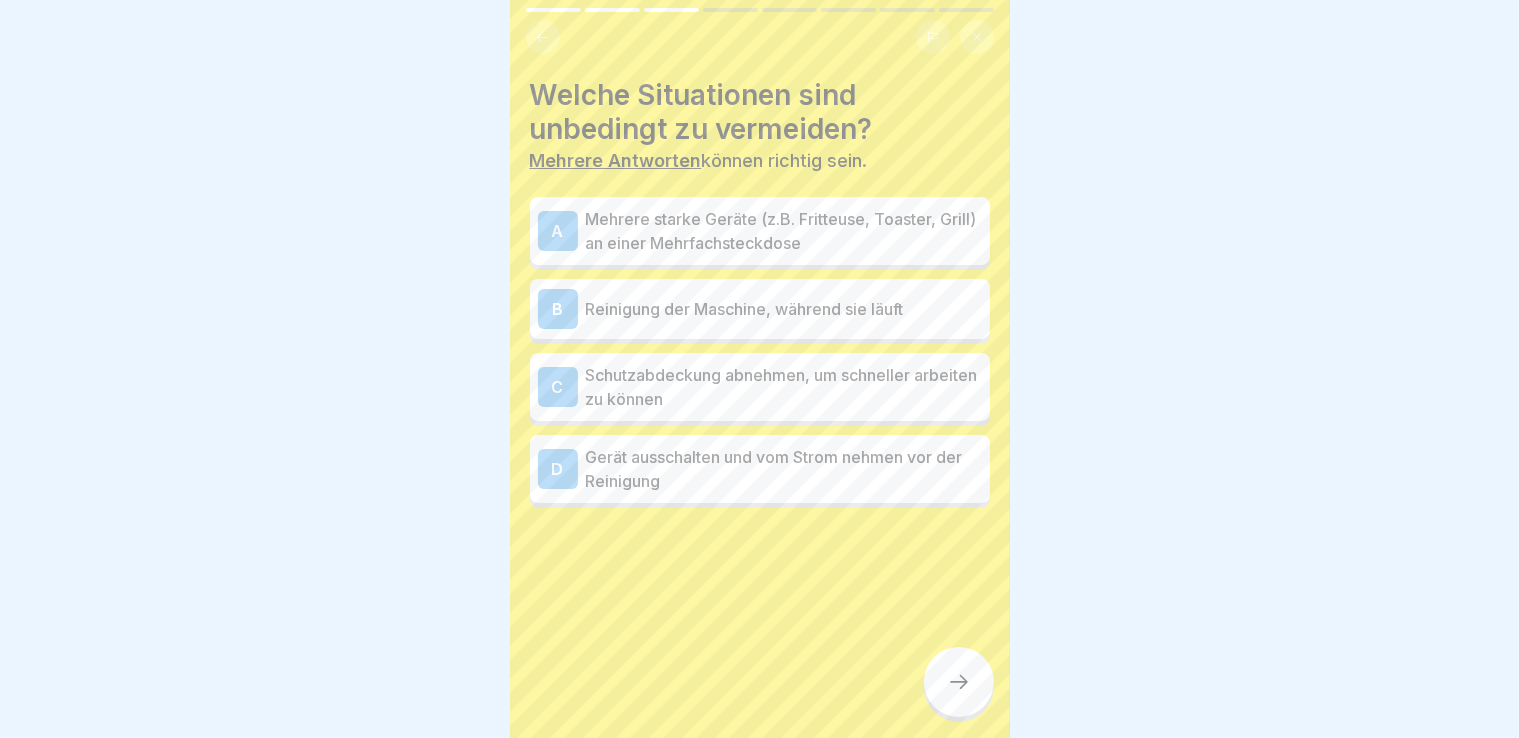 click on "Mehrere starke Geräte (z.B. Fritteuse, Toaster, Grill) an einer Mehrfachsteckdose" at bounding box center (784, 231) 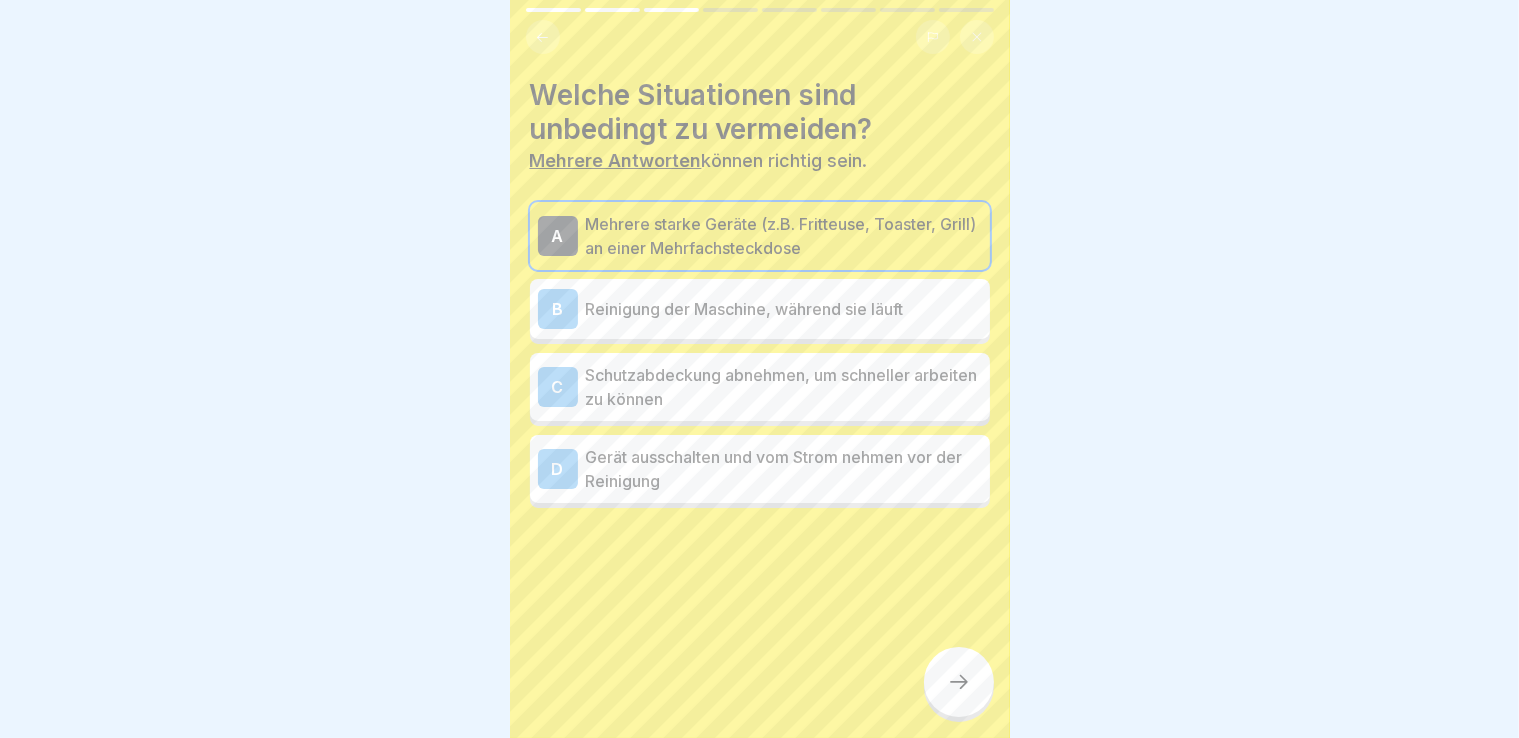 click 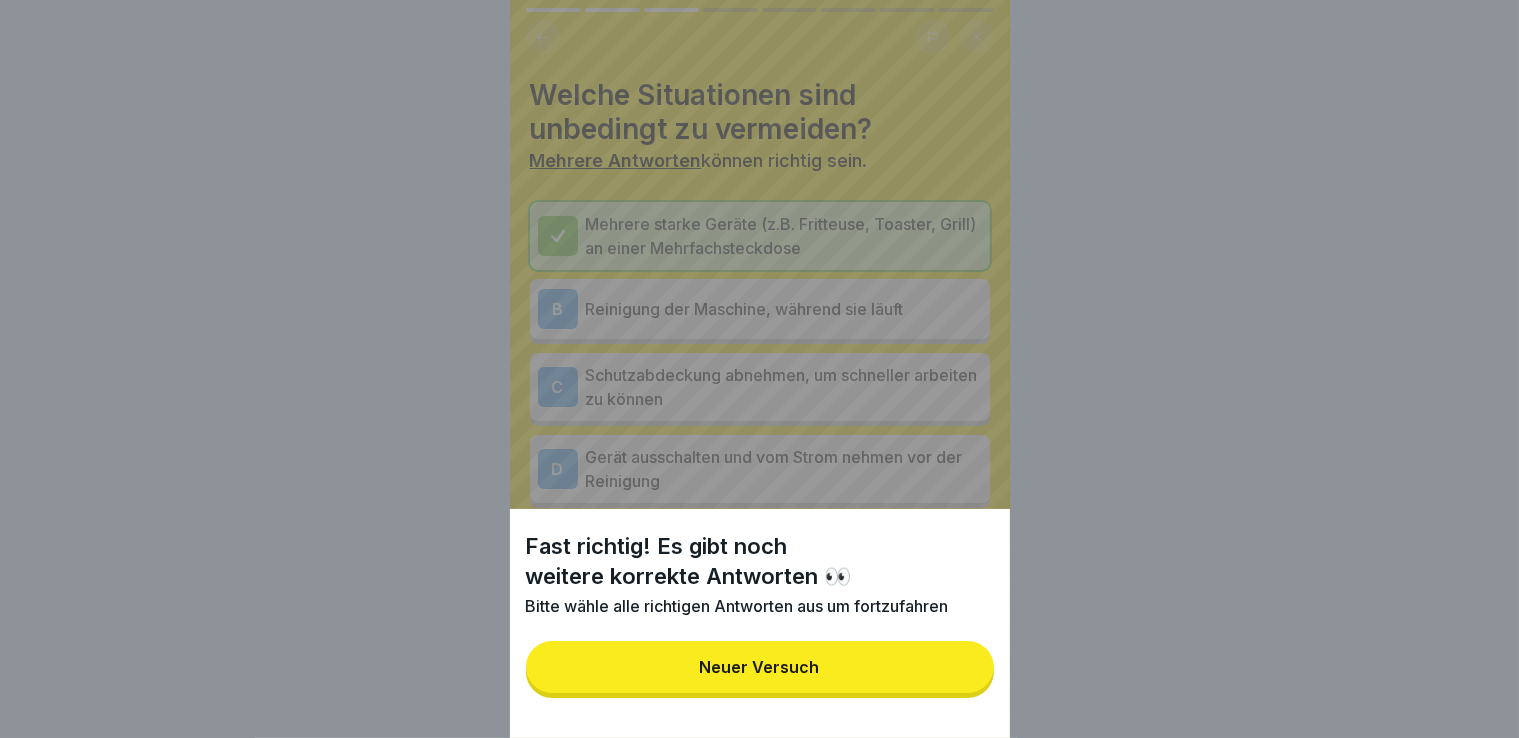 click on "Neuer Versuch" at bounding box center [760, 667] 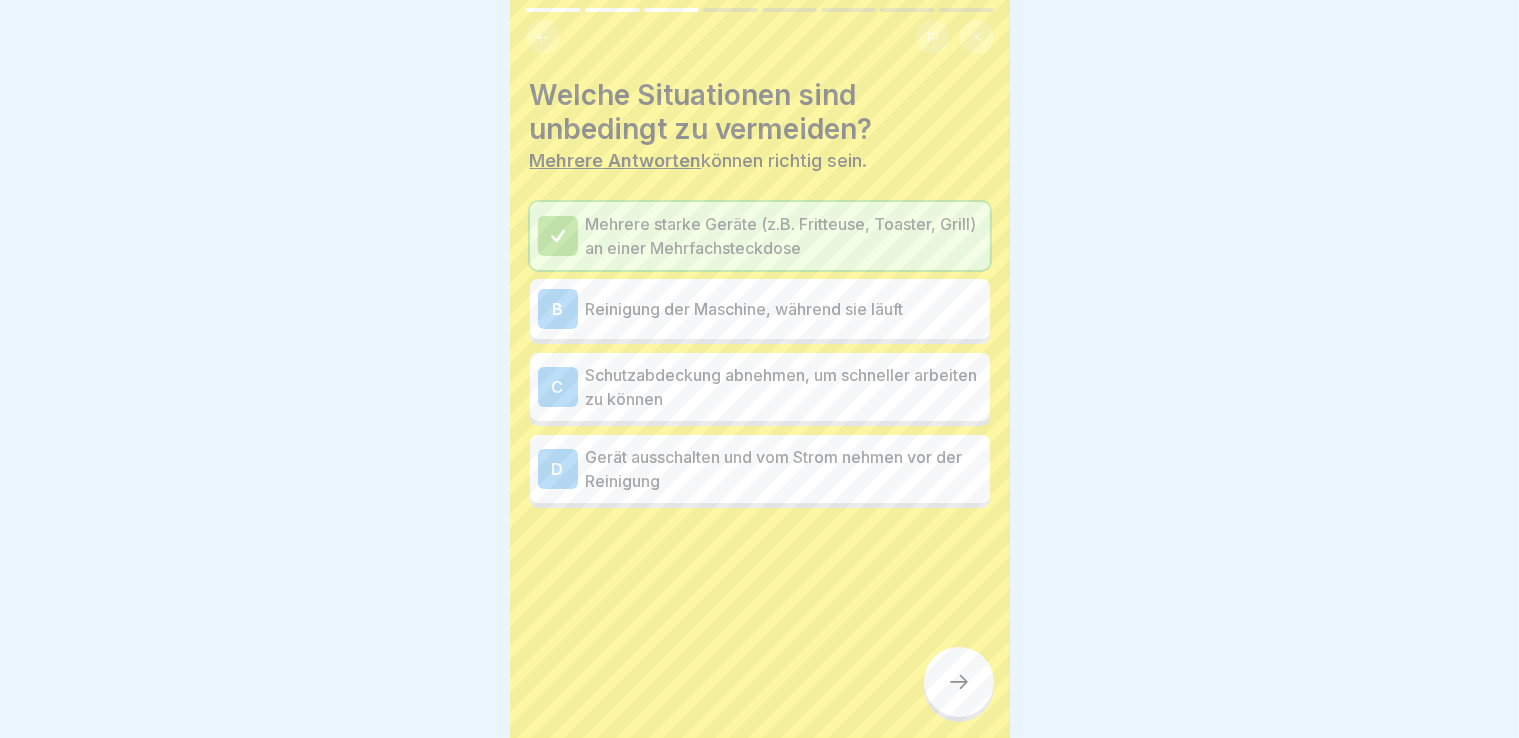 click on "Reinigung der Maschine, während sie läuft" at bounding box center [784, 309] 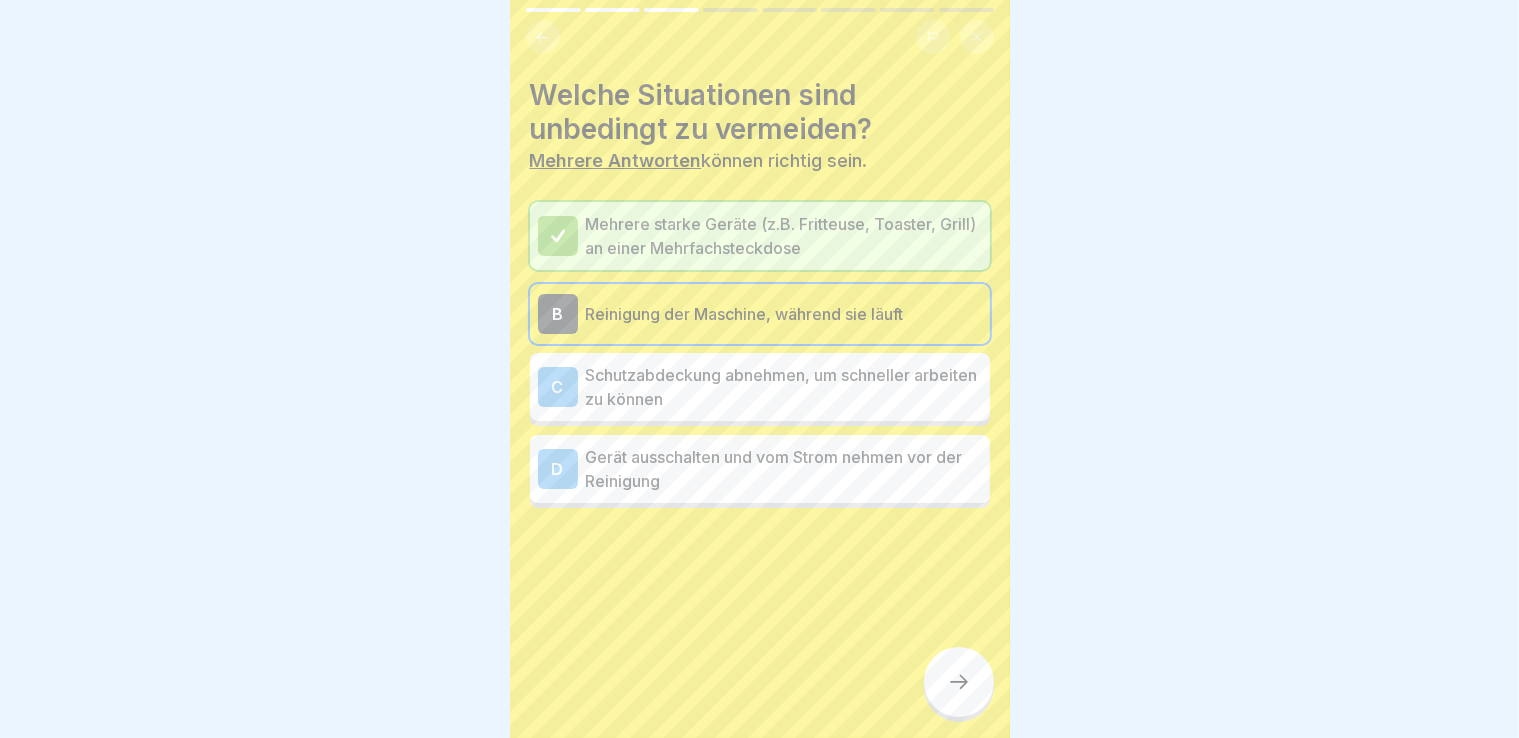 click at bounding box center [959, 682] 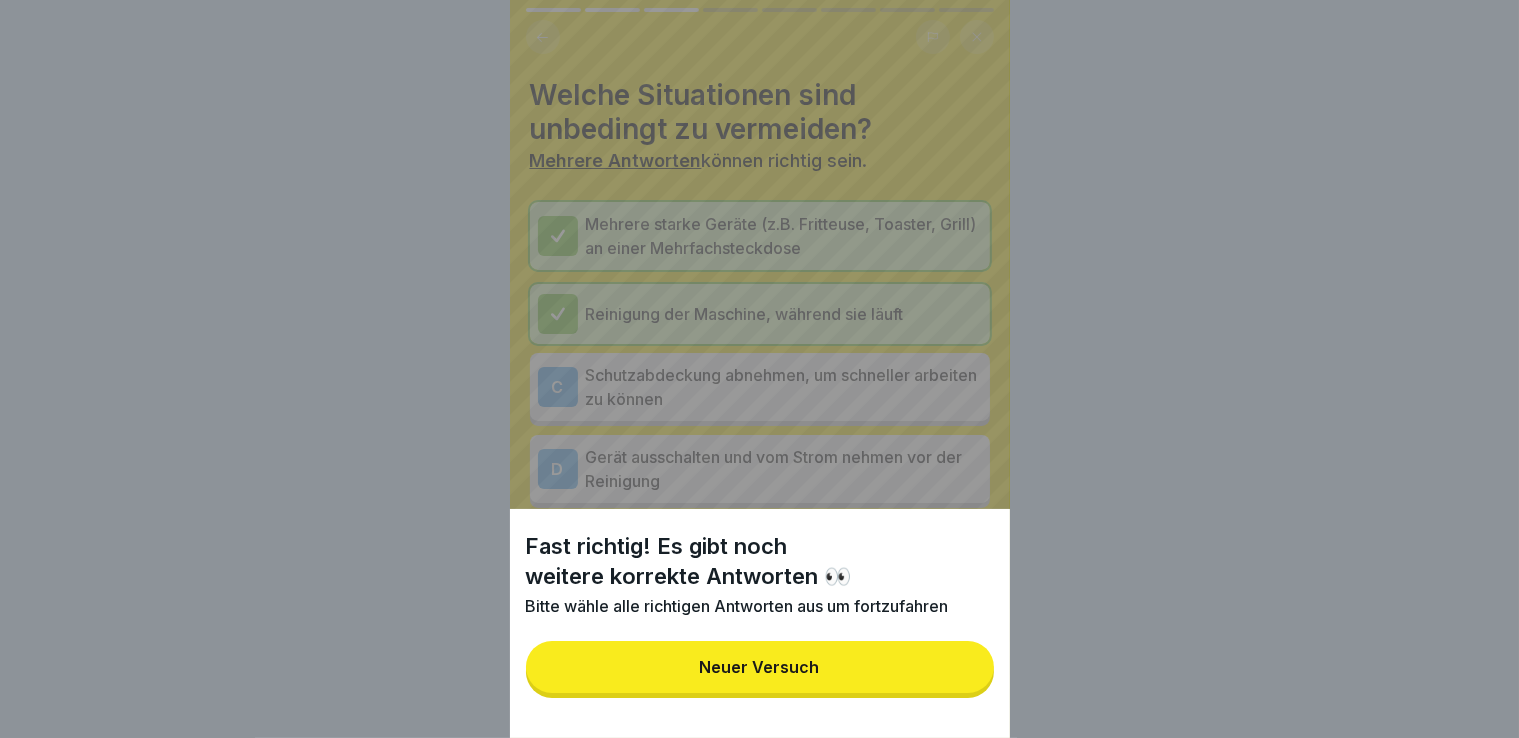 click on "Neuer Versuch" at bounding box center (760, 667) 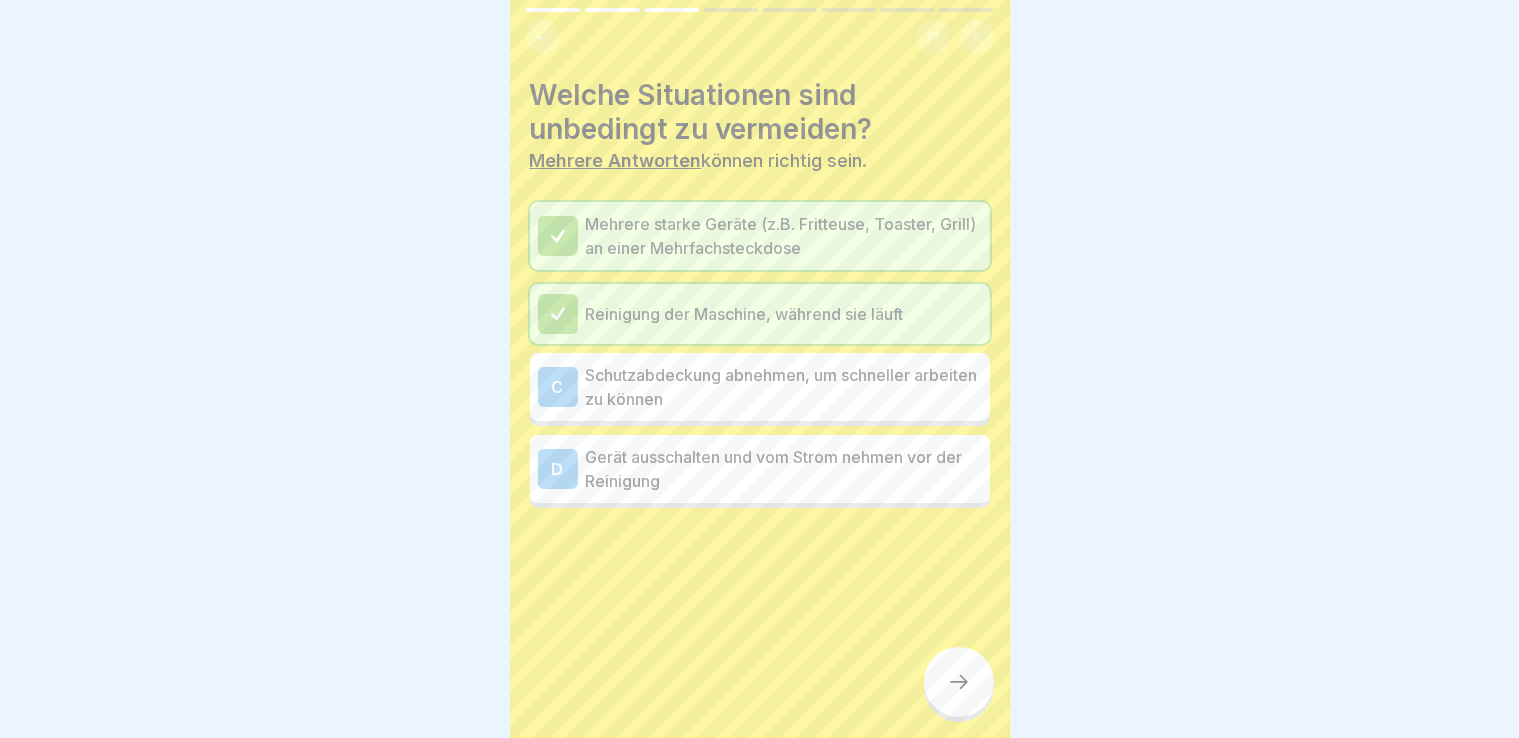 click on "Schutzabdeckung abnehmen, um schneller arbeiten zu können" at bounding box center [784, 387] 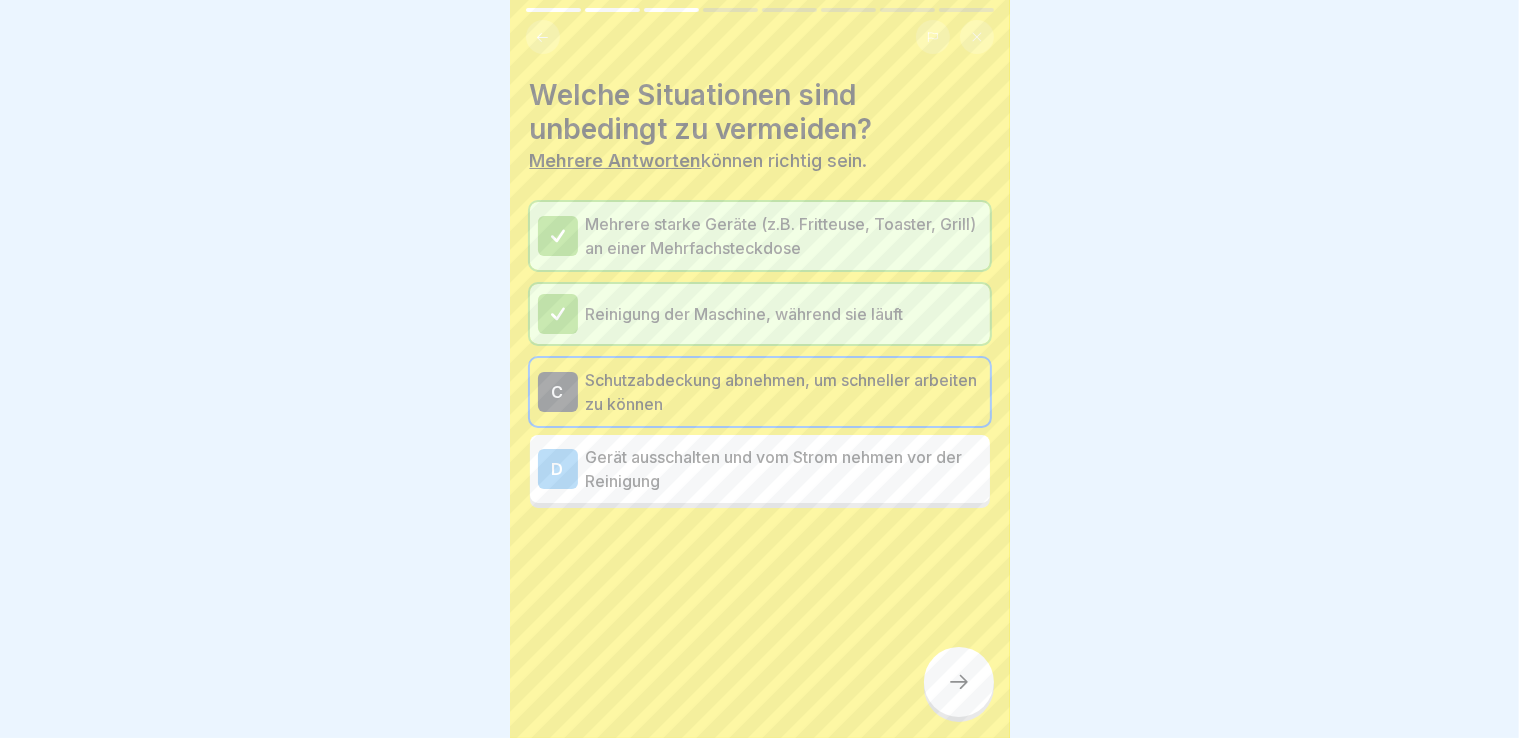 click 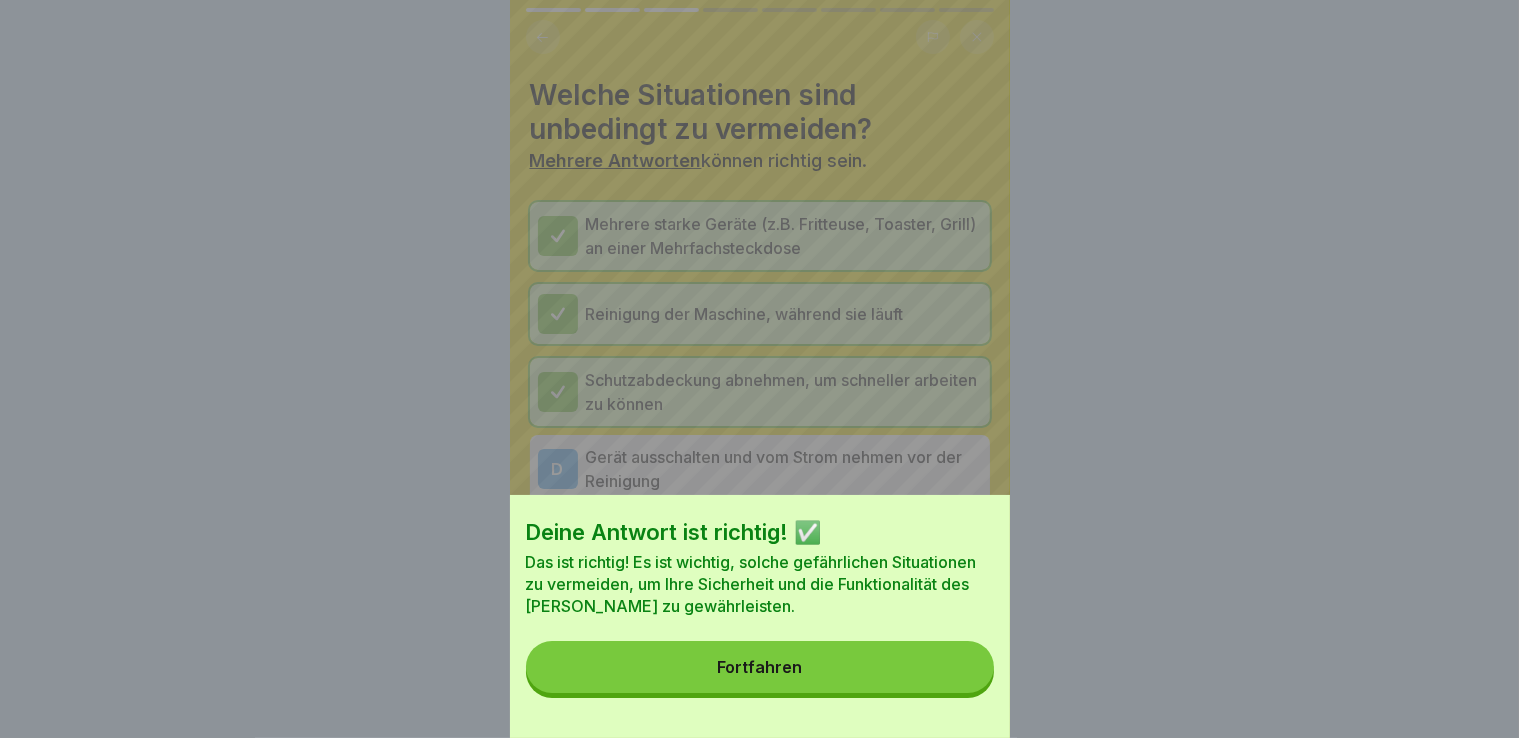 click on "Fortfahren" at bounding box center (760, 667) 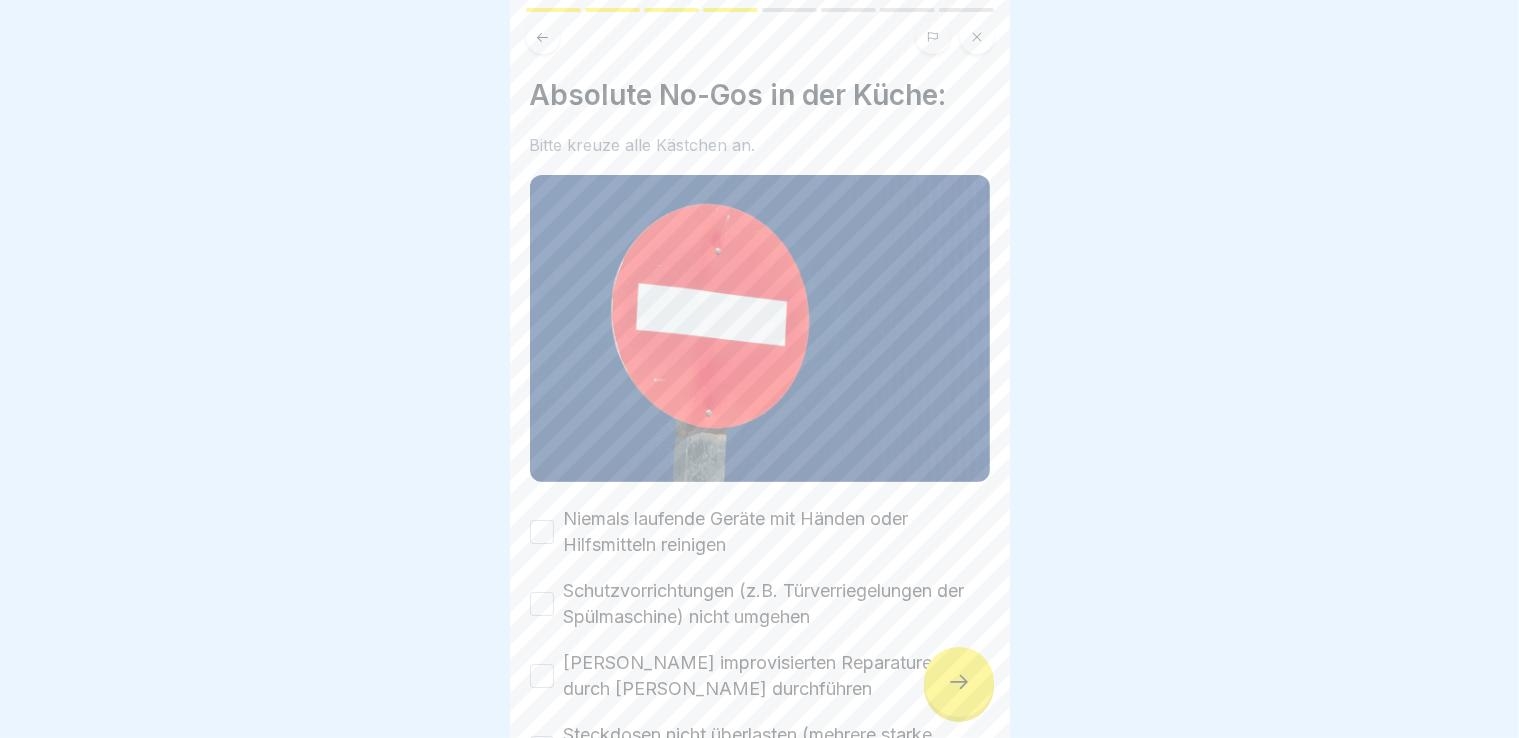 click 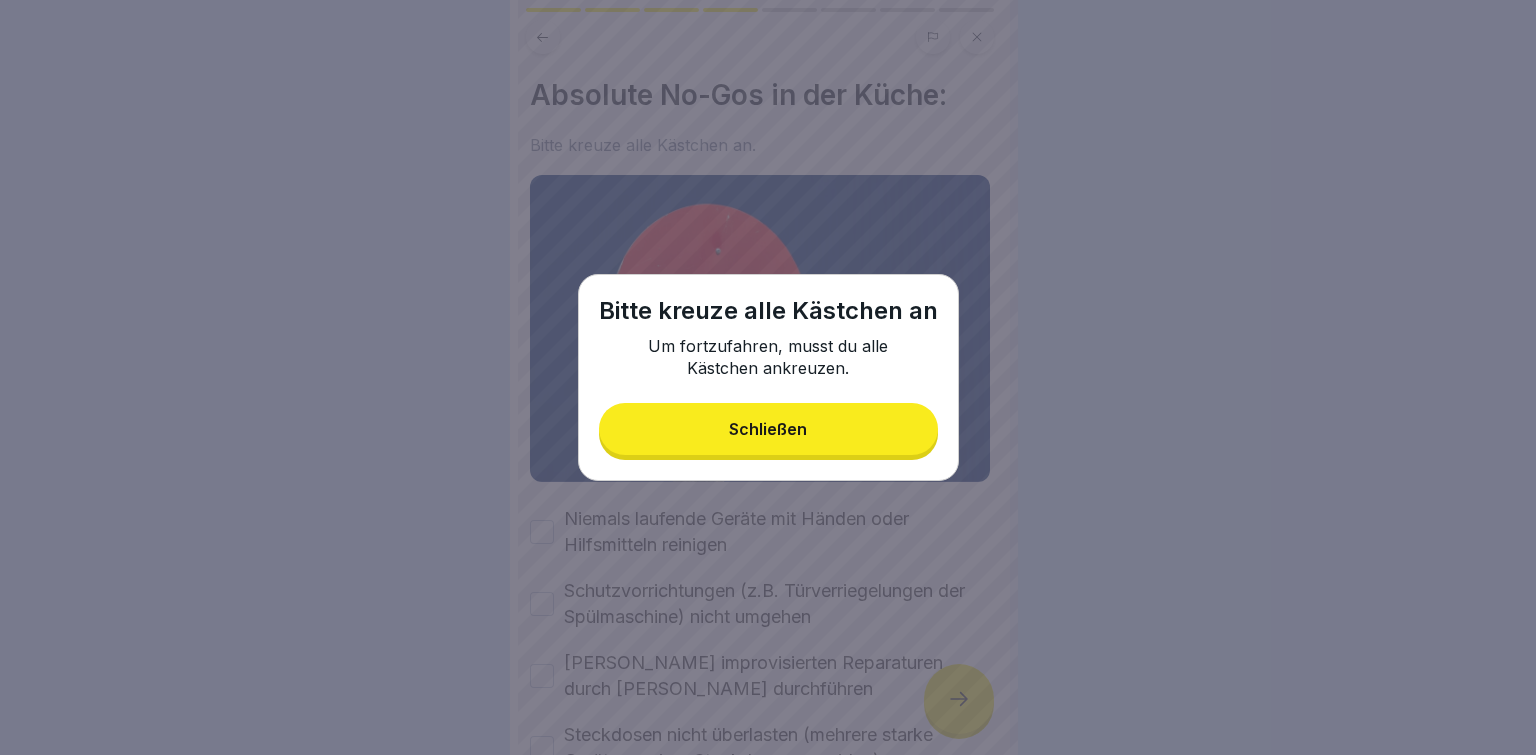 click on "Schließen" at bounding box center (768, 429) 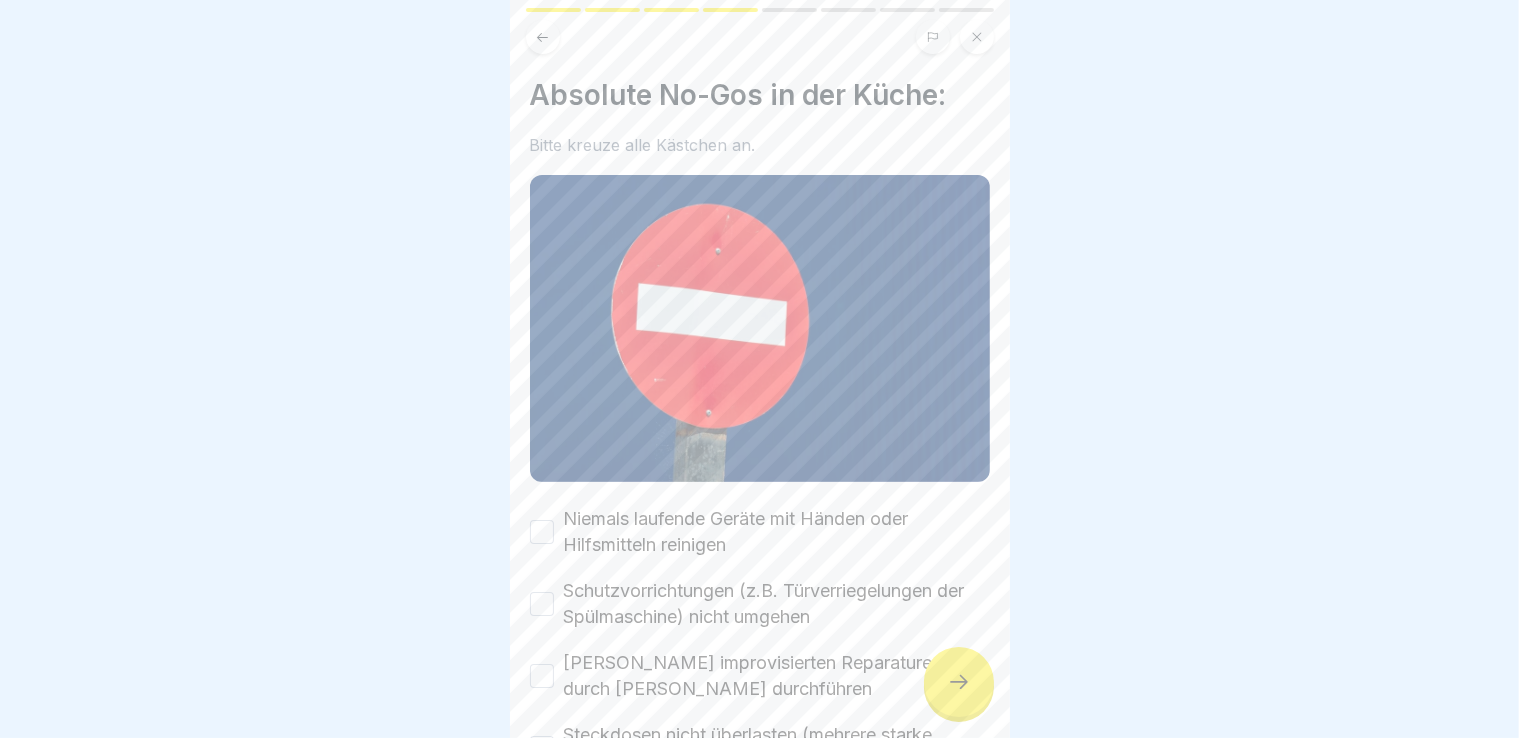 click on "Niemals laufende Geräte mit Händen oder Hilfsmitteln reinigen" at bounding box center (542, 532) 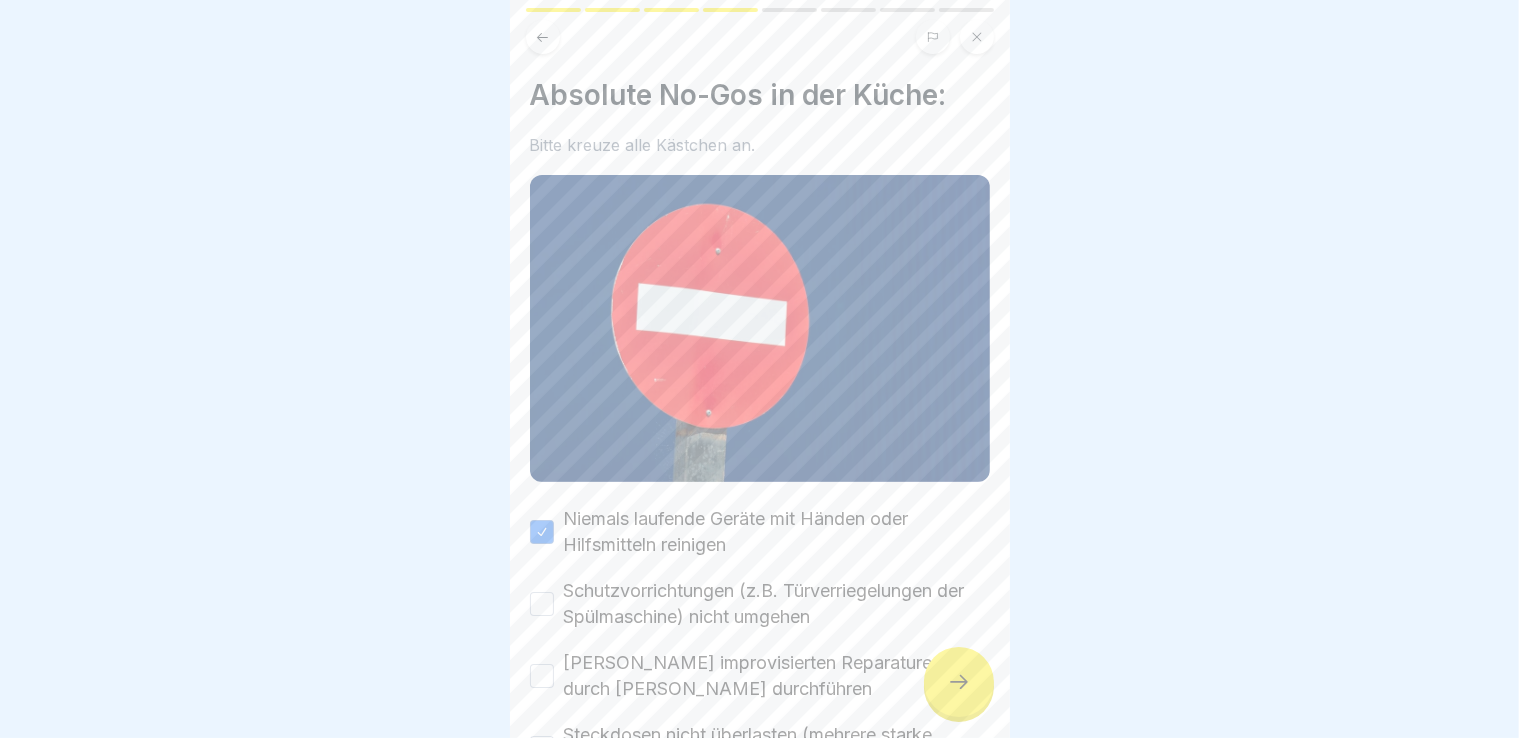 click on "Schutzvorrichtungen (z.B. Türverriegelungen der Spülmaschine) nicht umgehen" at bounding box center (542, 604) 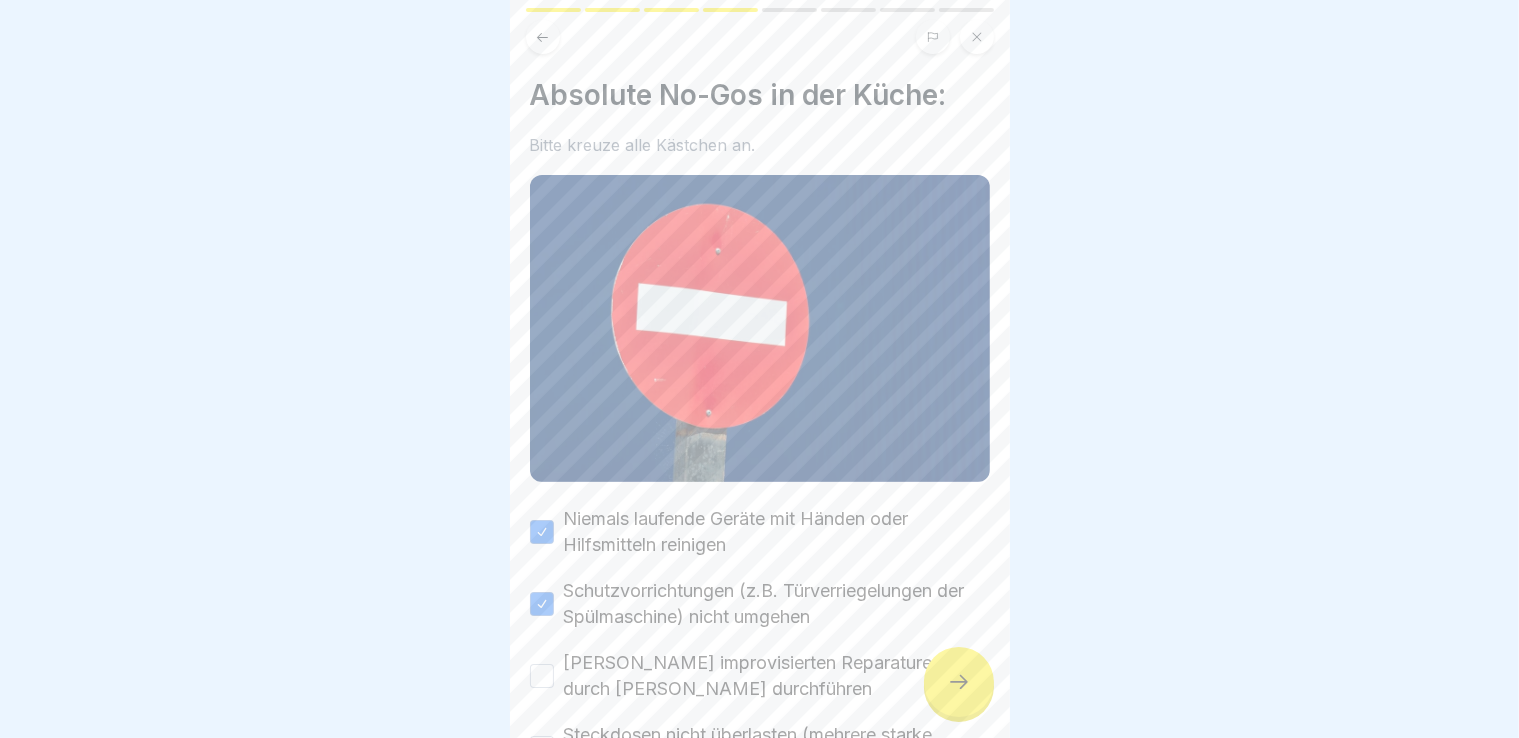 click on "[PERSON_NAME] improvisierten Reparaturen durch [PERSON_NAME] durchführen" at bounding box center [542, 676] 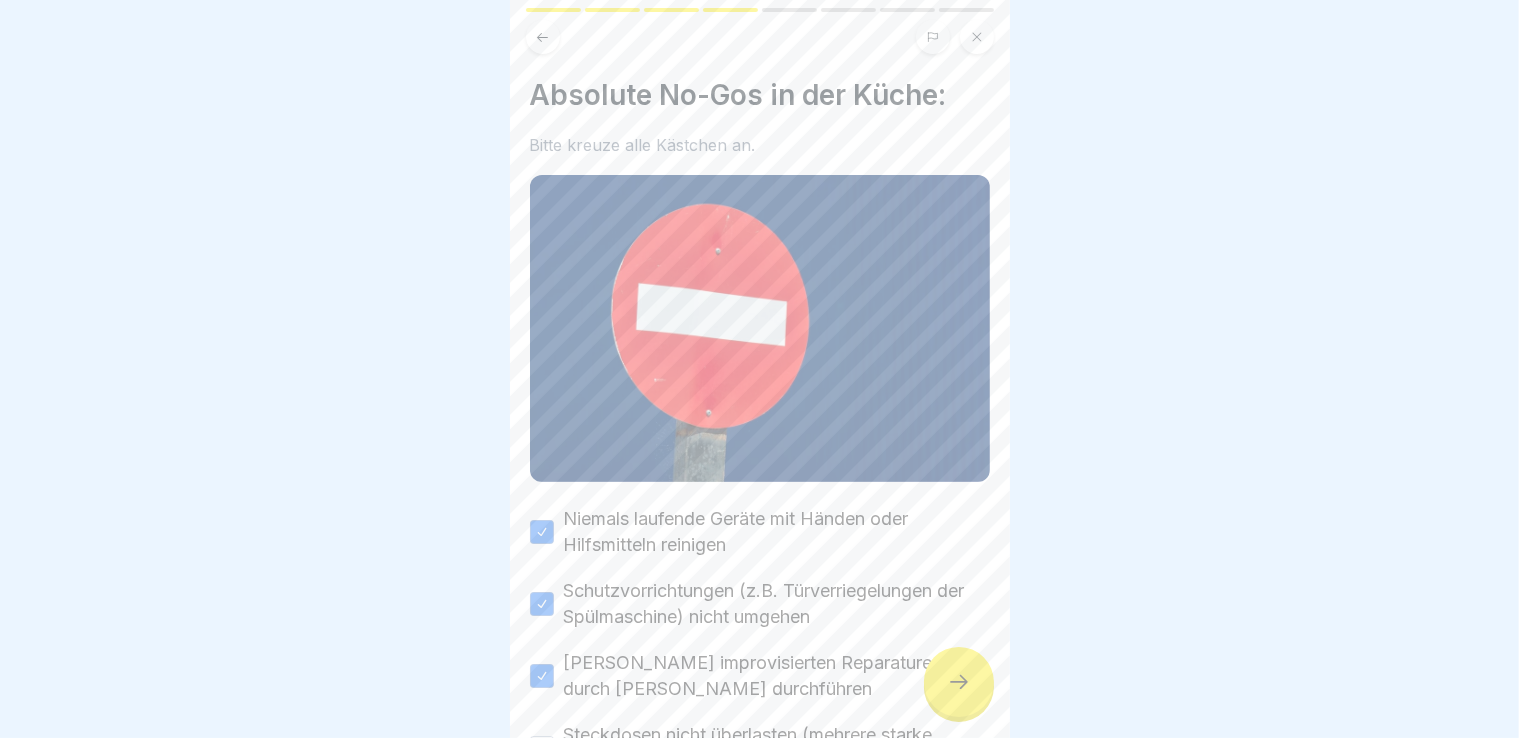click on "Steckdosen nicht überlasten (mehrere starke Geräte an einer Steckdose vermeiden)" at bounding box center [760, 748] 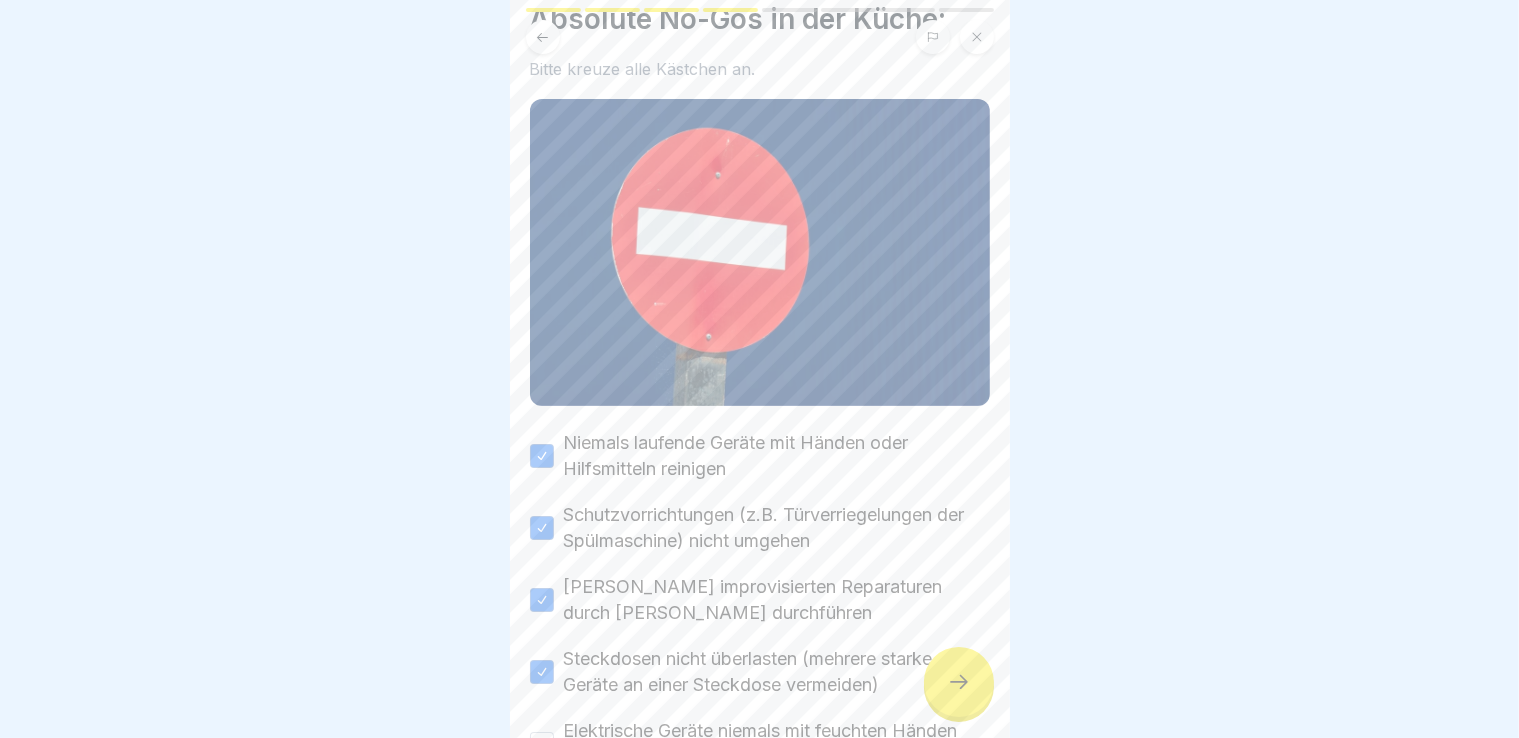 scroll, scrollTop: 216, scrollLeft: 0, axis: vertical 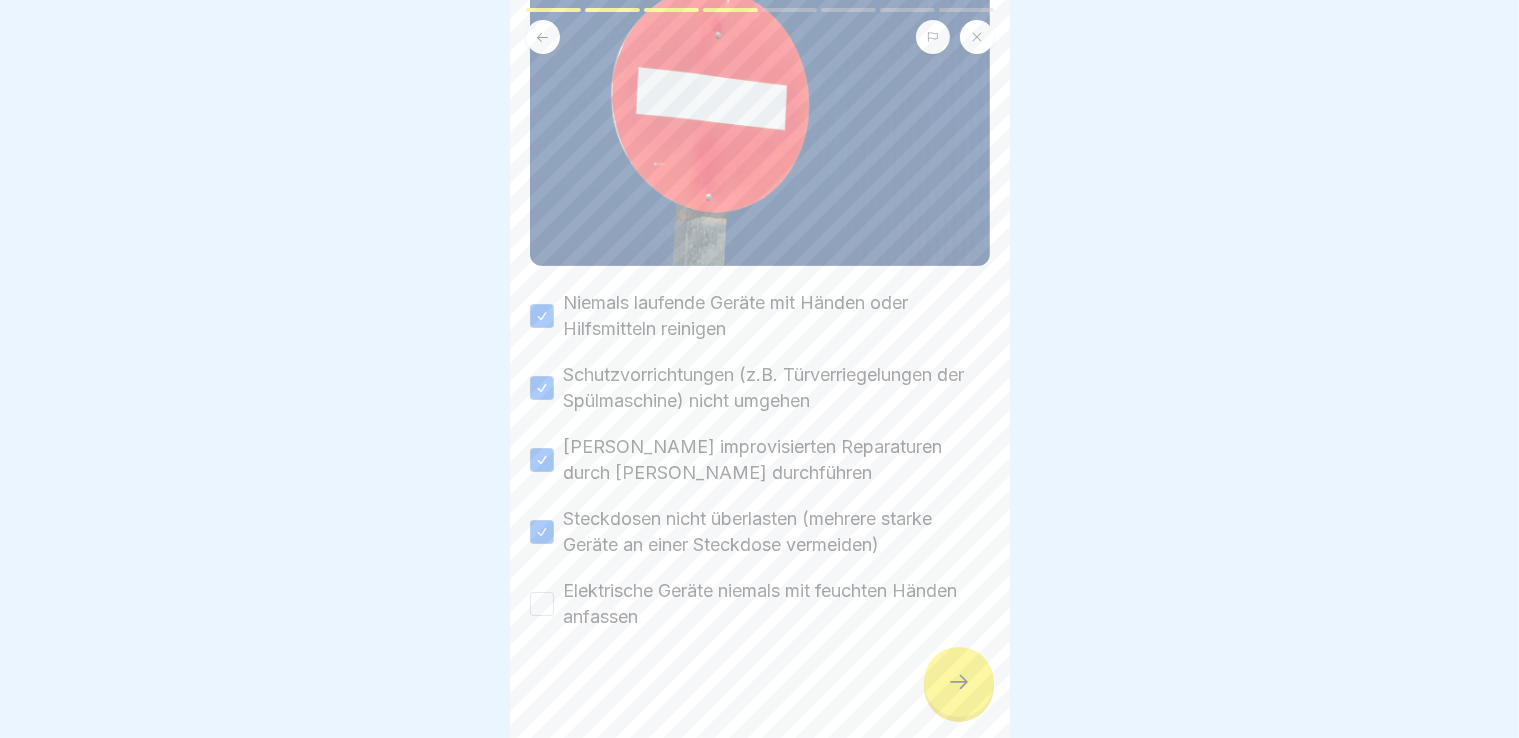 click on "Elektrische Geräte niemals mit feuchten Händen anfassen" at bounding box center (542, 604) 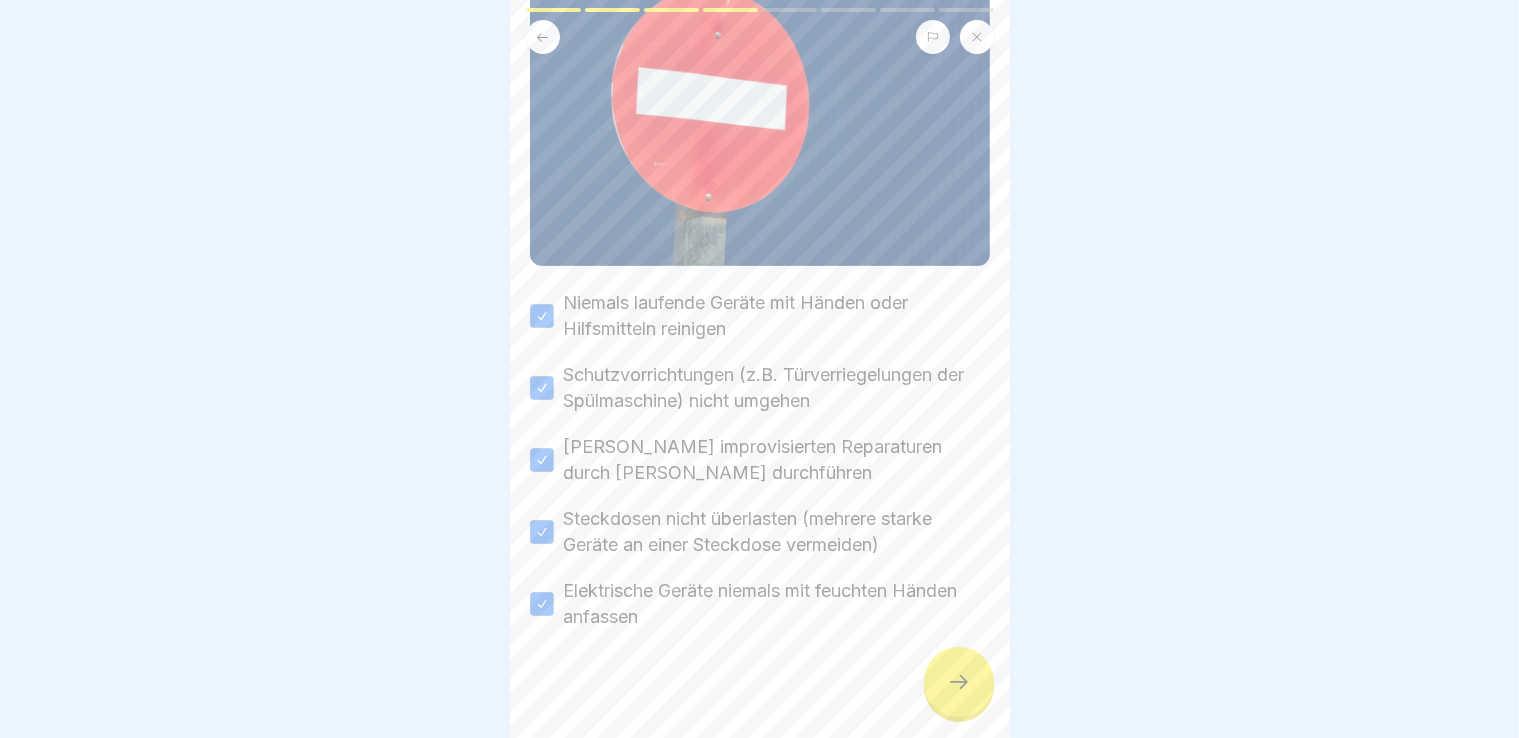click at bounding box center [959, 682] 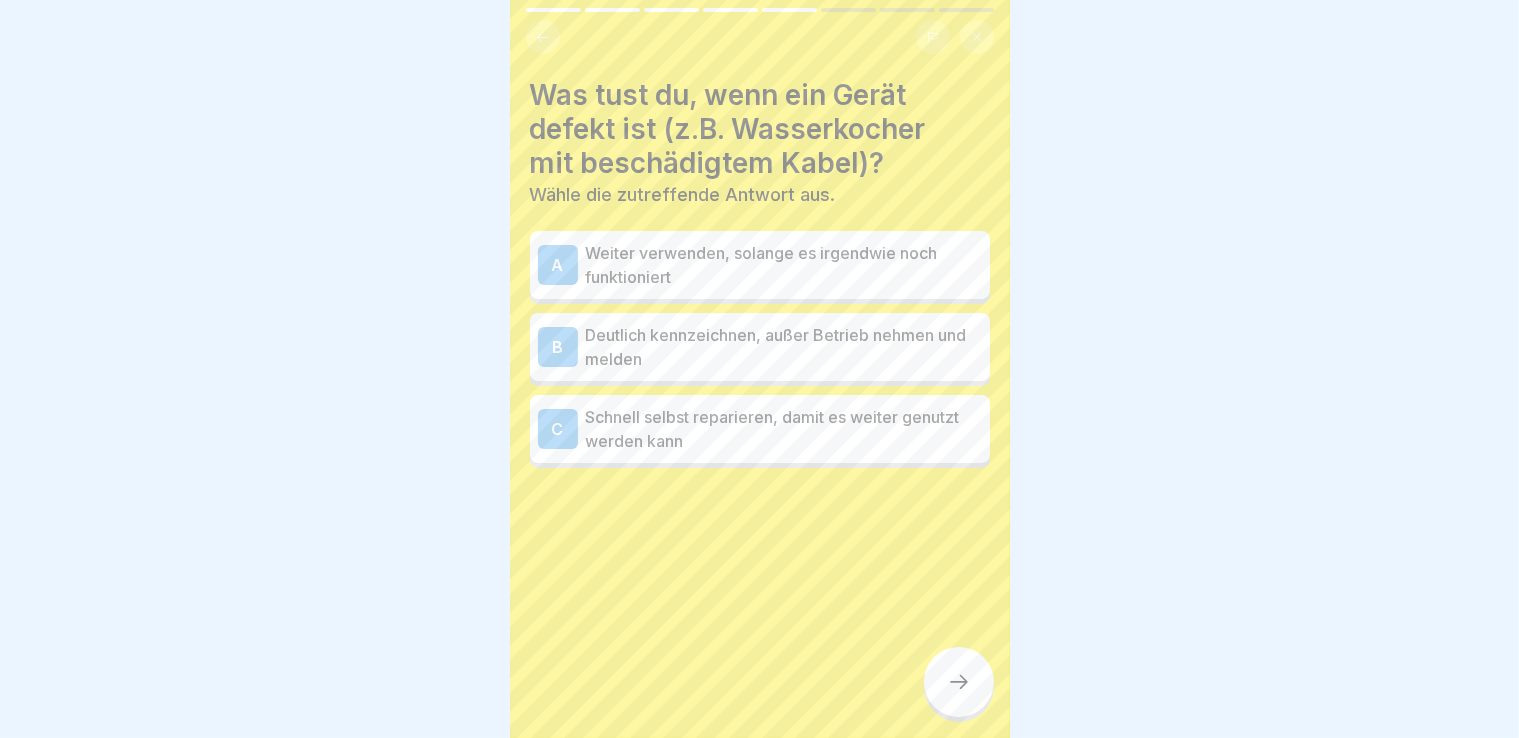click on "Weiter verwenden, solange es irgendwie noch funktioniert" at bounding box center (784, 265) 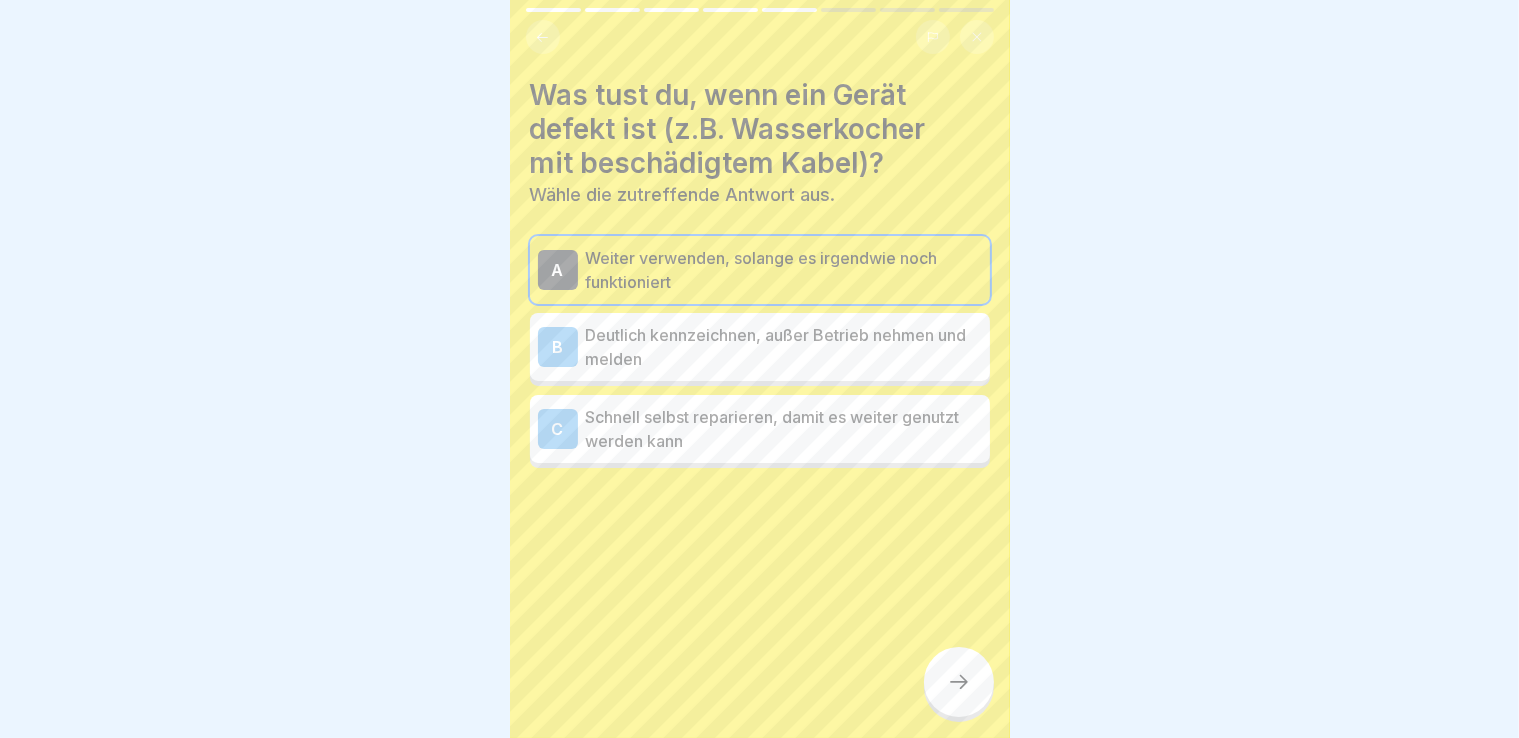 click at bounding box center [959, 682] 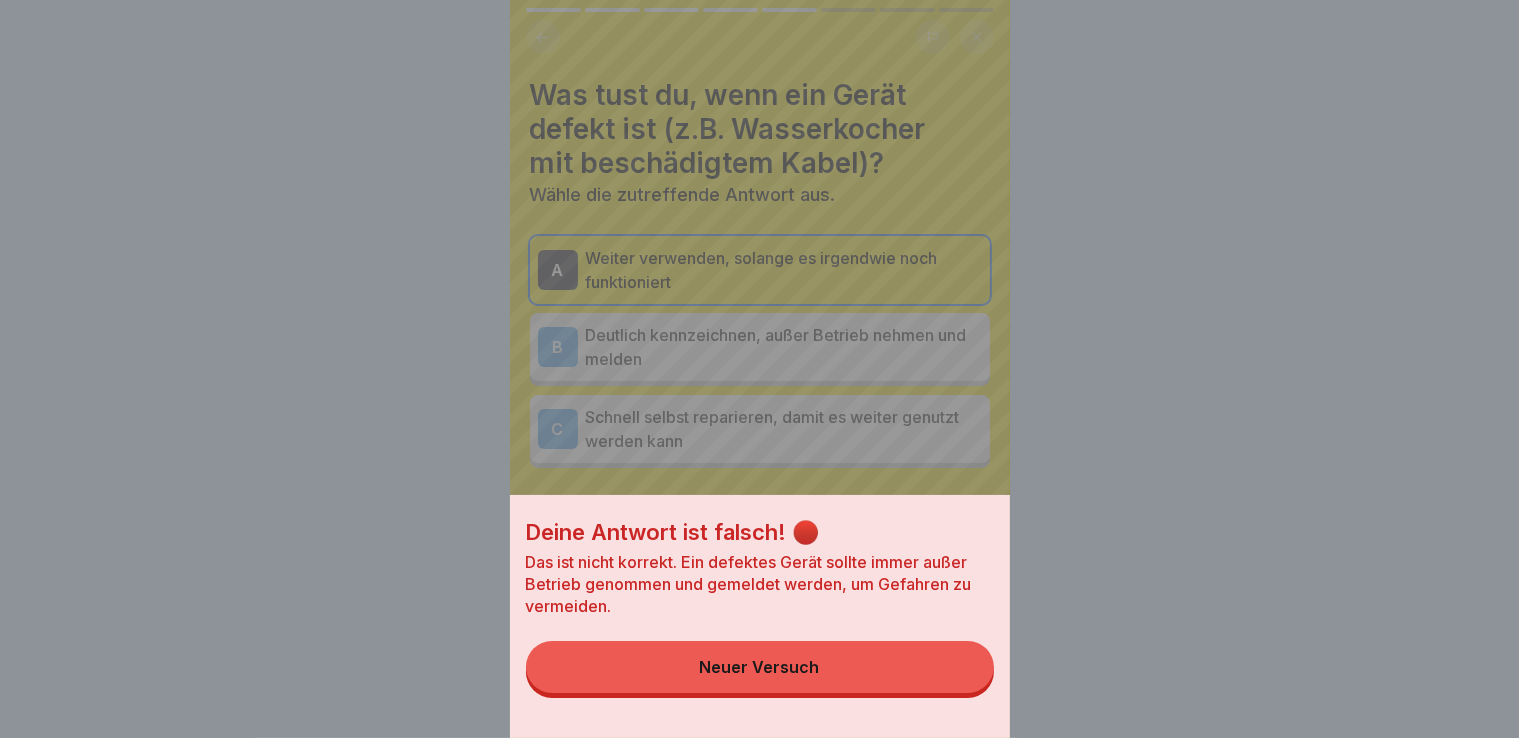 click on "Neuer Versuch" at bounding box center (760, 667) 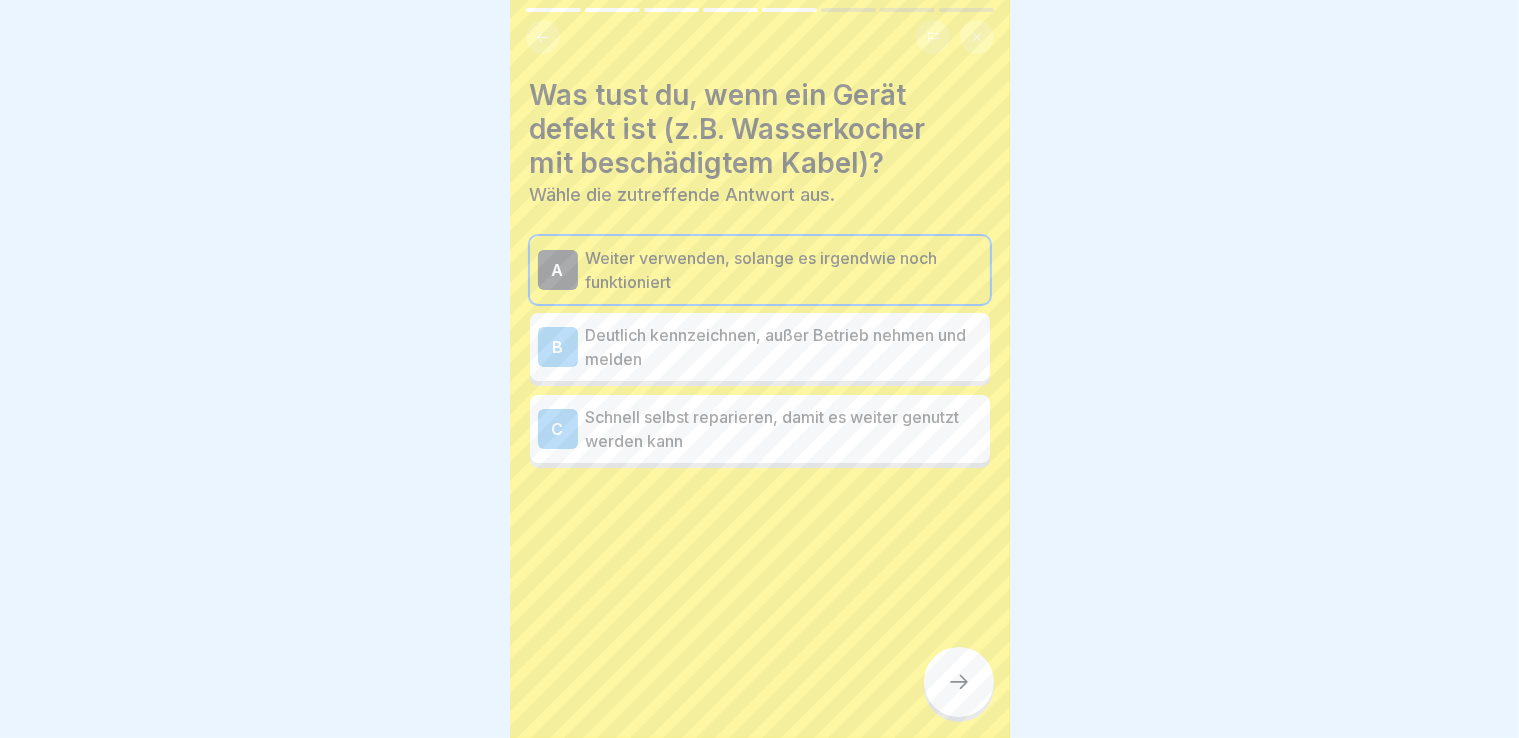 click on "Deutlich kennzeichnen, außer Betrieb nehmen und melden" at bounding box center (784, 347) 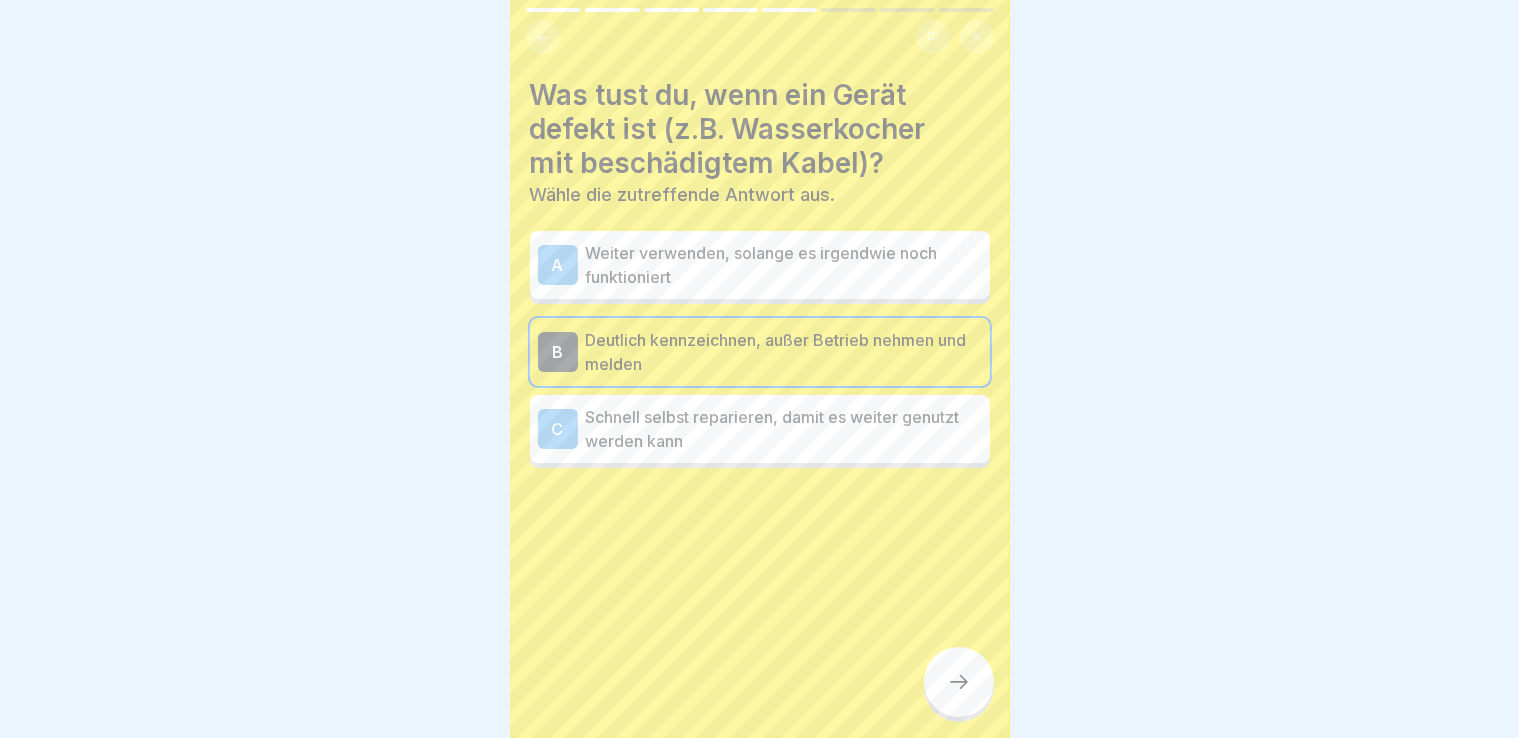 click at bounding box center [959, 682] 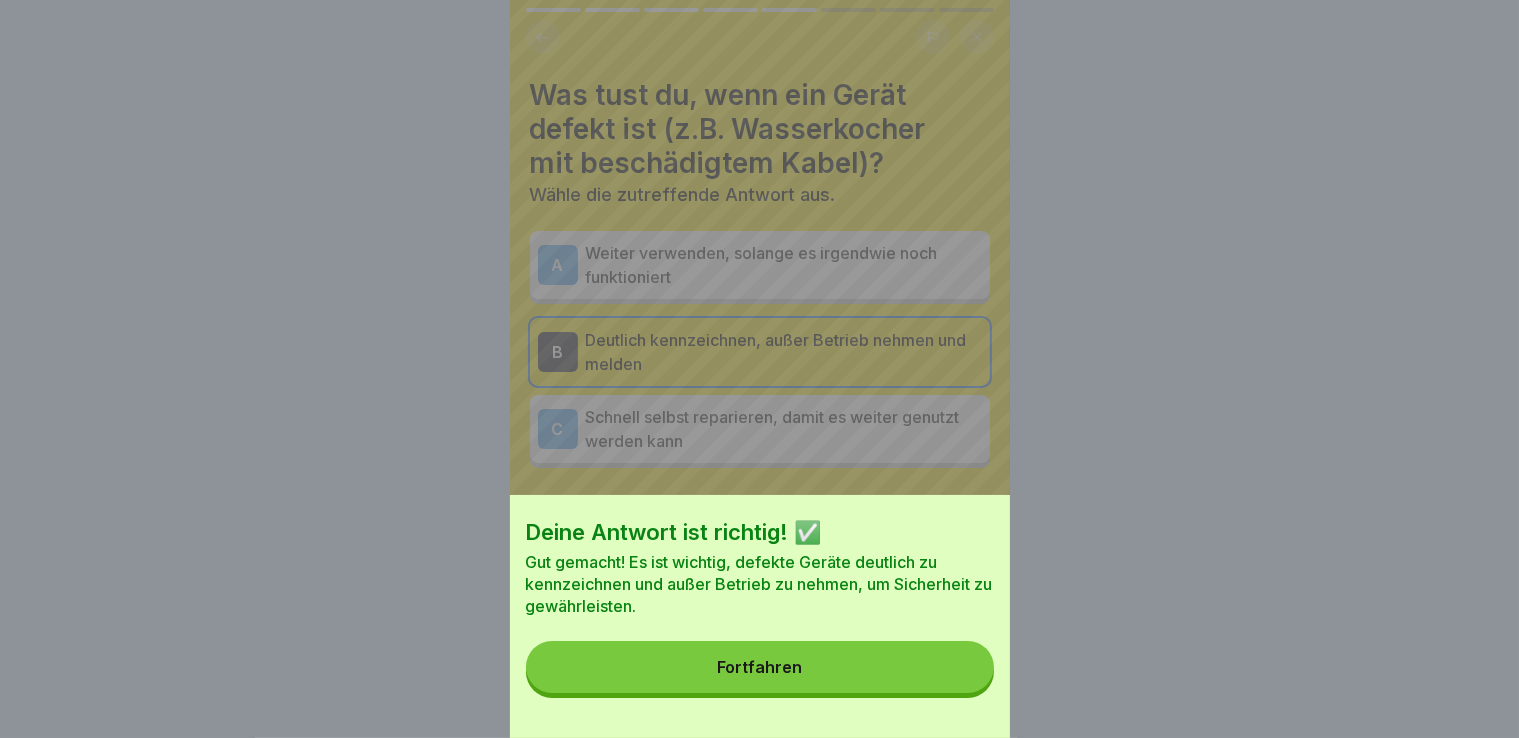 click on "Fortfahren" at bounding box center (760, 667) 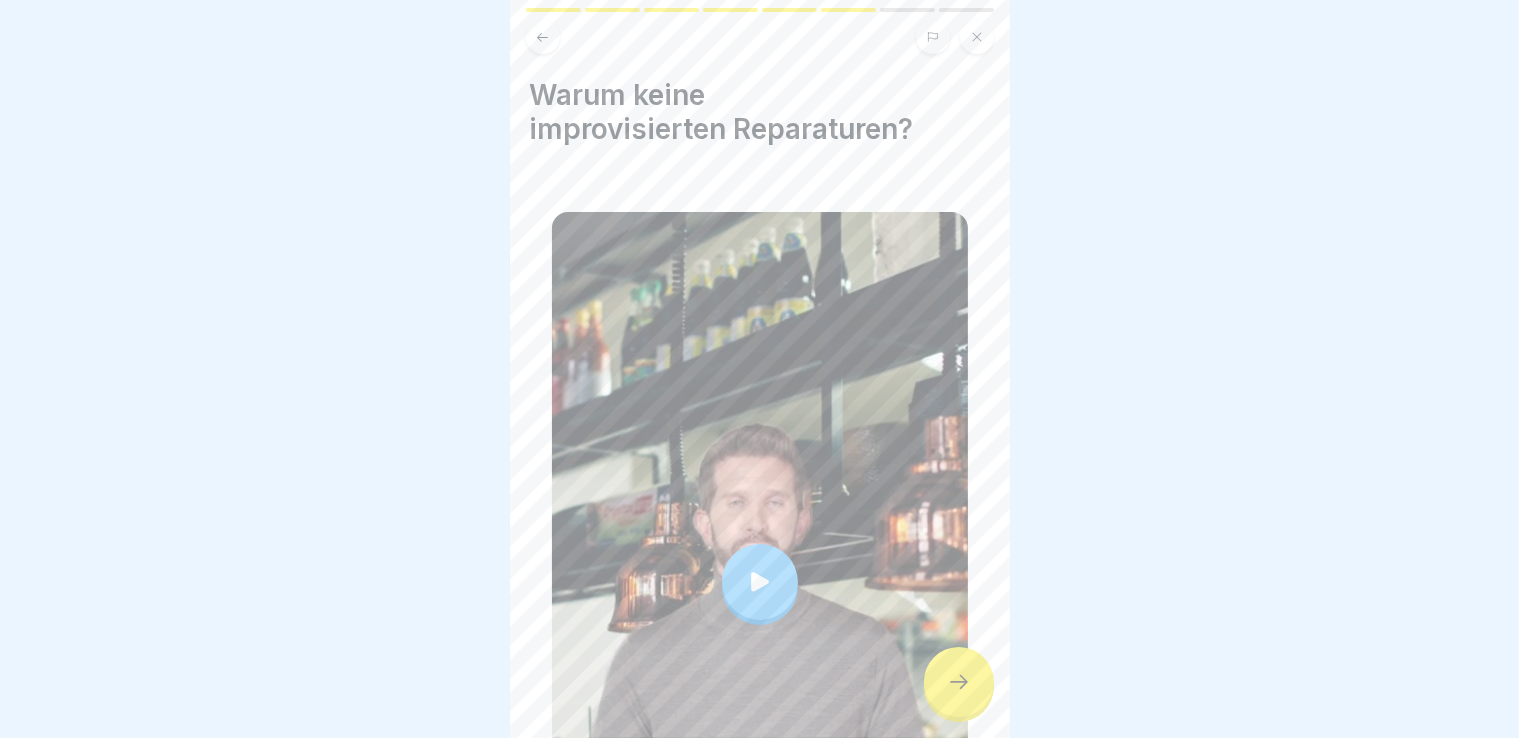click 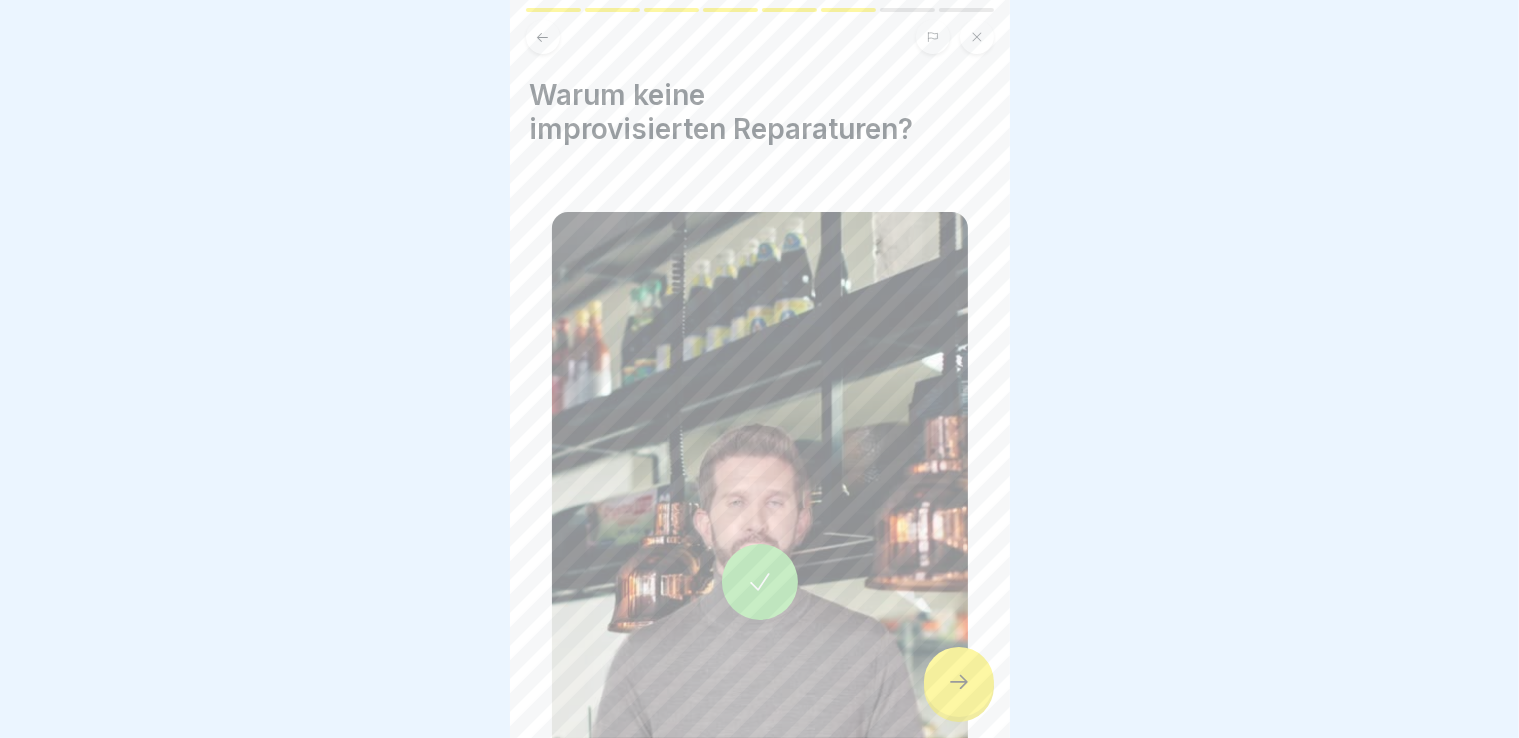 click at bounding box center (959, 682) 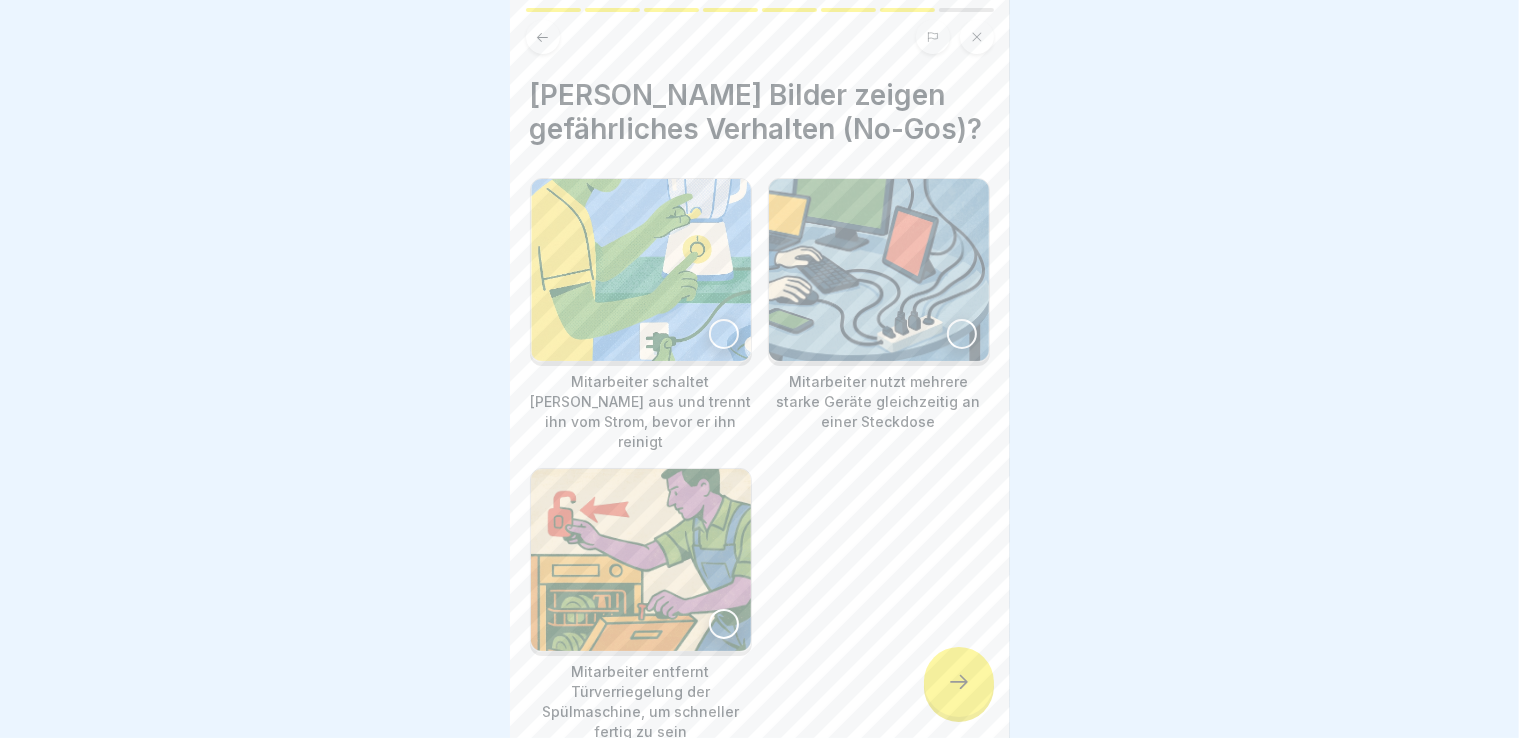 click at bounding box center (724, 334) 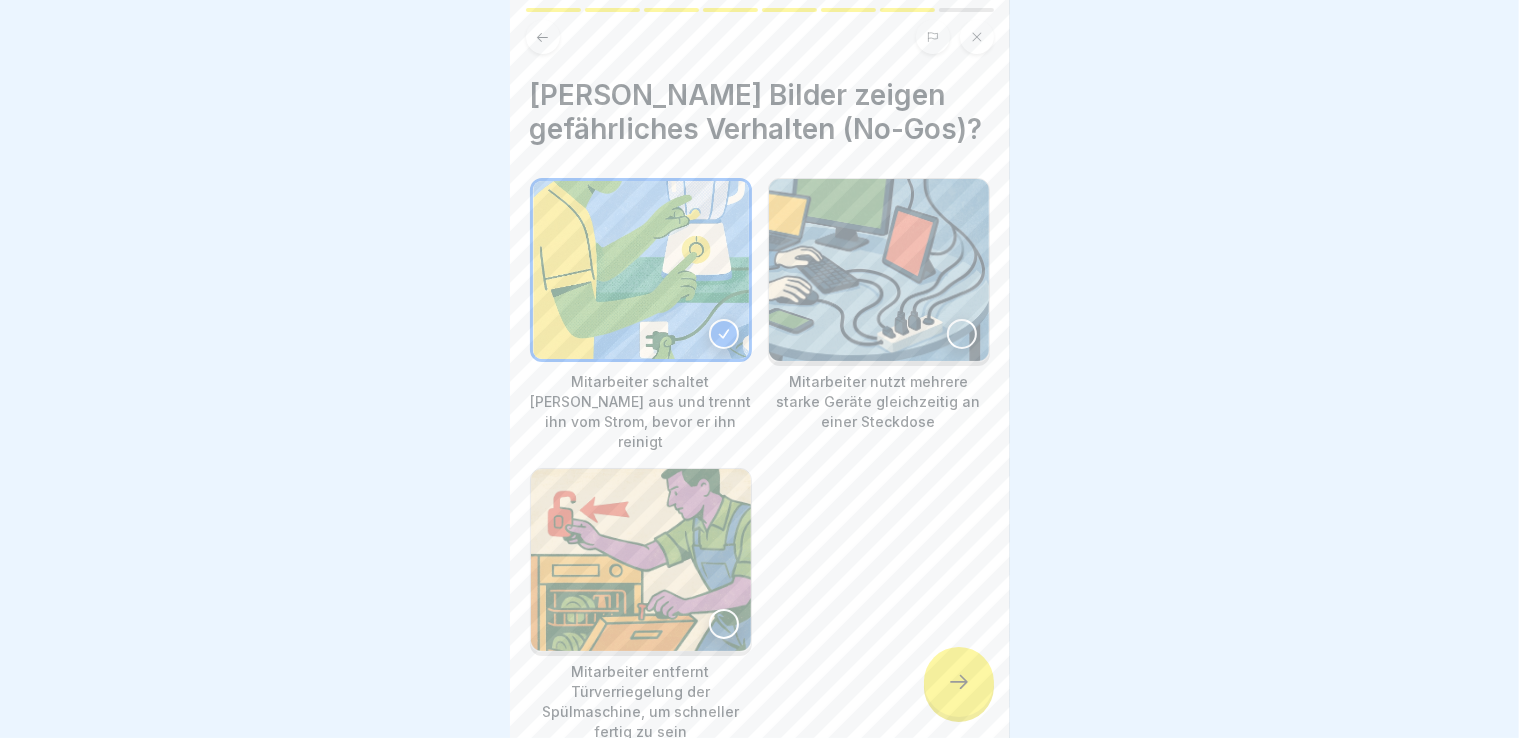 click on "[PERSON_NAME] Arbeiten 8 Schritte Deutsch  Gefährliche Verhaltensweisen im Umgang mit Geräten (No-Gos) Lerne typische Fehler kennen, die zu Unfällen führen, und erfahre anhand von Beispielen, wie du diese in deinem Alltag vermeiden kannst. Fortfahren No-Go: Geräte laufen lassen beim Reinigen Niemals Maschinen wie Mixer oder Schneidemaschinen reinigen, während sie laufen oder noch am Strom hängen. Rotierende Teile können schwere Verletzungen verursachen, auch wenn du „nur kurz“ eingreifen willst. Schutz bleibt dran! Schutzvorrichtungen niemals entfernen oder umgehen – sie sind zu deinem Schutz da! Welche Situationen sind unbedingt zu vermeiden? Mehrere Antworten  können richtig sein. Mehrere starke Geräte (z.B. Fritteuse, Toaster, Grill) an einer Mehrfachsteckdose Reinigung der Maschine, während sie läuft Schutzabdeckung abnehmen, um schneller arbeiten zu können D Gerät ausschalten und vom Strom nehmen vor der Reinigung Absolute No-Gos in der Küche: Bitte kreuze alle Kästchen an. A B C" at bounding box center (760, 369) 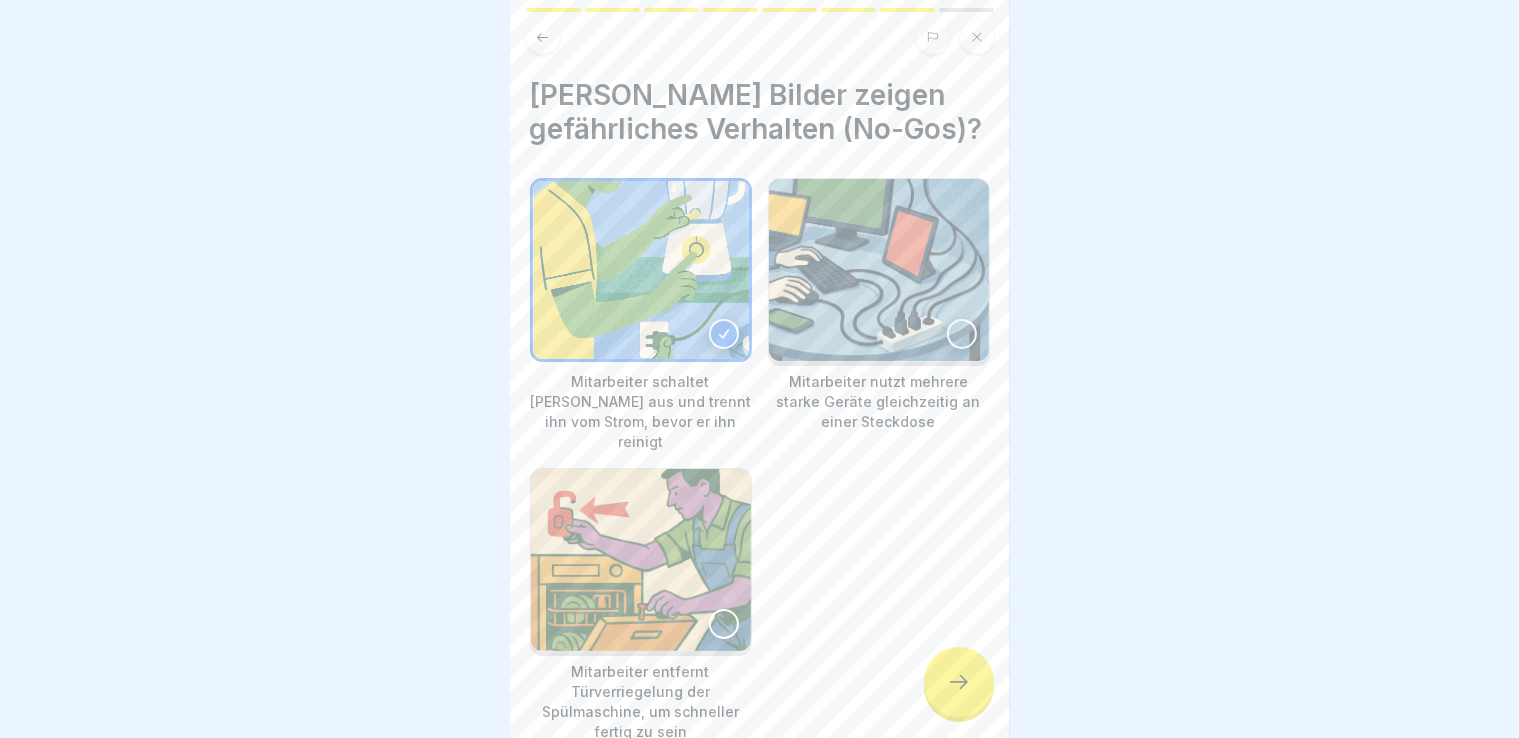 click 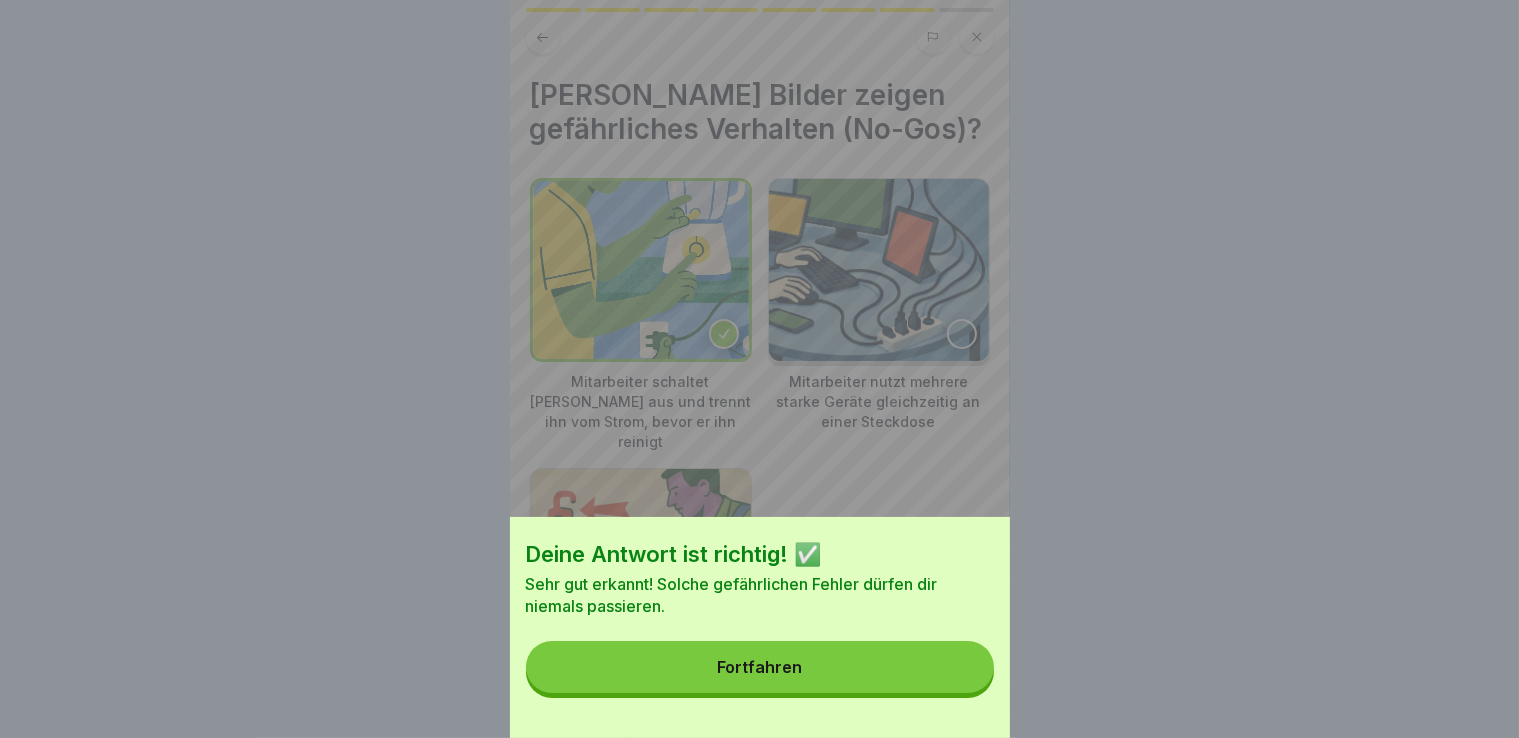 click on "Fortfahren" at bounding box center (760, 667) 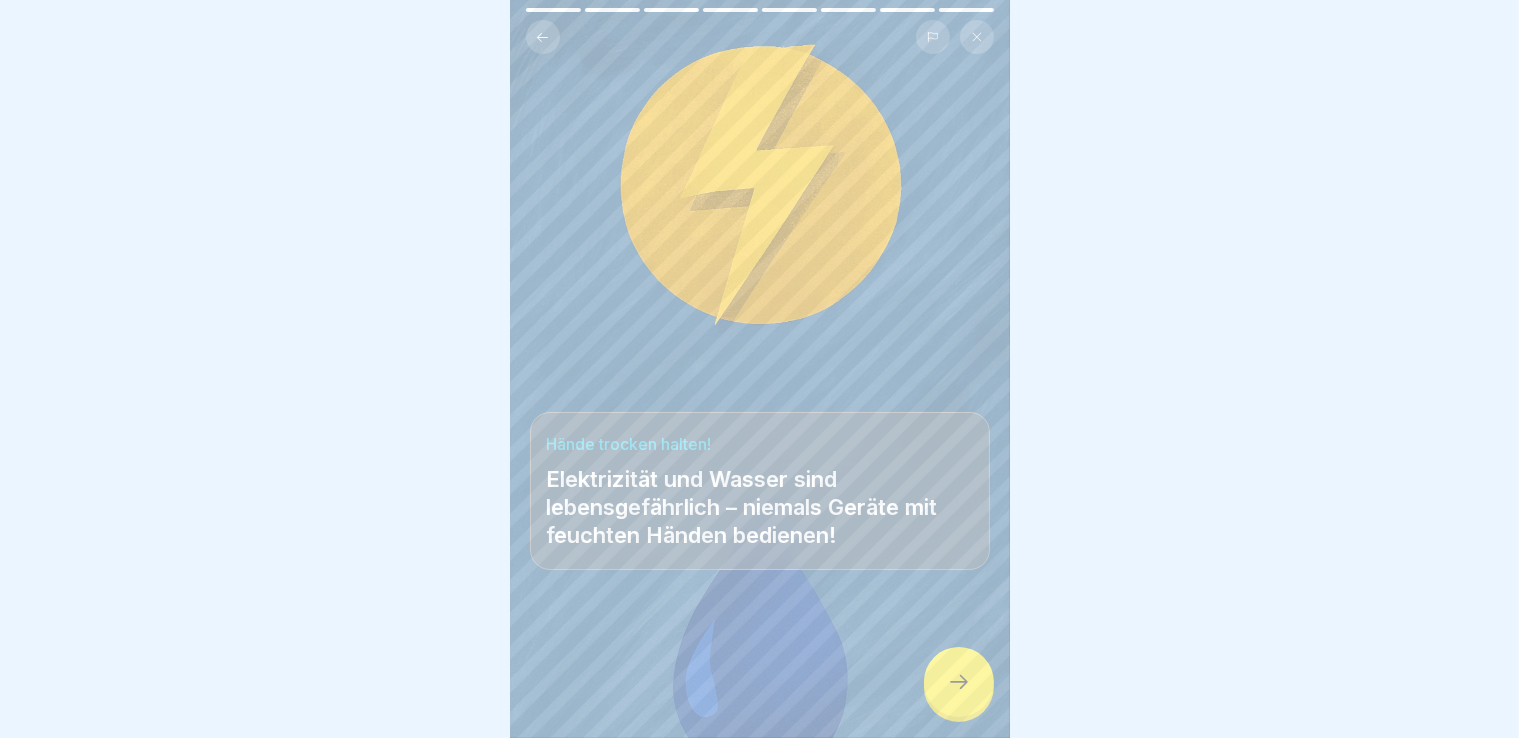 click 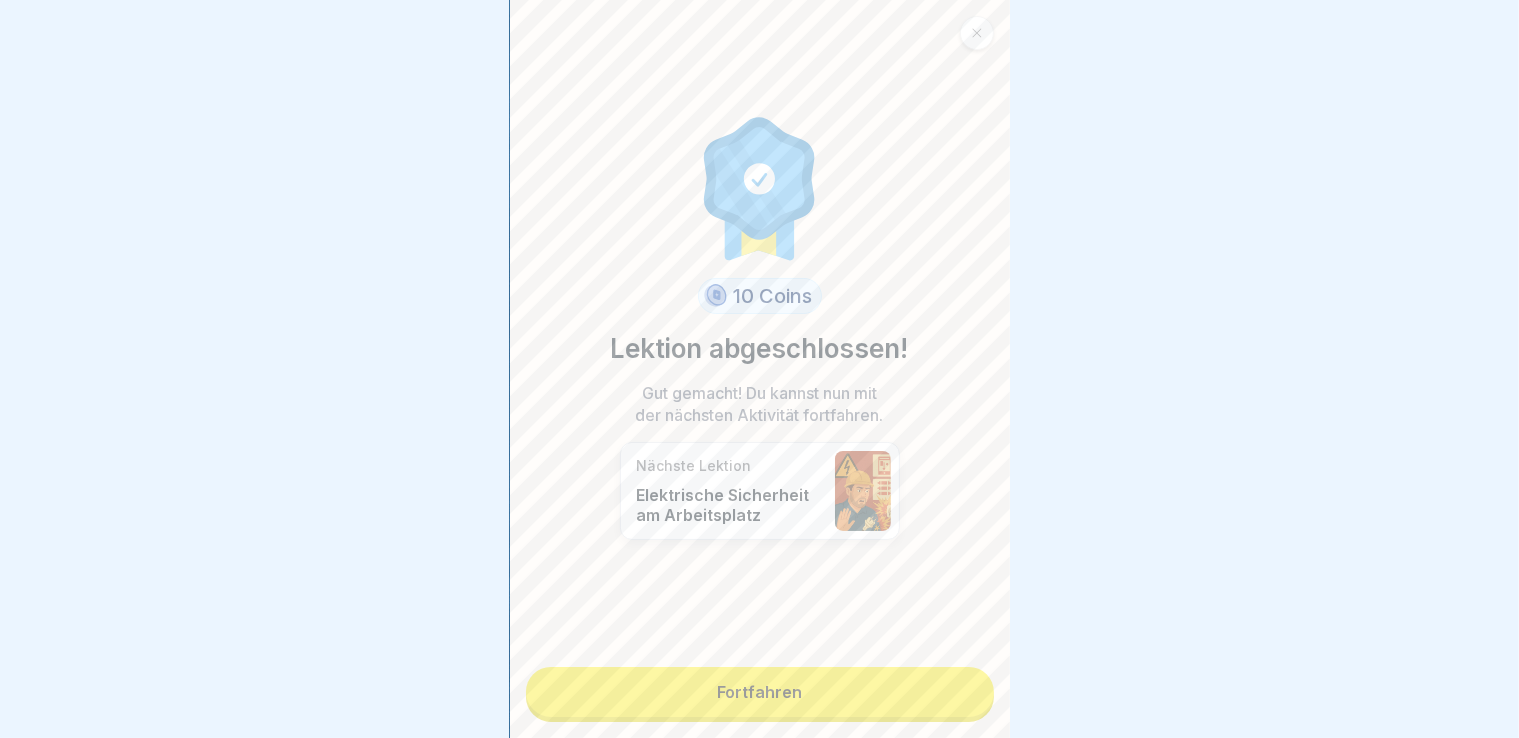 click on "Fortfahren" at bounding box center (760, 692) 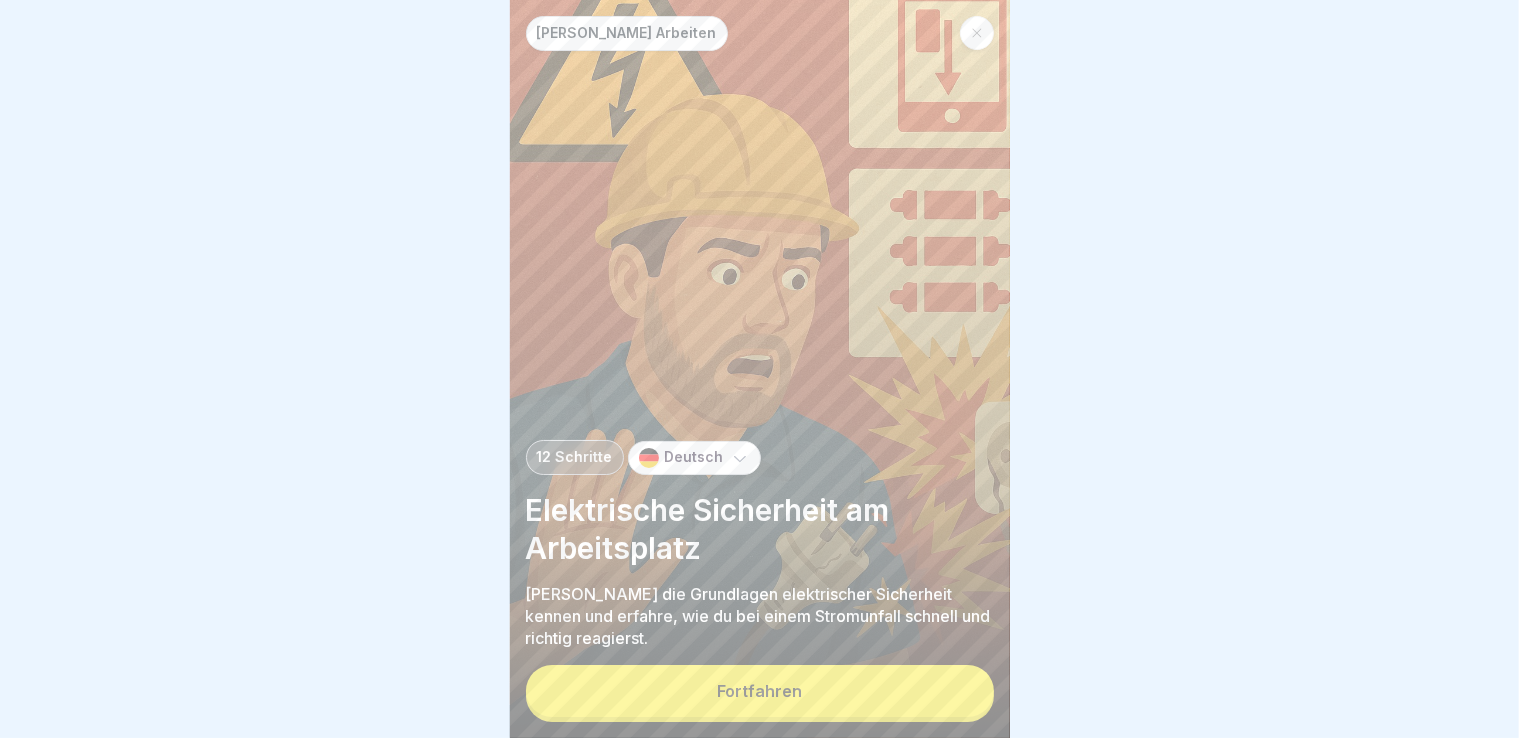 click on "Fortfahren" at bounding box center [760, 691] 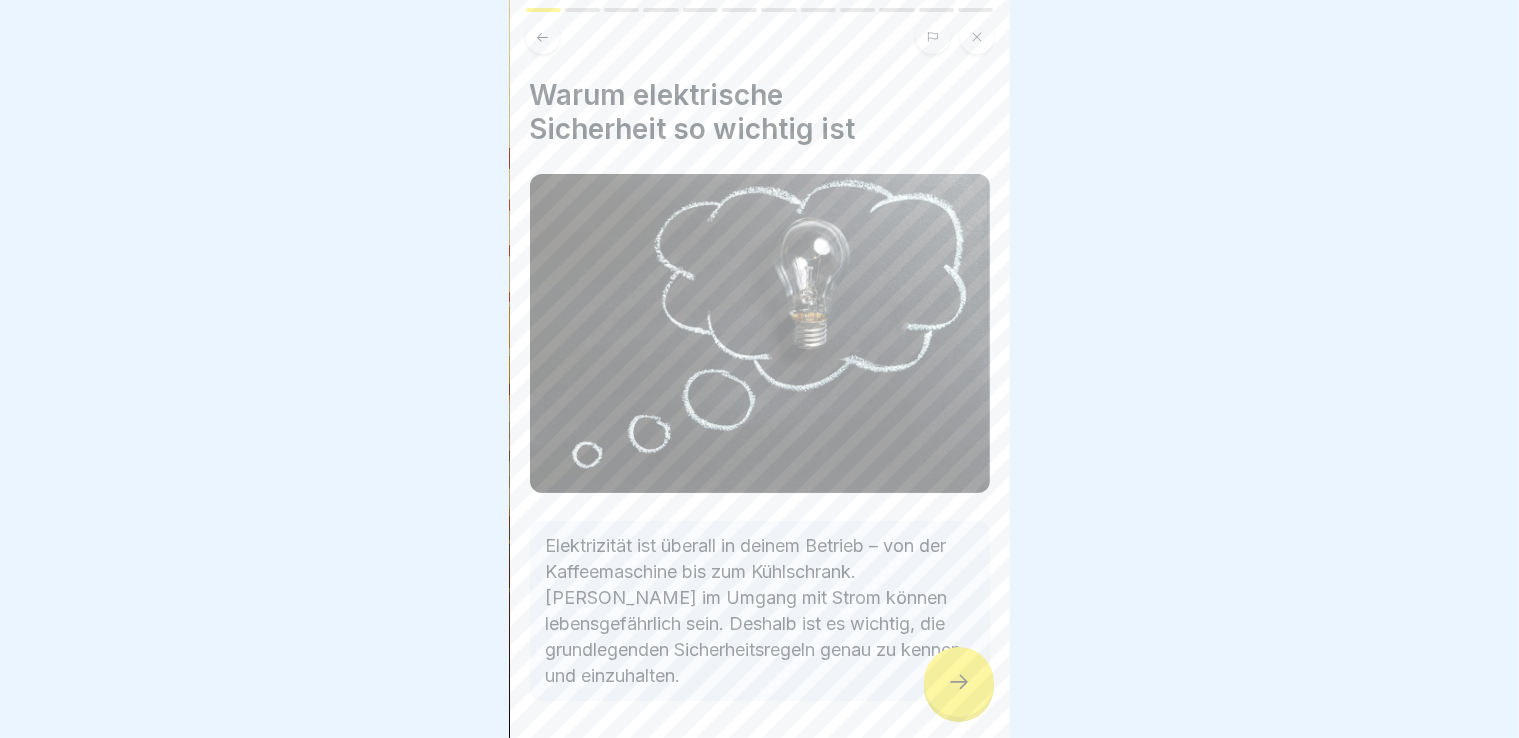 click 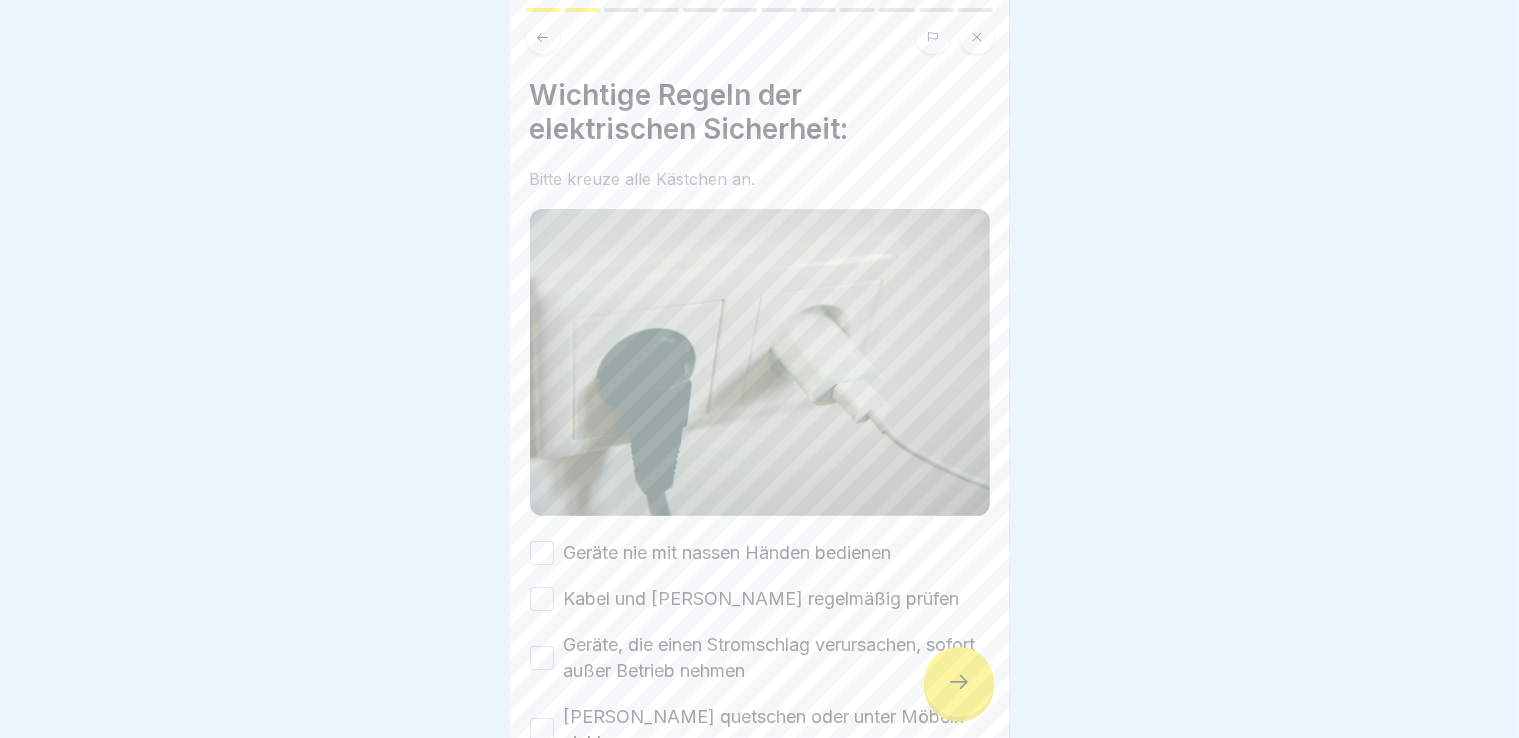 click 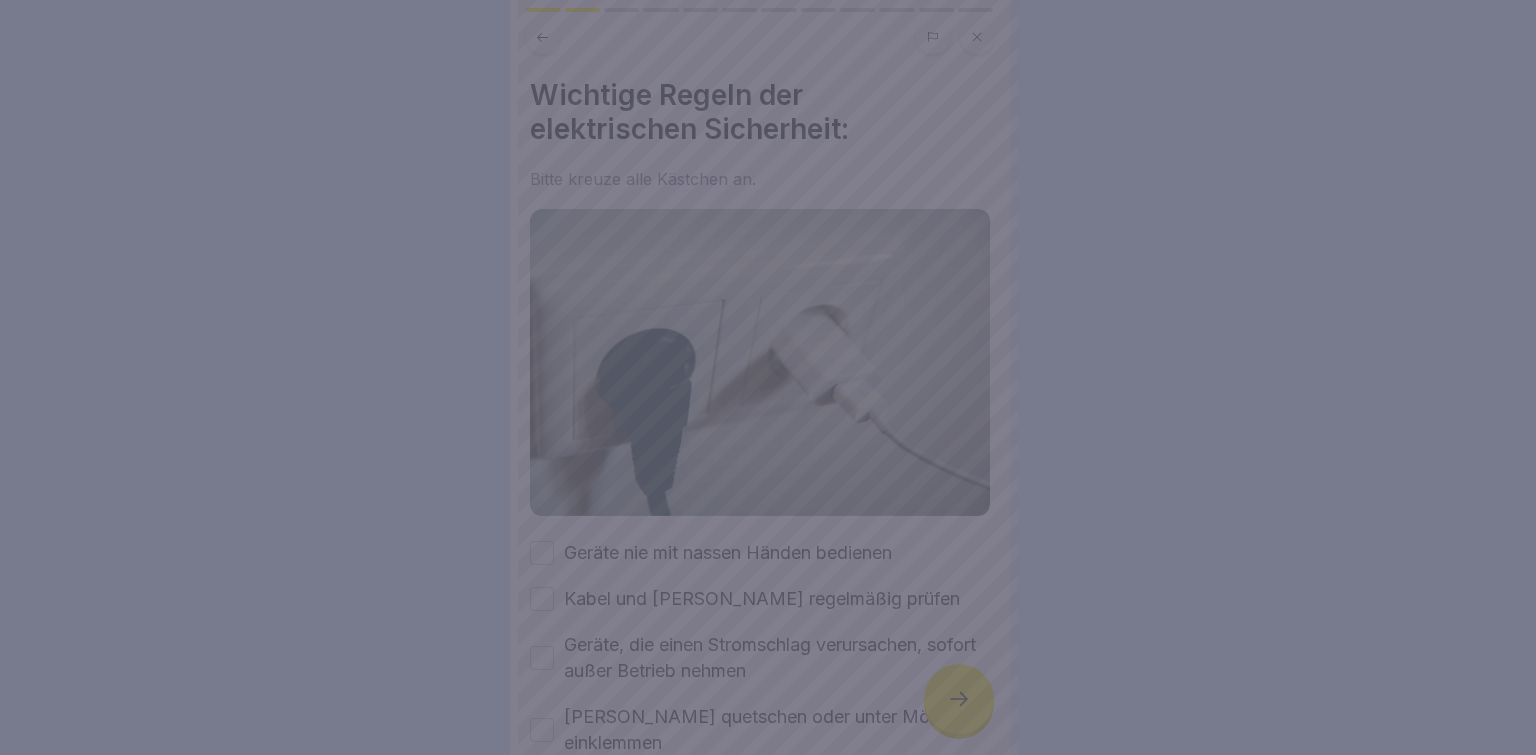 click at bounding box center (768, 377) 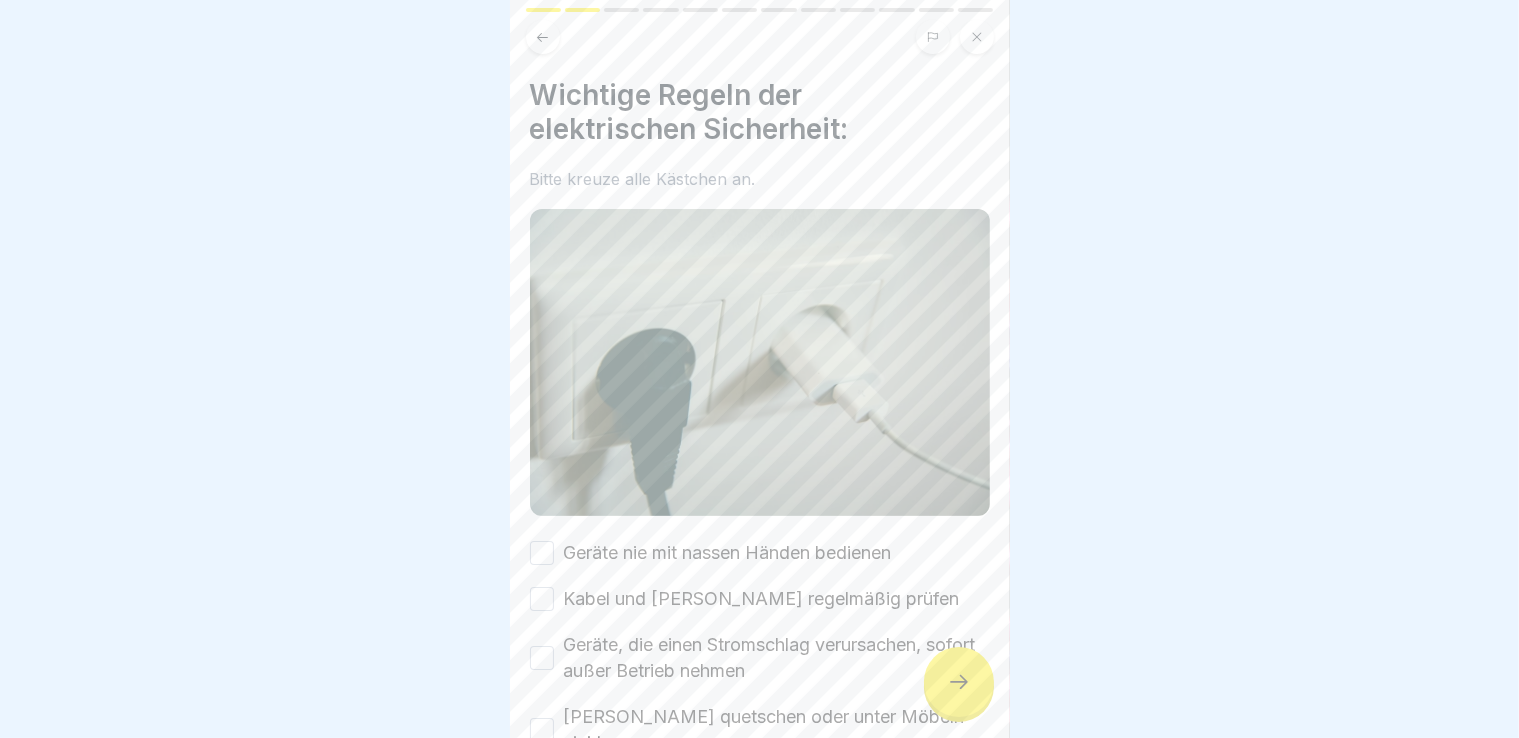 click on "Geräte nie mit nassen Händen bedienen" at bounding box center [542, 553] 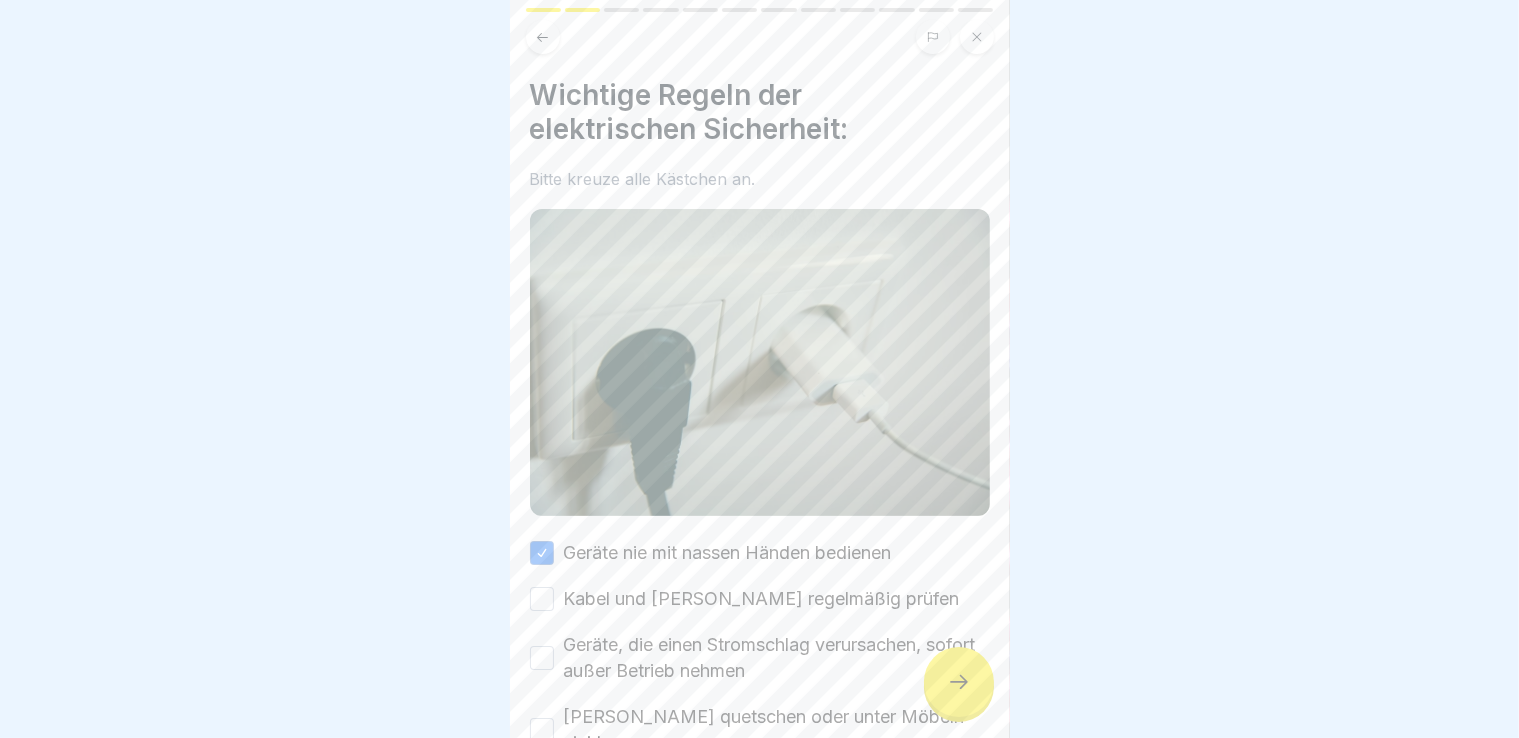 click on "Kabel und [PERSON_NAME] regelmäßig prüfen" at bounding box center (542, 599) 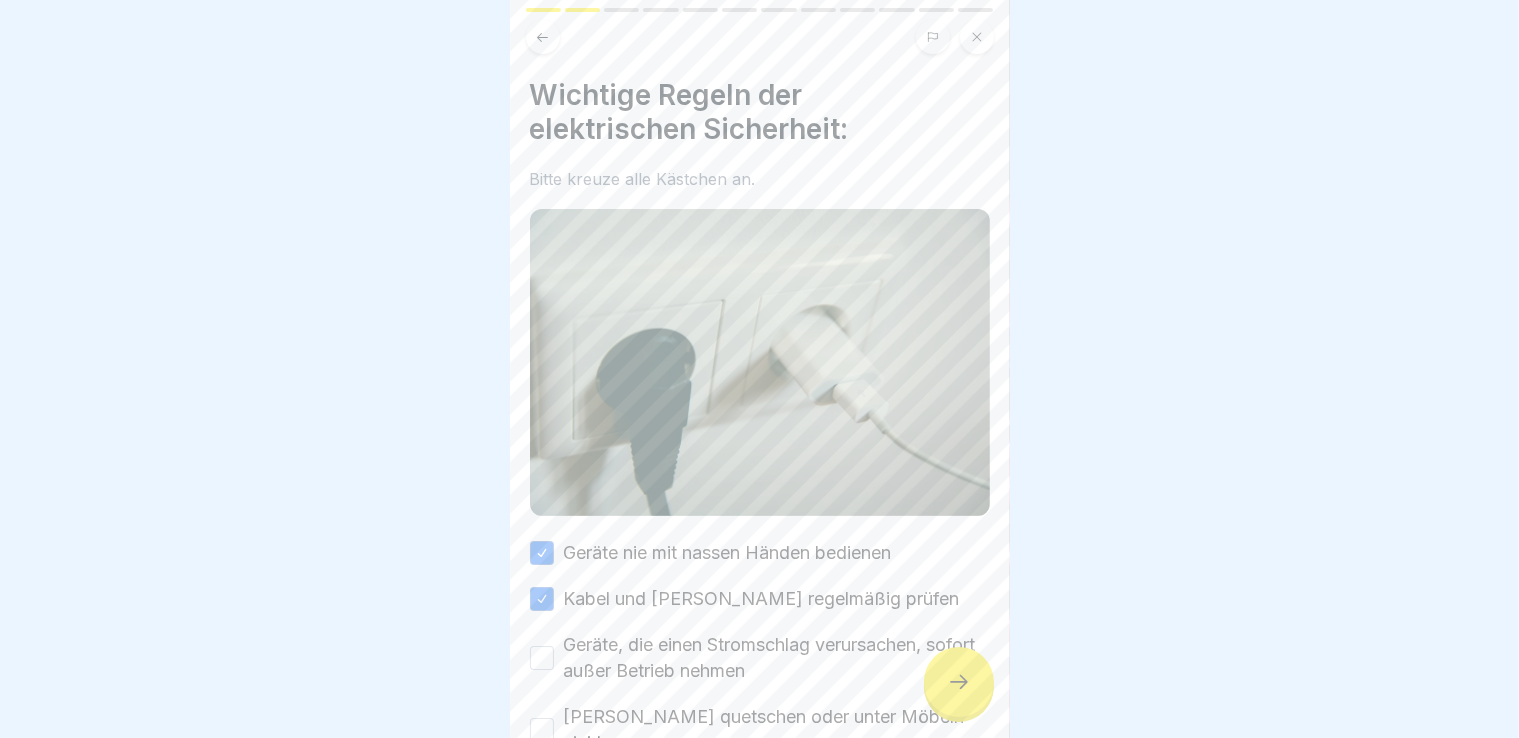 click on "Geräte, die einen Stromschlag verursachen, sofort außer Betrieb nehmen" at bounding box center (542, 658) 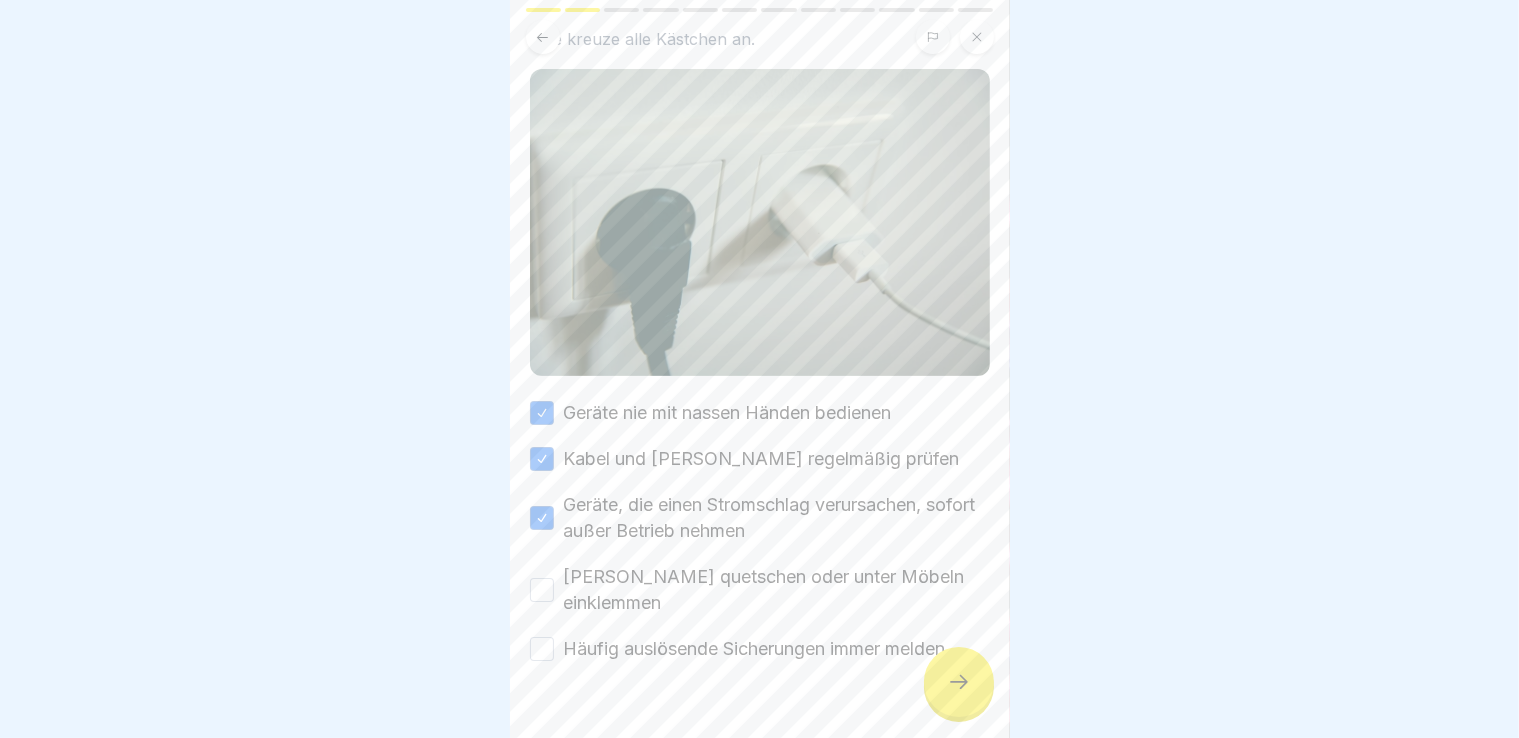 scroll, scrollTop: 172, scrollLeft: 0, axis: vertical 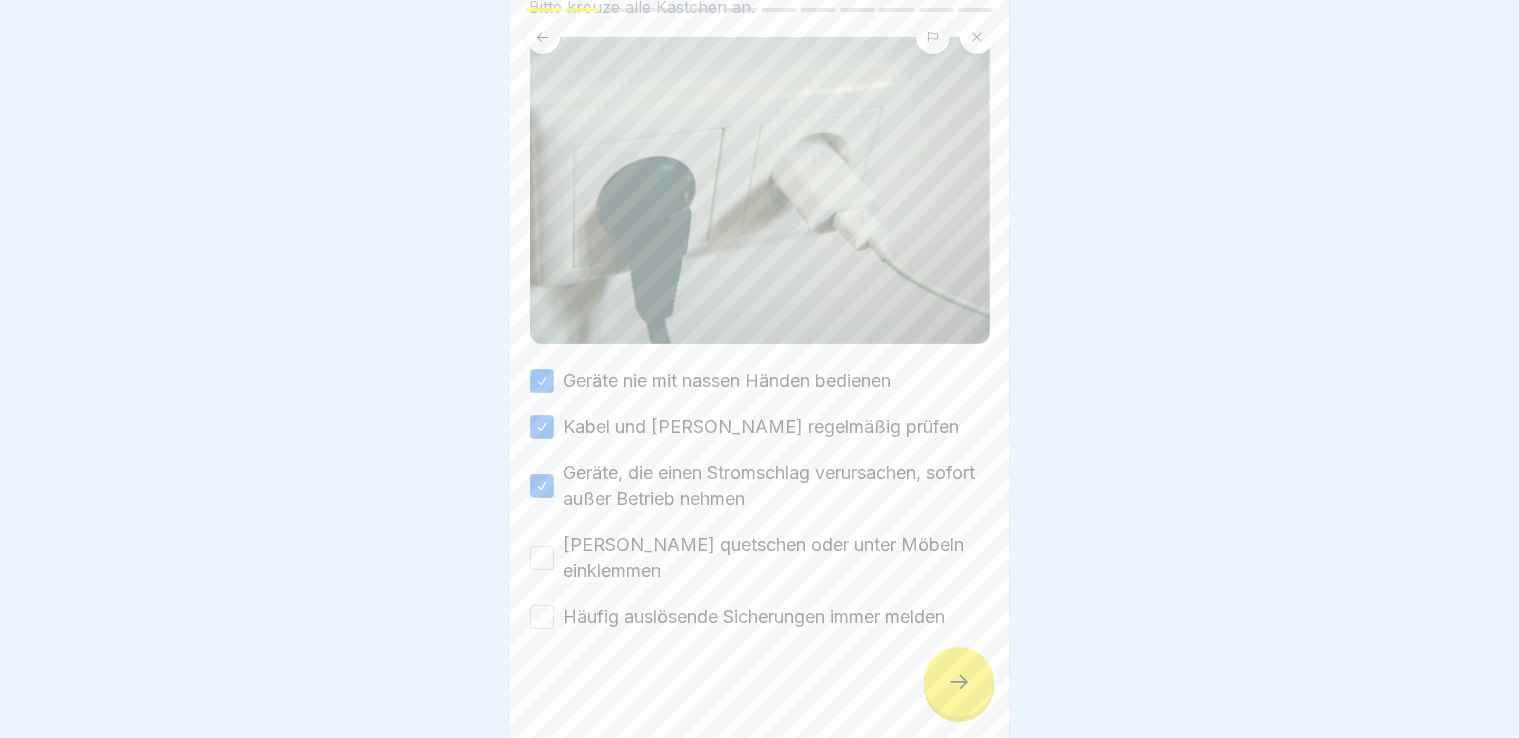 click on "[PERSON_NAME] quetschen oder unter Möbeln einklemmen" at bounding box center [542, 558] 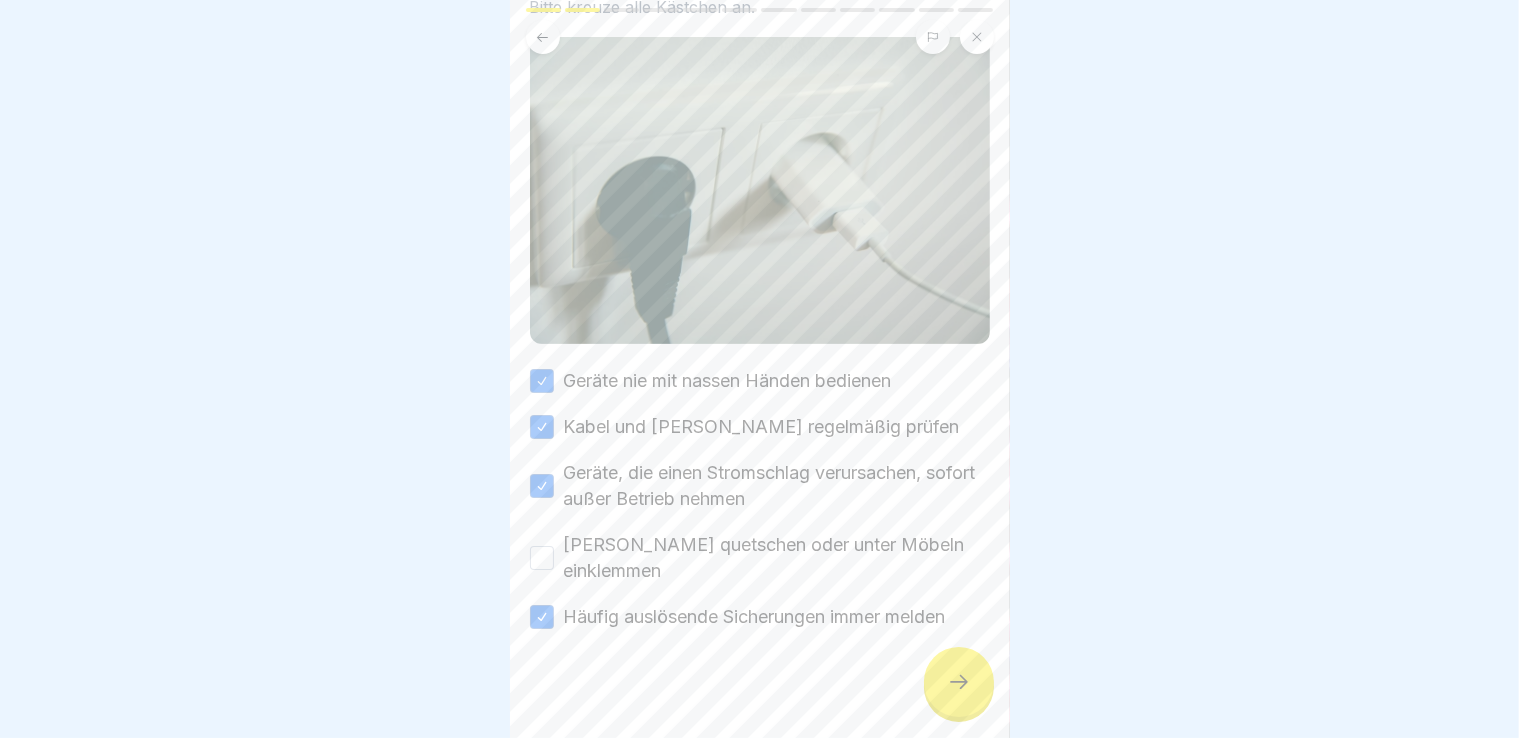 click on "[PERSON_NAME] quetschen oder unter Möbeln einklemmen" at bounding box center [542, 558] 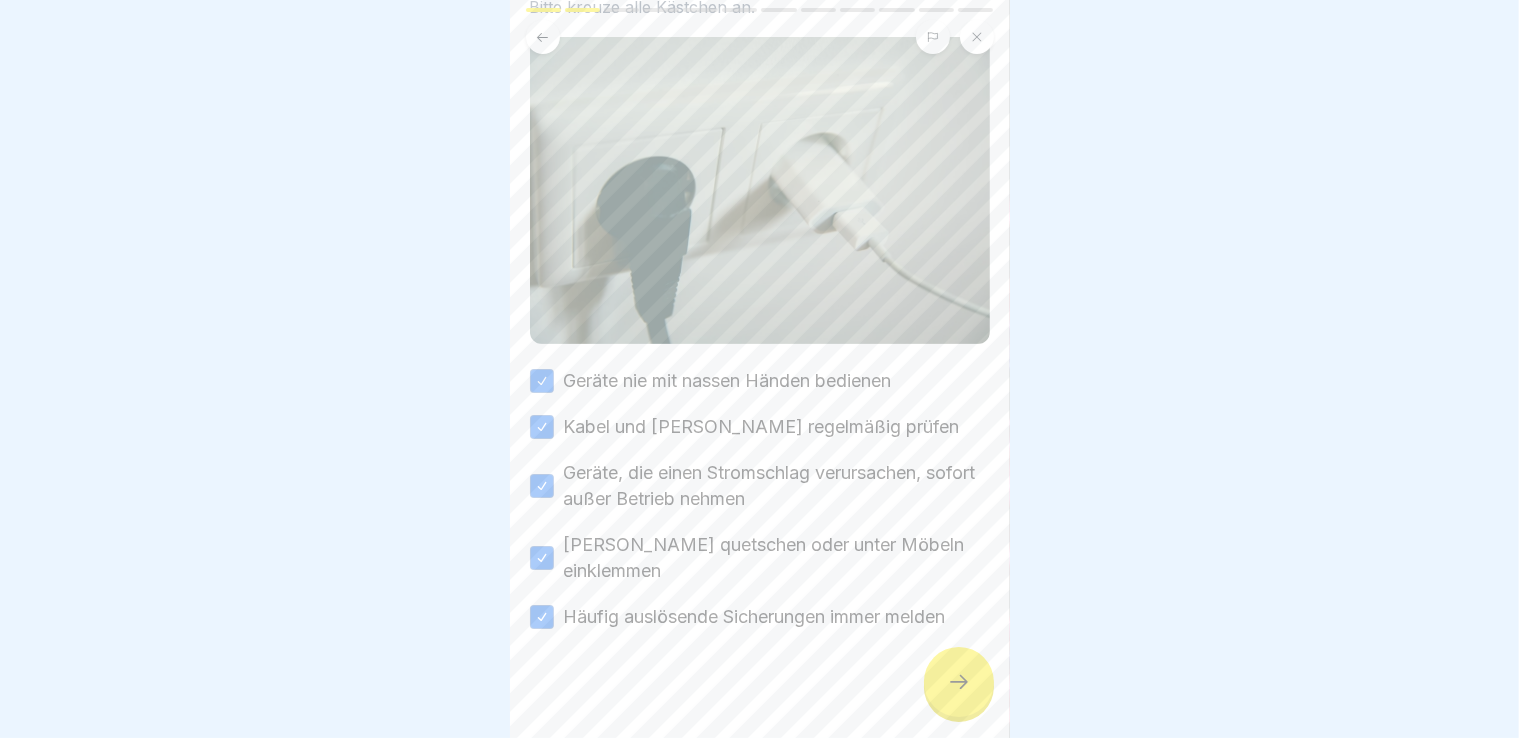 click 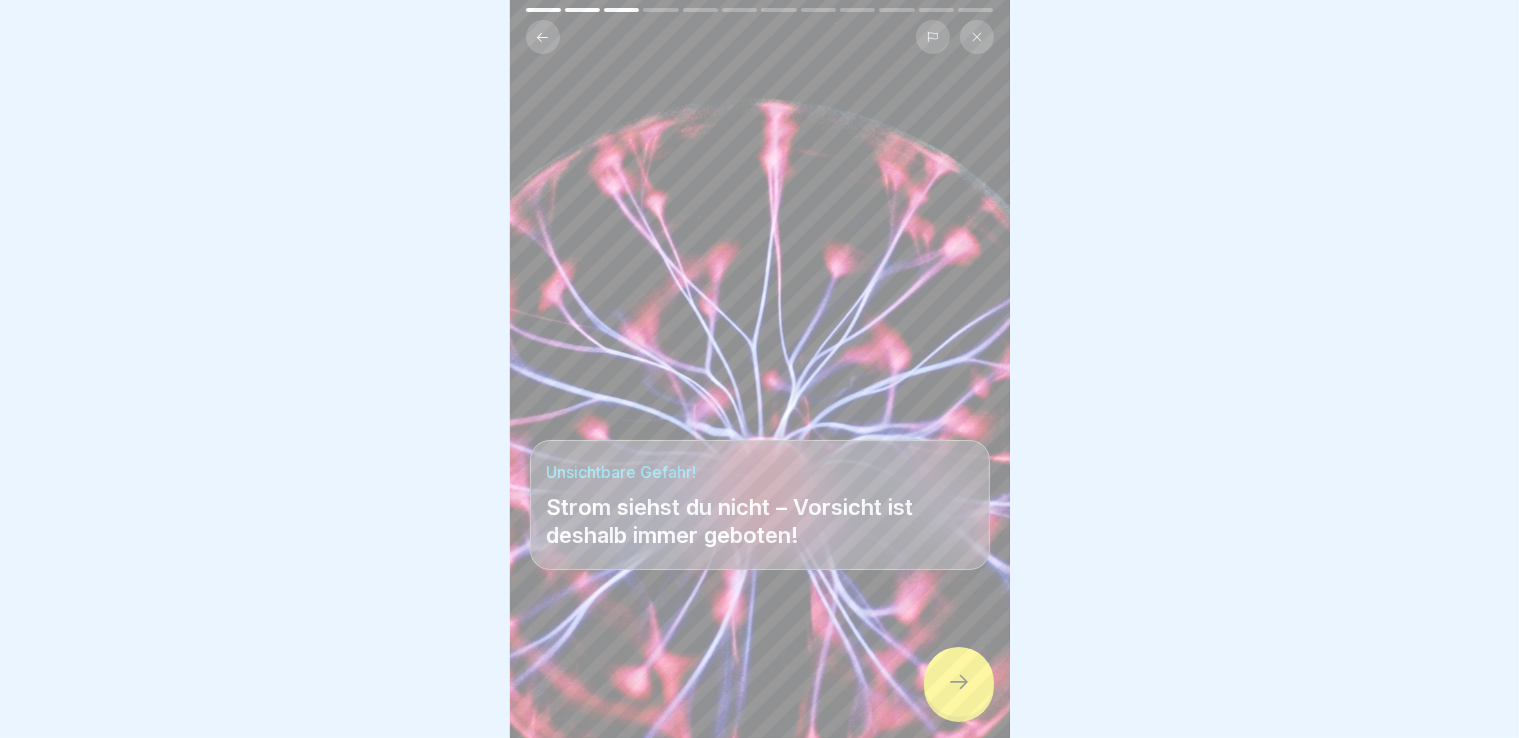 click 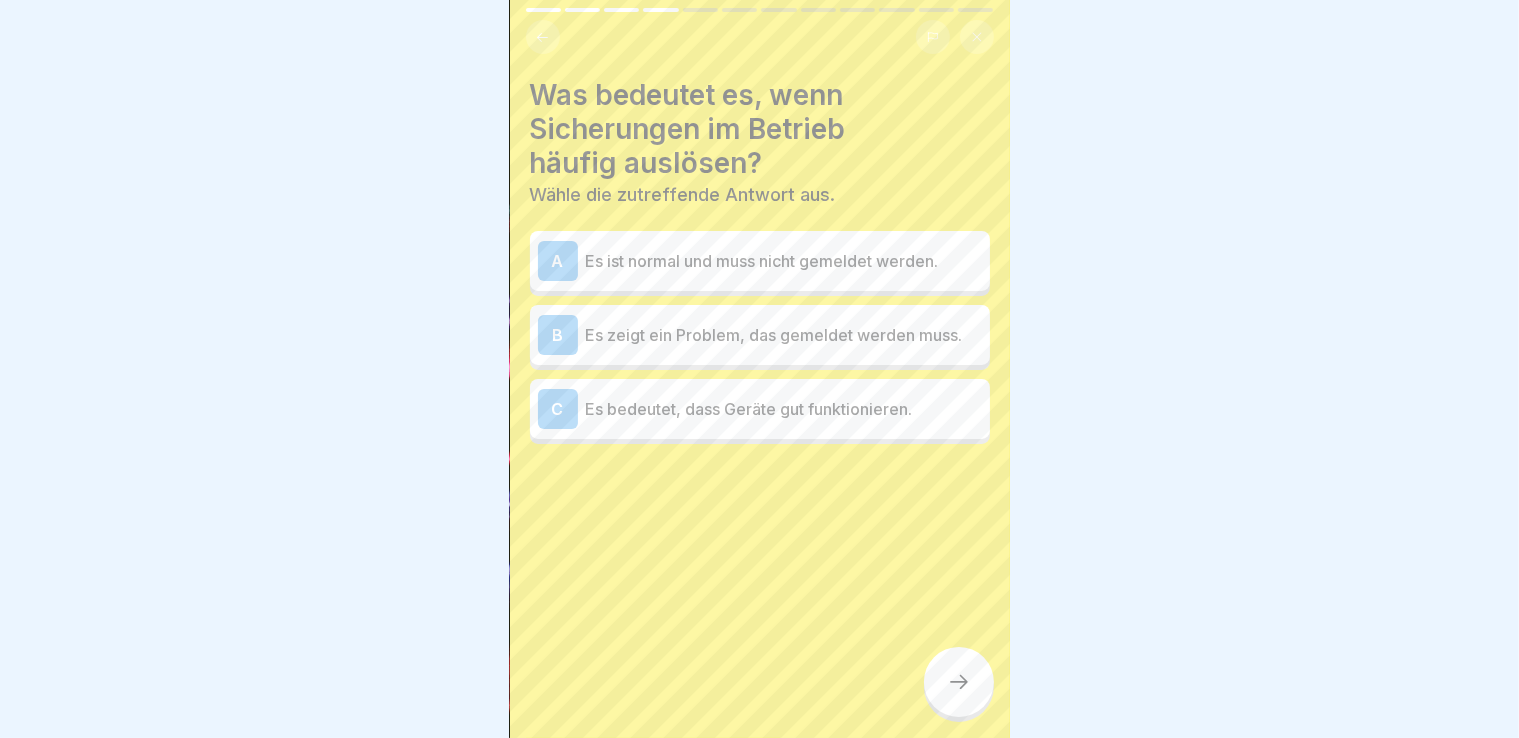 click on "Es ist normal und muss nicht gemeldet werden." at bounding box center (784, 261) 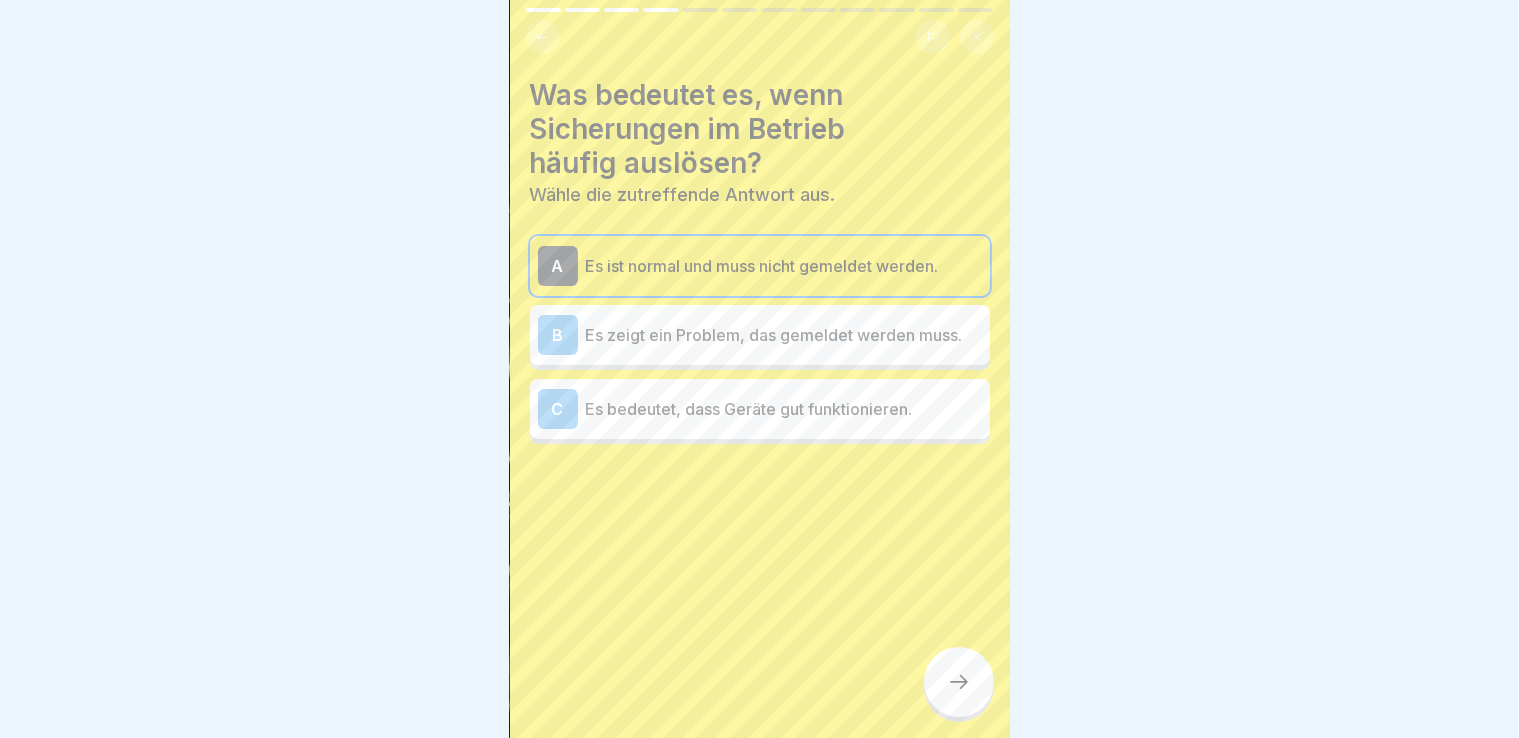 click at bounding box center (959, 682) 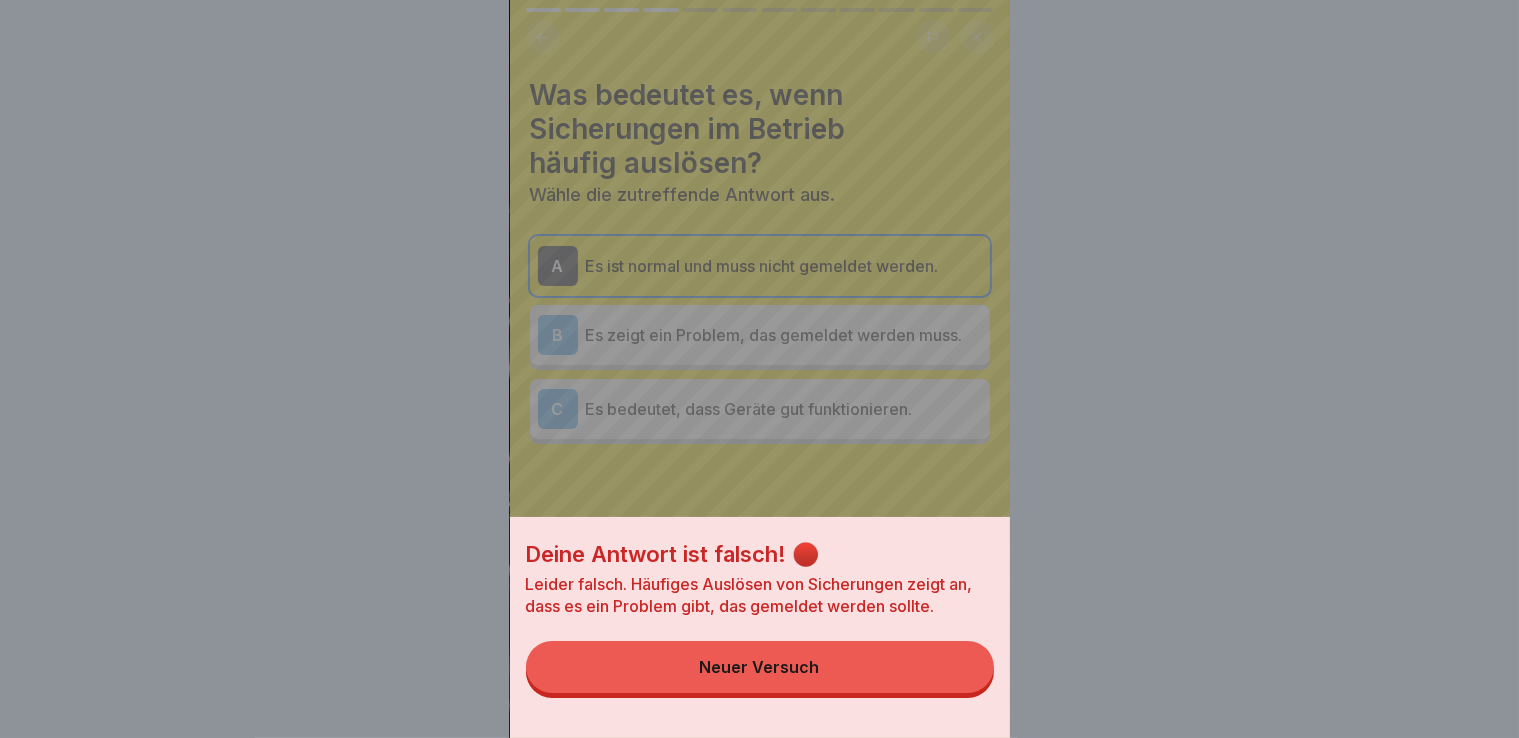 click on "Neuer Versuch" at bounding box center [760, 667] 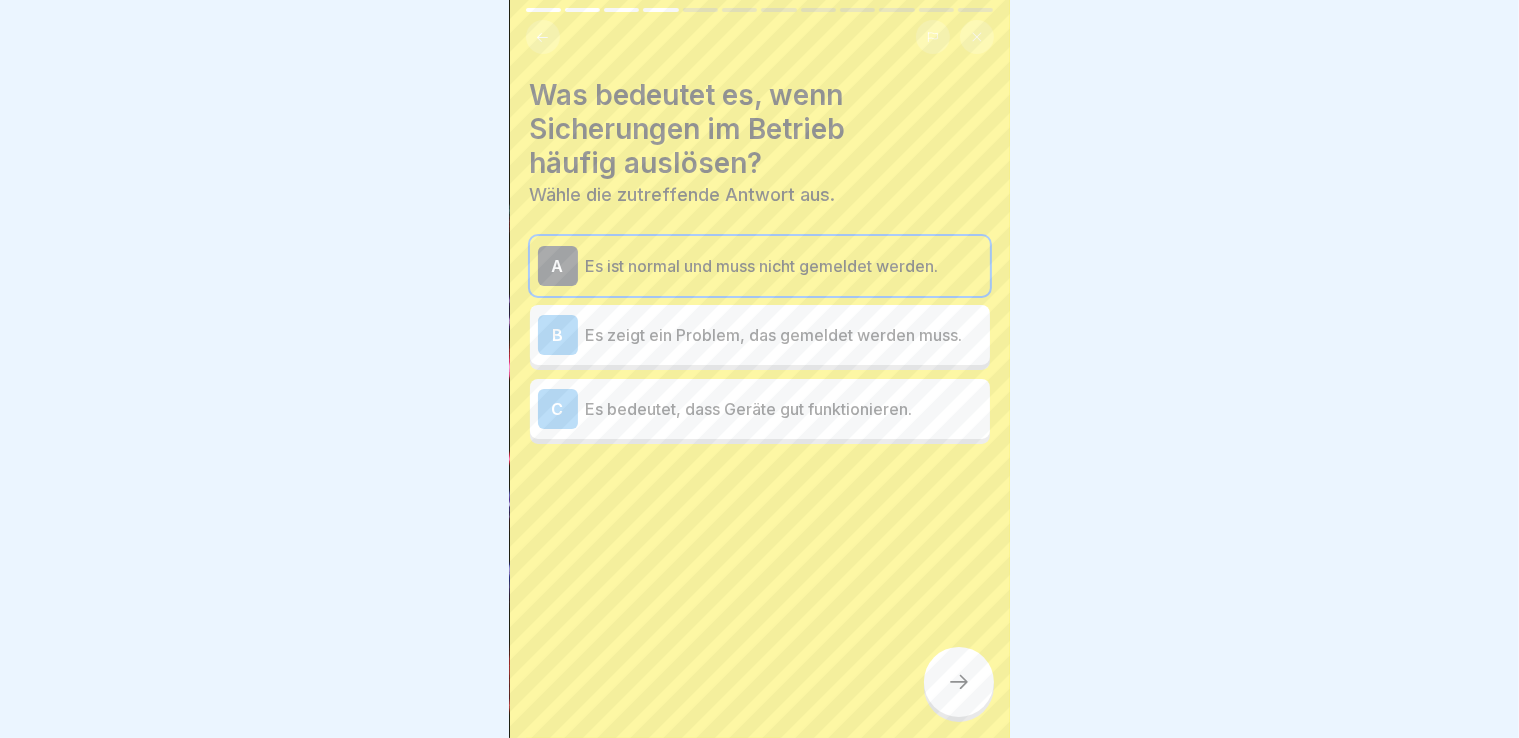 click on "Es zeigt ein Problem, das gemeldet werden muss." at bounding box center (784, 335) 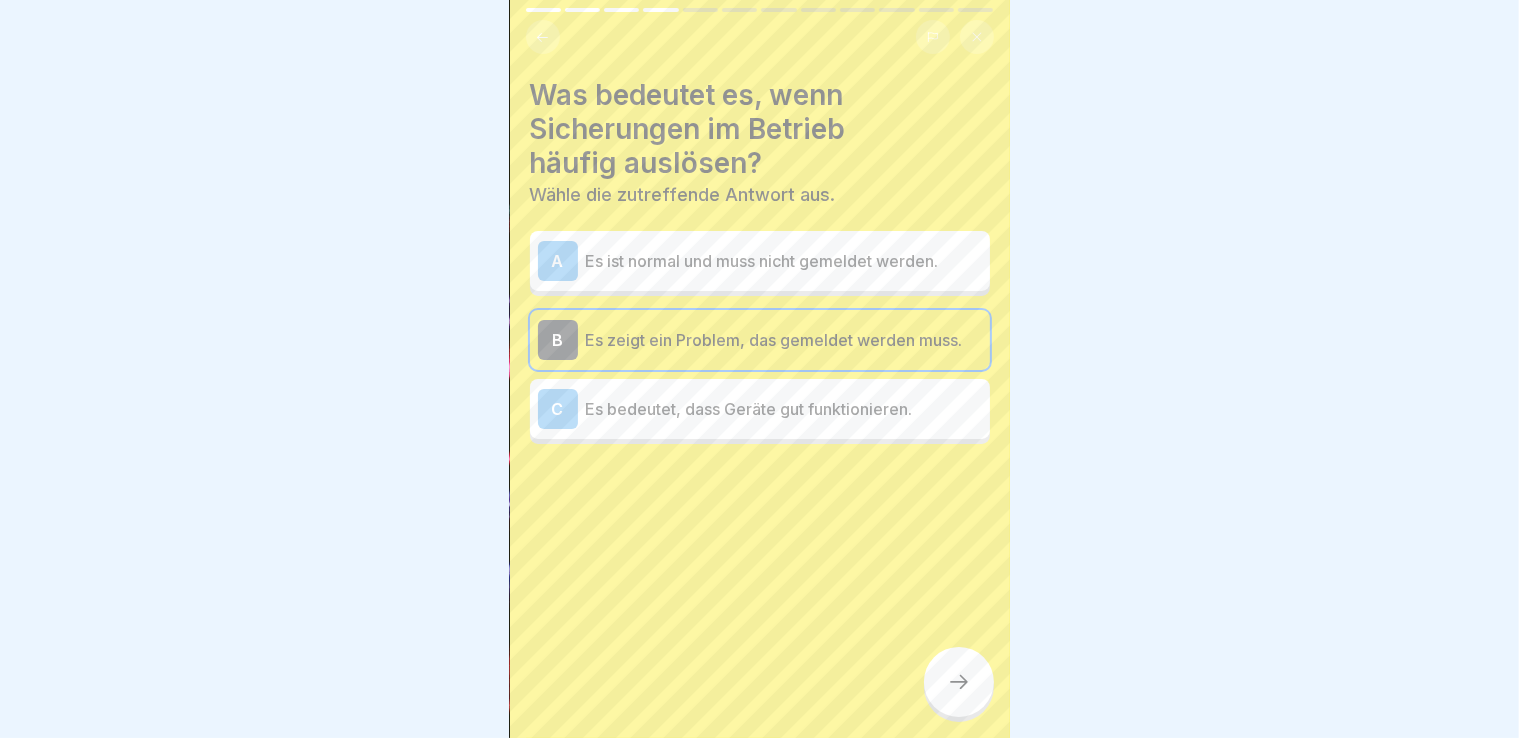 click 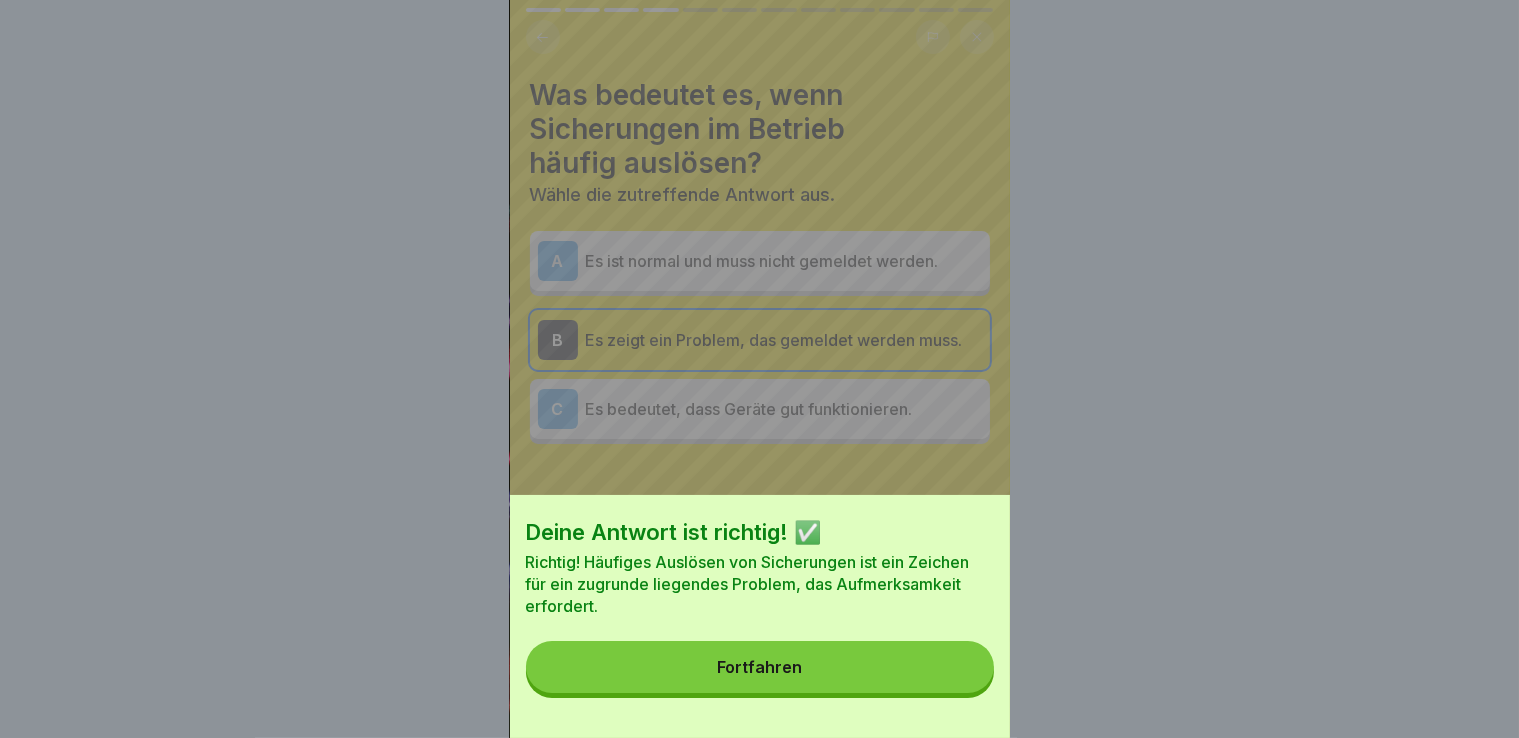click on "Fortfahren" at bounding box center [760, 667] 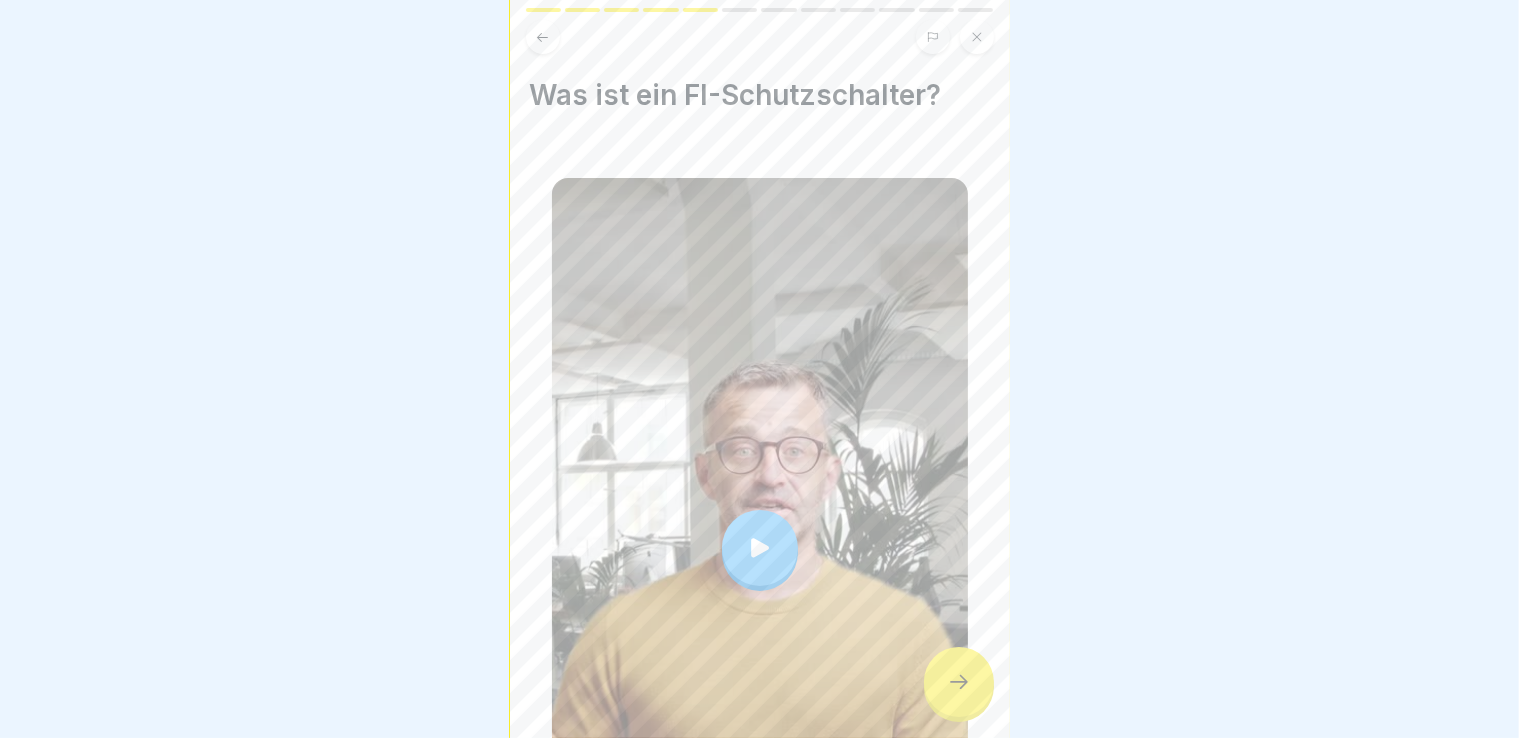 click 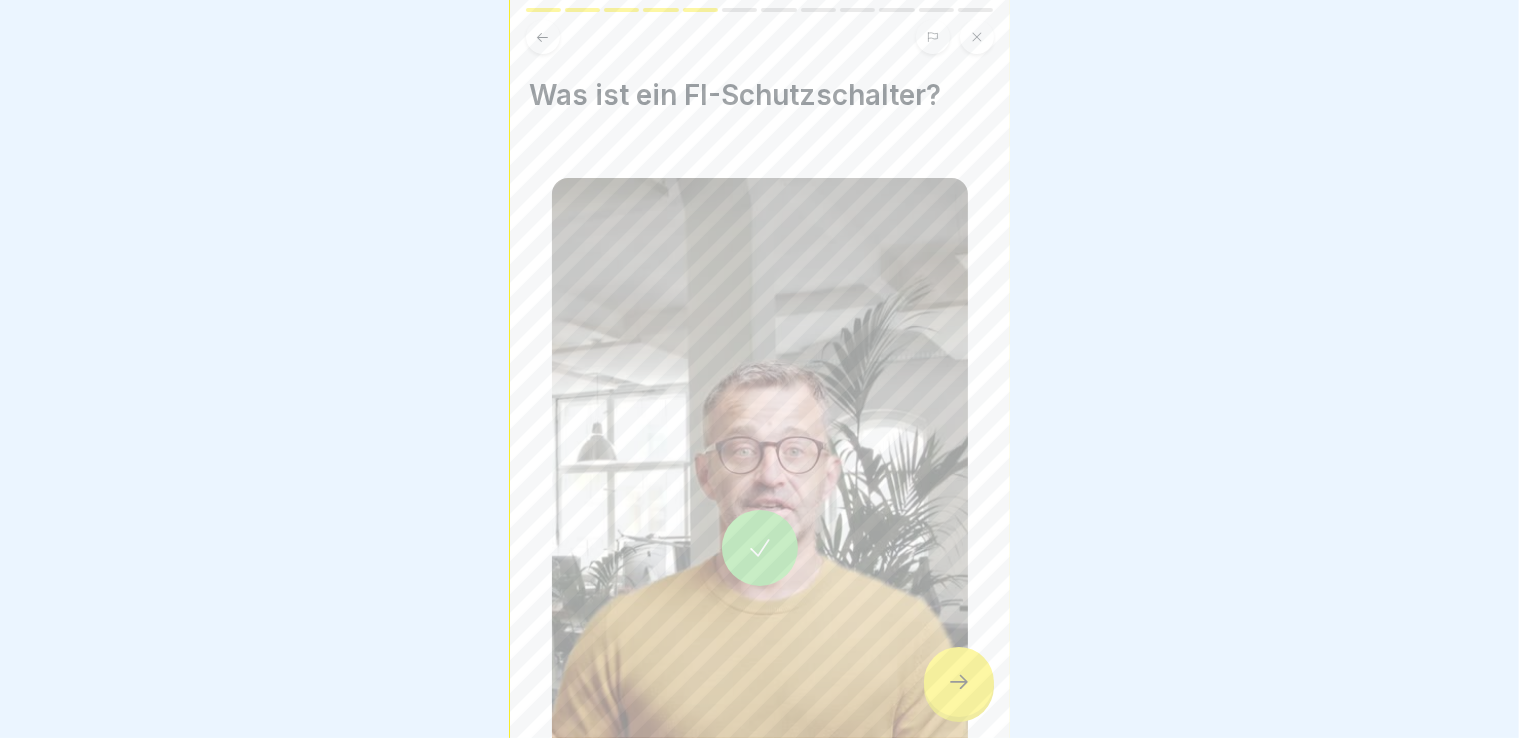 click 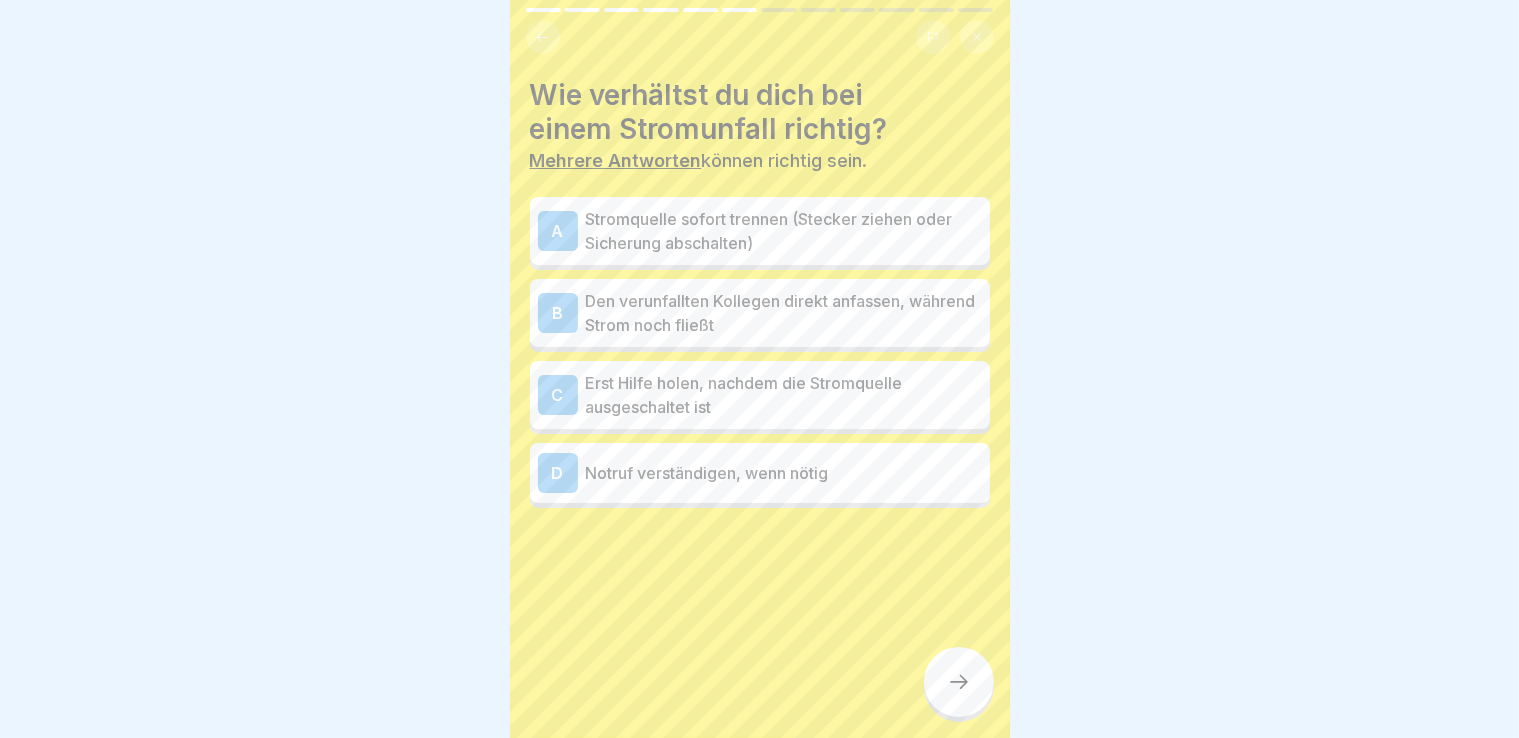 click on "Stromquelle sofort trennen (Stecker ziehen oder Sicherung abschalten)" at bounding box center [784, 231] 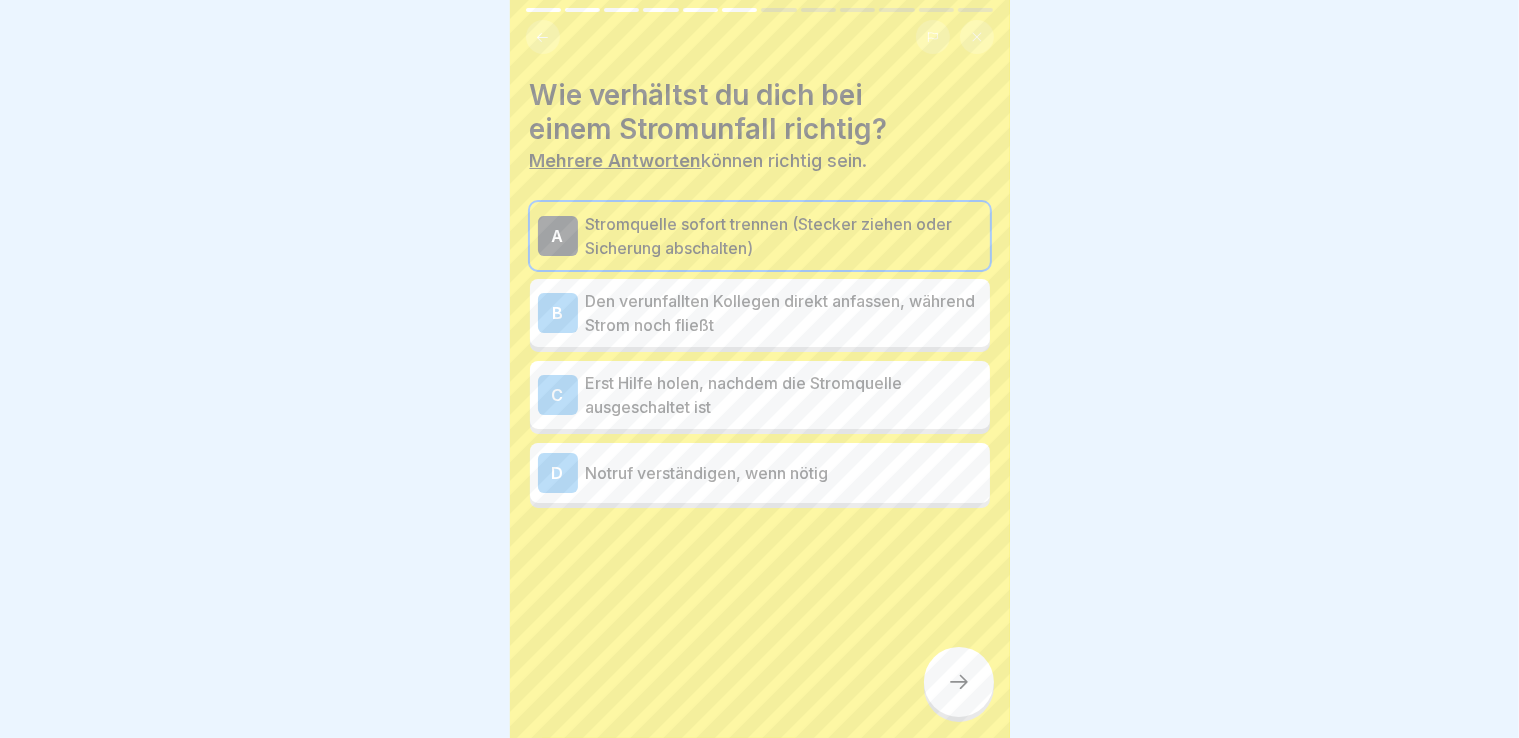 click at bounding box center [959, 682] 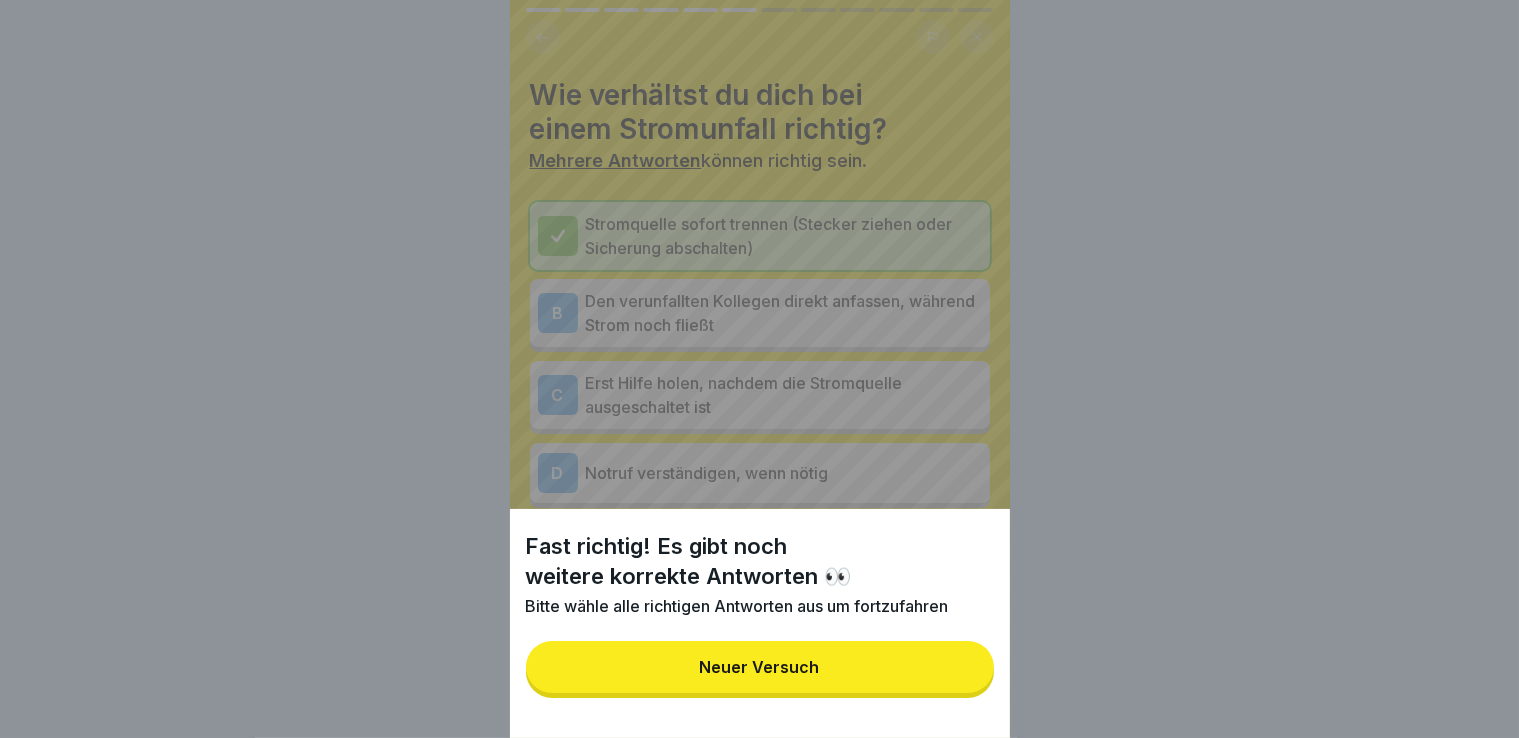 click on "Neuer Versuch" at bounding box center [760, 667] 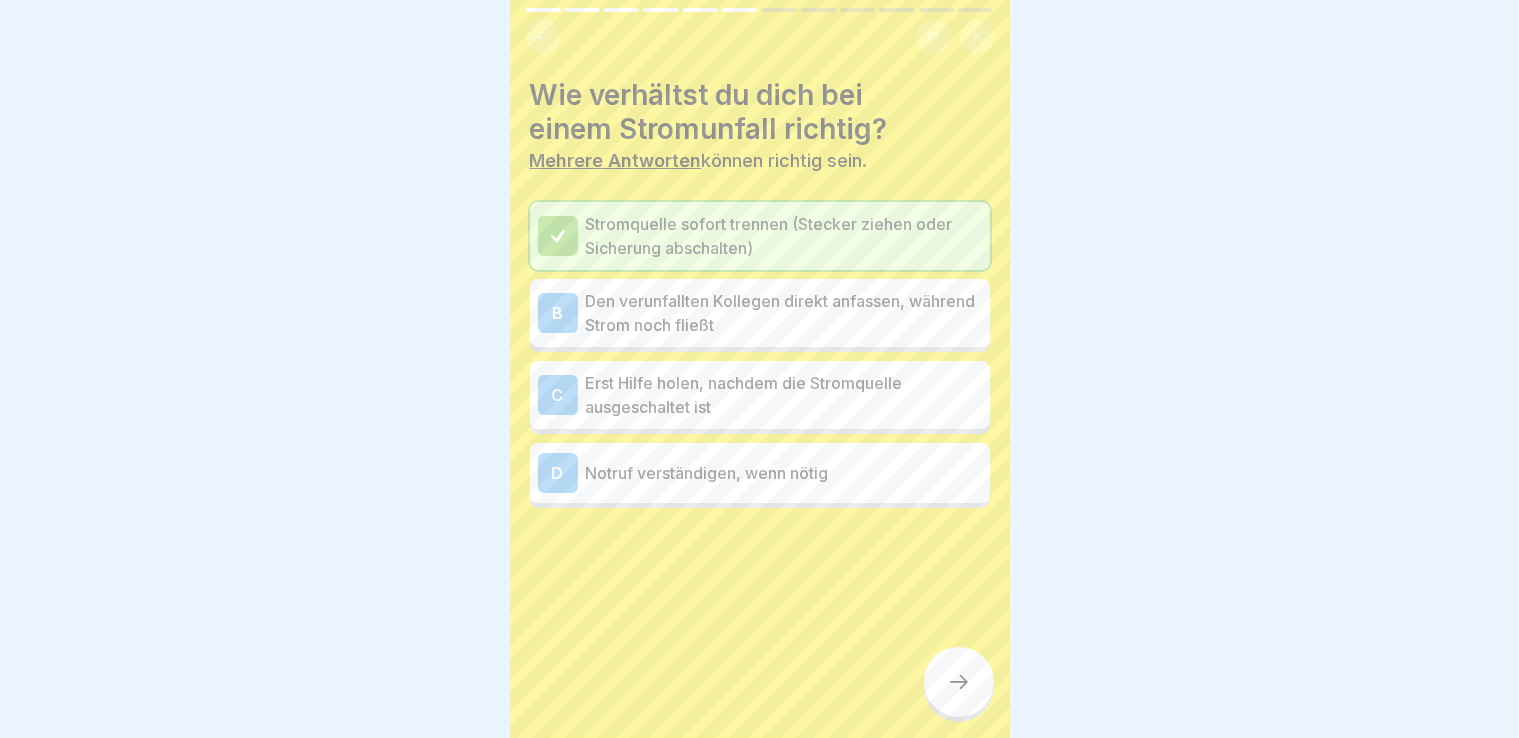 click on "Den verunfallten Kollegen direkt anfassen, während Strom noch fließt" at bounding box center [784, 313] 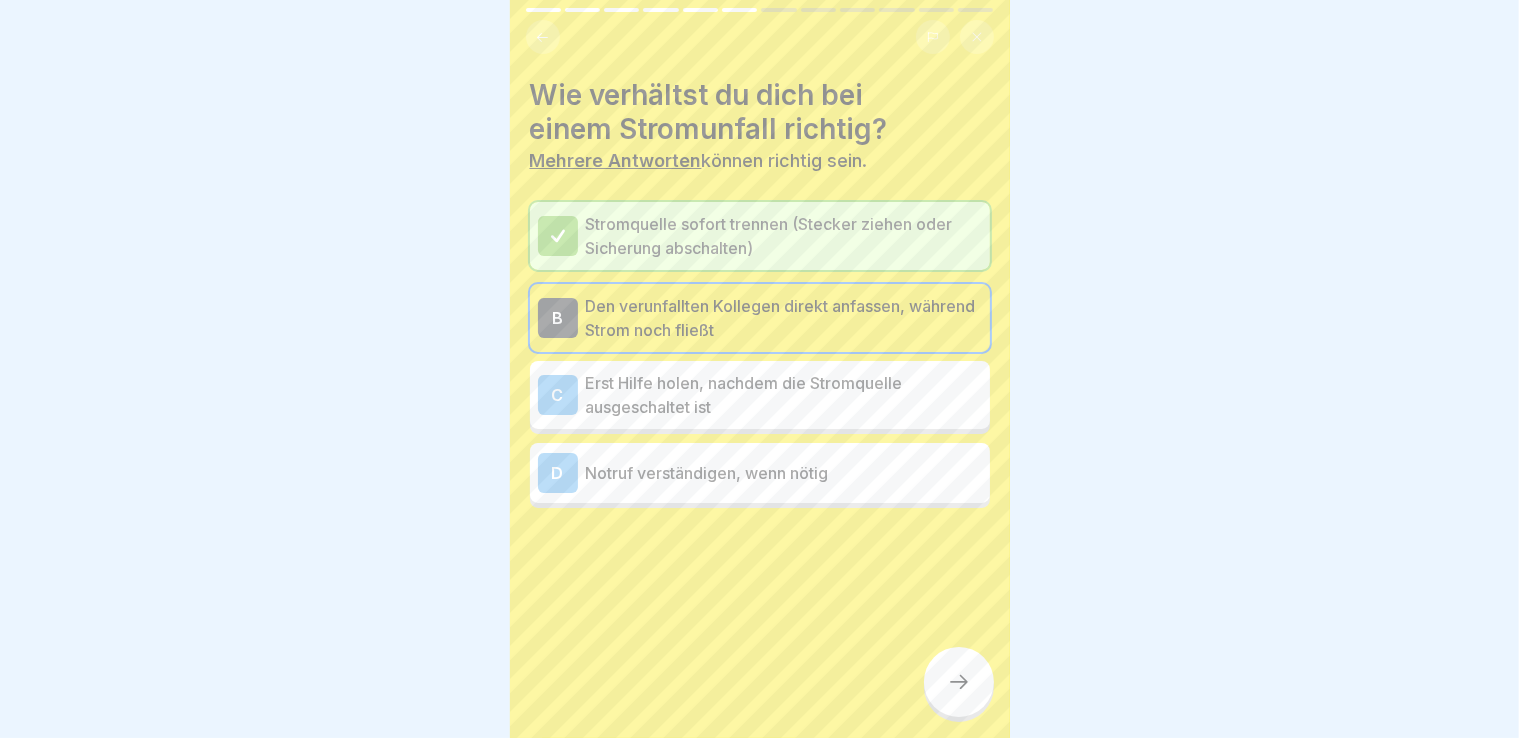 click 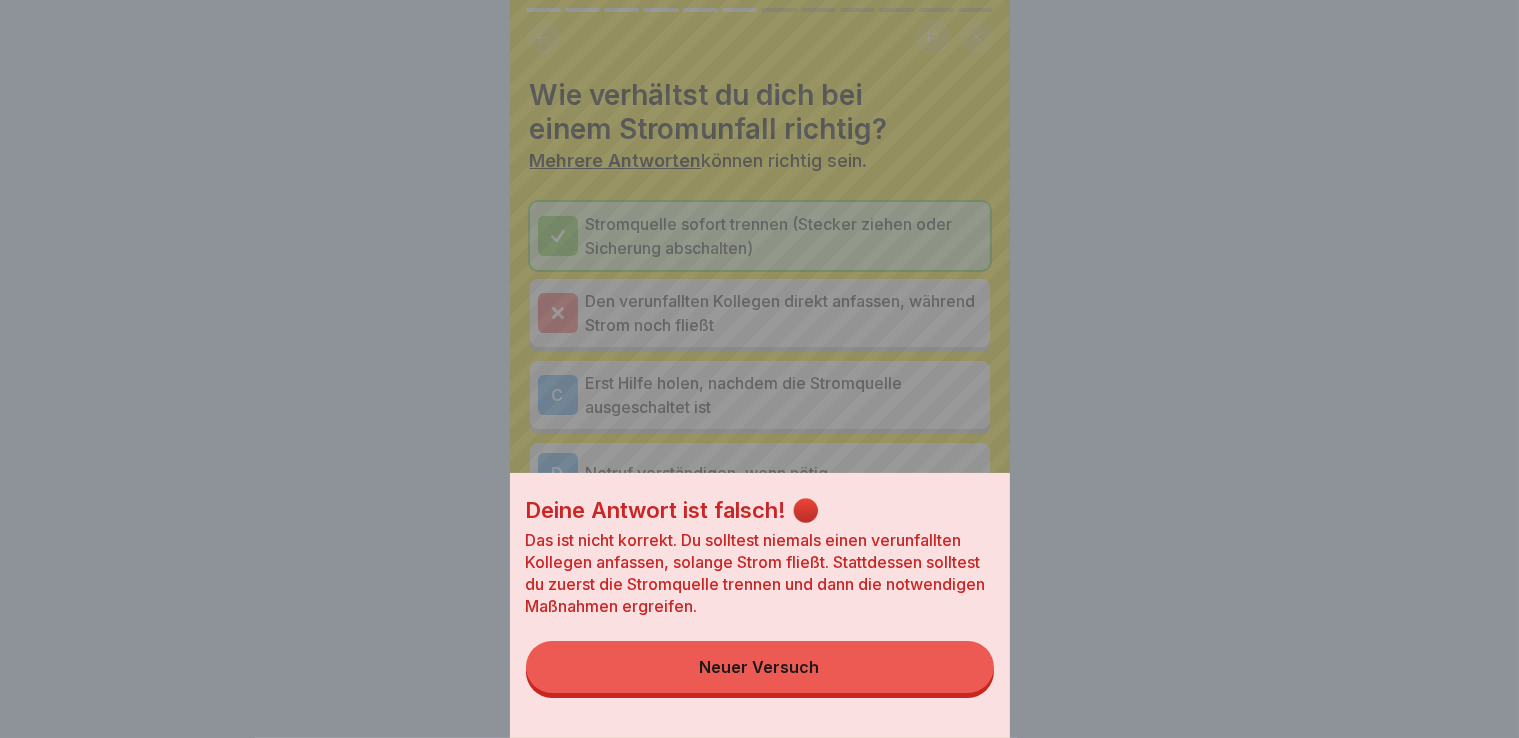 click on "Neuer Versuch" at bounding box center (760, 667) 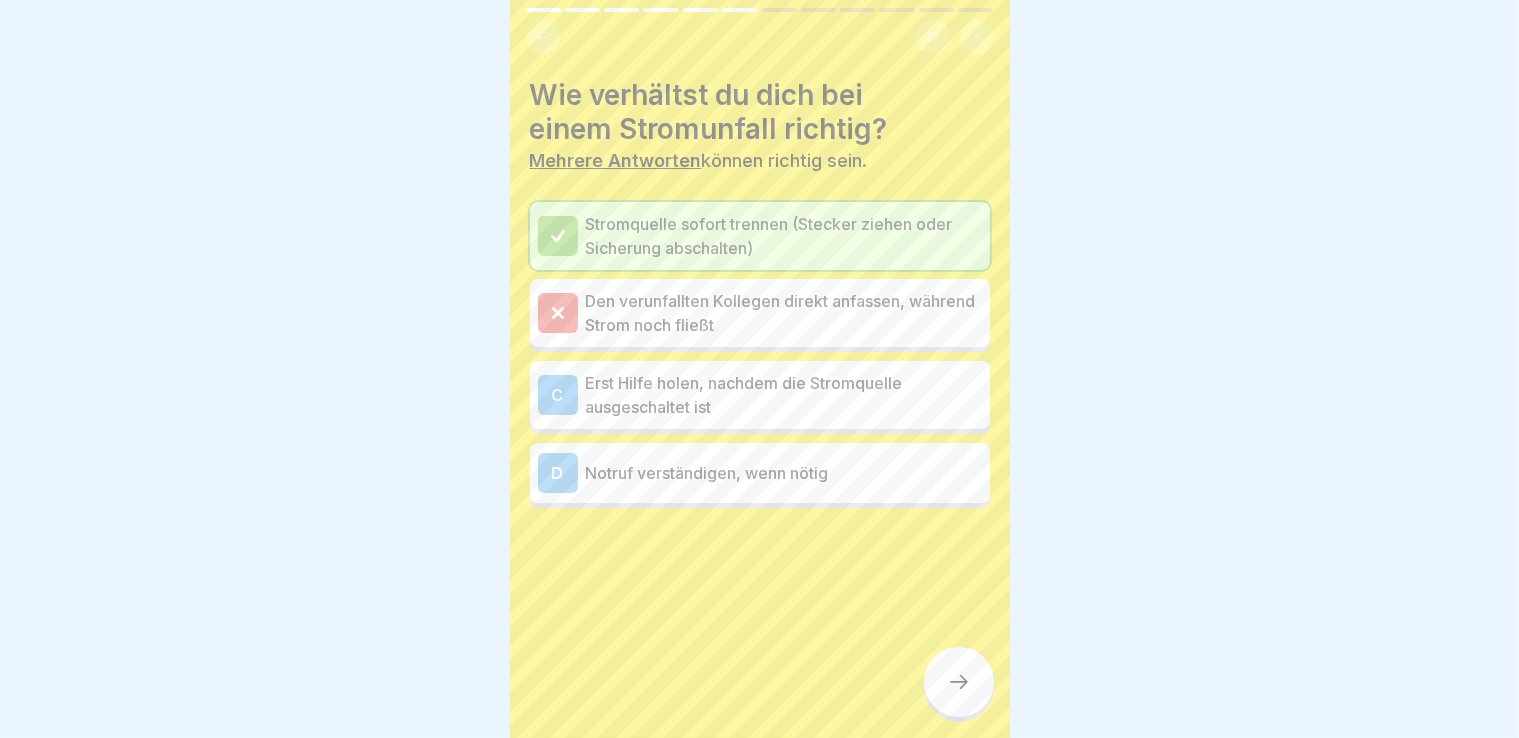 click on "C Erst Hilfe holen, nachdem die Stromquelle ausgeschaltet ist" at bounding box center [760, 395] 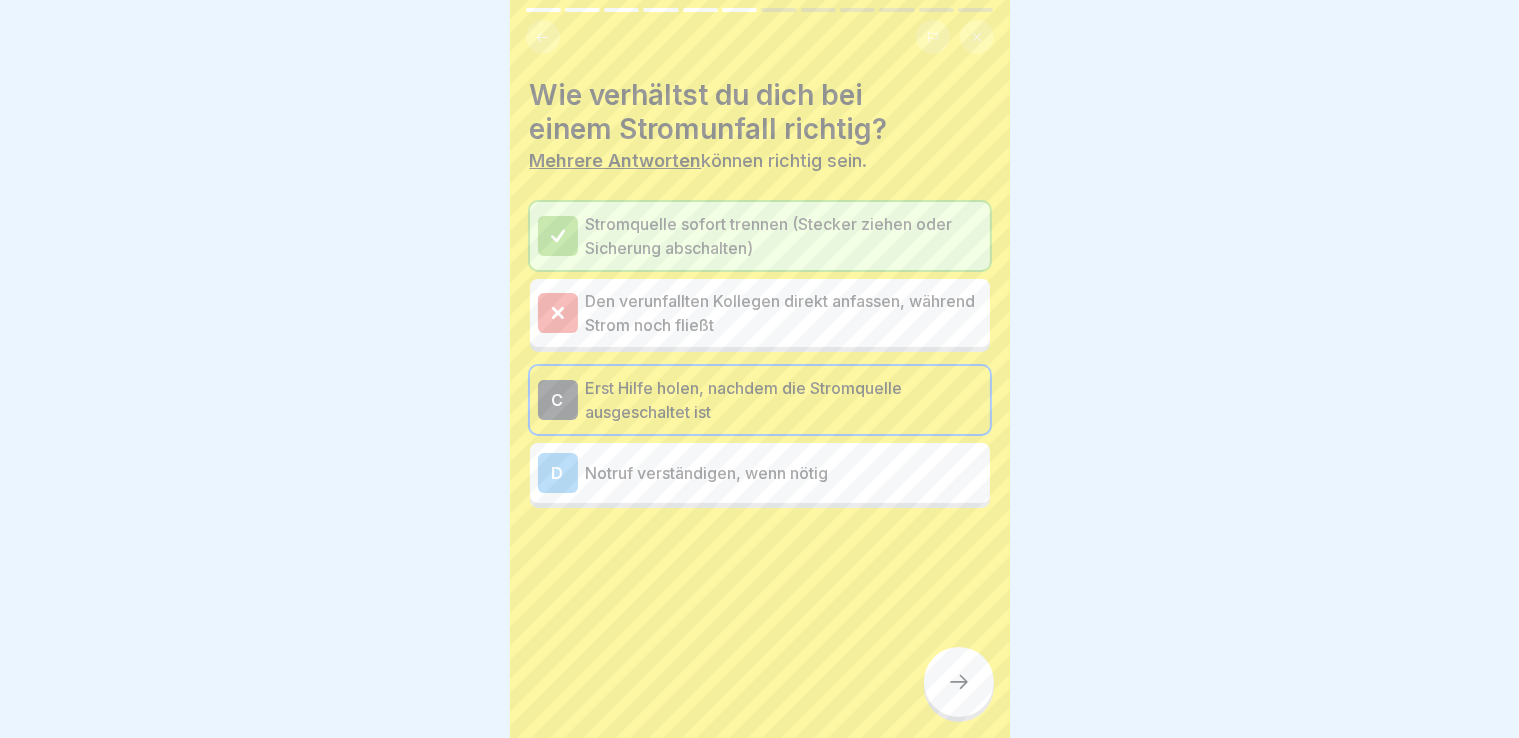 click at bounding box center (959, 682) 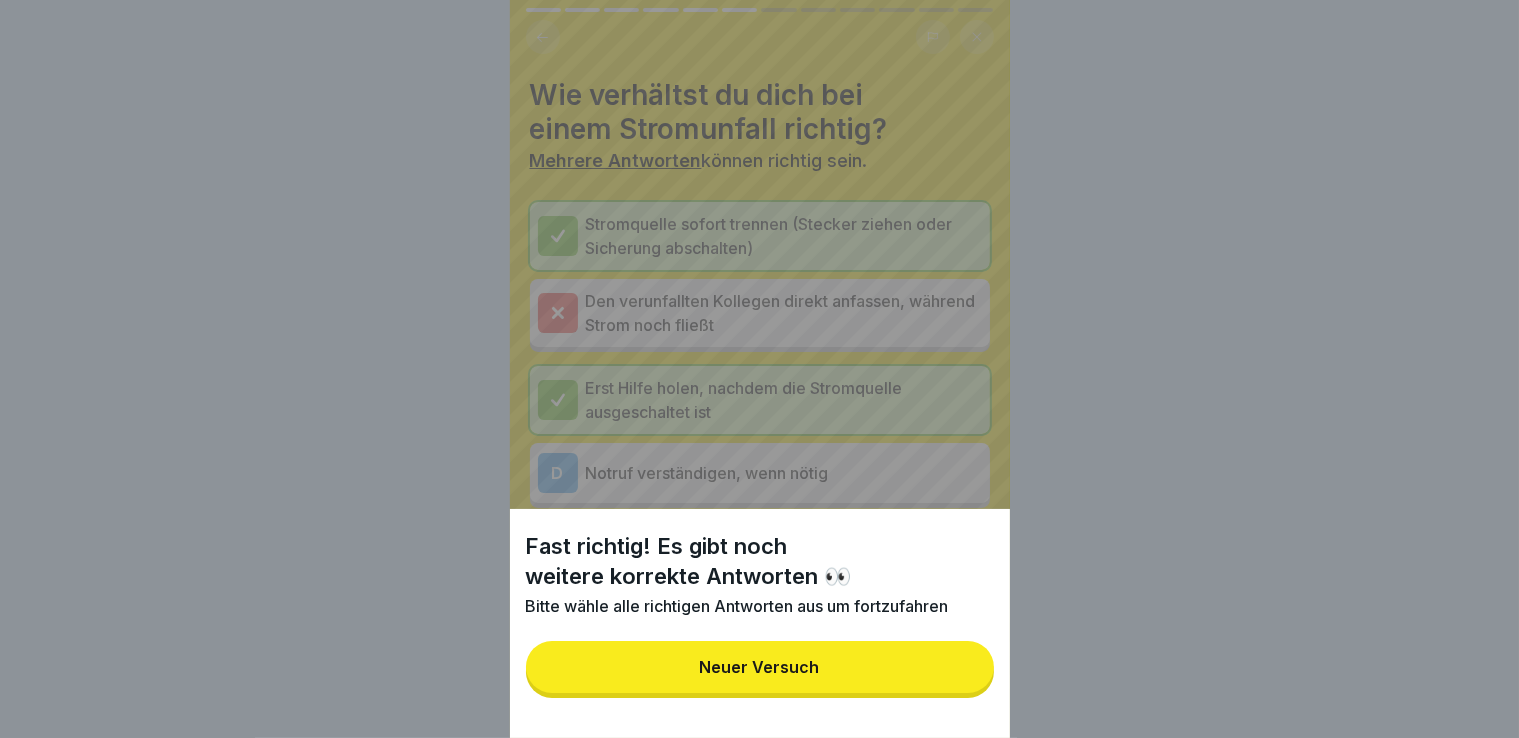 click on "Neuer Versuch" at bounding box center (760, 667) 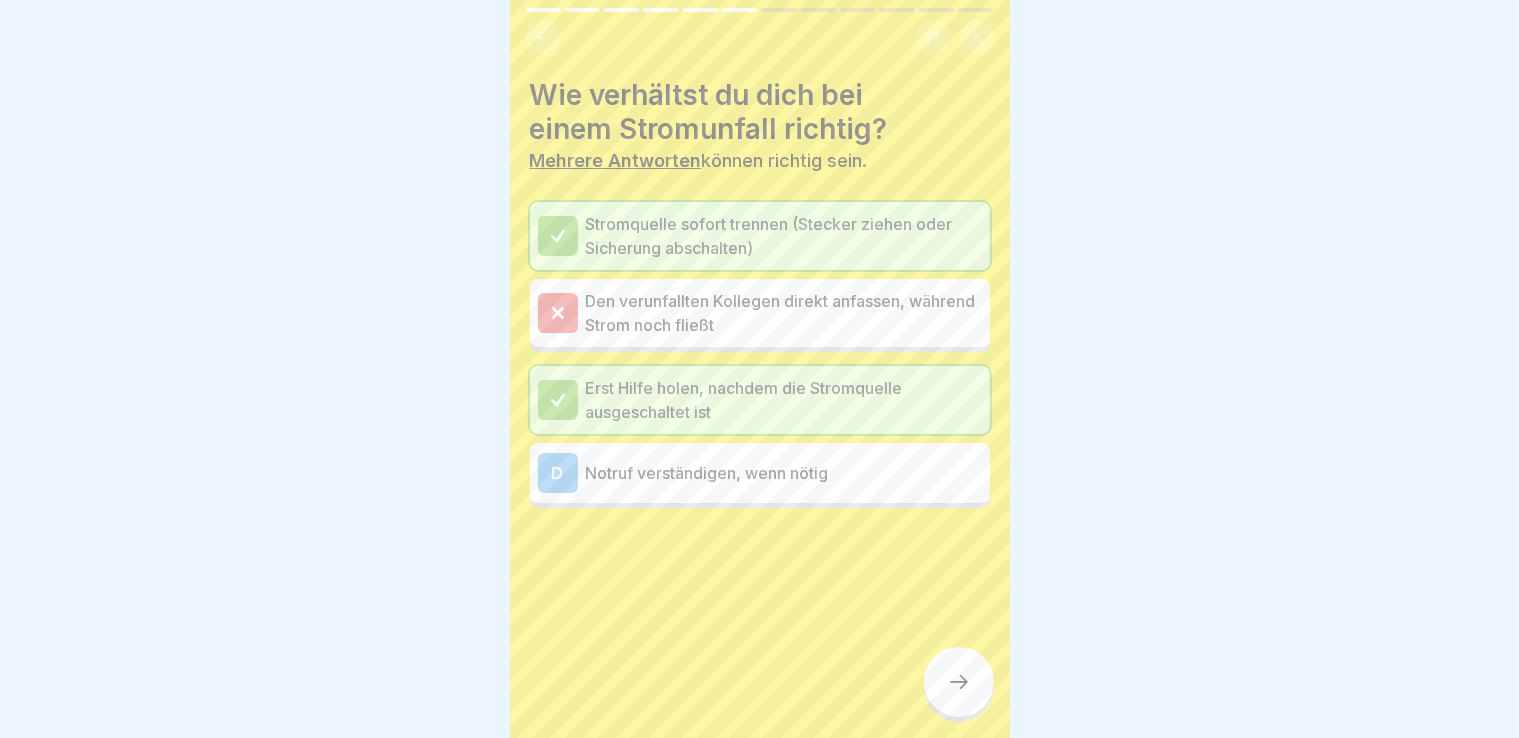 click on "D Notruf verständigen, wenn nötig" at bounding box center [760, 473] 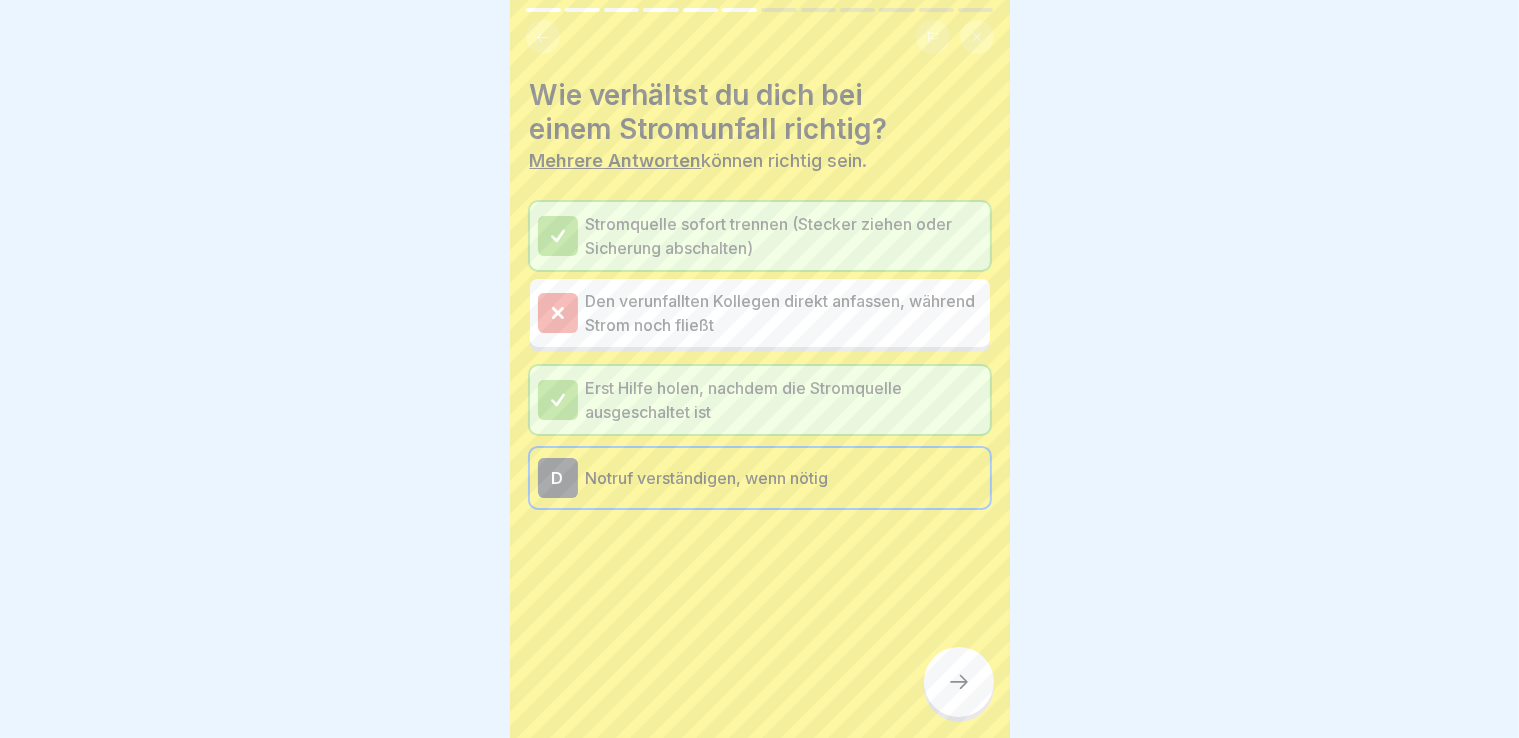 click at bounding box center (959, 682) 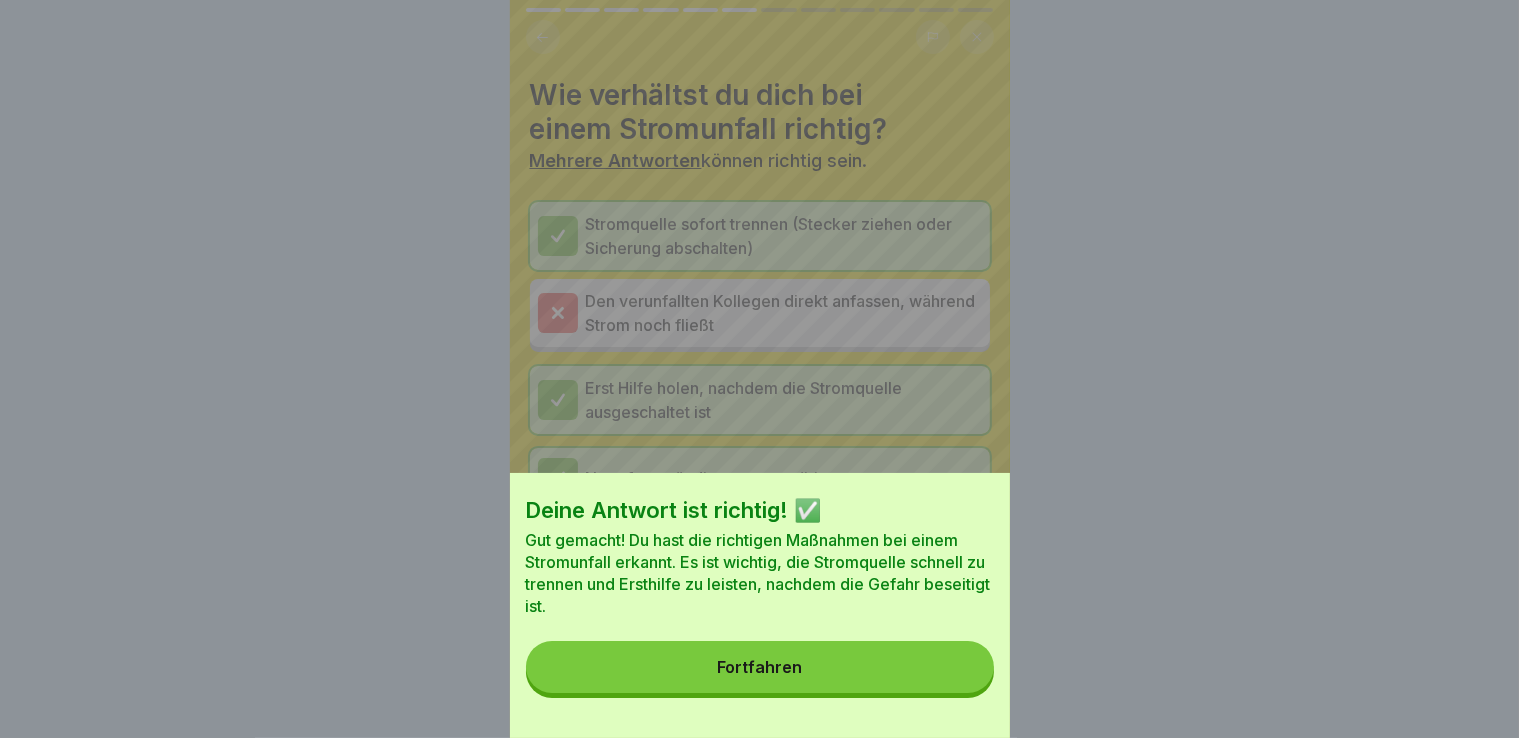 click on "Fortfahren" at bounding box center (760, 667) 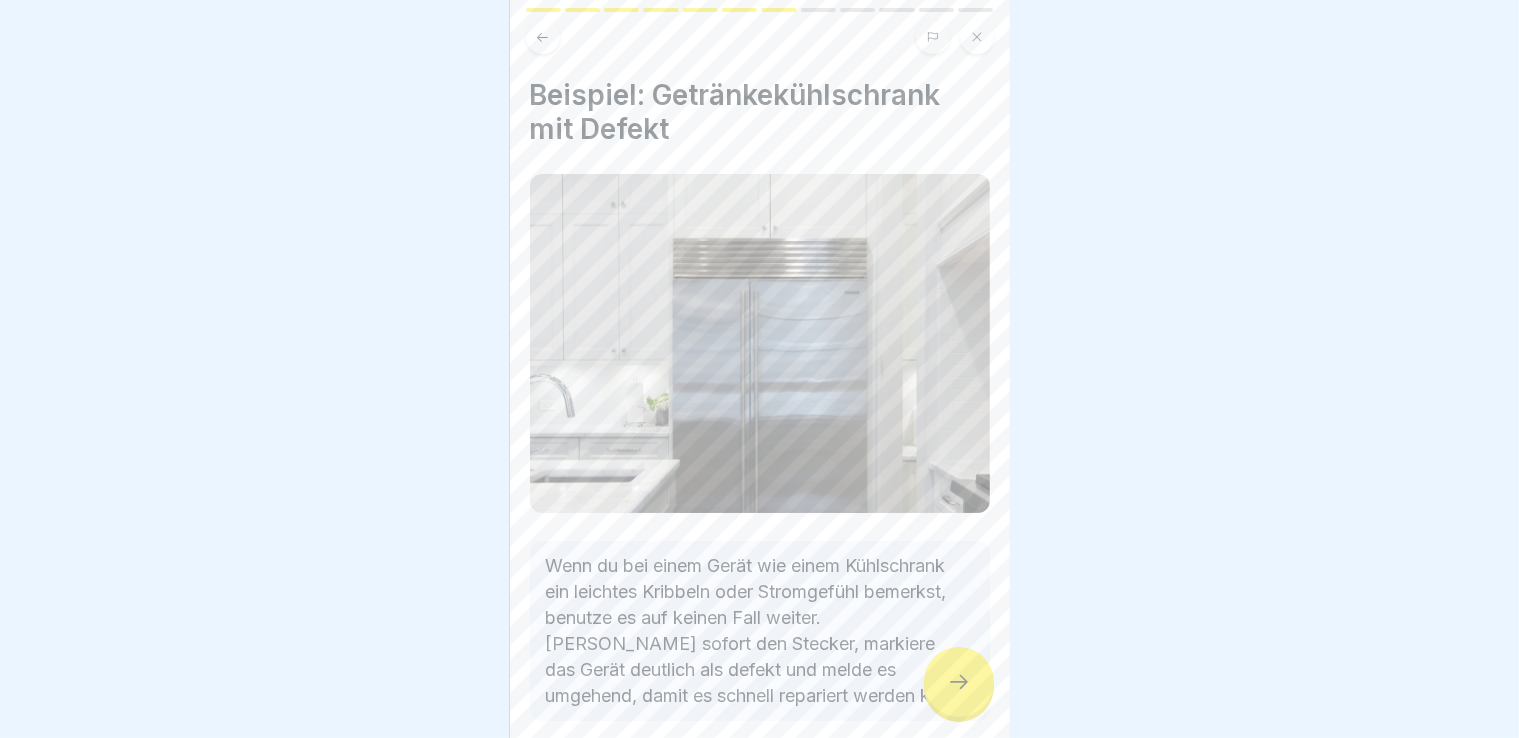 click 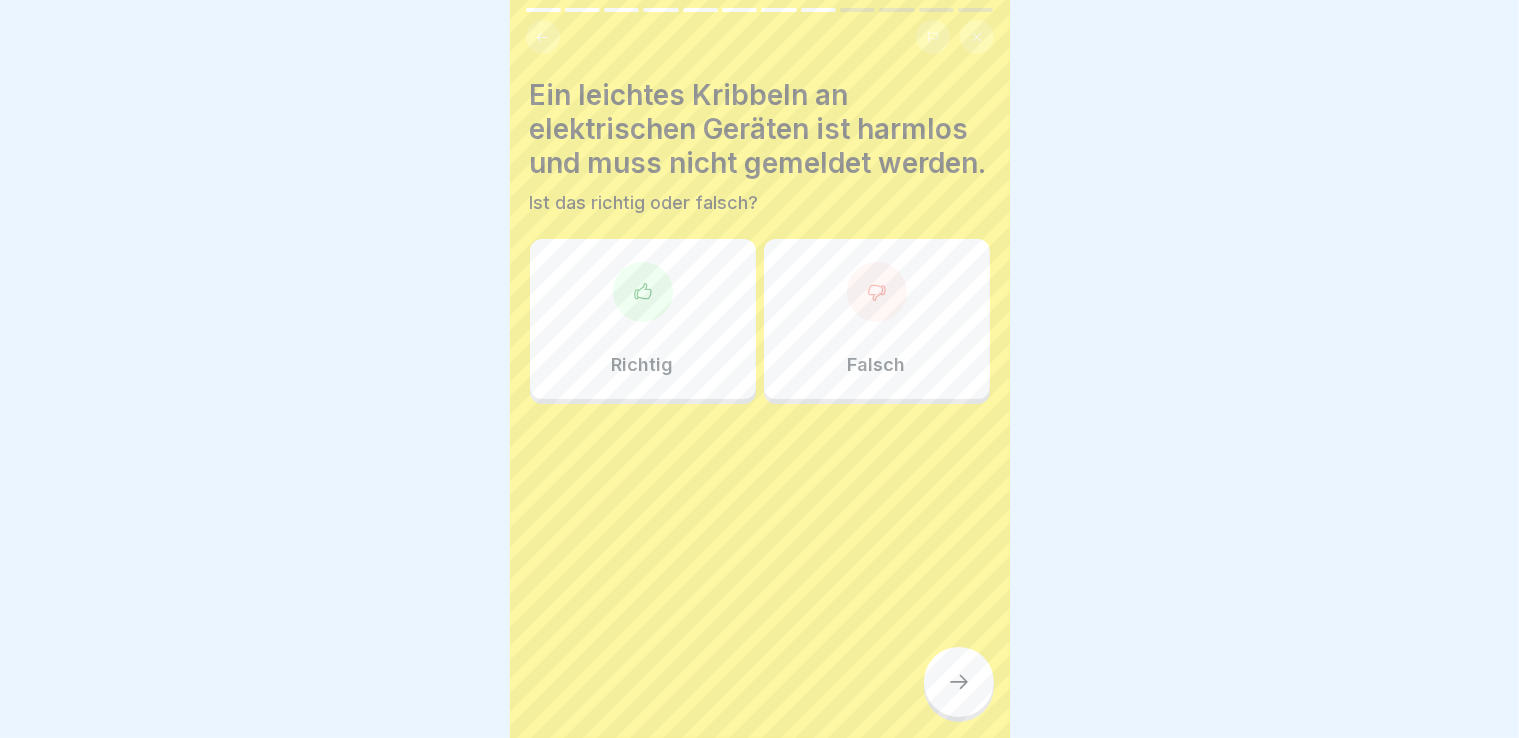 click on "Richtig" at bounding box center (643, 319) 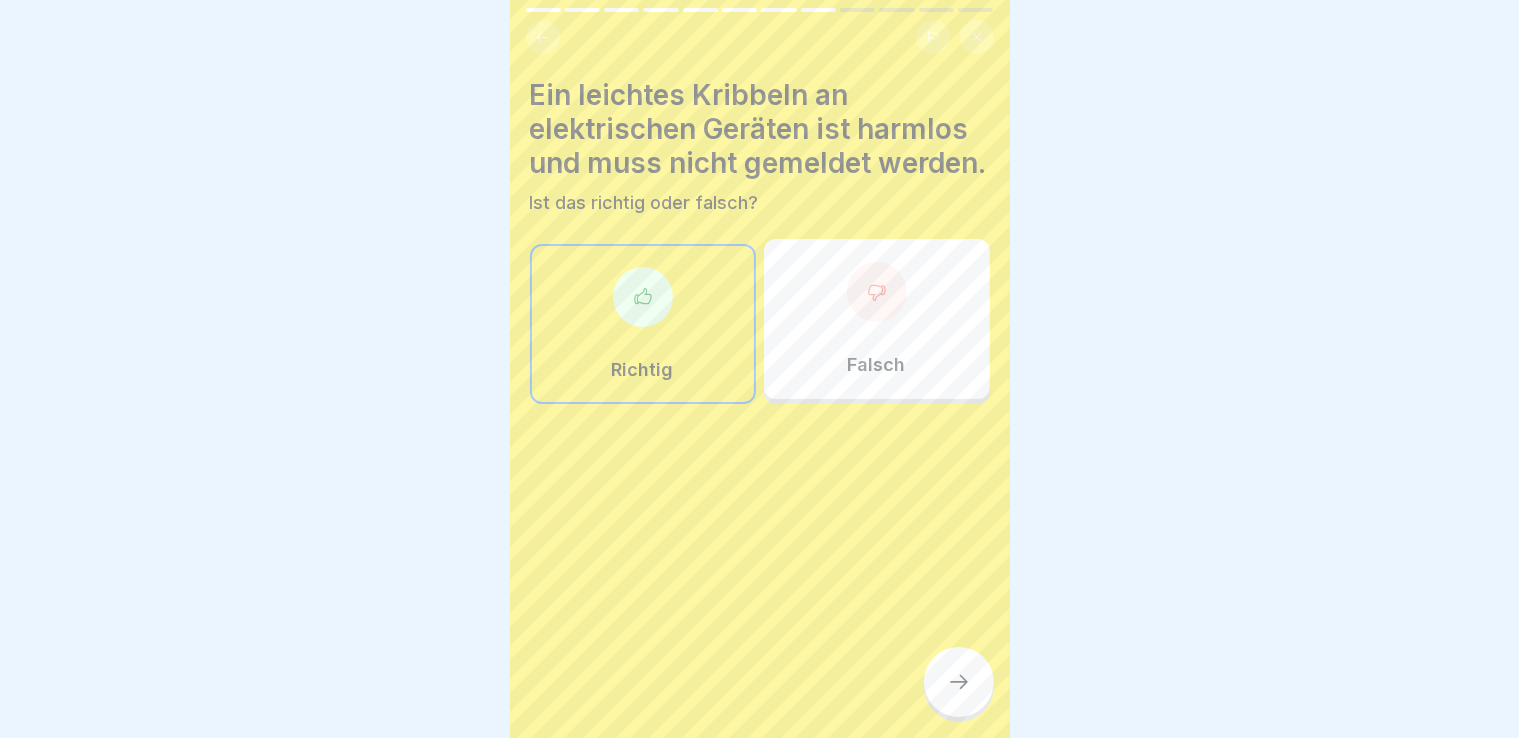 click 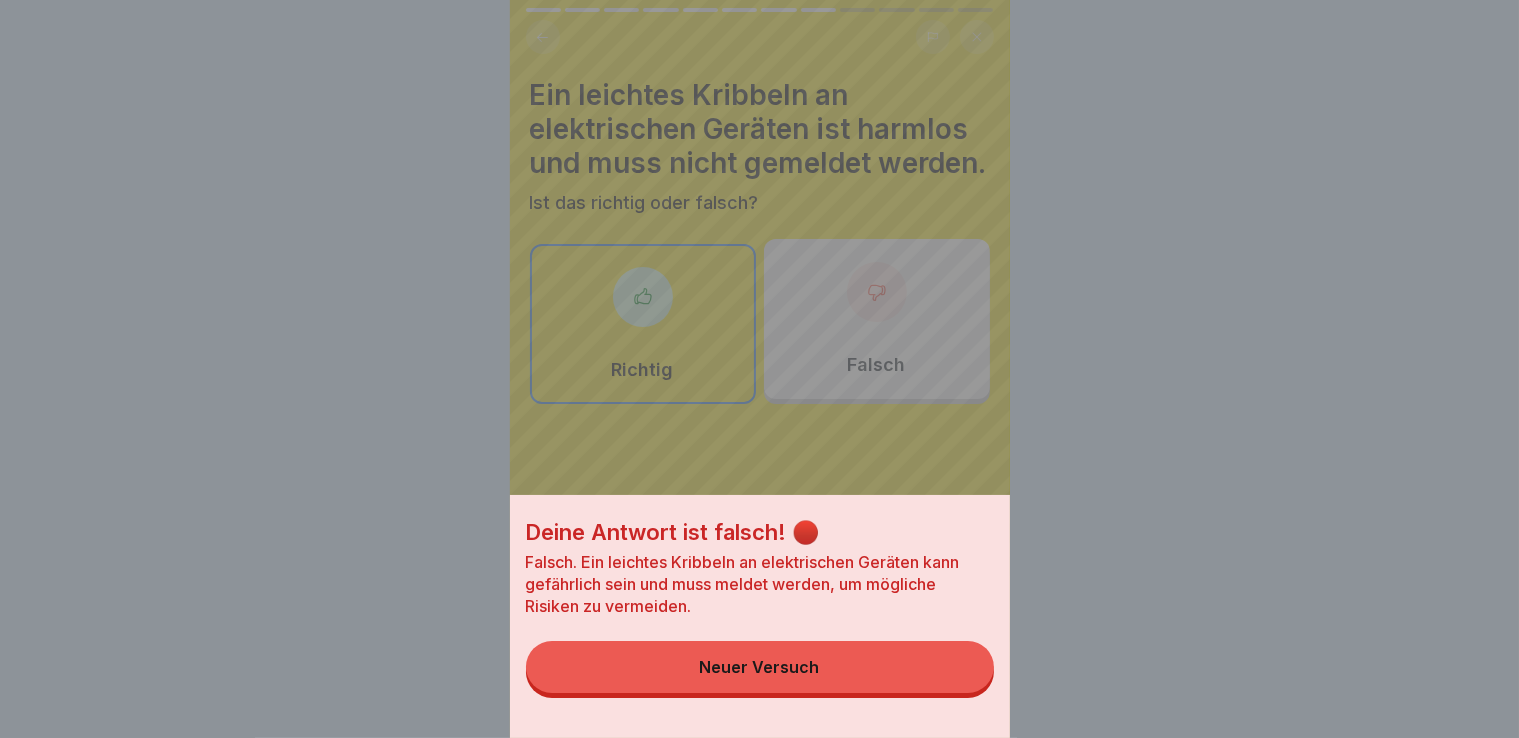 click on "Neuer Versuch" at bounding box center (760, 667) 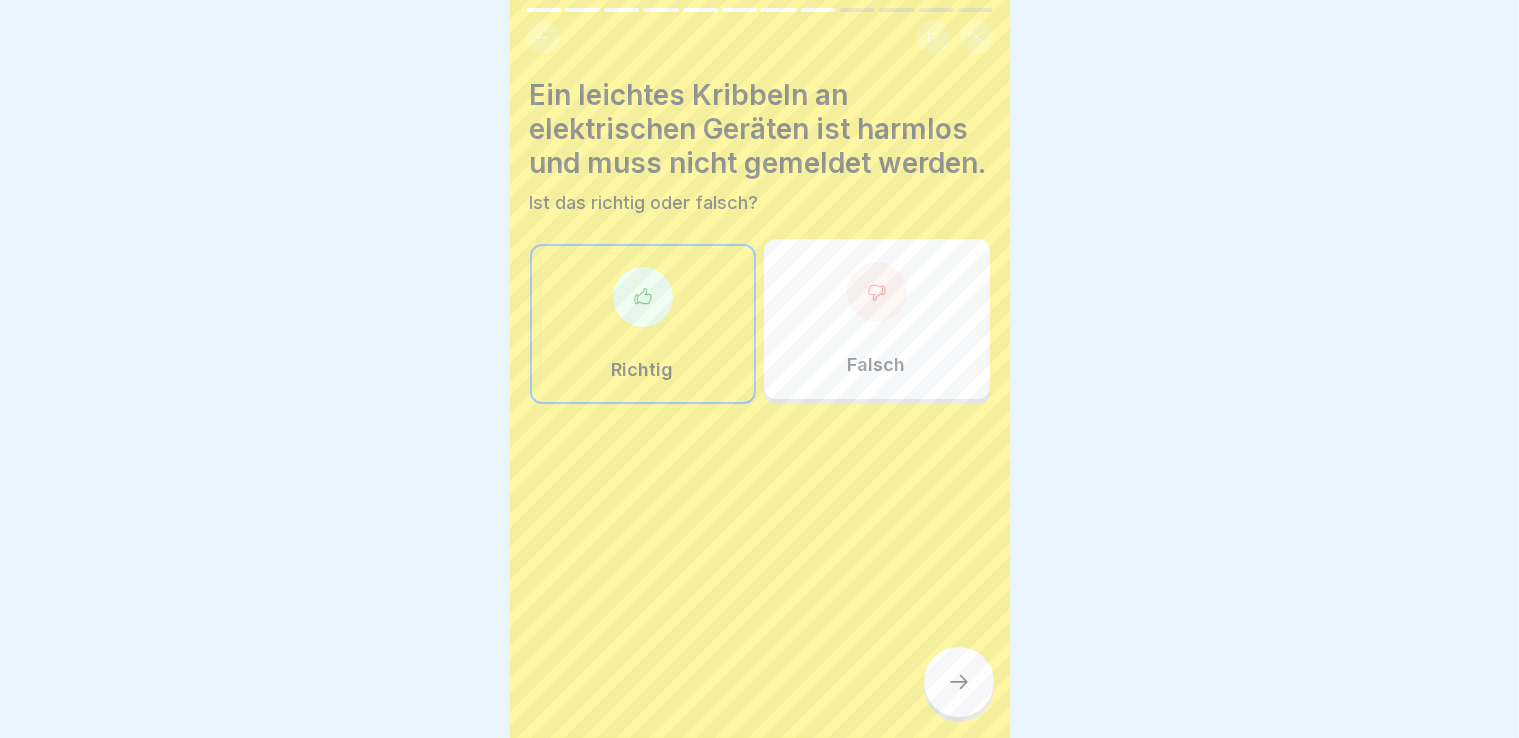 click on "Falsch" at bounding box center [877, 319] 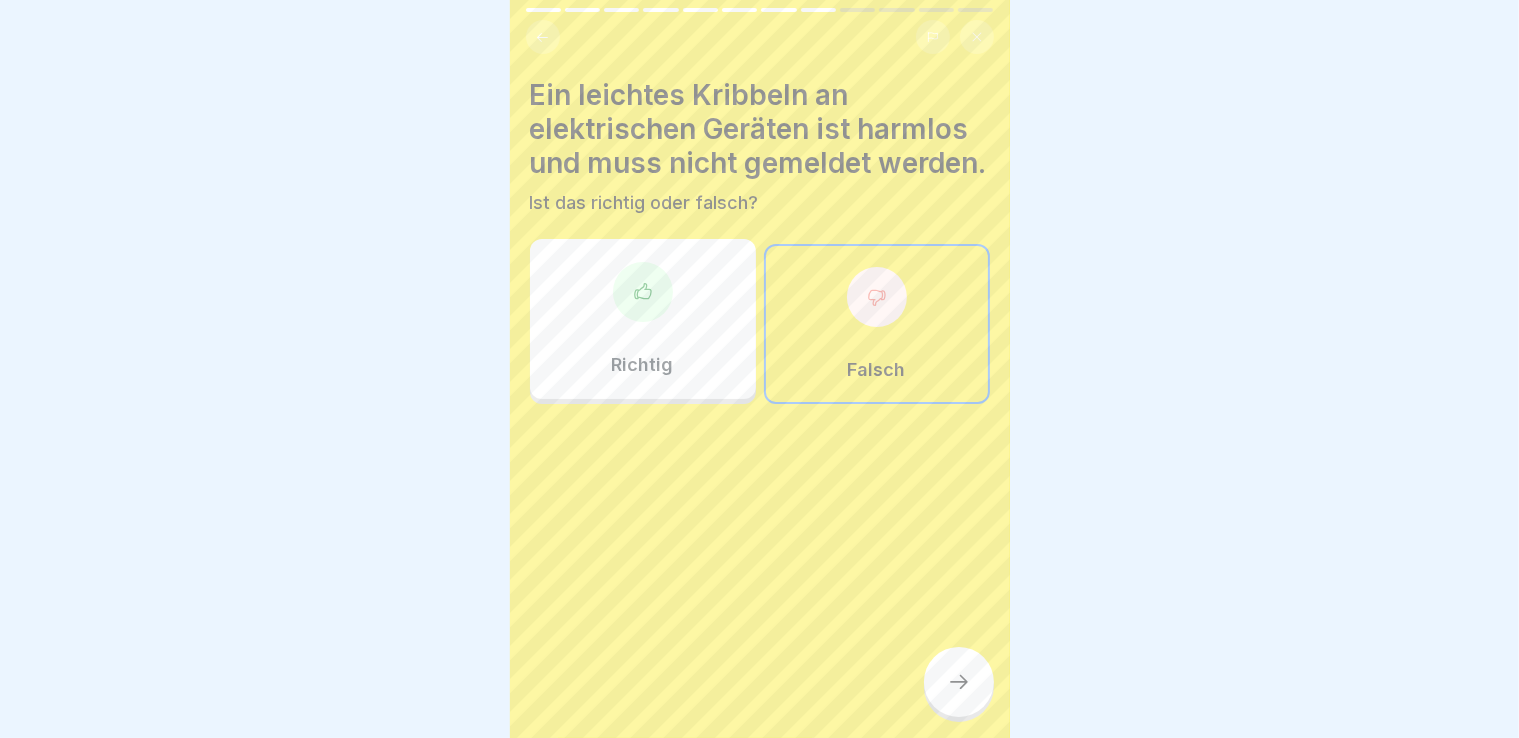 click at bounding box center (959, 682) 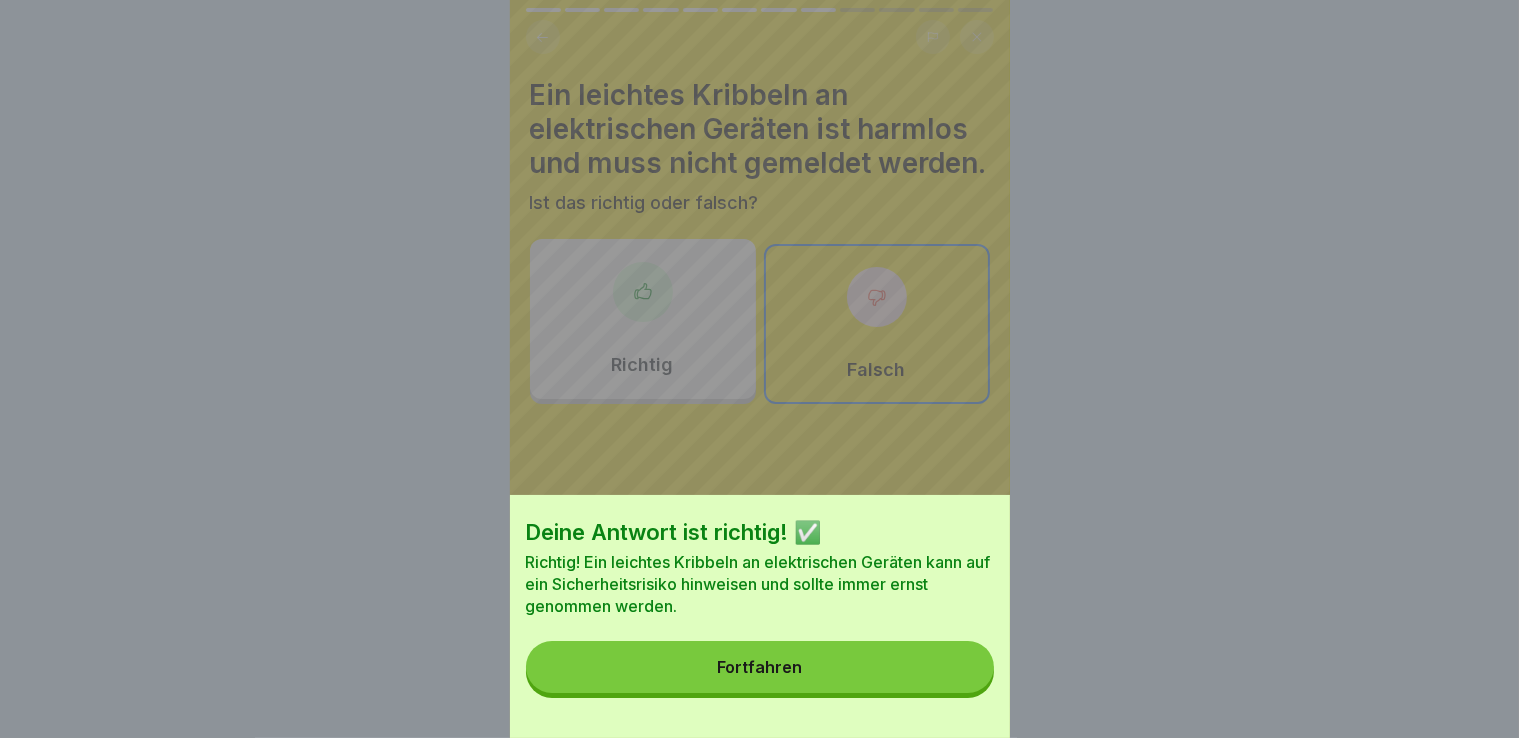 click on "Fortfahren" at bounding box center (760, 667) 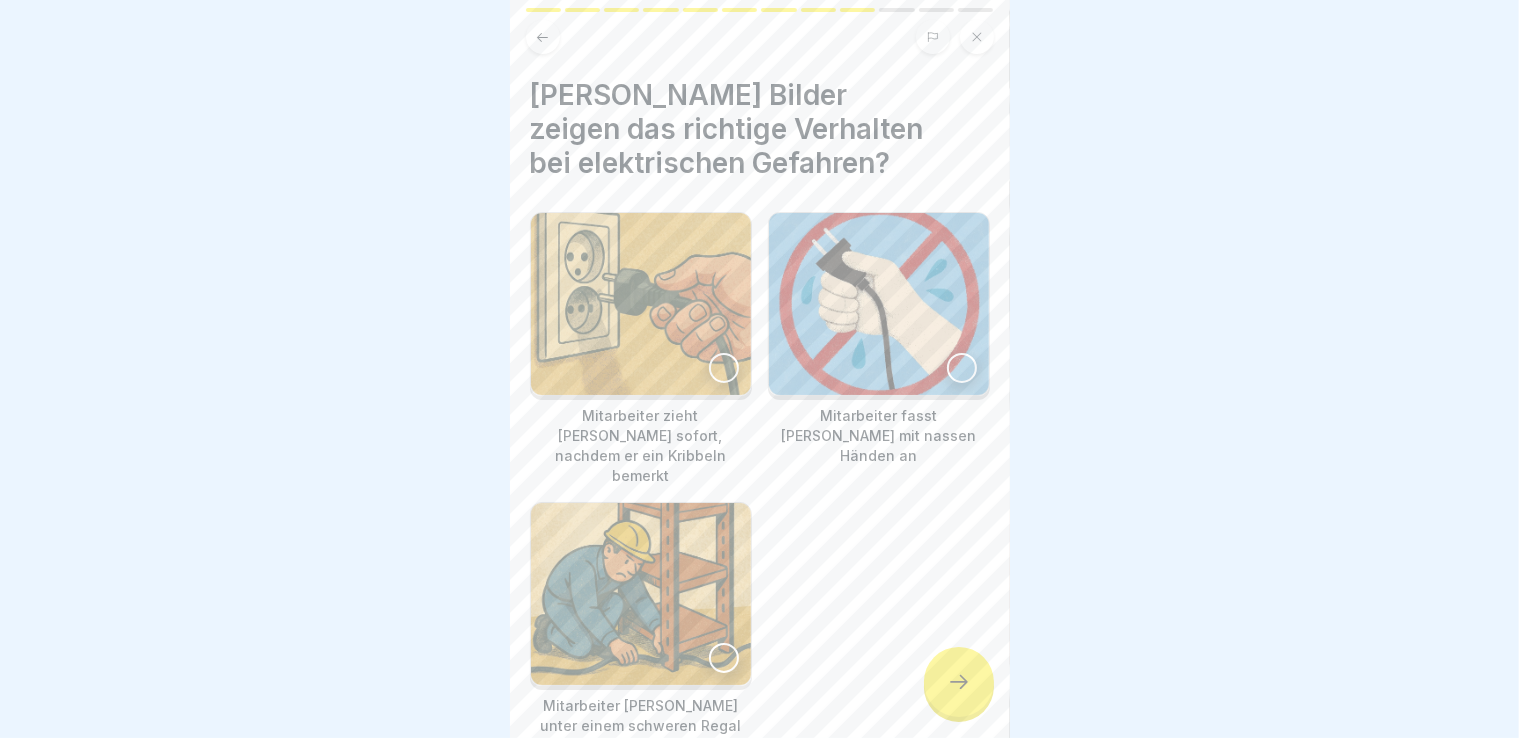 click at bounding box center [724, 368] 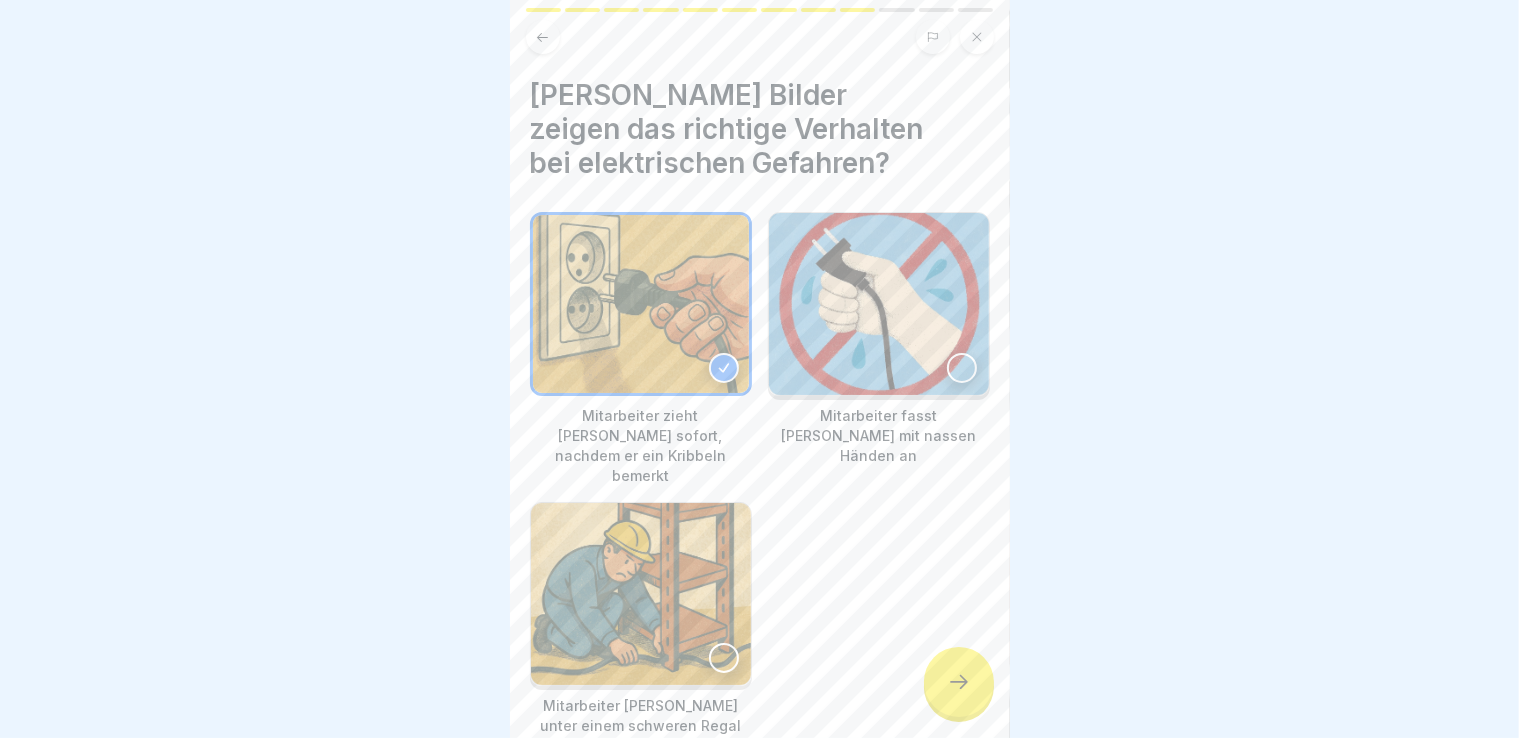 click at bounding box center (959, 682) 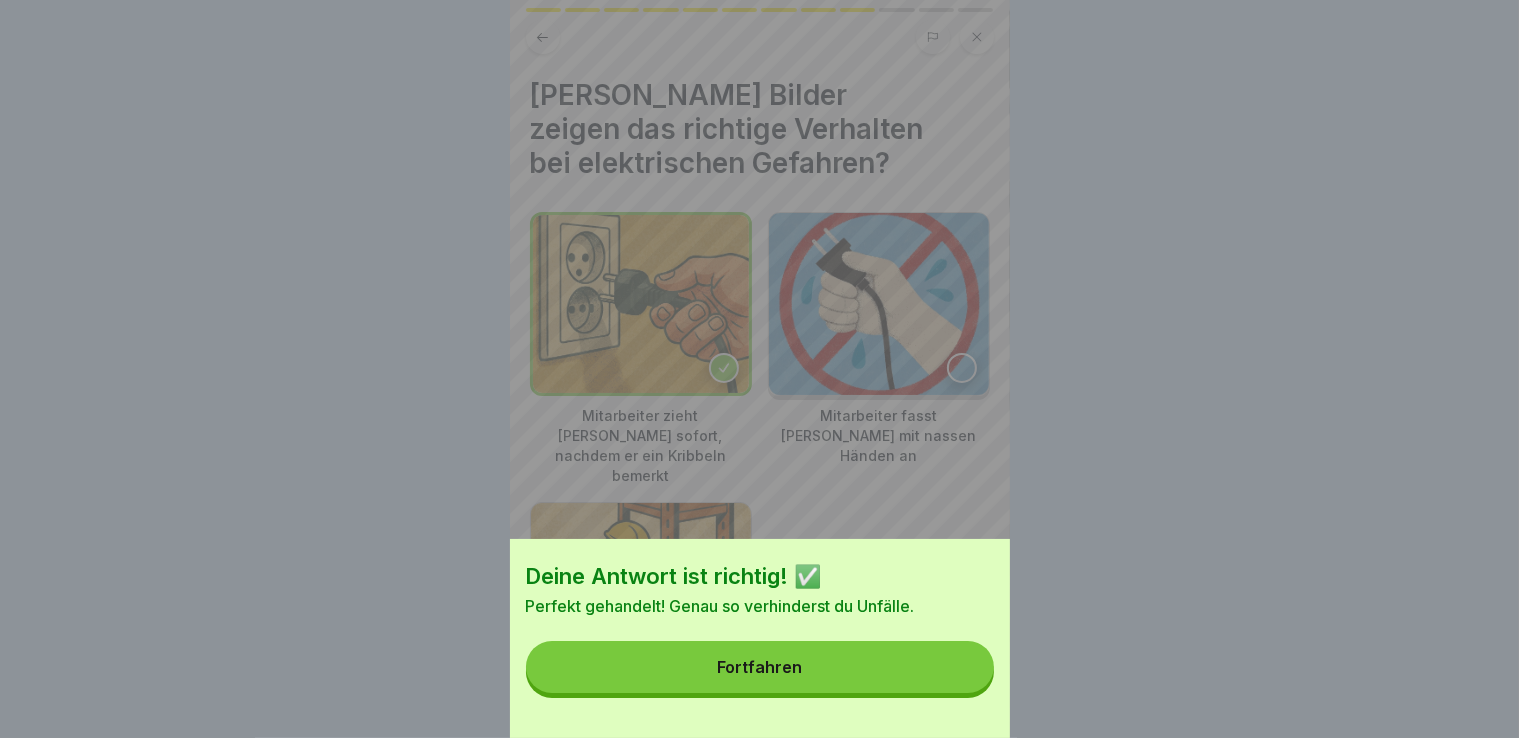 click on "Fortfahren" at bounding box center (760, 667) 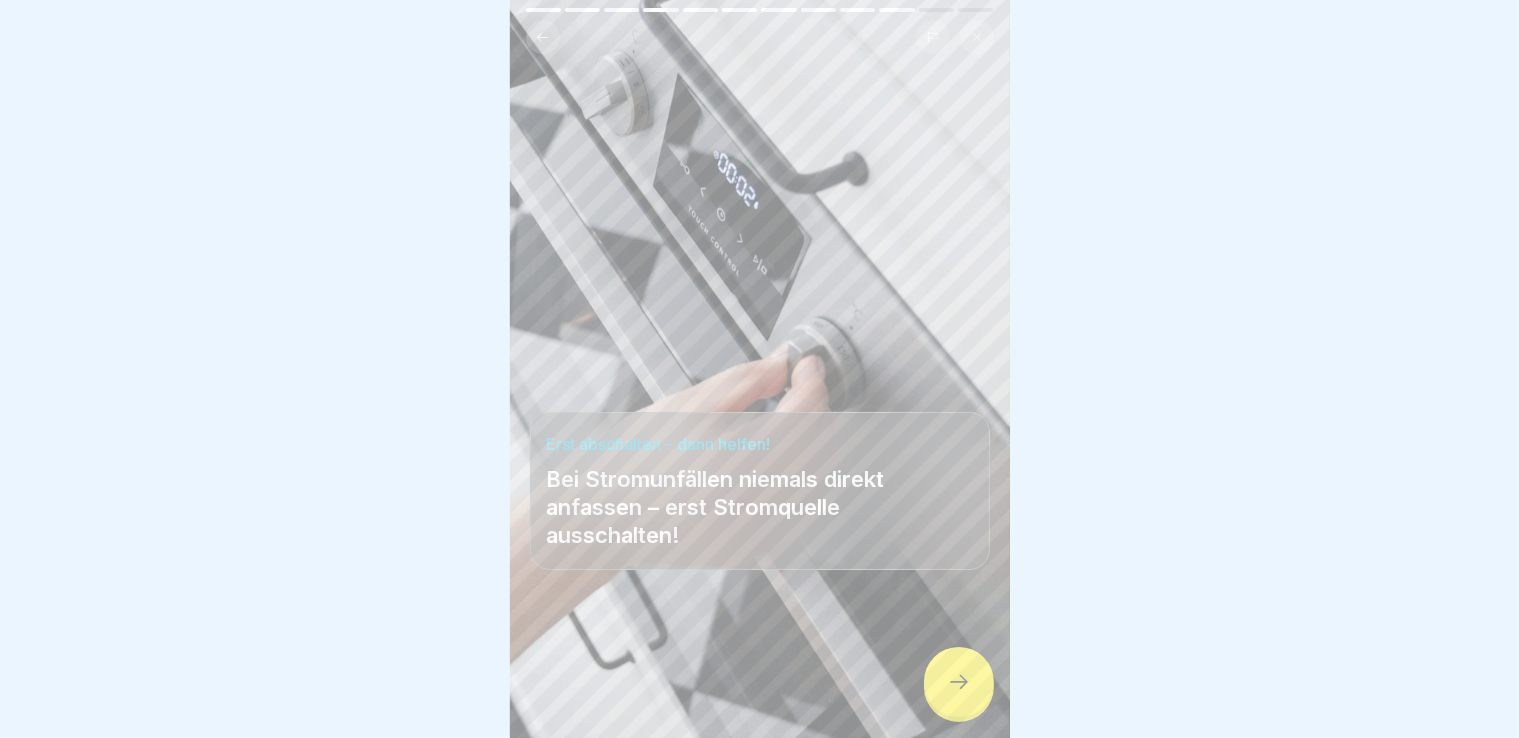click at bounding box center [760, 678] 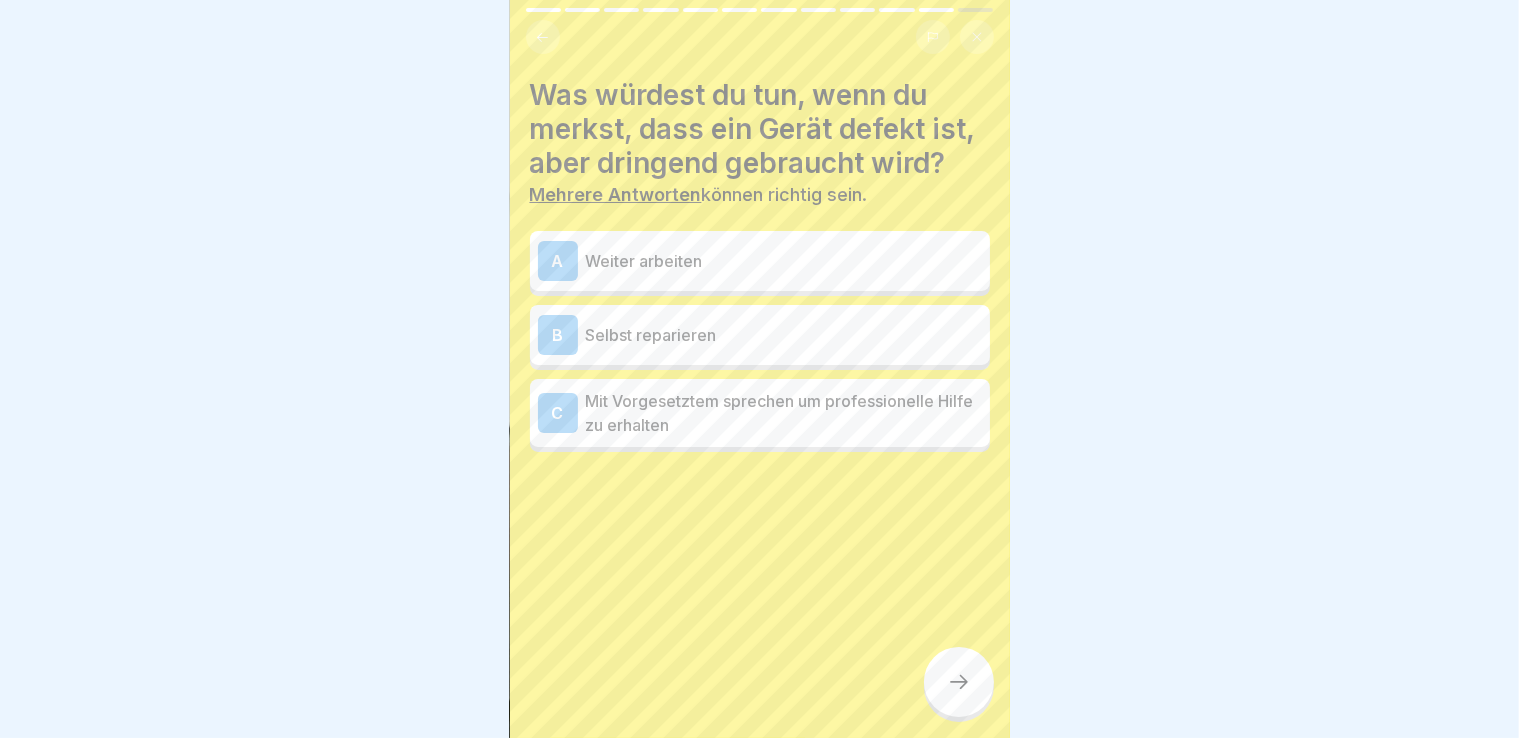 click on "Weiter arbeiten" at bounding box center [784, 261] 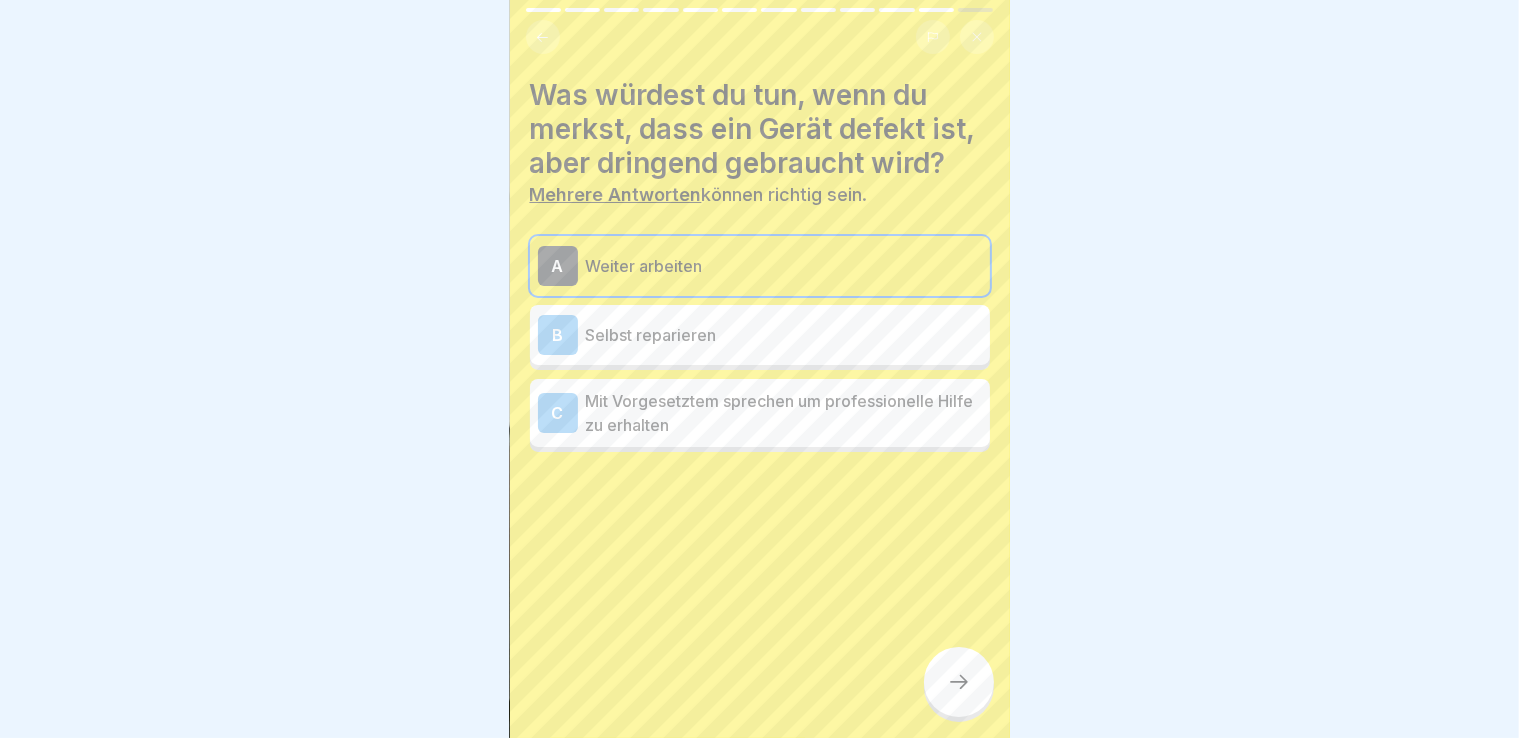 click 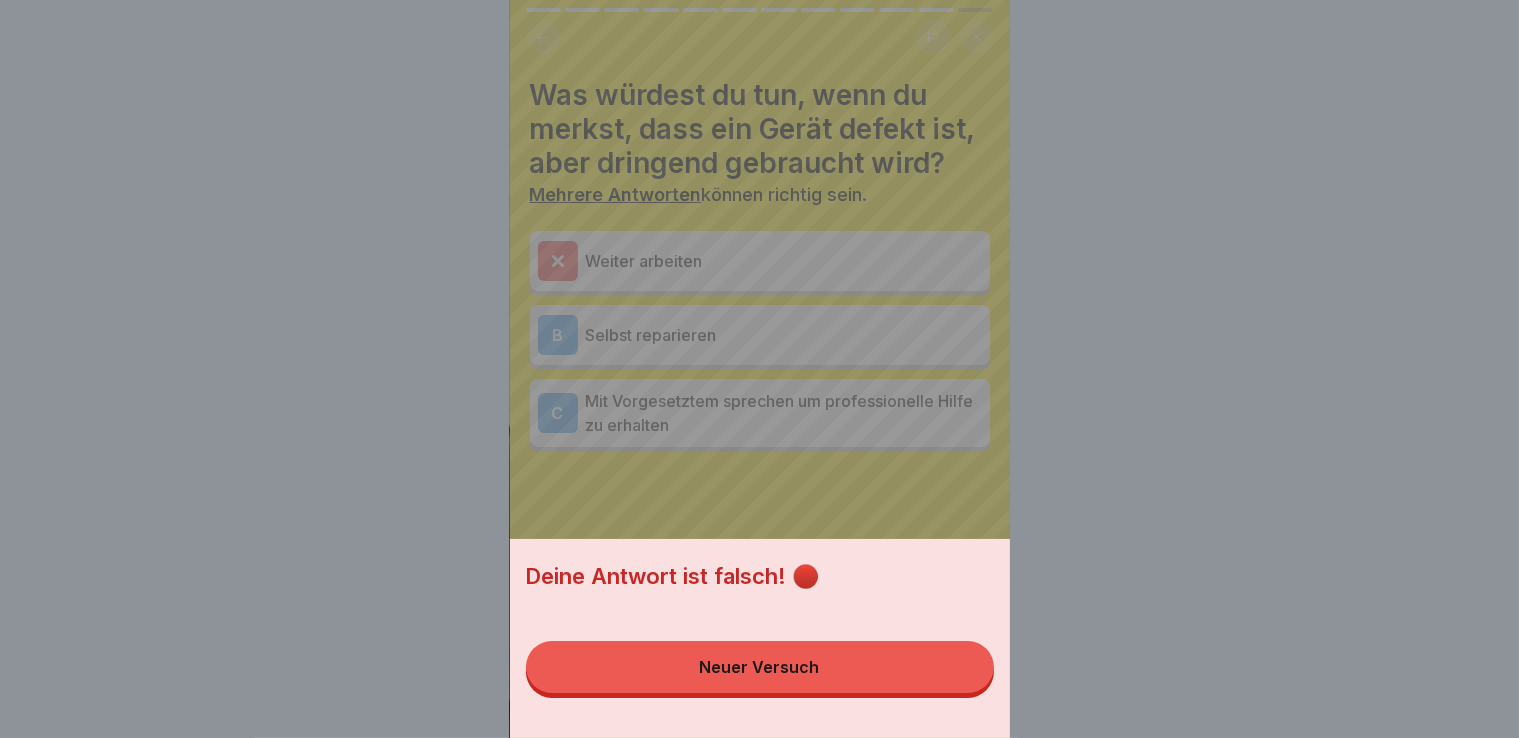 click on "Neuer Versuch" at bounding box center [760, 667] 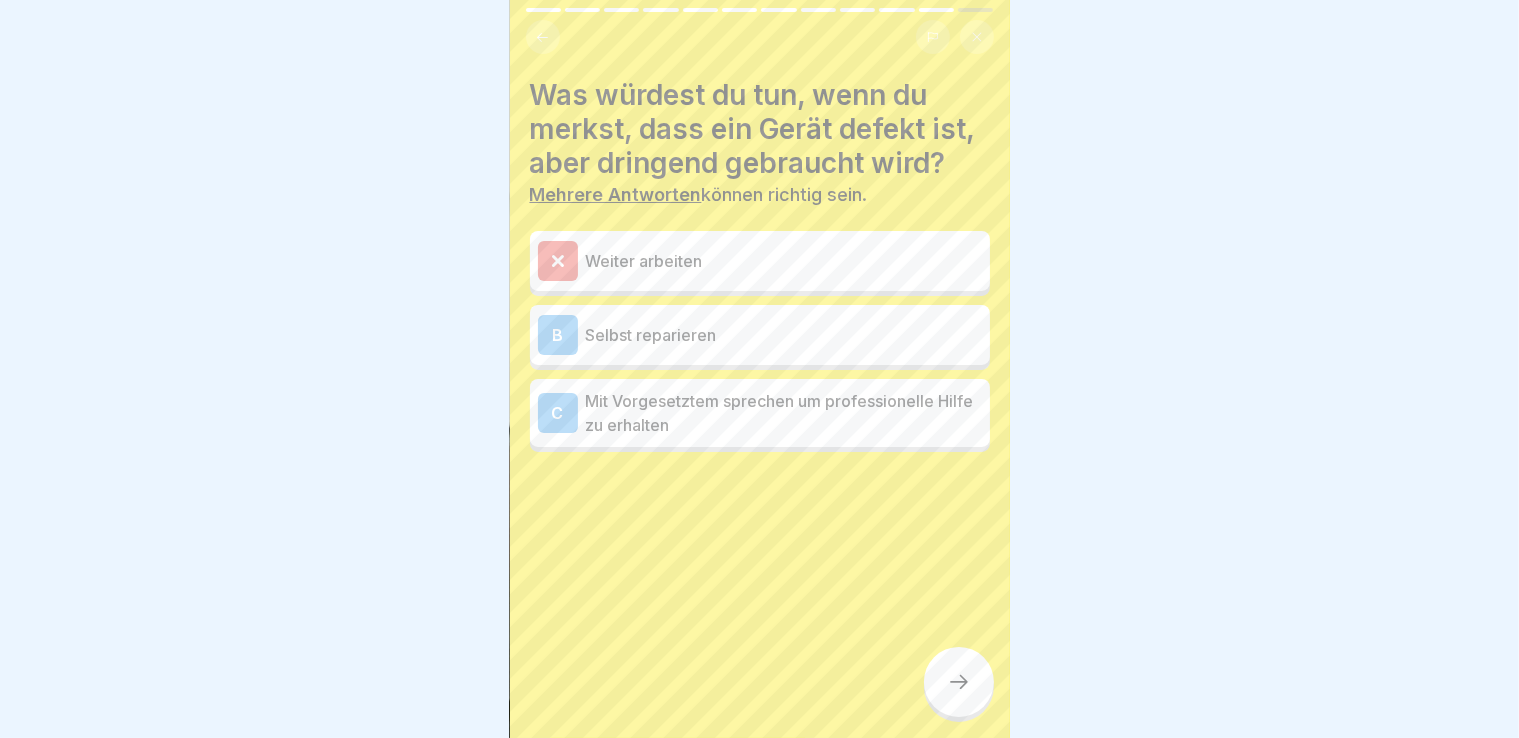 click on "Selbst reparieren" at bounding box center [784, 335] 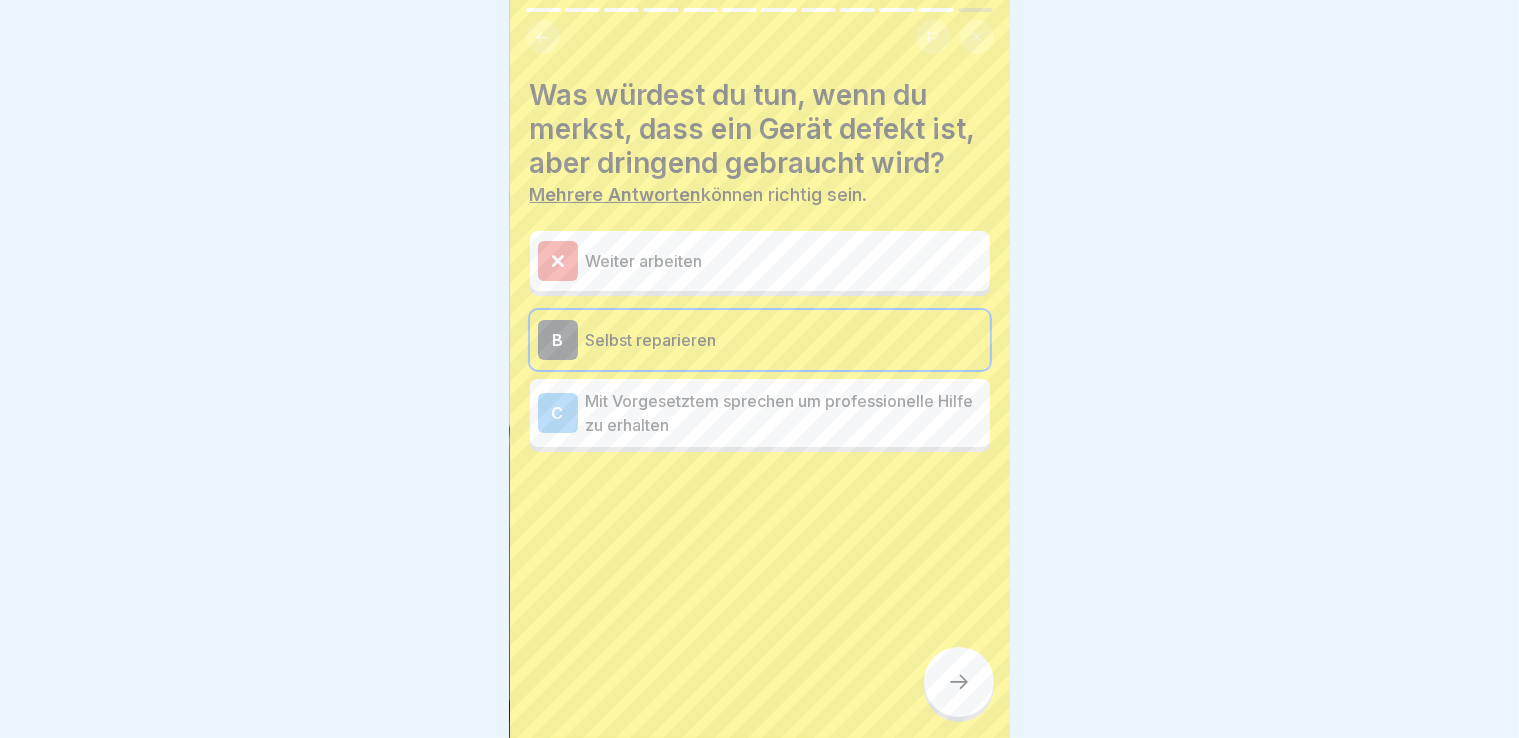 click on "Mit Vorgesetztem sprechen um professionelle Hilfe zu erhalten" at bounding box center [784, 413] 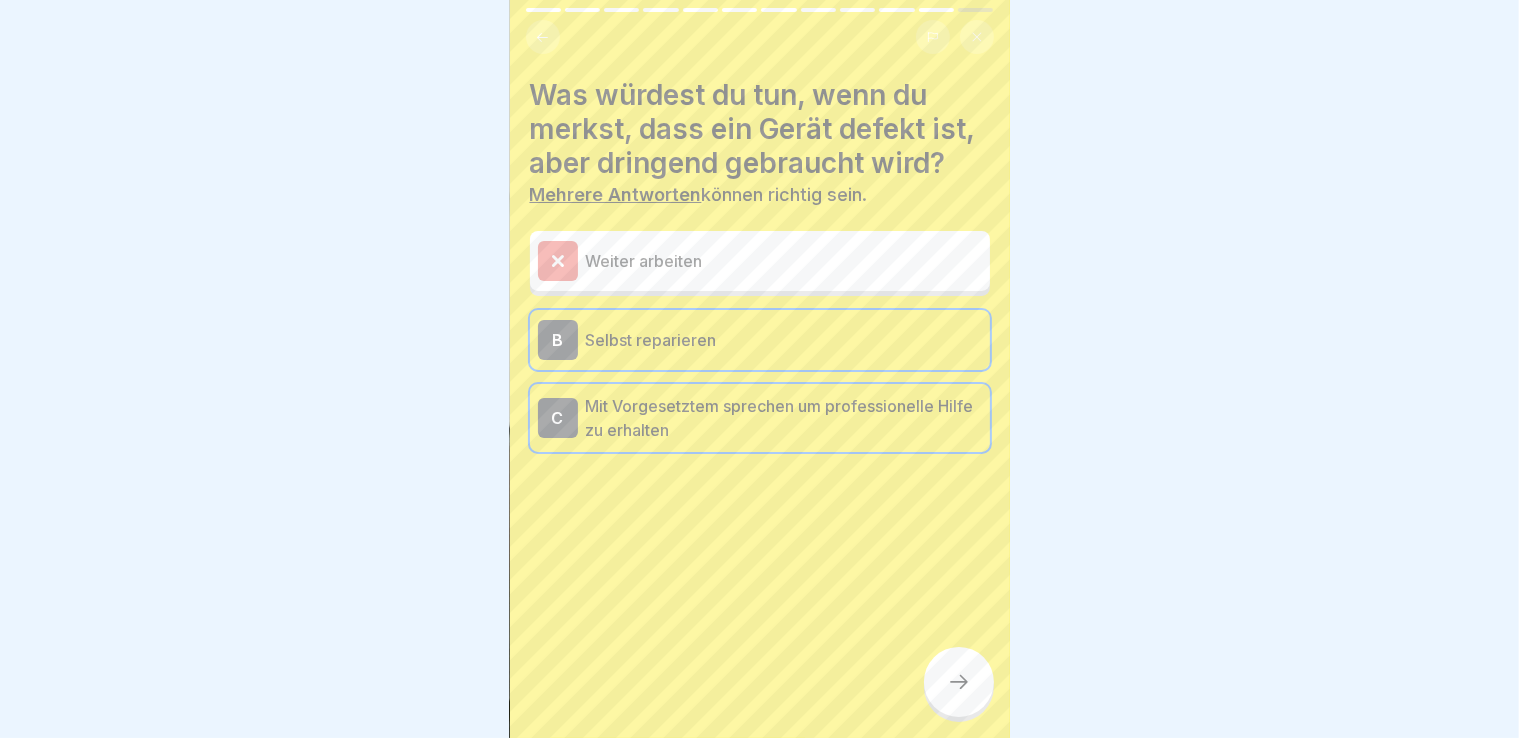 click at bounding box center (959, 682) 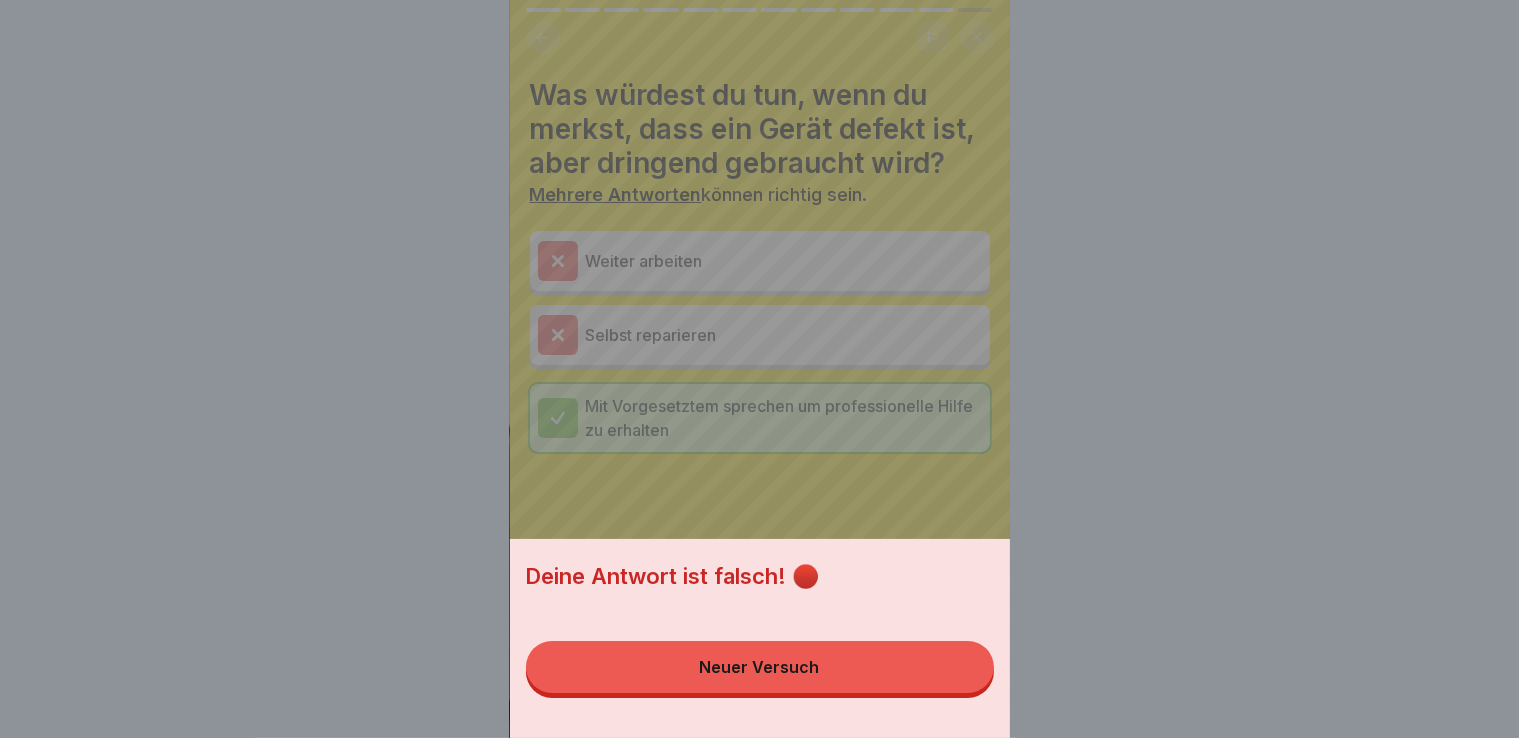 click on "Neuer Versuch" at bounding box center (760, 667) 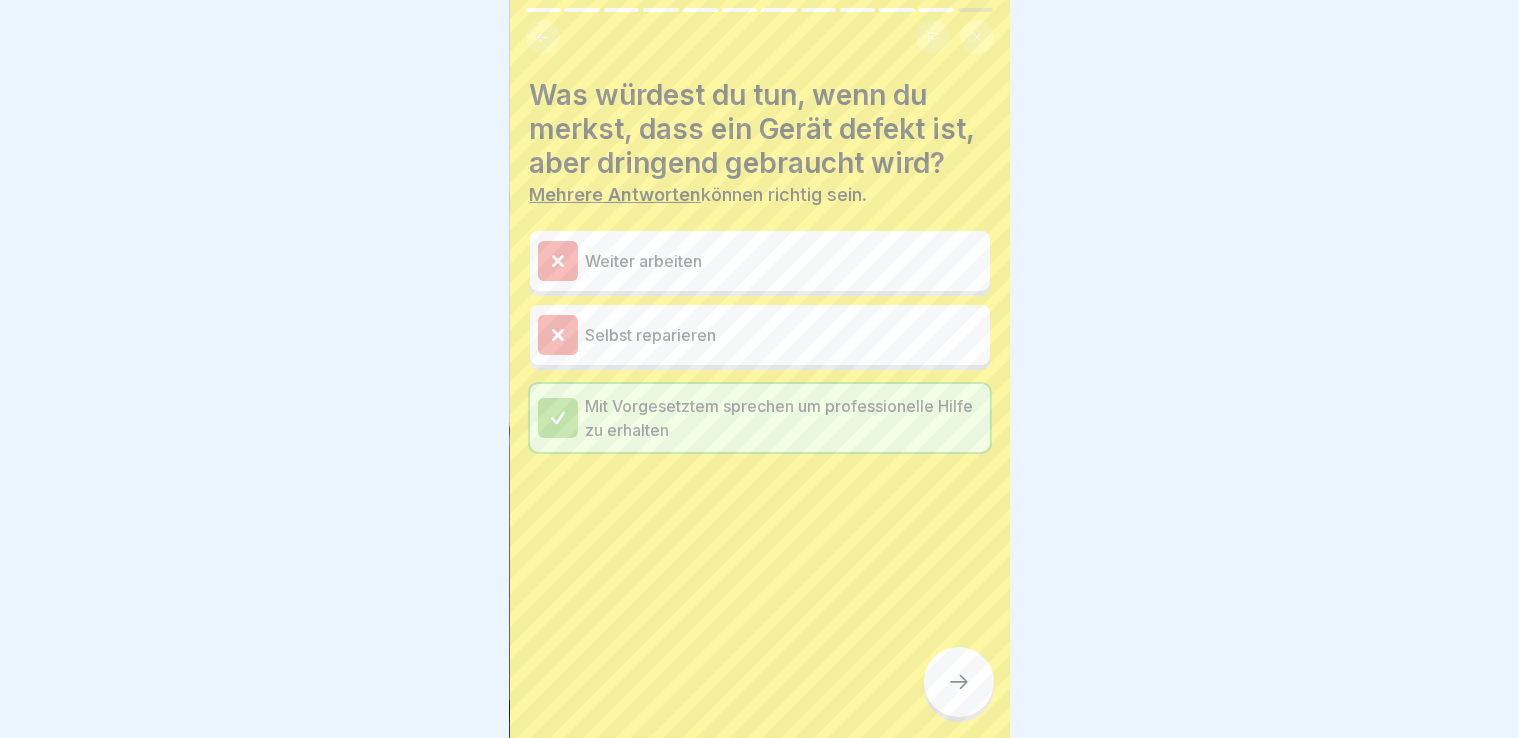 click on "Mit Vorgesetztem sprechen um professionelle Hilfe zu erhalten" at bounding box center [784, 418] 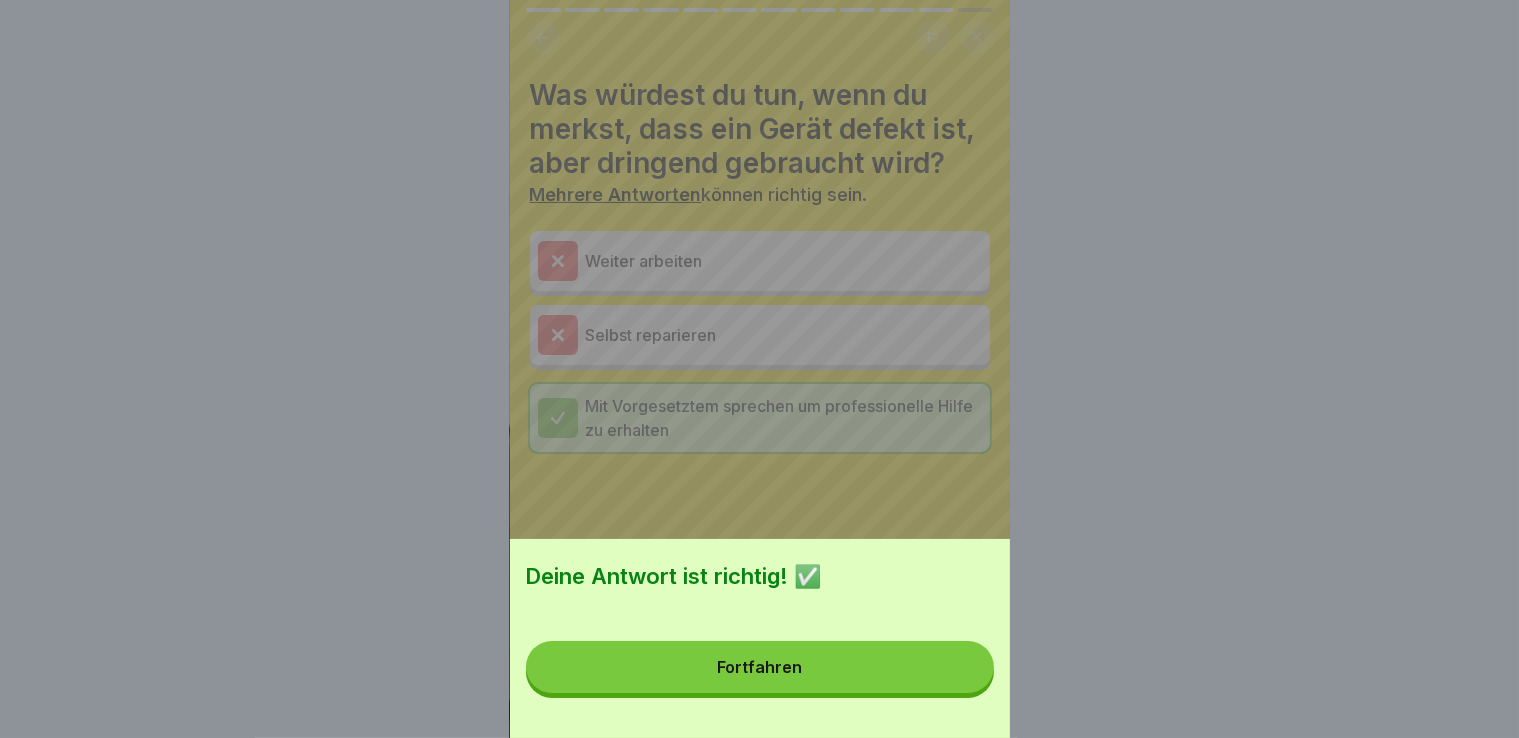 click on "Fortfahren" at bounding box center [760, 667] 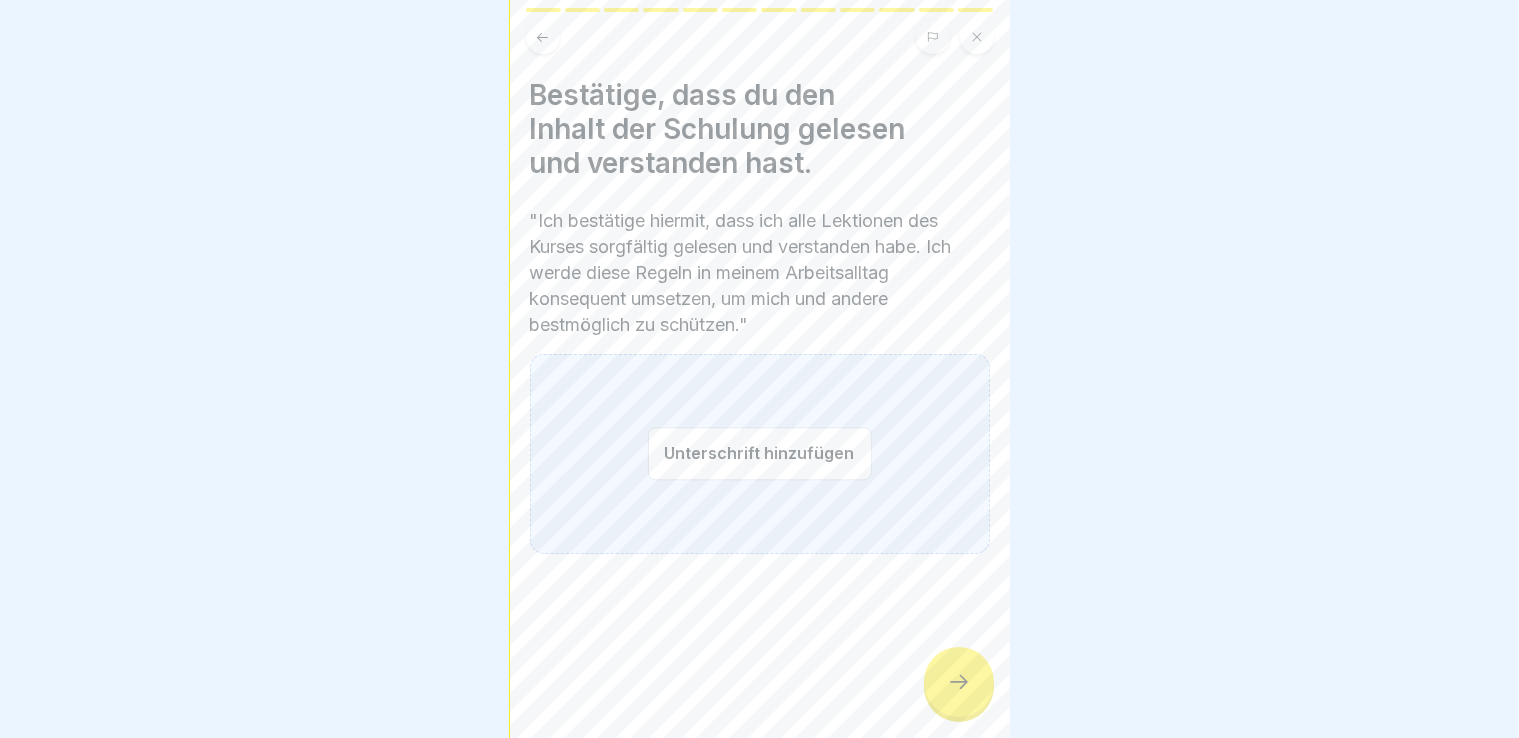 click on "Unterschrift hinzufügen" at bounding box center [760, 453] 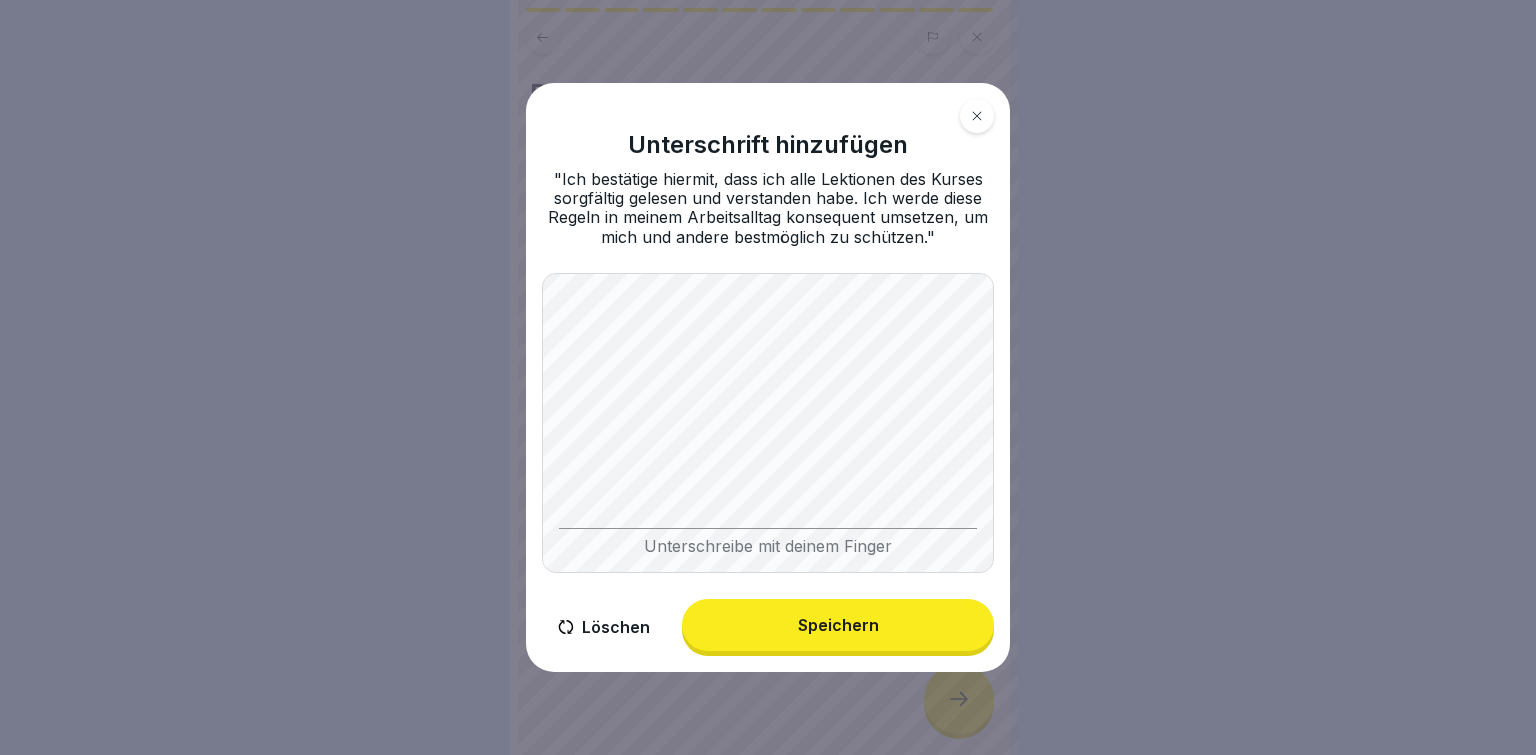 click on "Speichern" at bounding box center [838, 625] 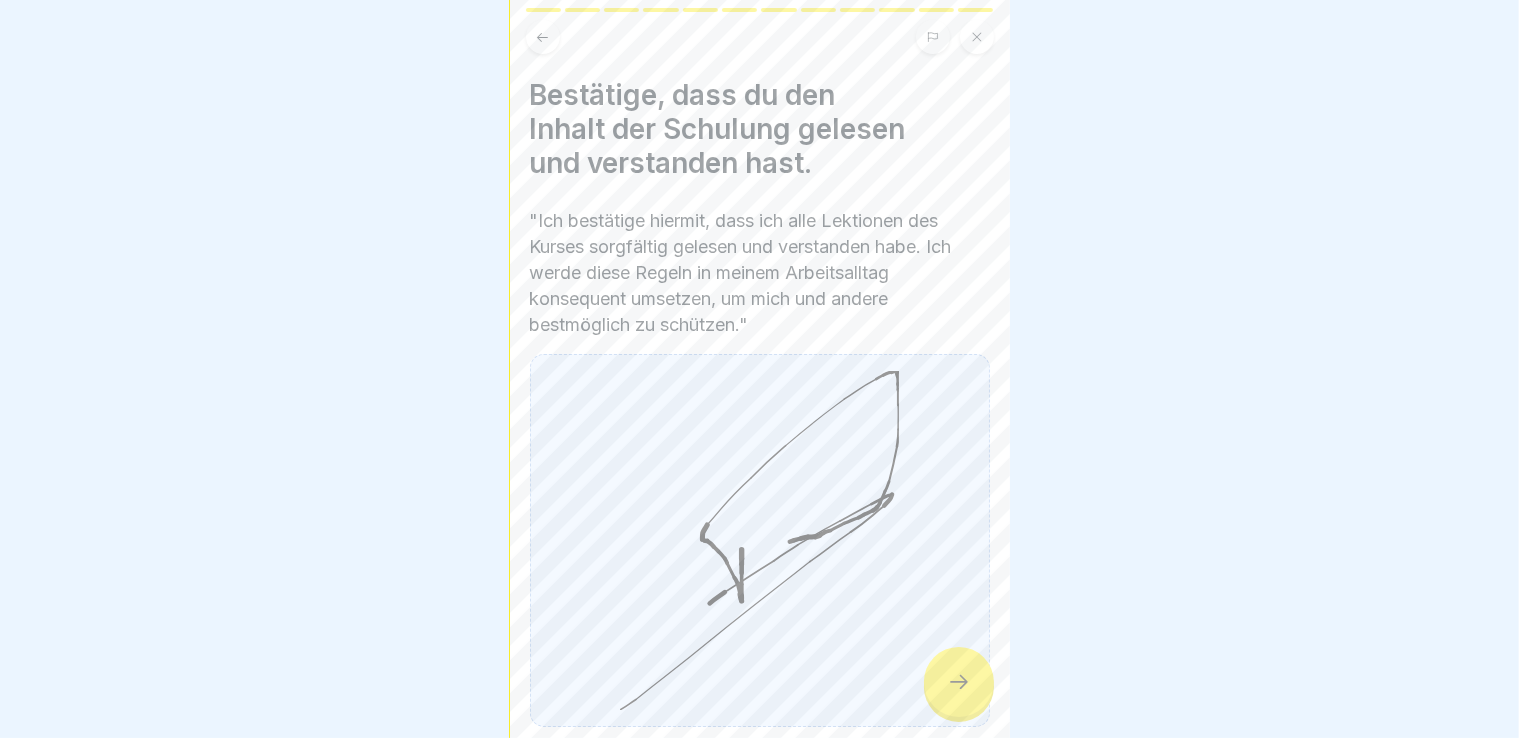 click at bounding box center (959, 682) 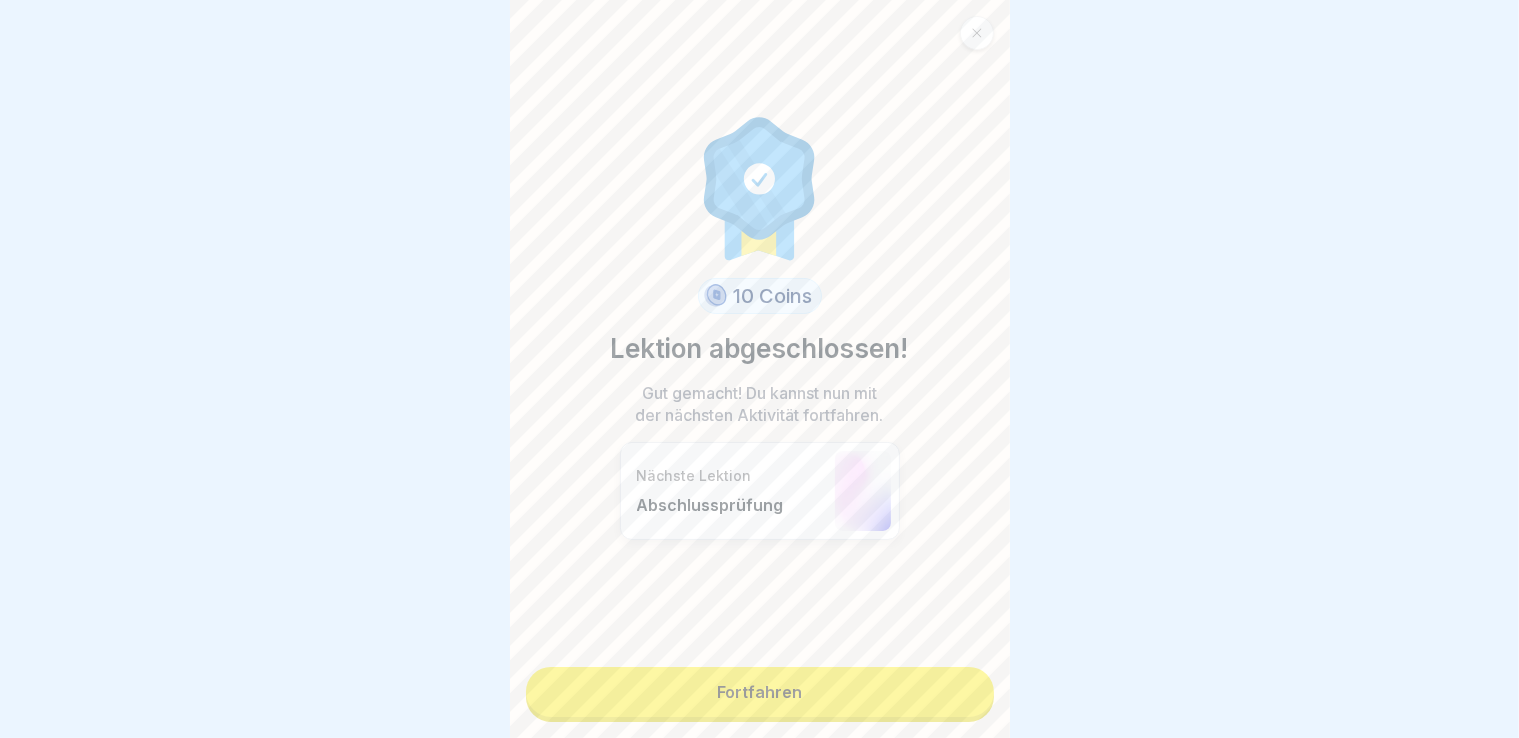 click on "Fortfahren" at bounding box center [760, 692] 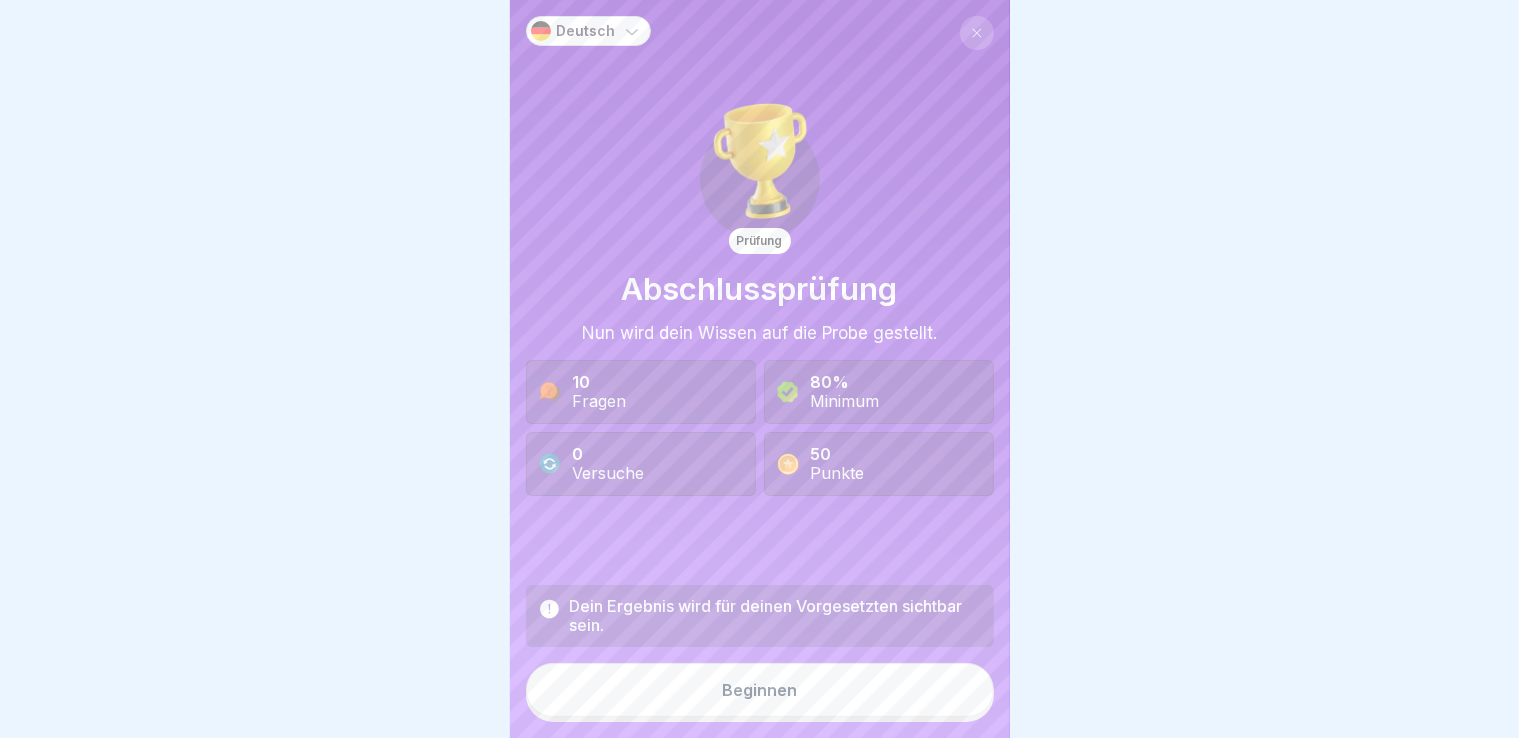 scroll, scrollTop: 16, scrollLeft: 0, axis: vertical 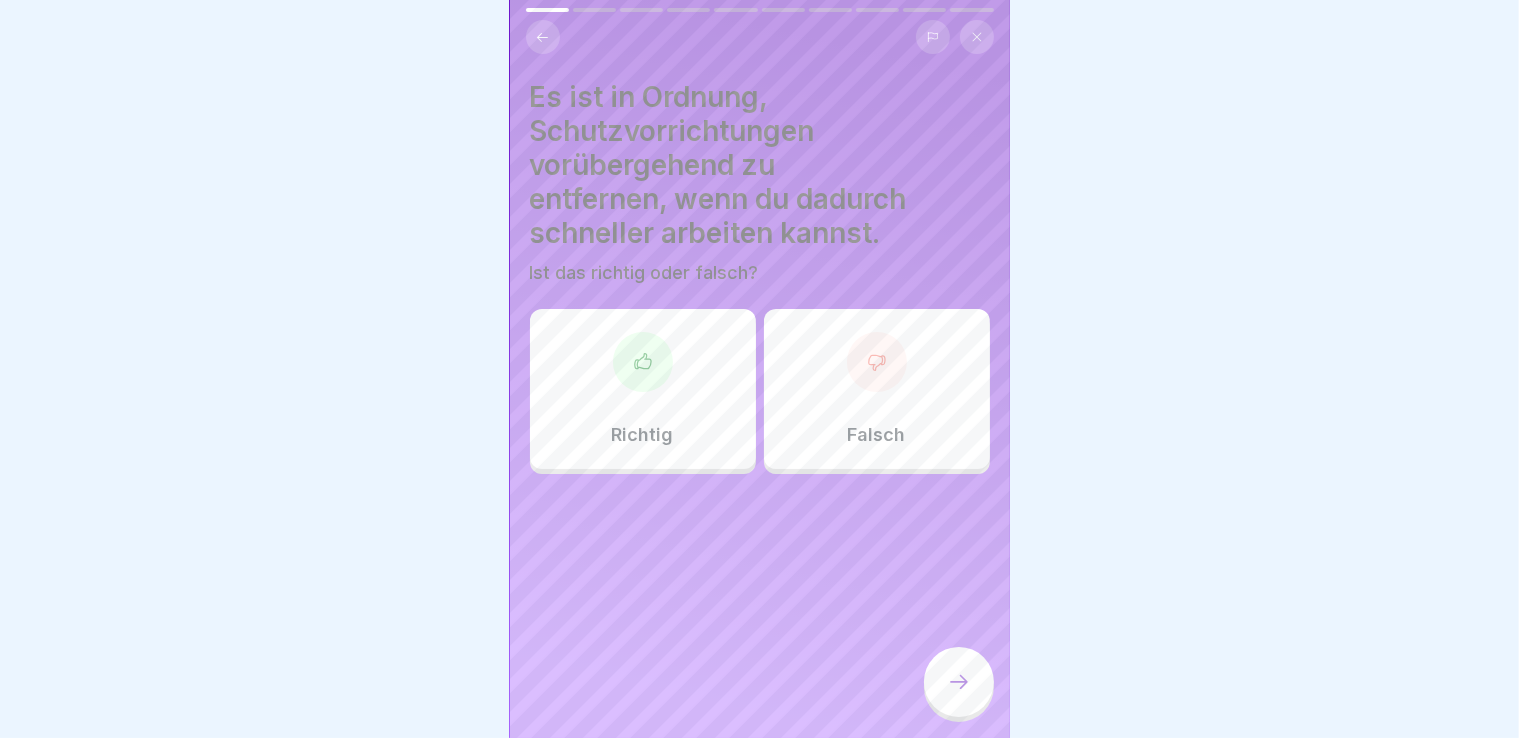 click 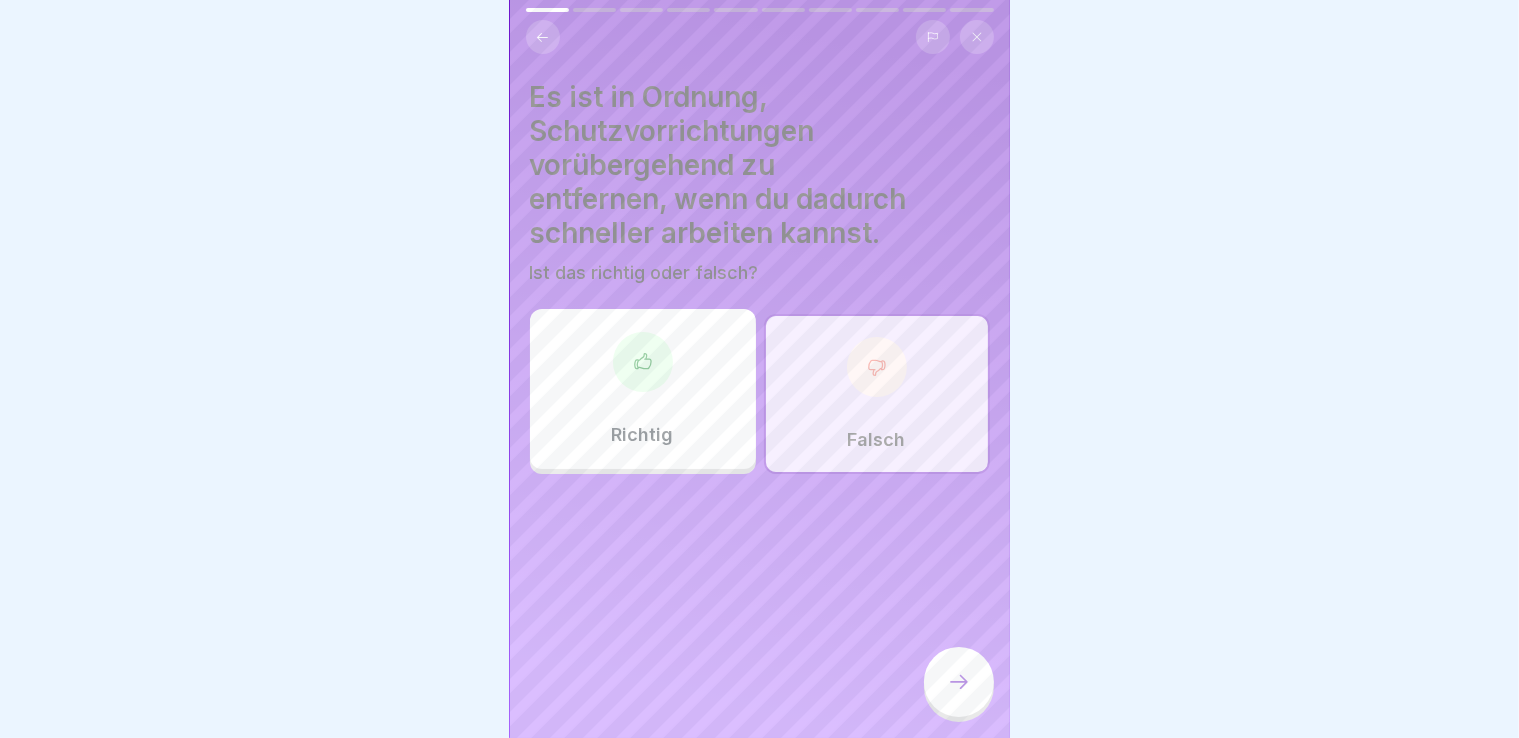 click at bounding box center [959, 682] 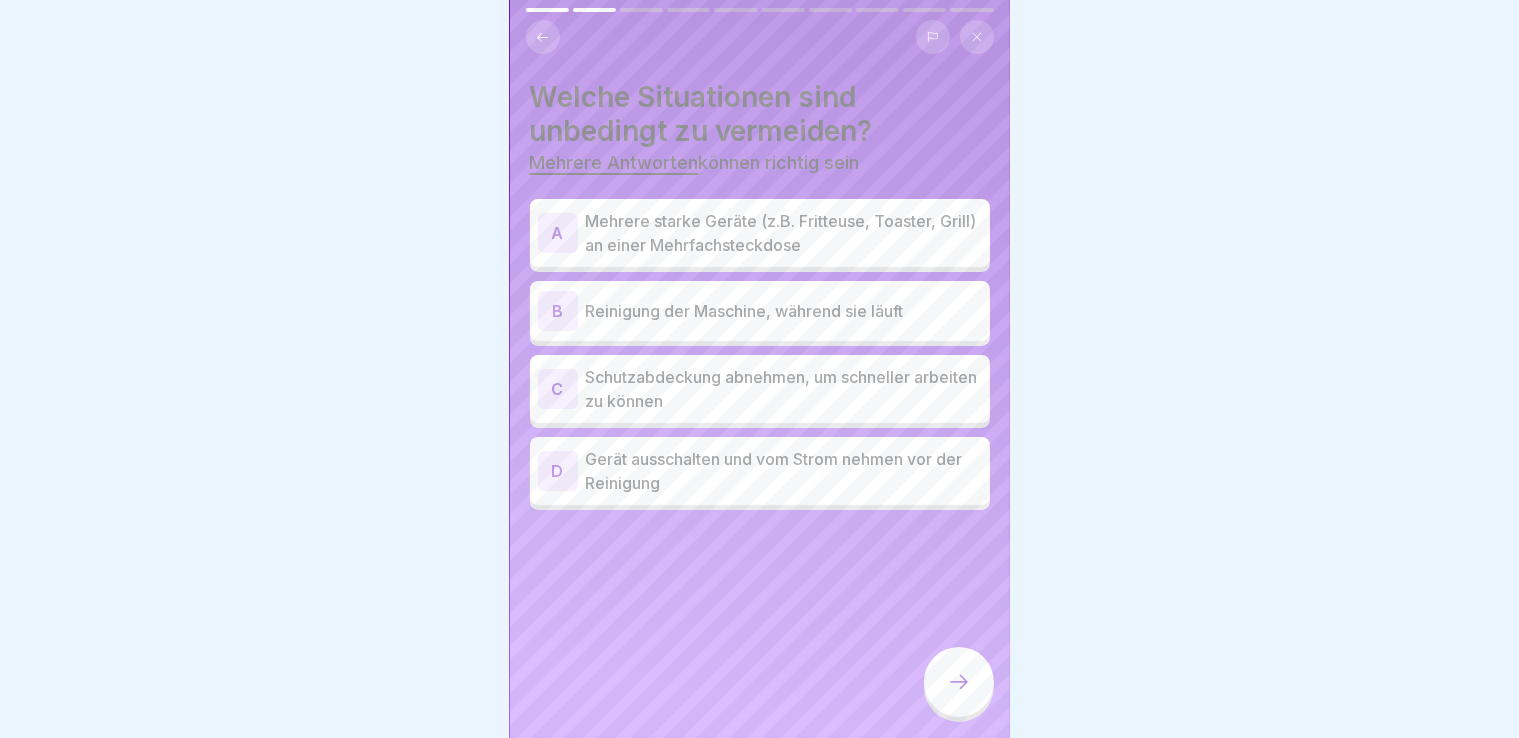 click on "Mehrere starke Geräte (z.B. Fritteuse, Toaster, Grill) an einer Mehrfachsteckdose" at bounding box center [784, 233] 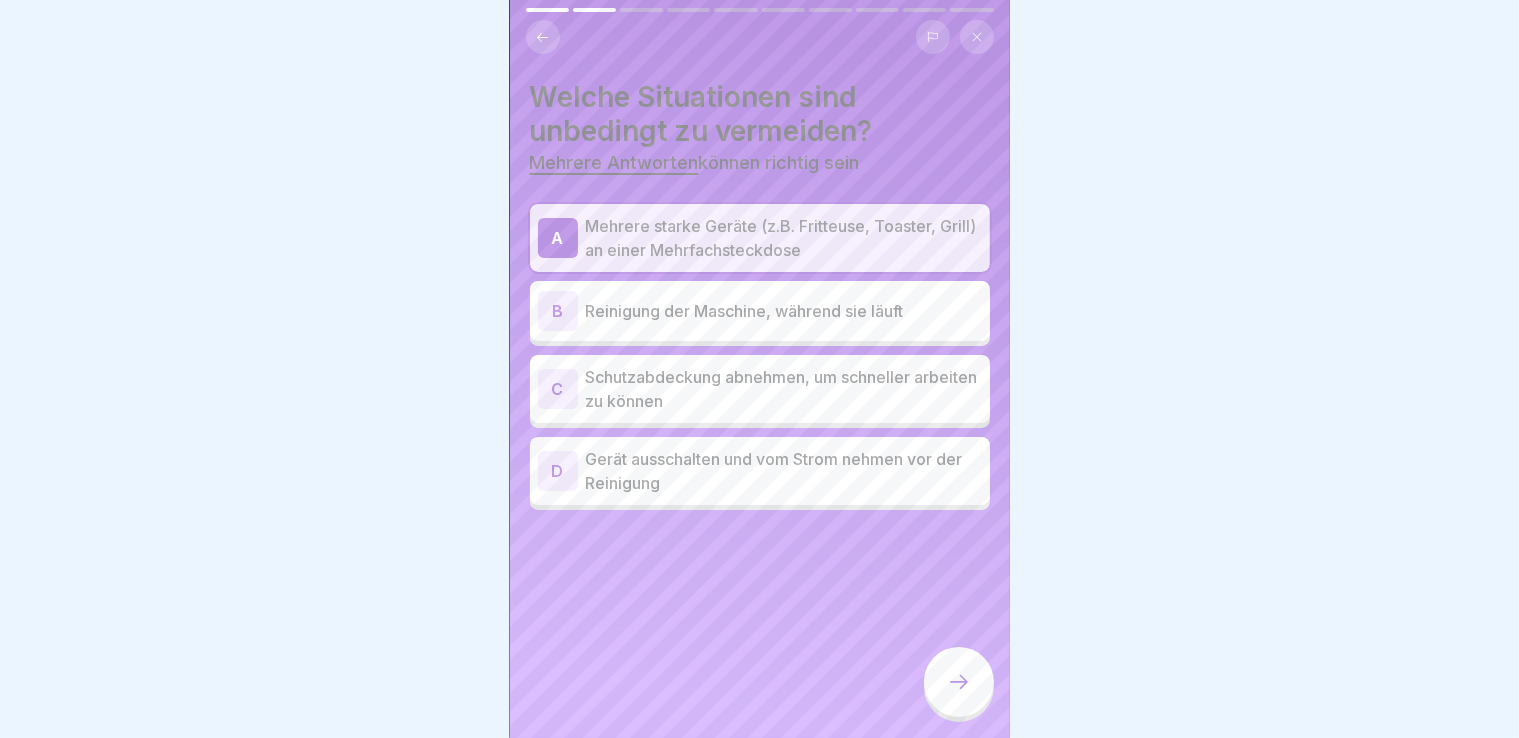 click on "Reinigung der Maschine, während sie läuft" at bounding box center [784, 311] 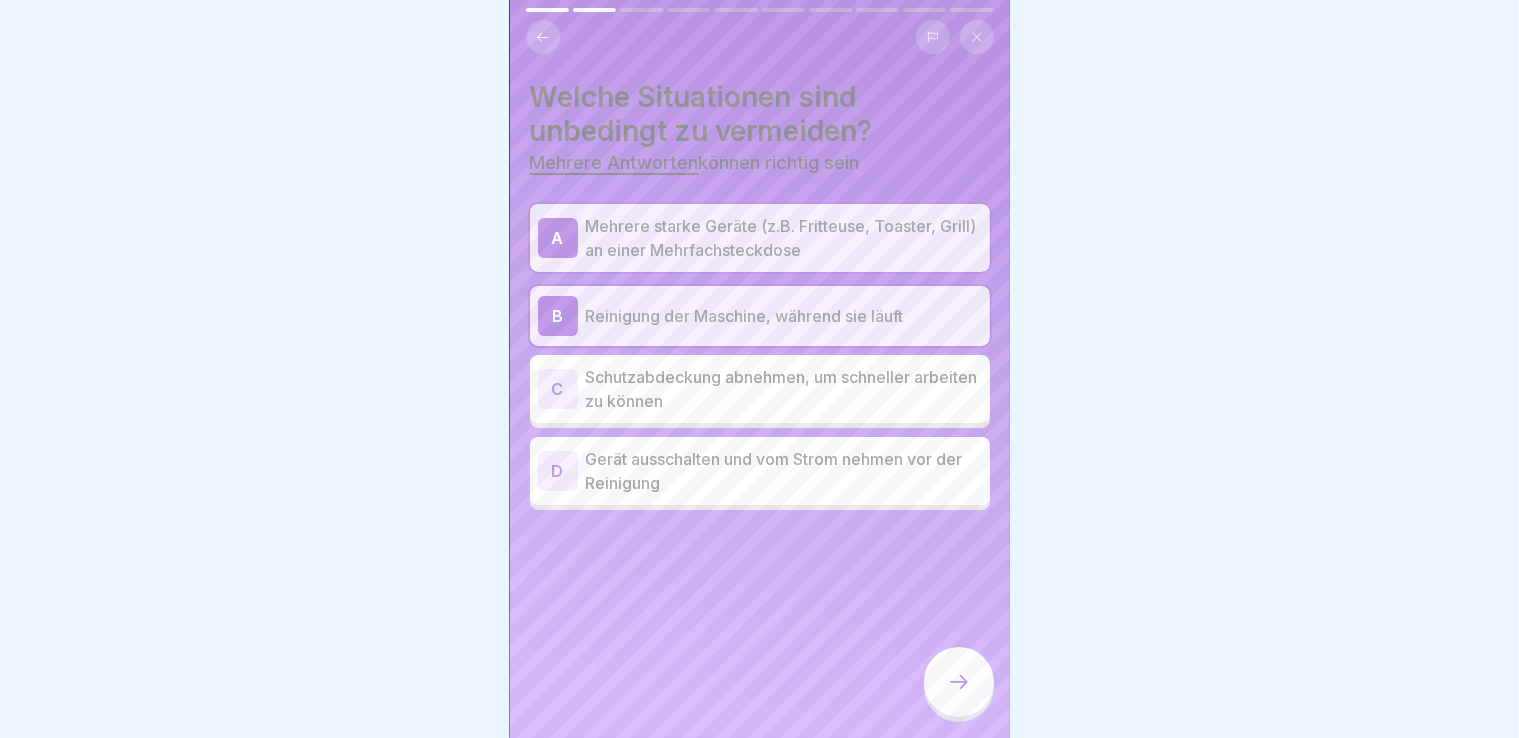 click on "Schutzabdeckung abnehmen, um schneller arbeiten zu können" at bounding box center (784, 389) 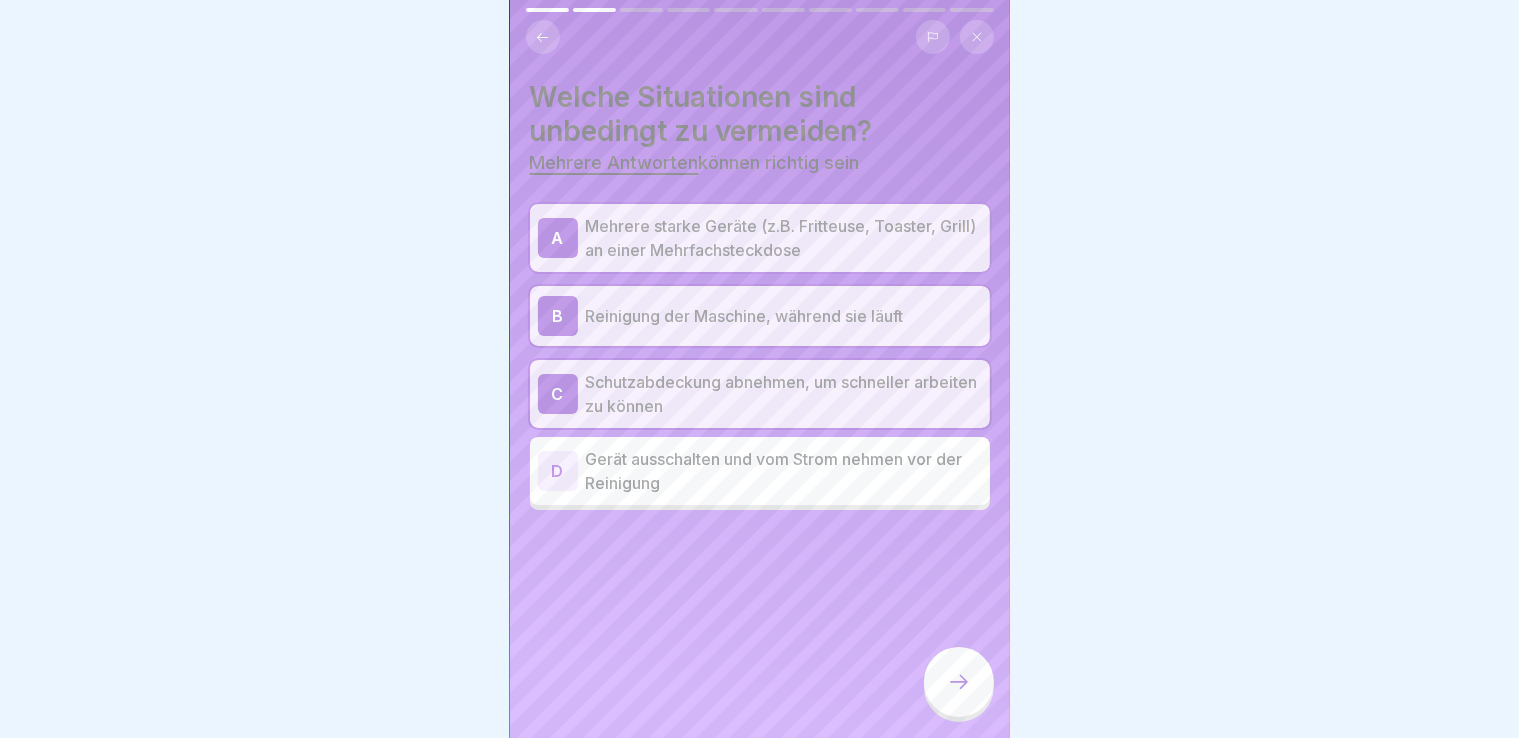 click at bounding box center [959, 682] 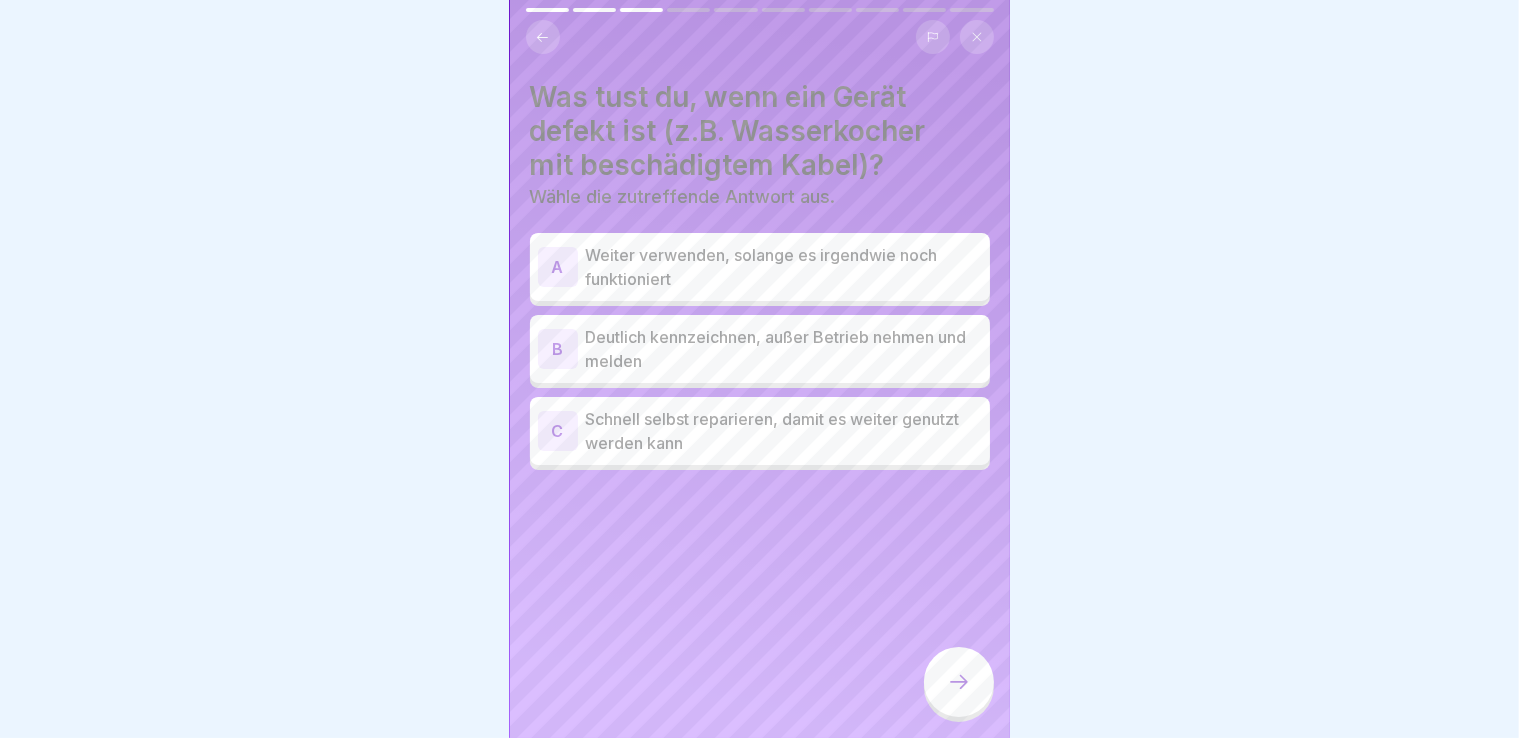 click on "Deutlich kennzeichnen, außer Betrieb nehmen und melden" at bounding box center [784, 349] 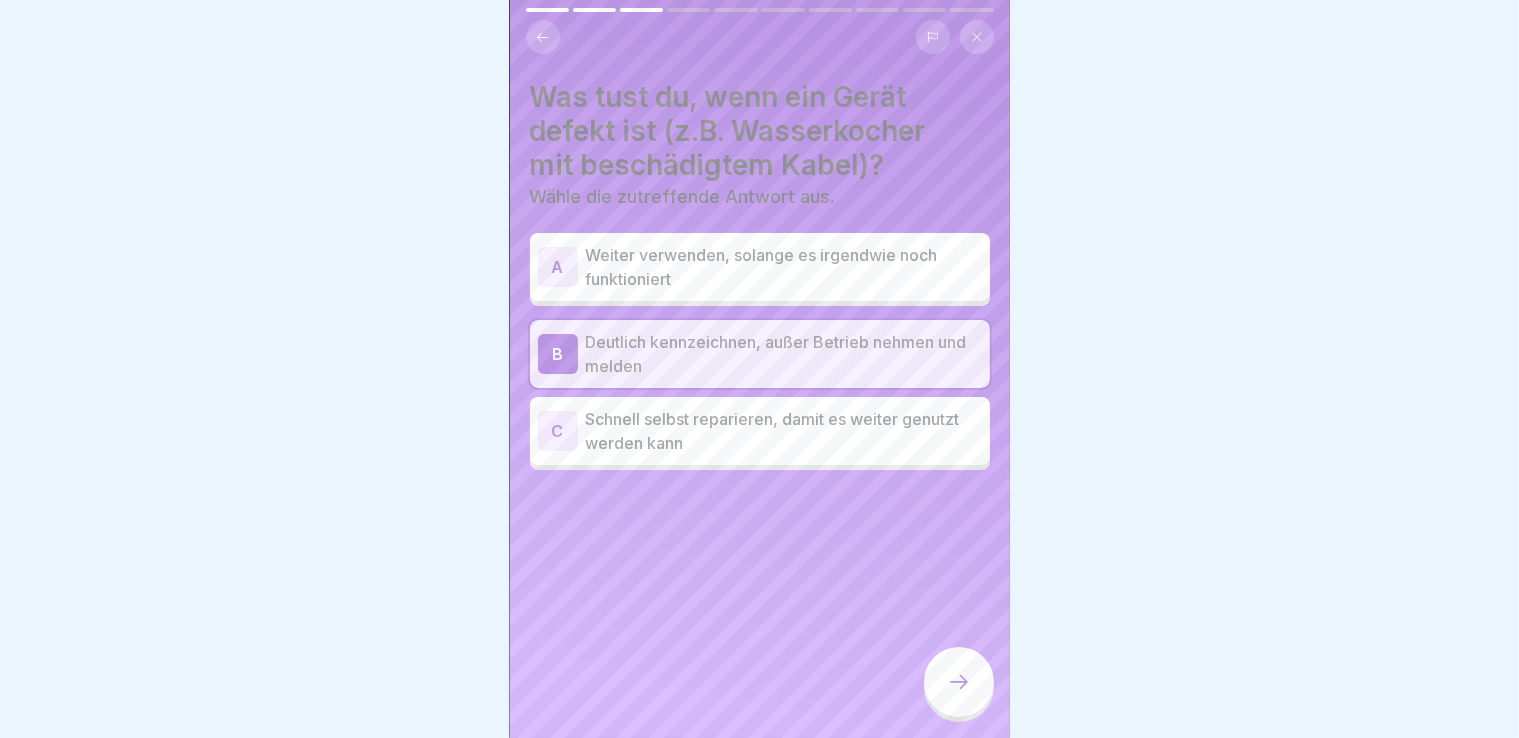 click 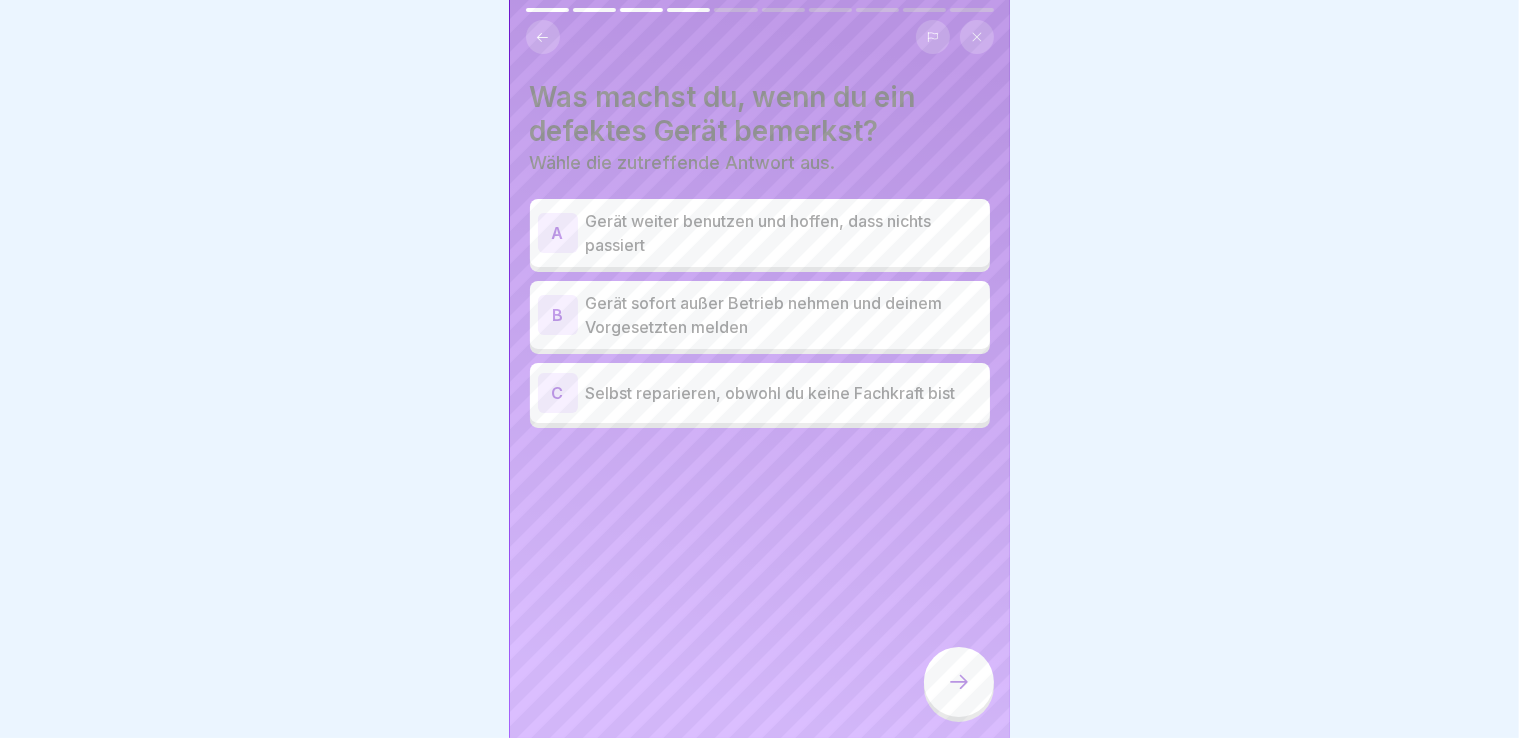 click on "Gerät sofort außer Betrieb nehmen und deinem Vorgesetzten melden" at bounding box center (784, 315) 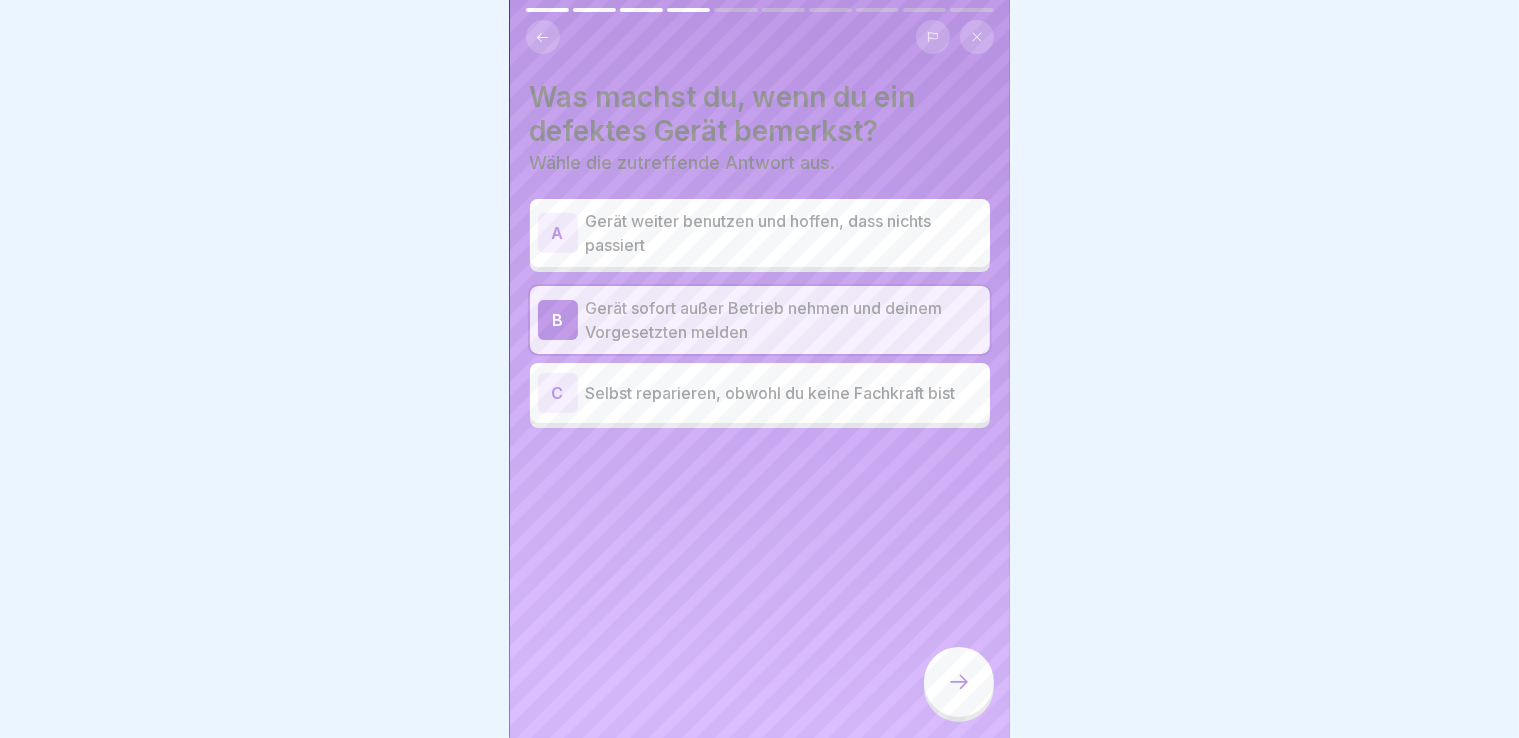 click at bounding box center (959, 682) 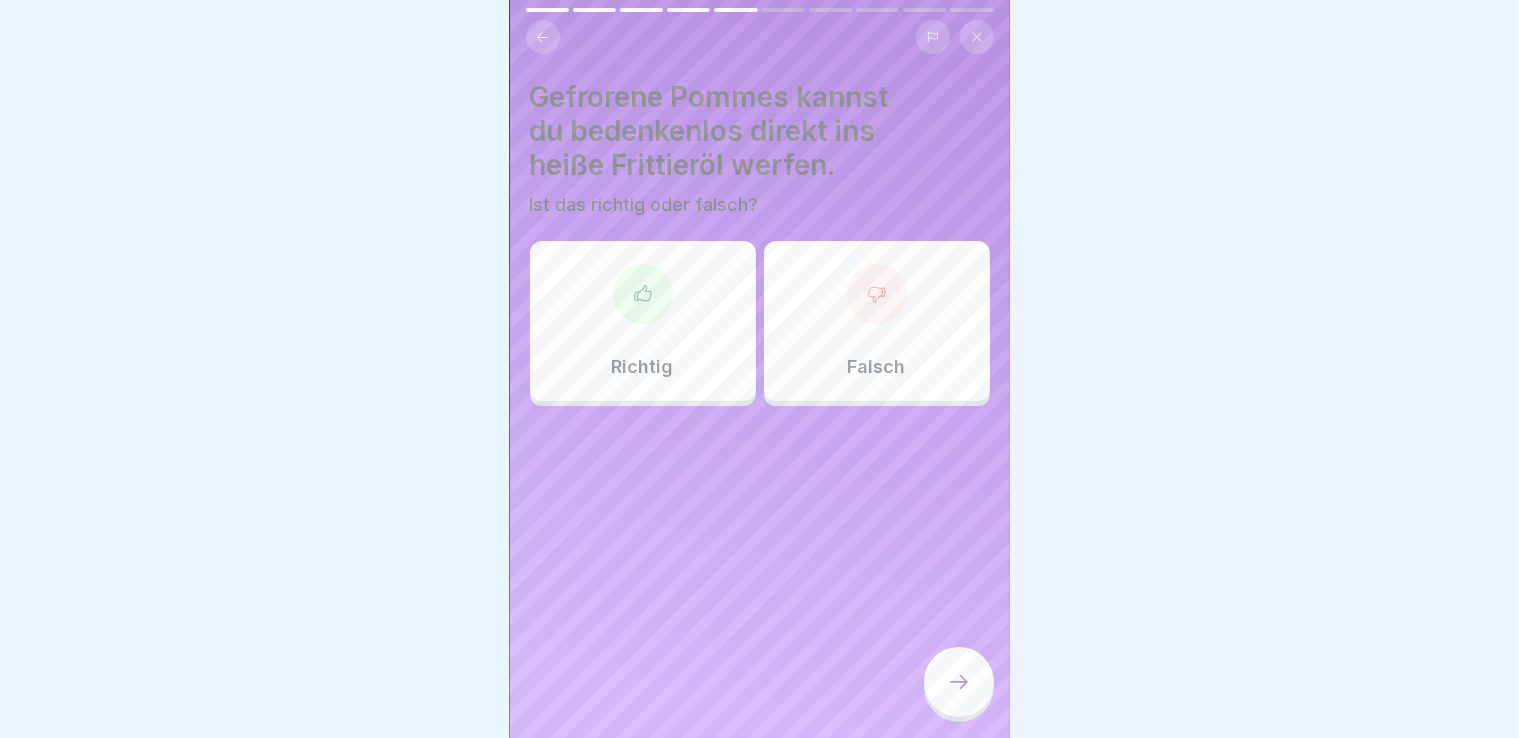 click at bounding box center (877, 294) 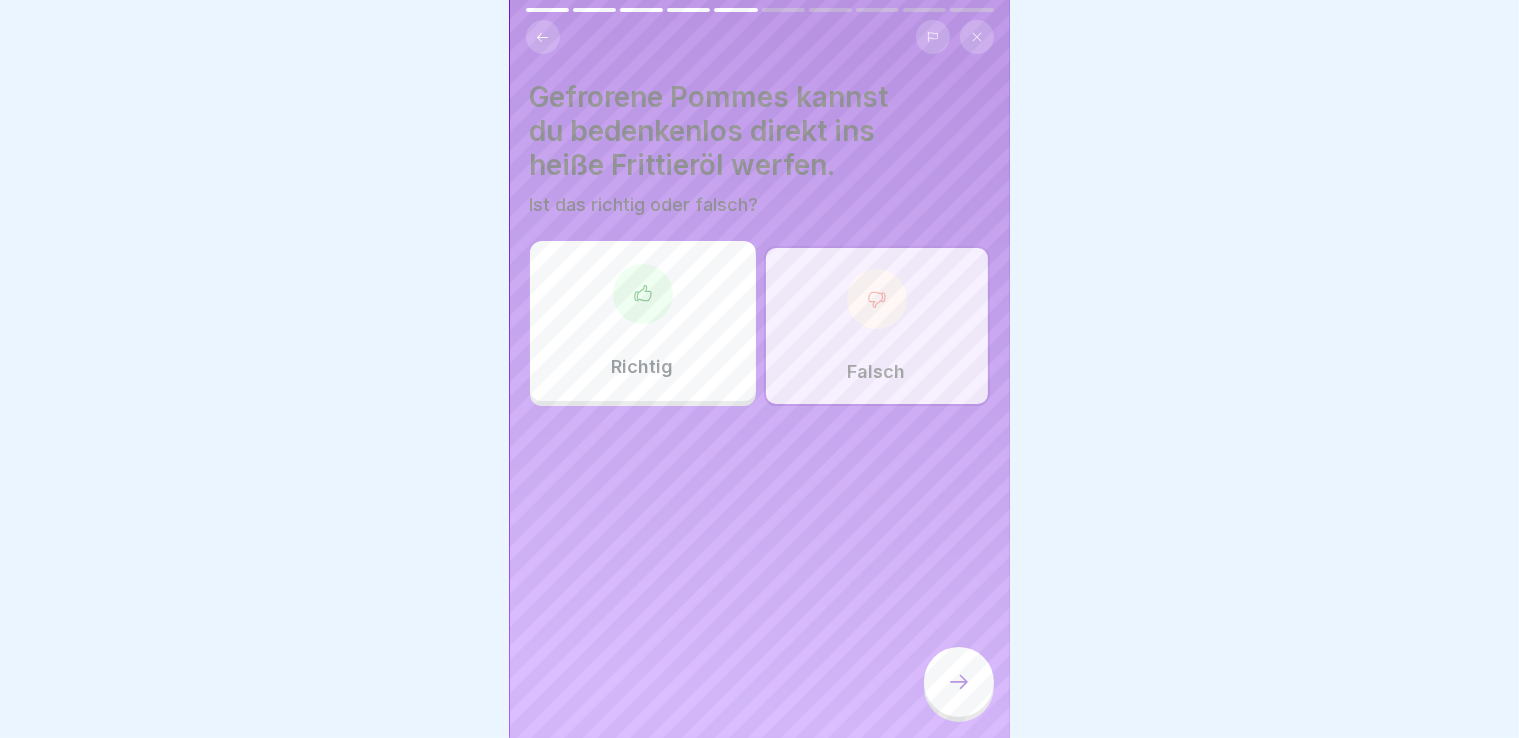 click at bounding box center [959, 682] 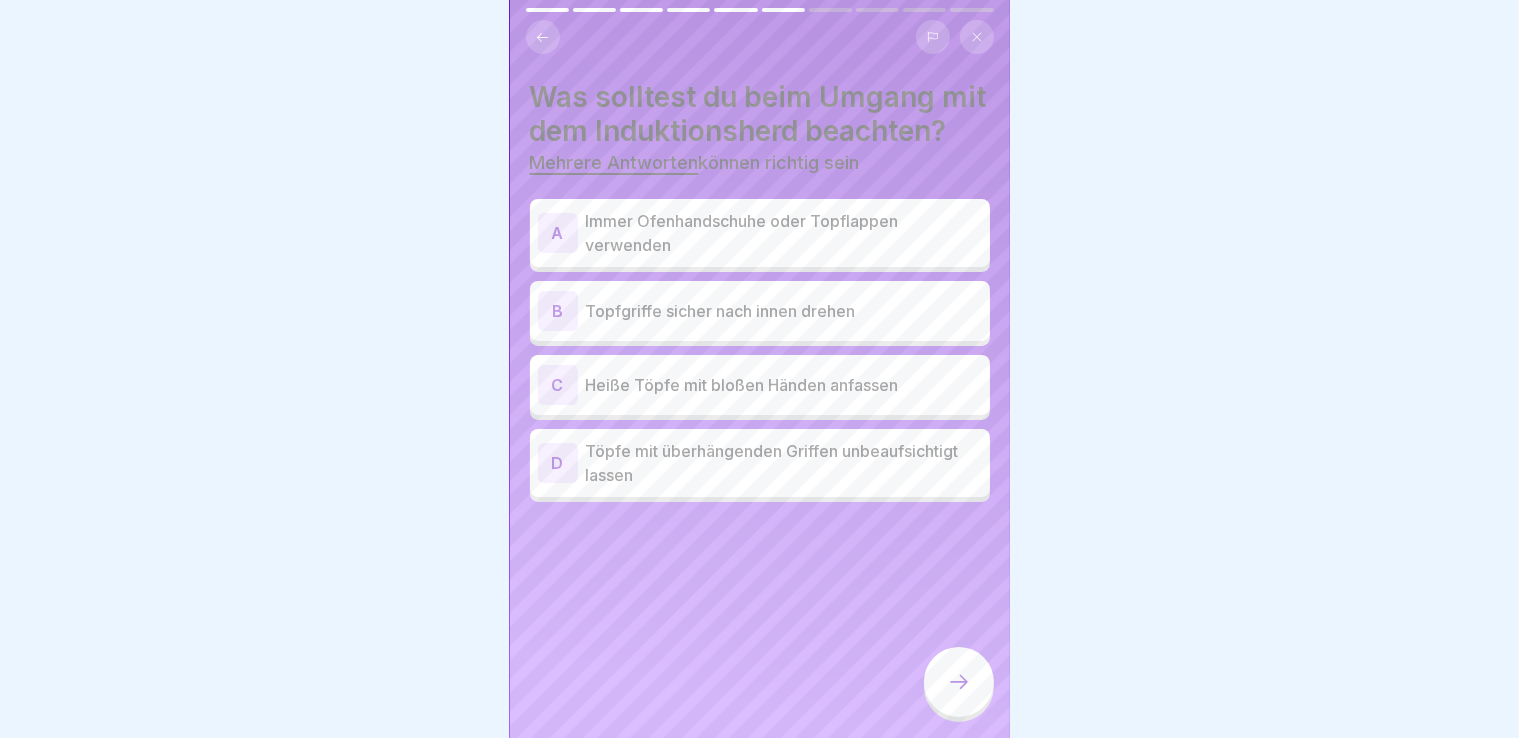 click on "Immer Ofenhandschuhe oder Topflappen verwenden" at bounding box center (784, 233) 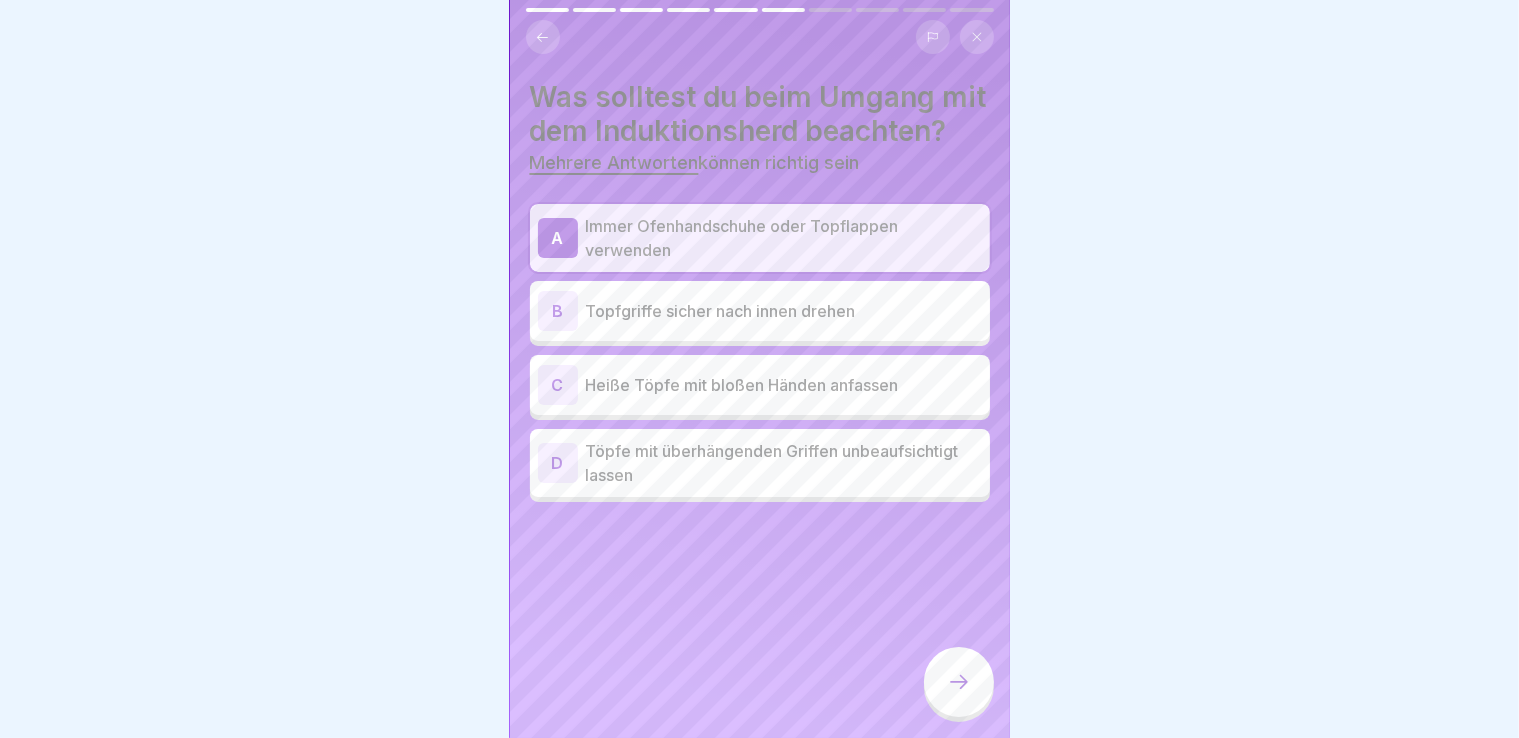 click on "Topfgriffe sicher nach innen drehen" at bounding box center (784, 311) 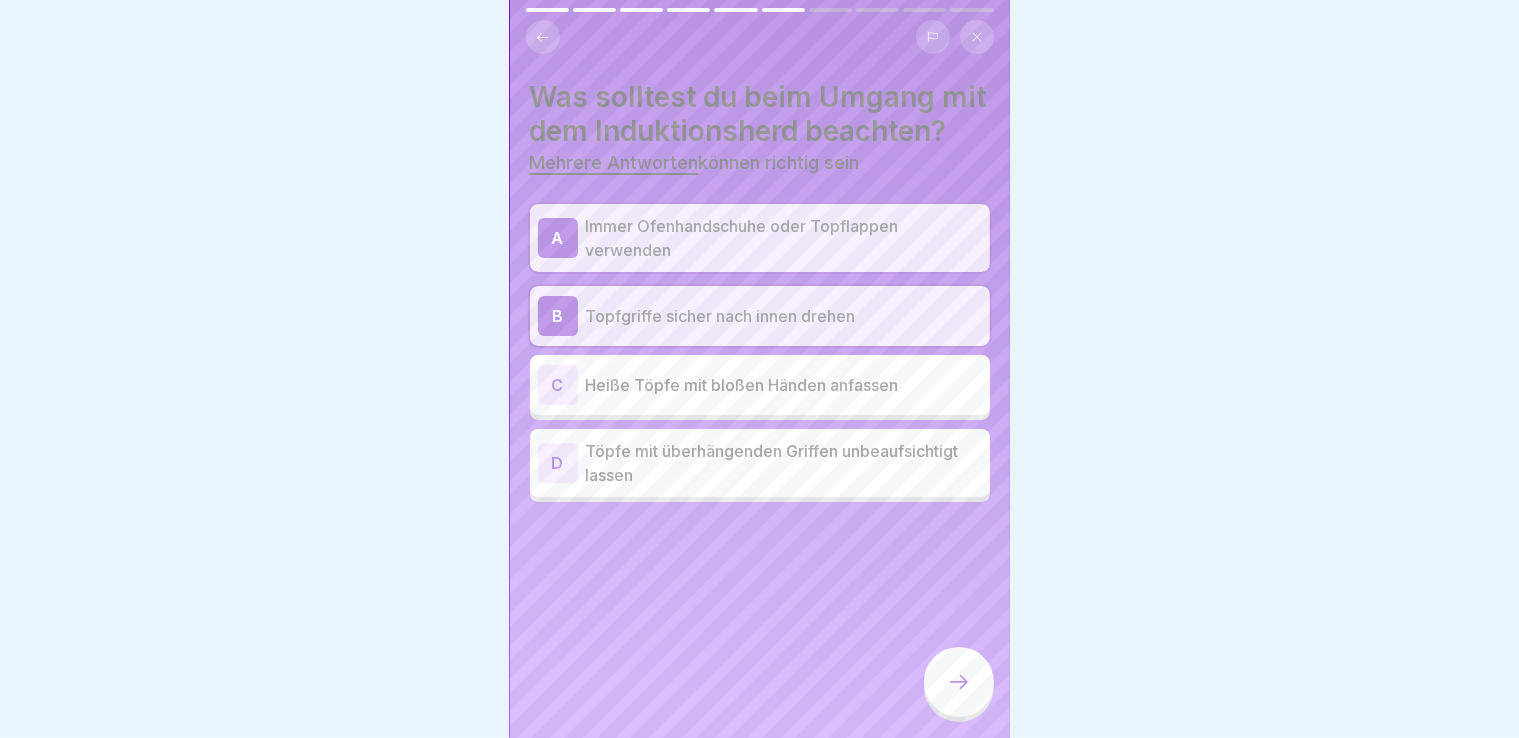click 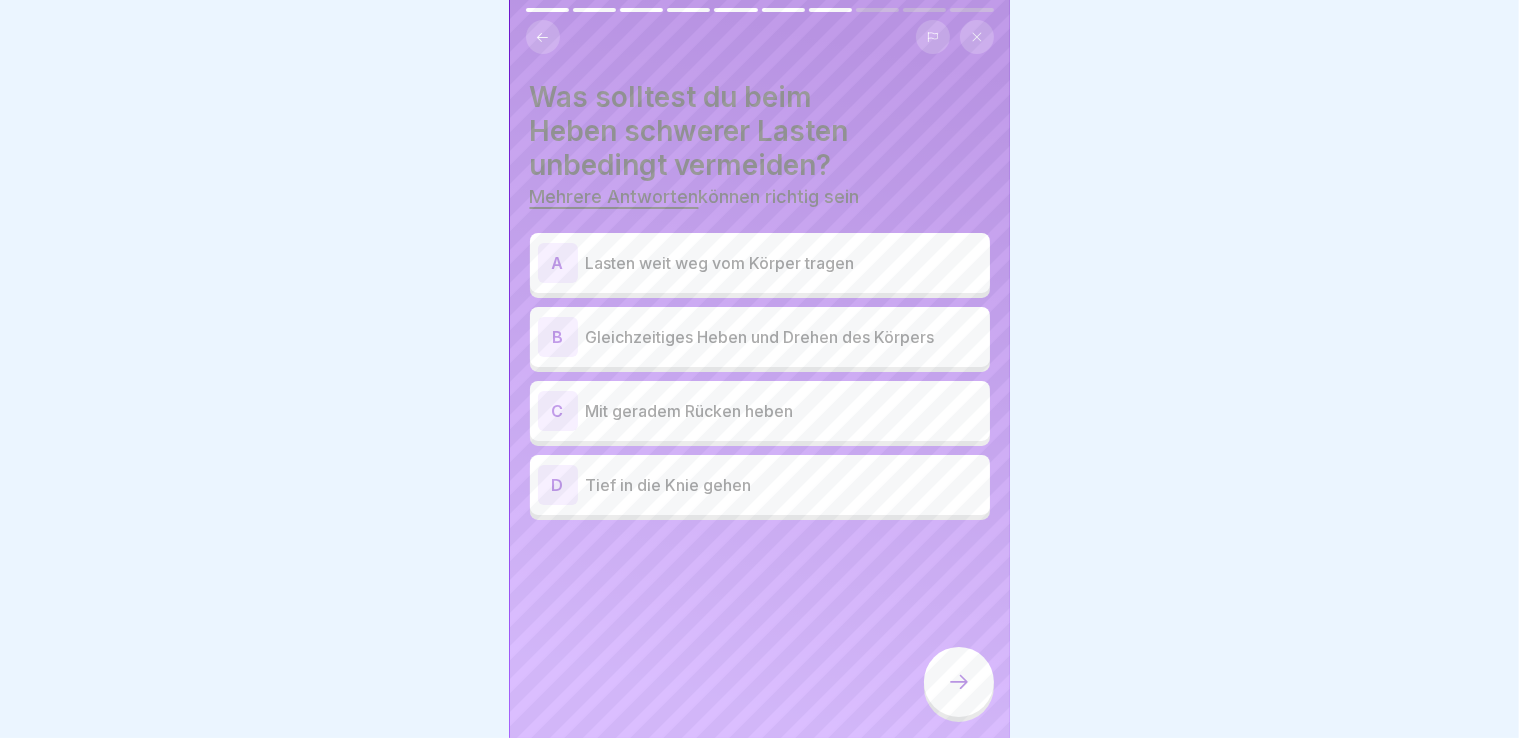 click on "Lasten weit weg vom Körper tragen" at bounding box center (784, 263) 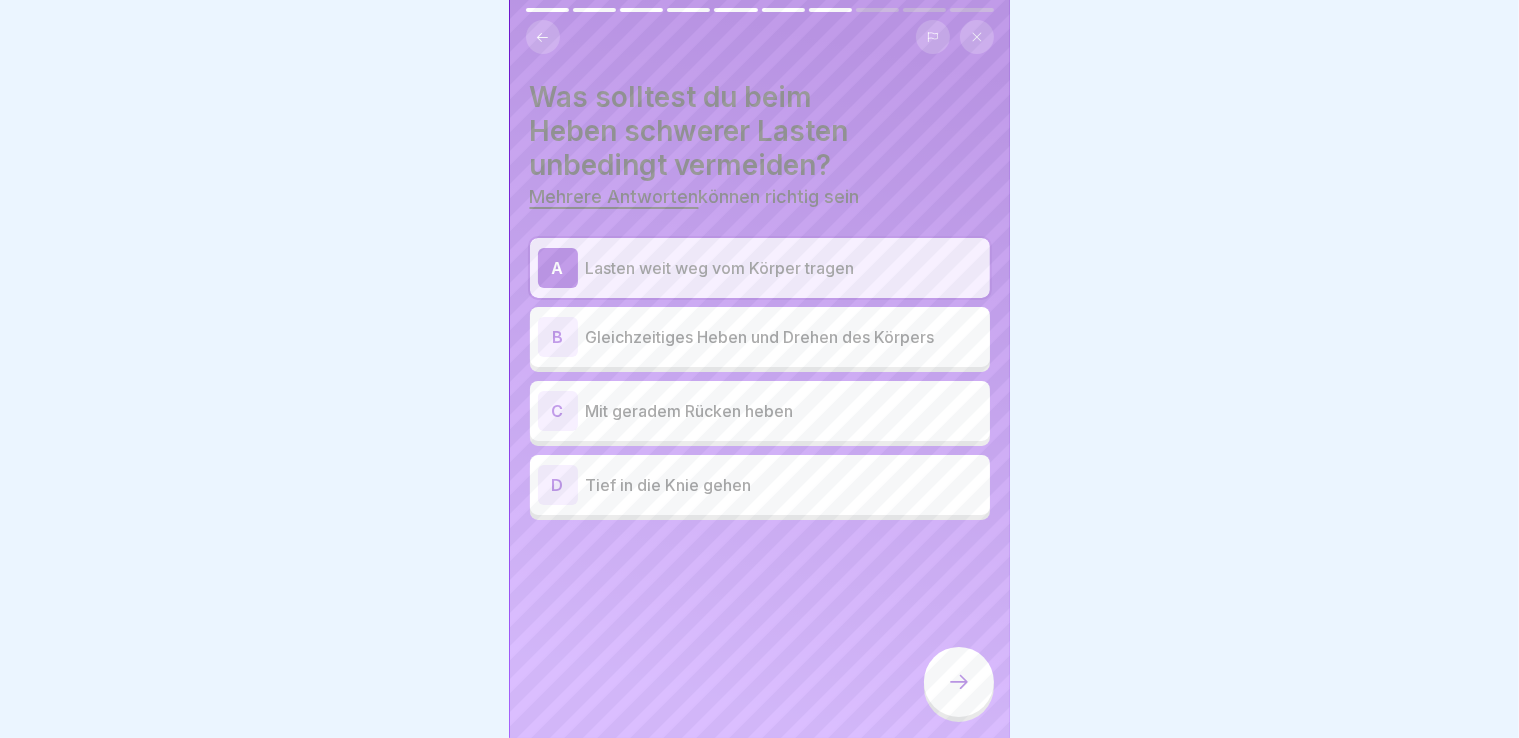 click on "B Gleichzeitiges Heben und Drehen des Körpers" at bounding box center (760, 337) 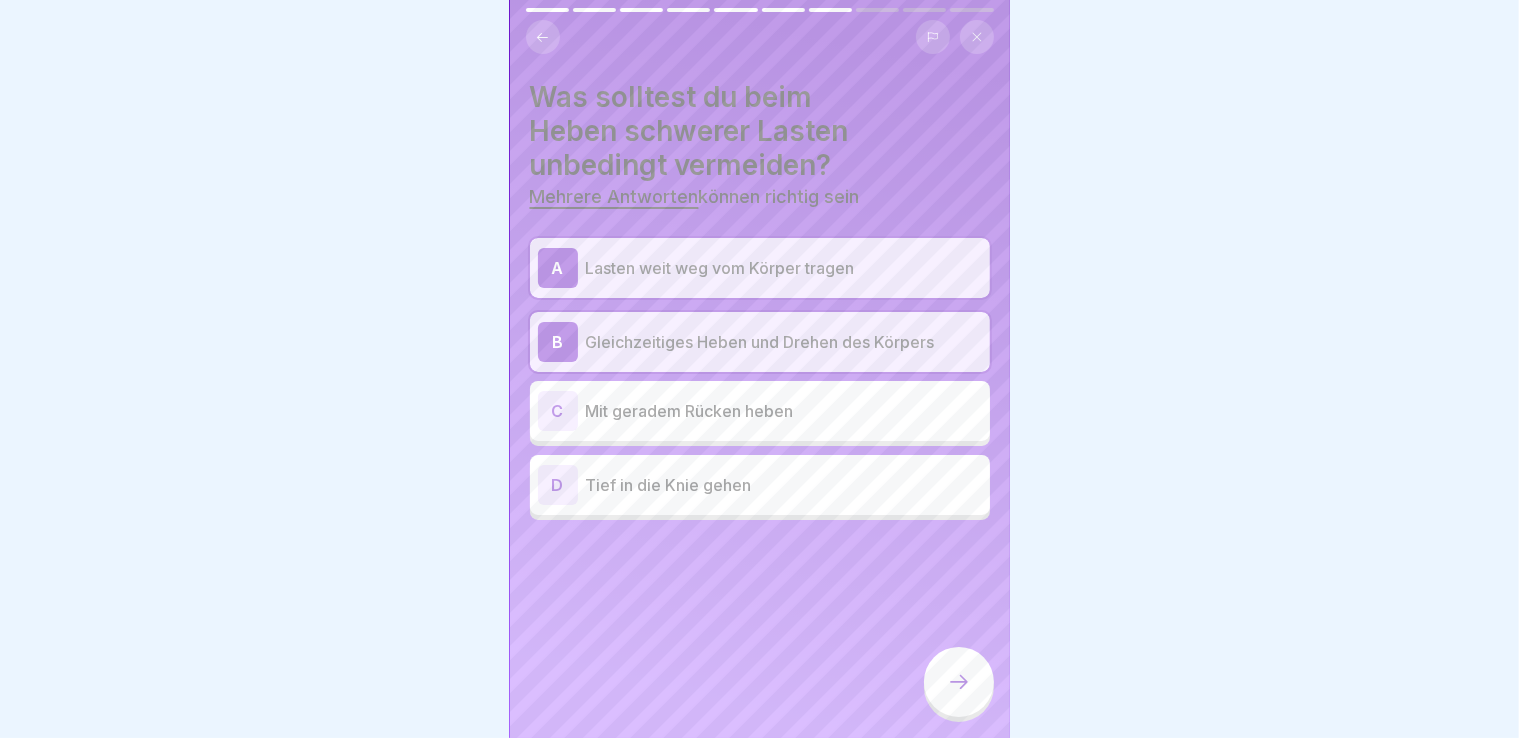 click at bounding box center (959, 682) 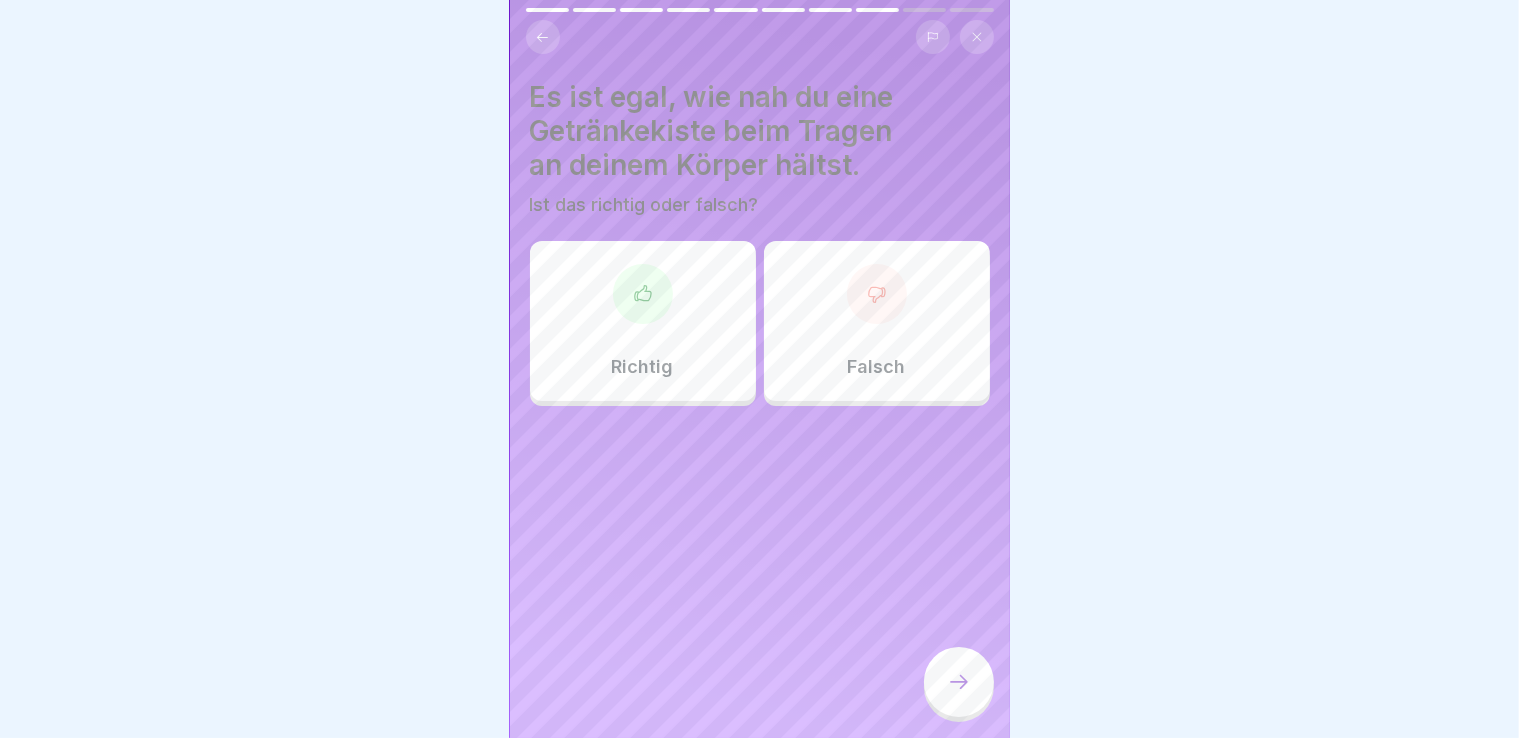 click on "Falsch" at bounding box center (877, 321) 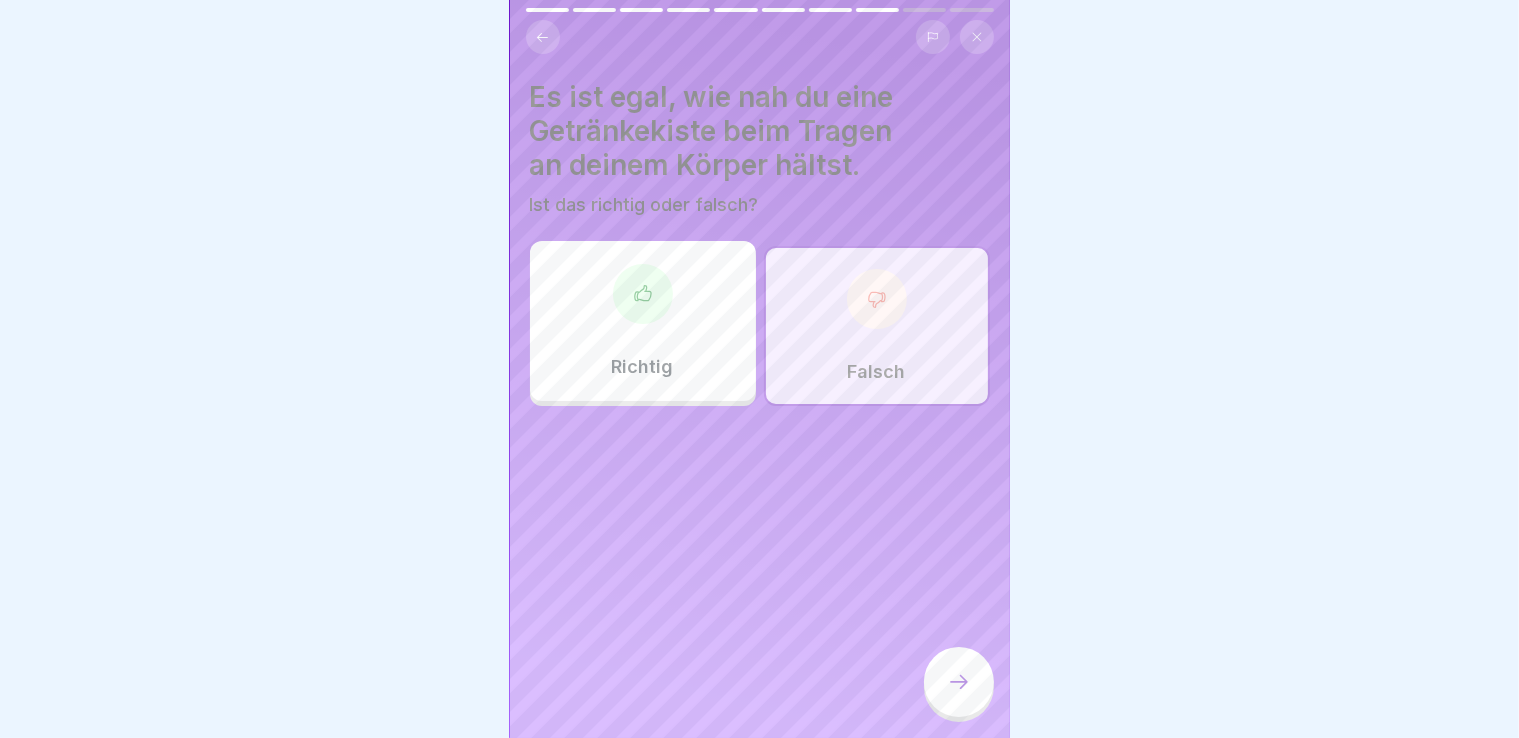 click 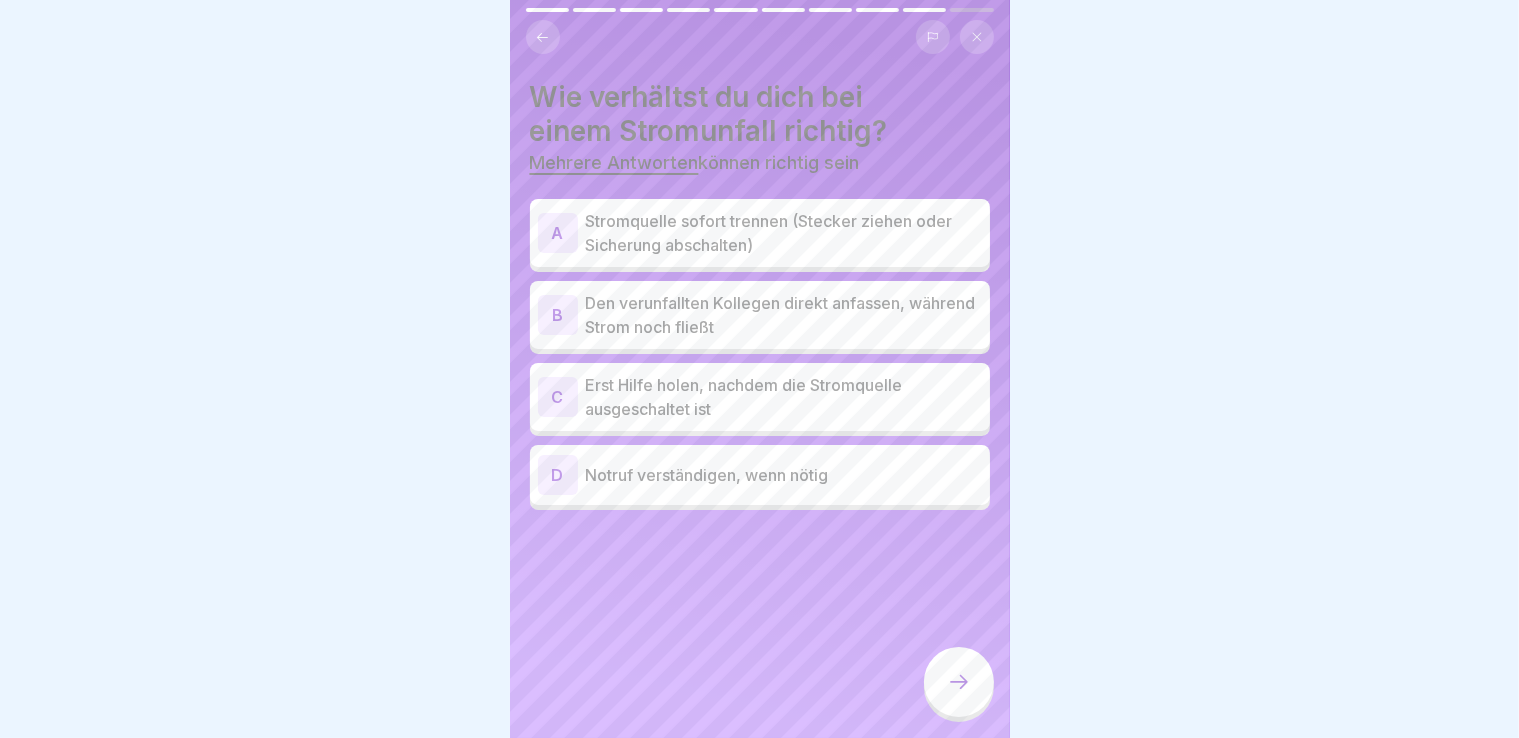 click on "Notruf verständigen, wenn nötig" at bounding box center (784, 475) 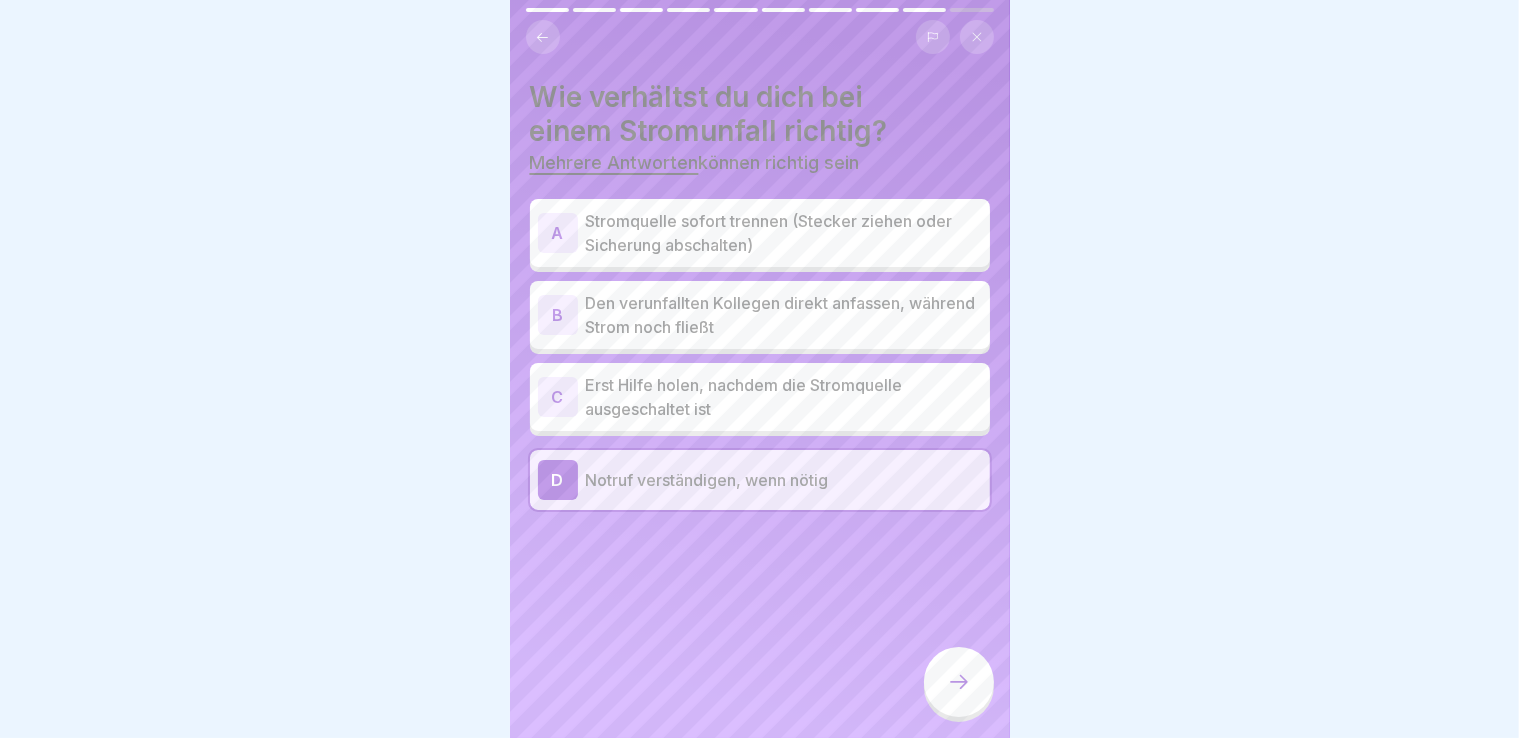click on "Erst Hilfe holen, nachdem die Stromquelle ausgeschaltet ist" at bounding box center (784, 397) 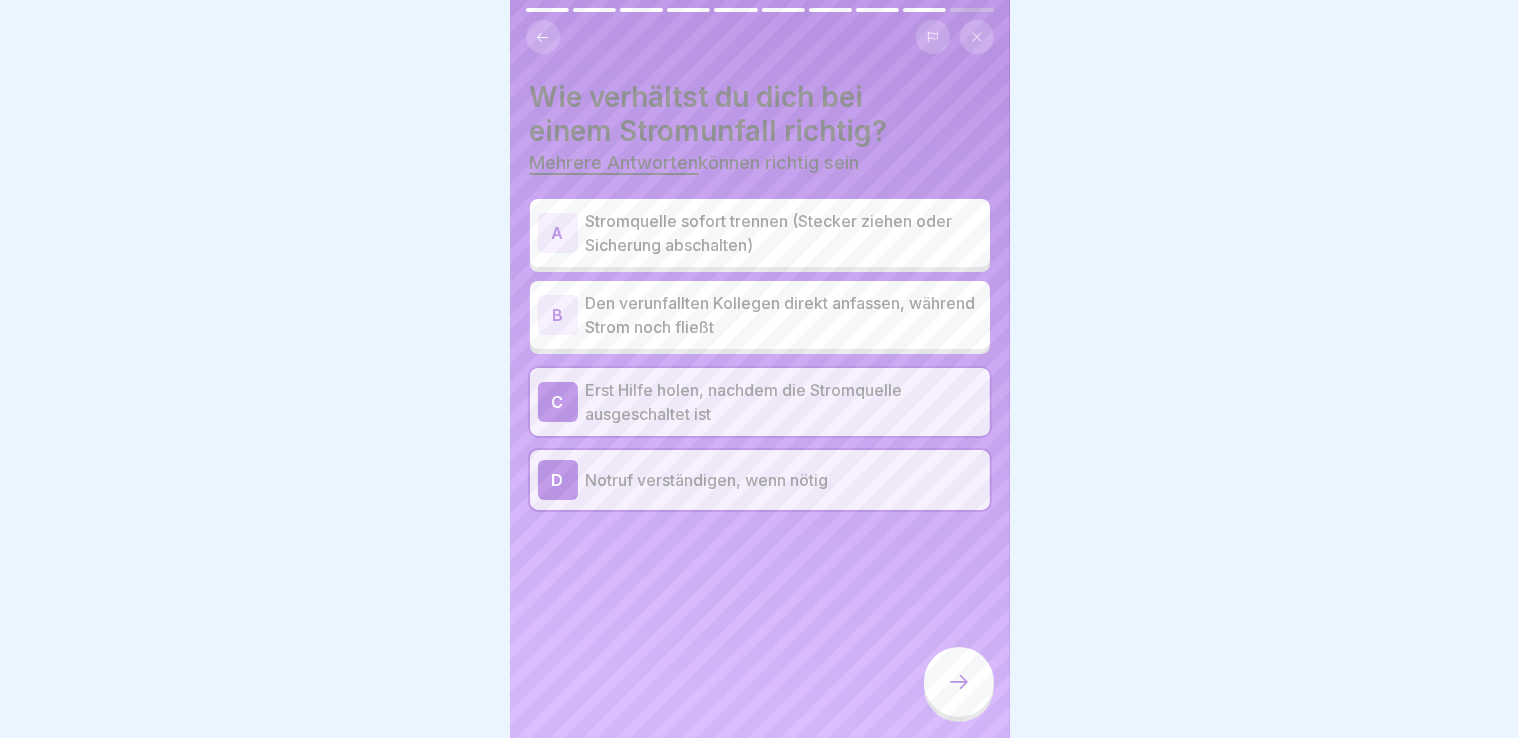 click on "Stromquelle sofort trennen (Stecker ziehen oder Sicherung abschalten)" at bounding box center (784, 233) 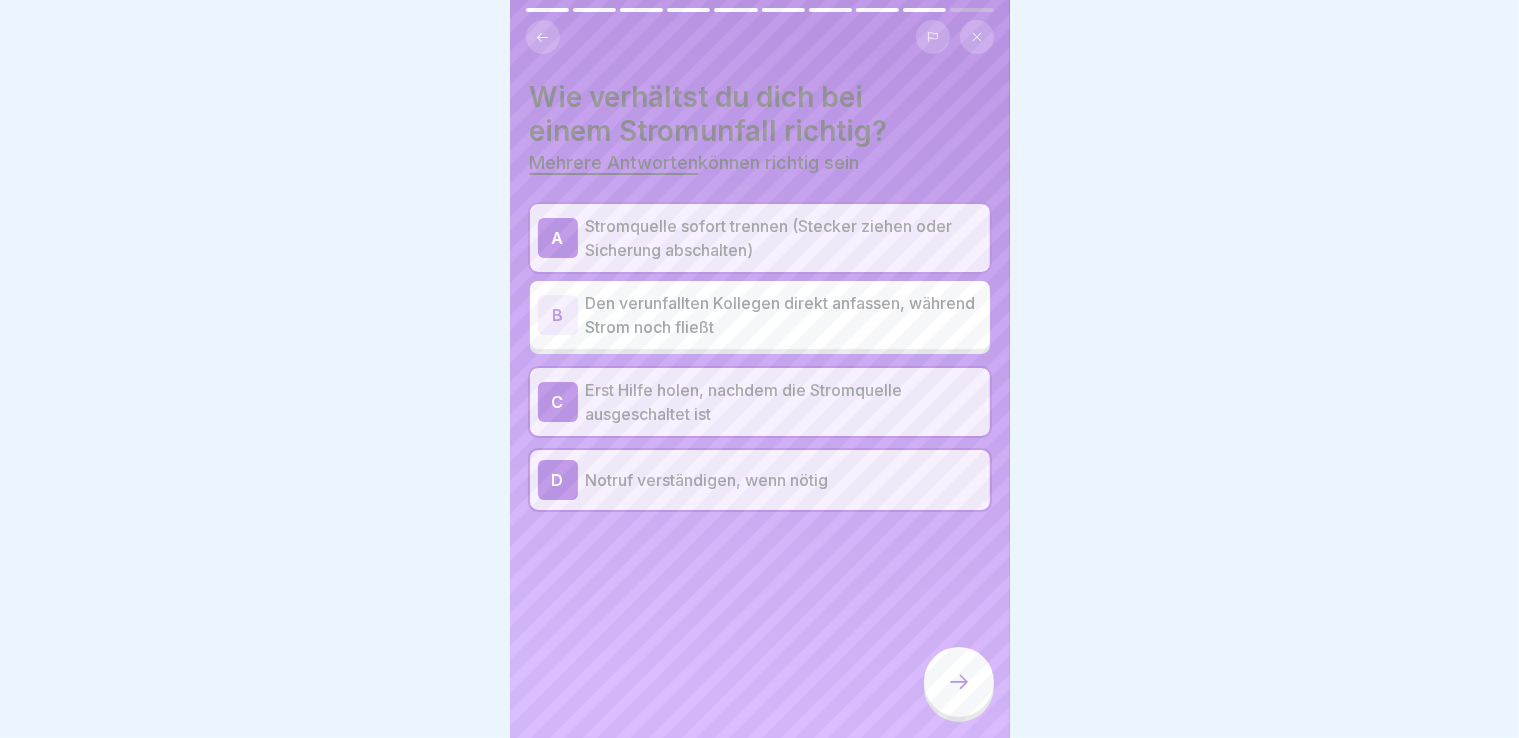 click 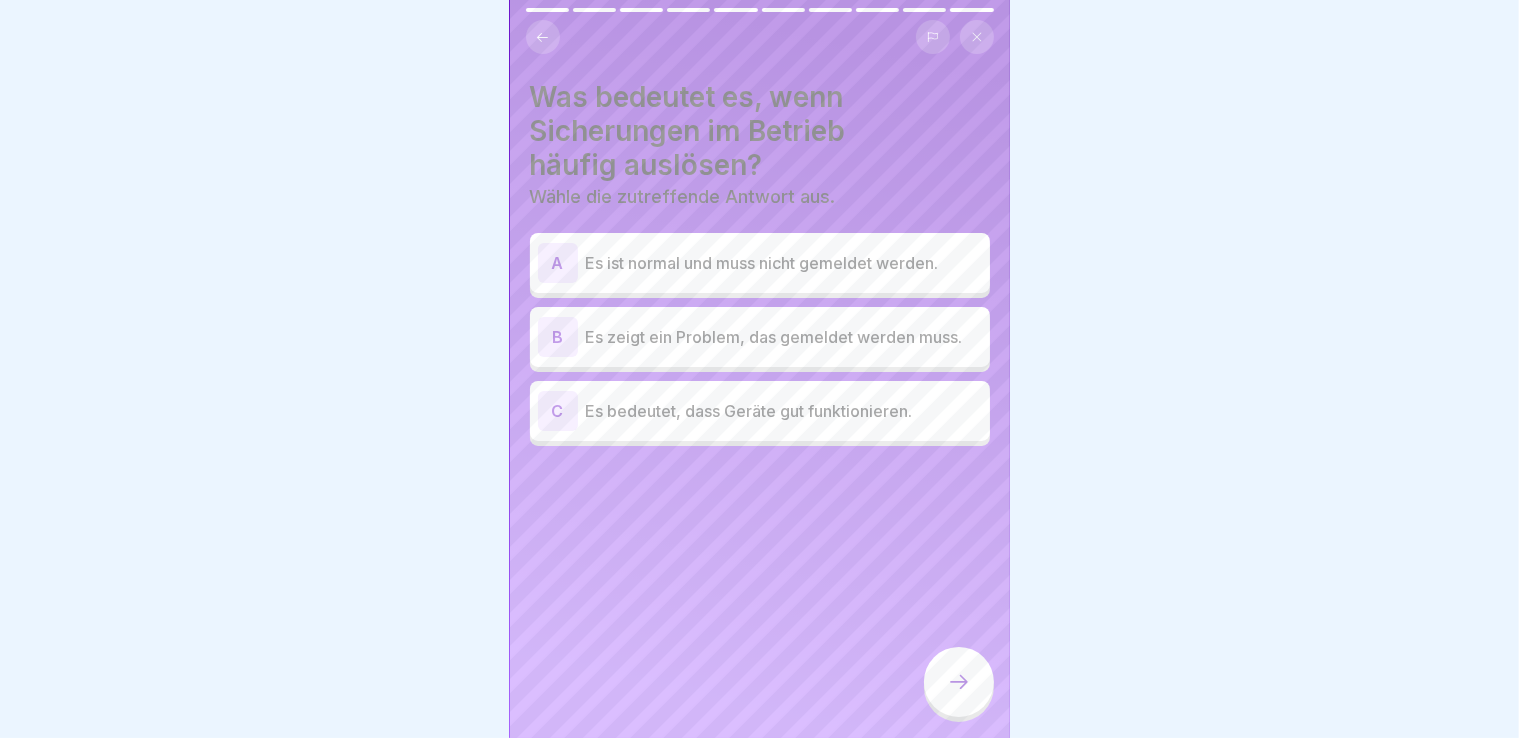 click on "Es zeigt ein Problem, das gemeldet werden muss." at bounding box center (784, 337) 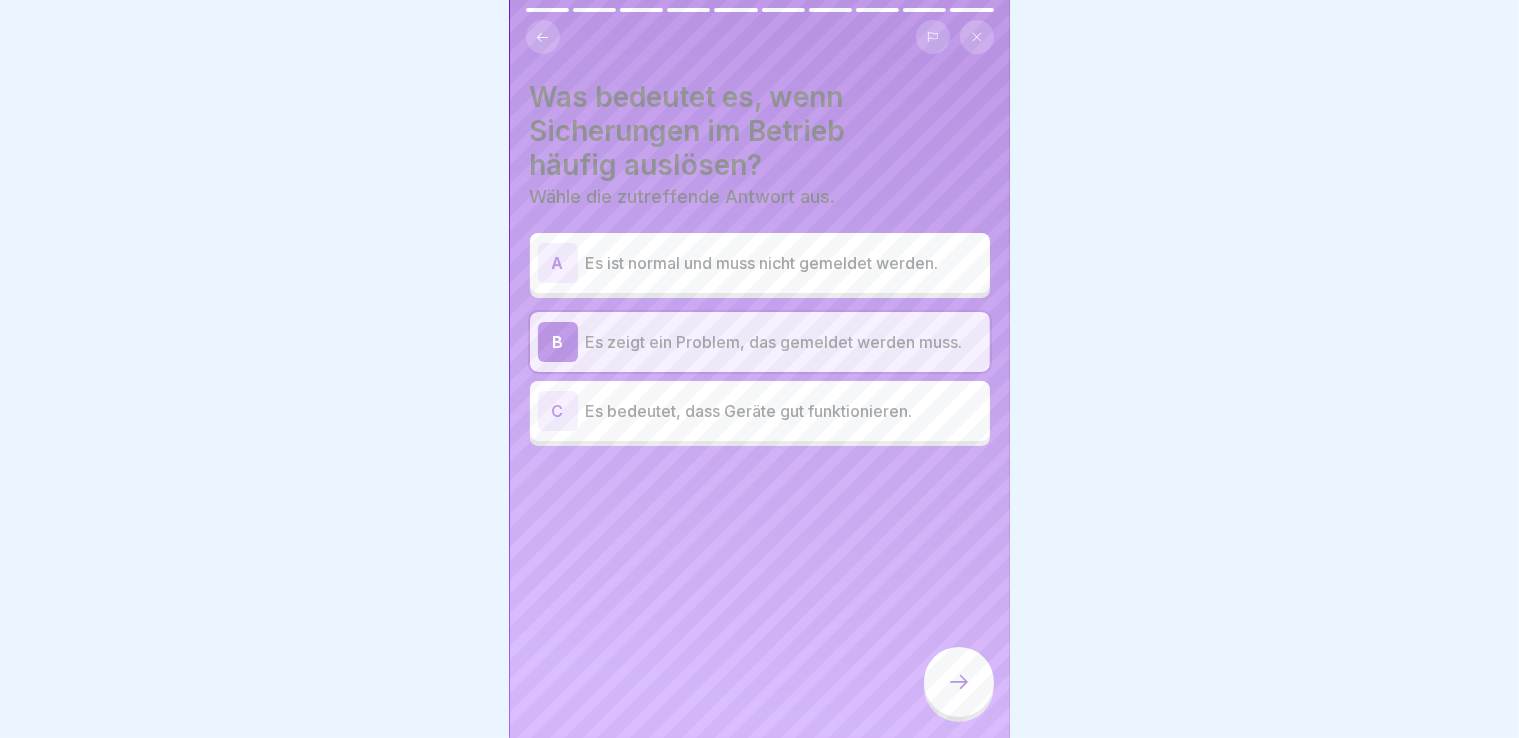 click 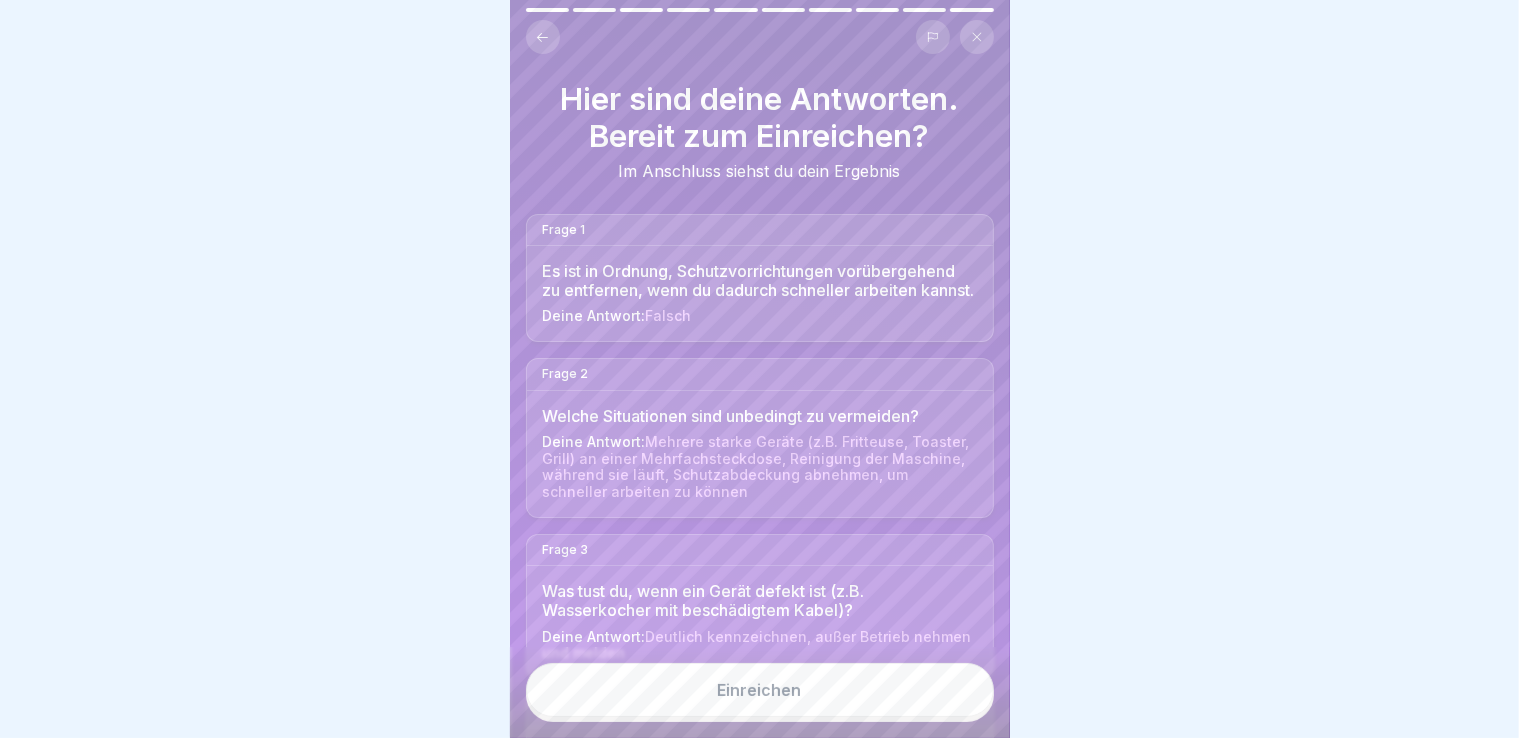 click on "Einreichen" at bounding box center (760, 690) 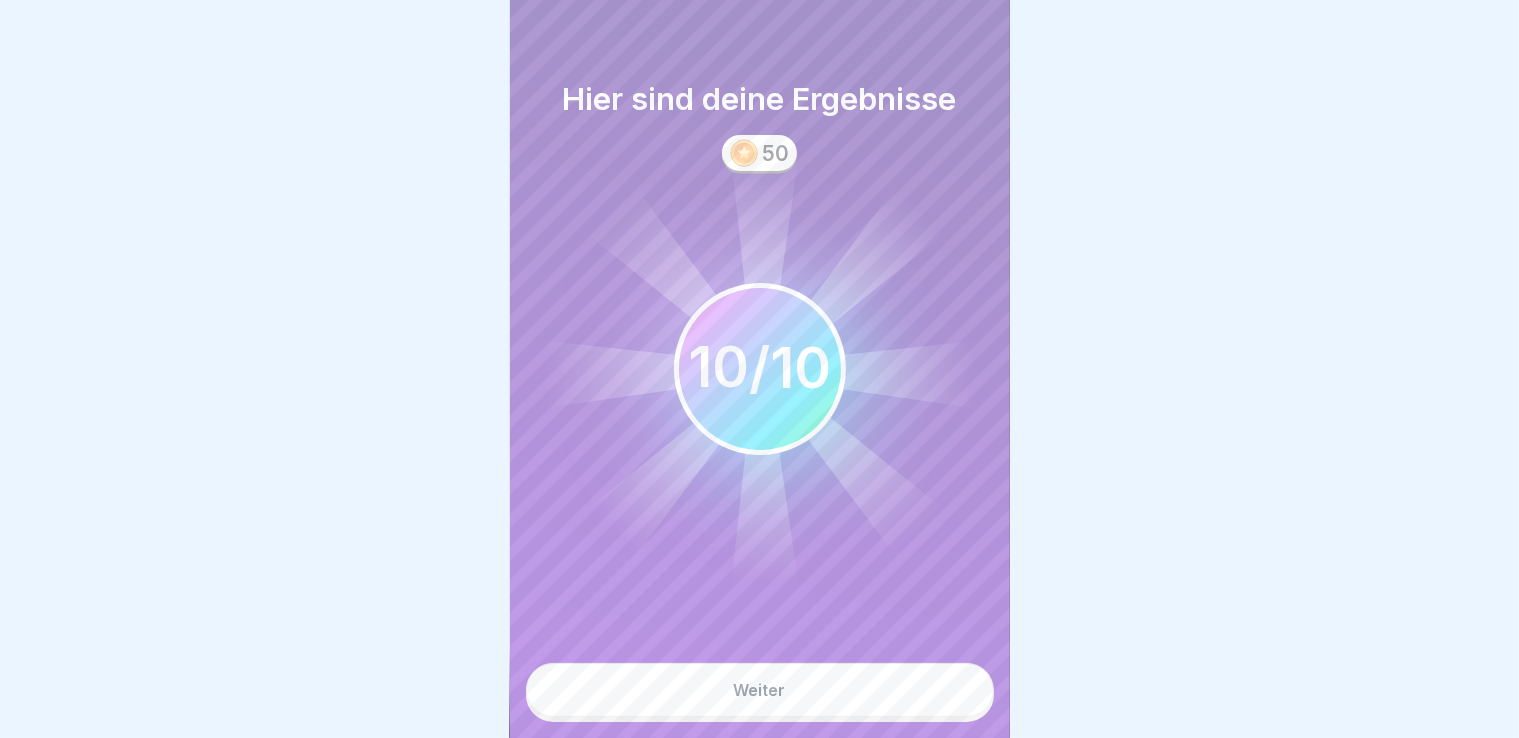 click on "Weiter" at bounding box center [760, 690] 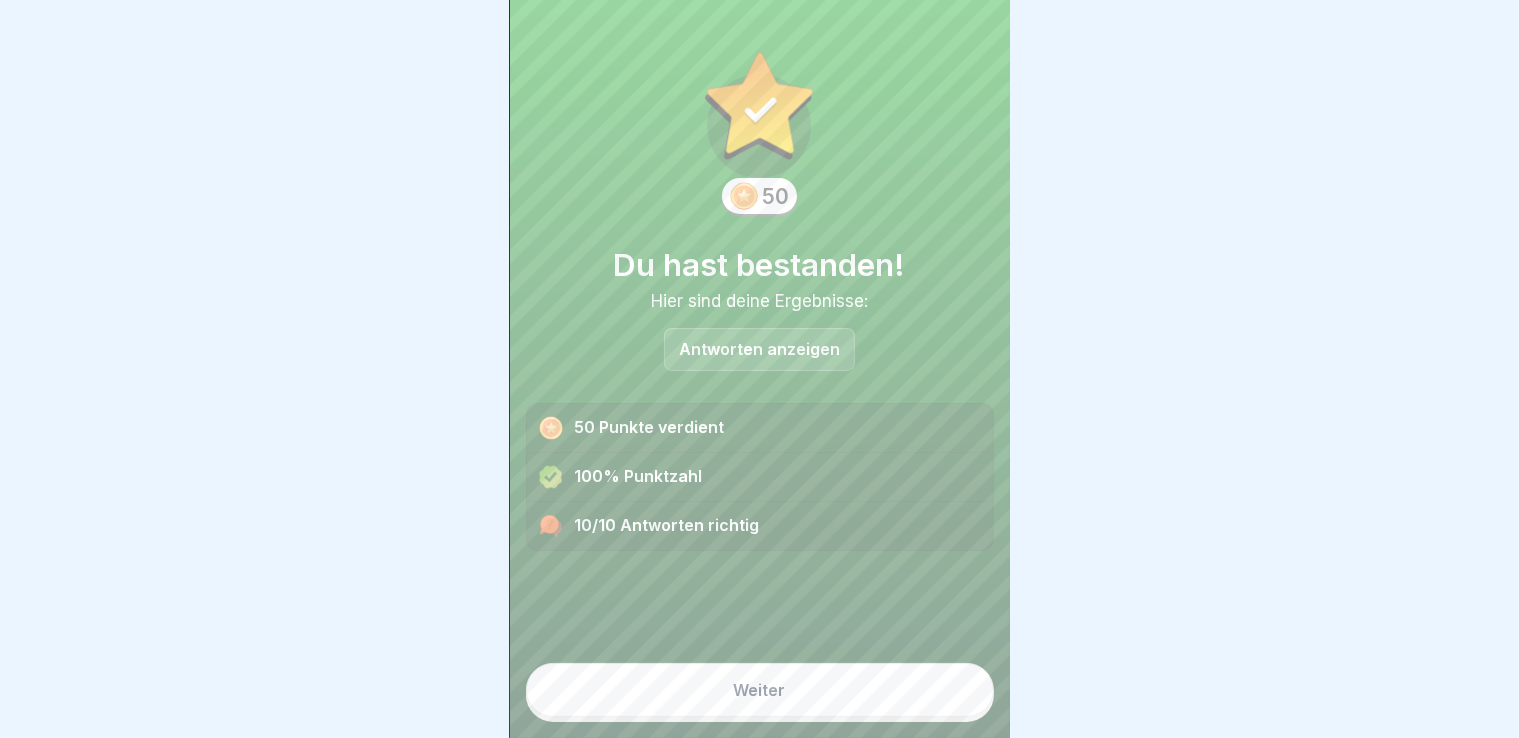 click on "Weiter" at bounding box center (760, 690) 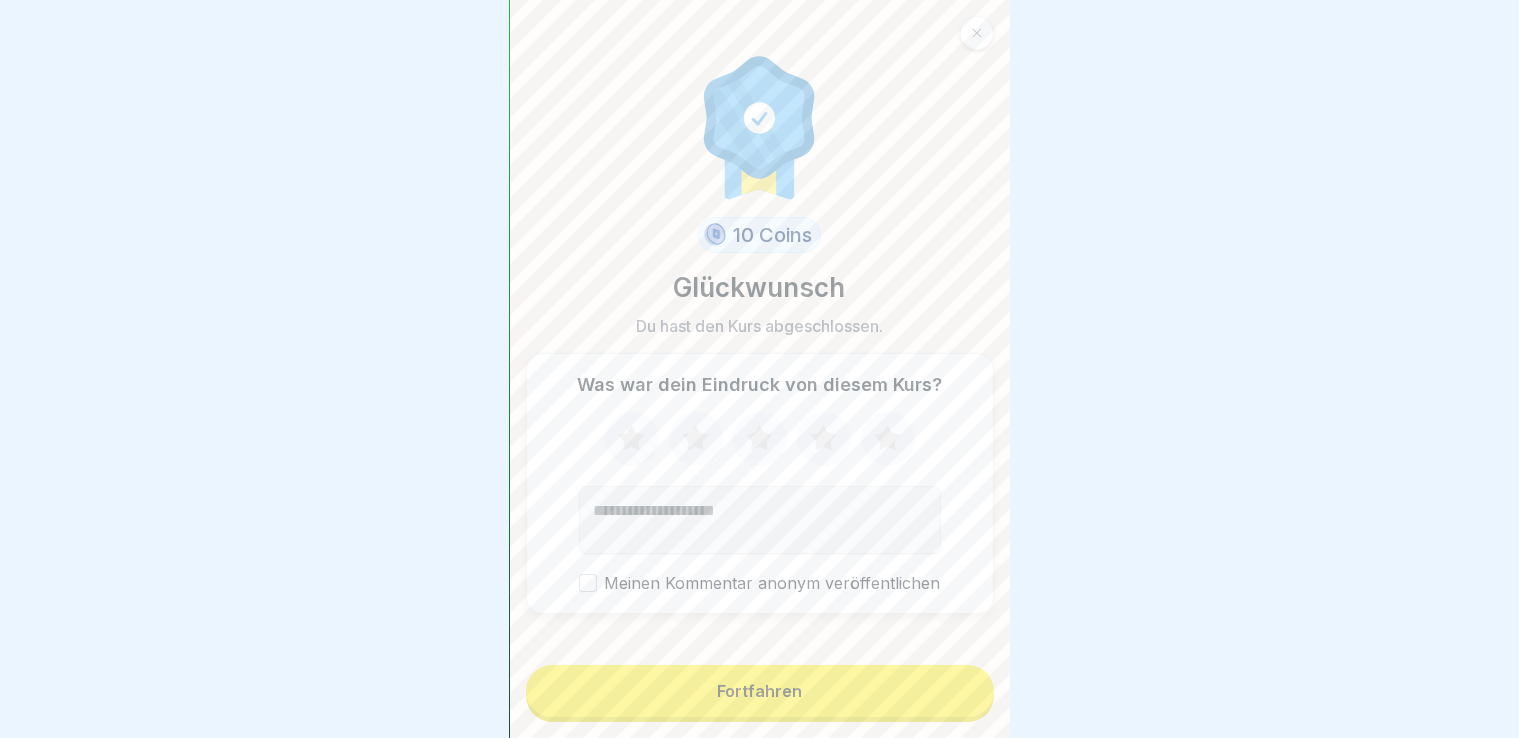 click on "Fortfahren" at bounding box center (760, 691) 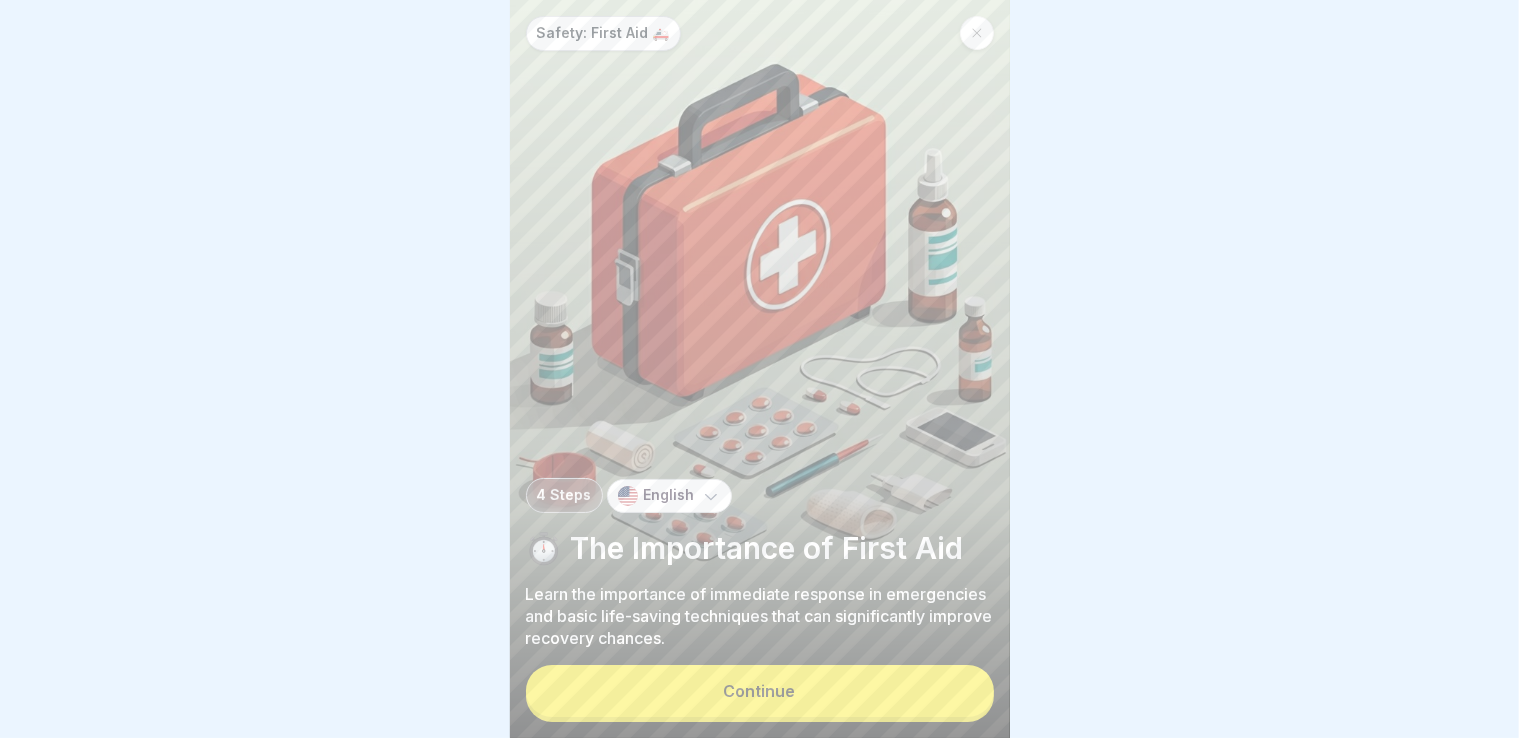 click at bounding box center [977, 33] 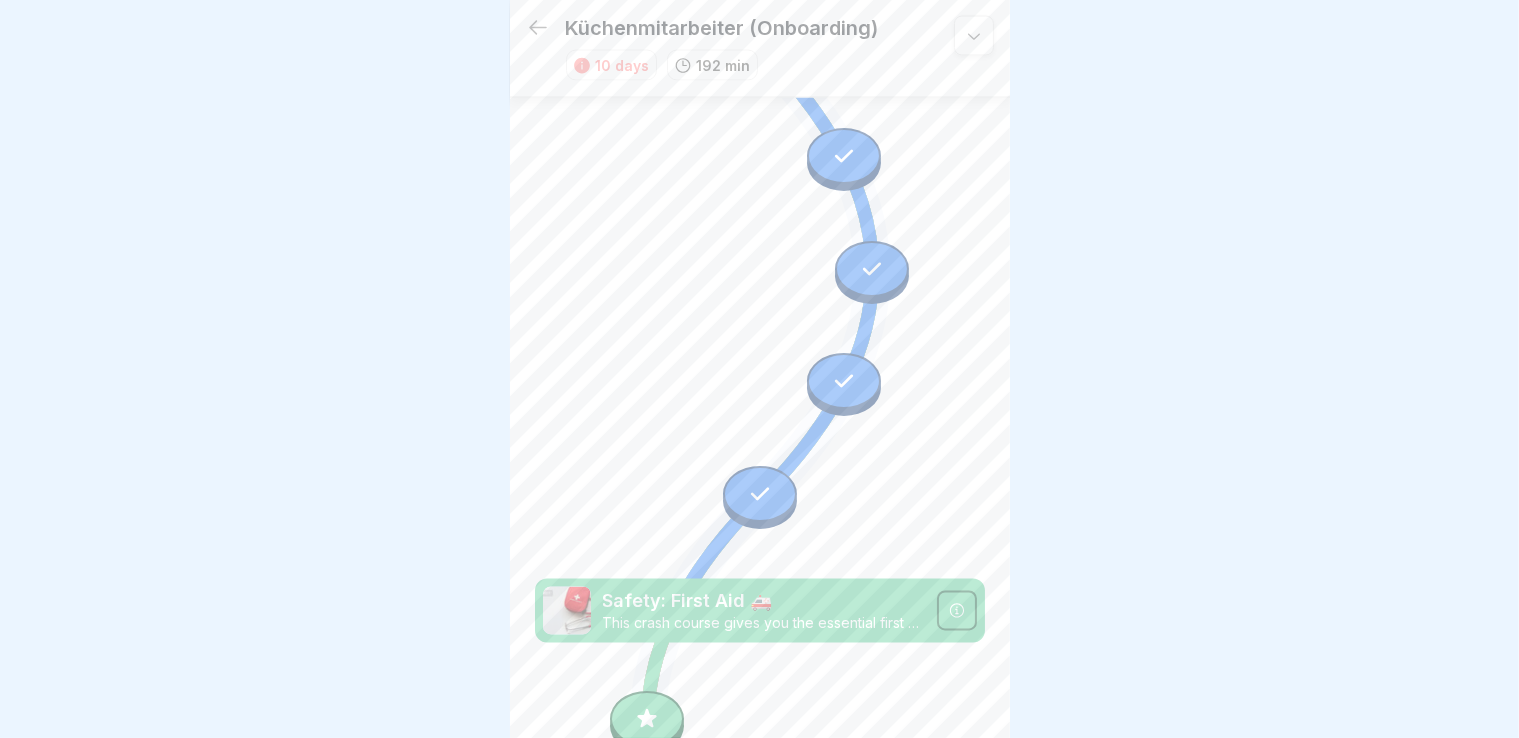 scroll, scrollTop: 3647, scrollLeft: 0, axis: vertical 